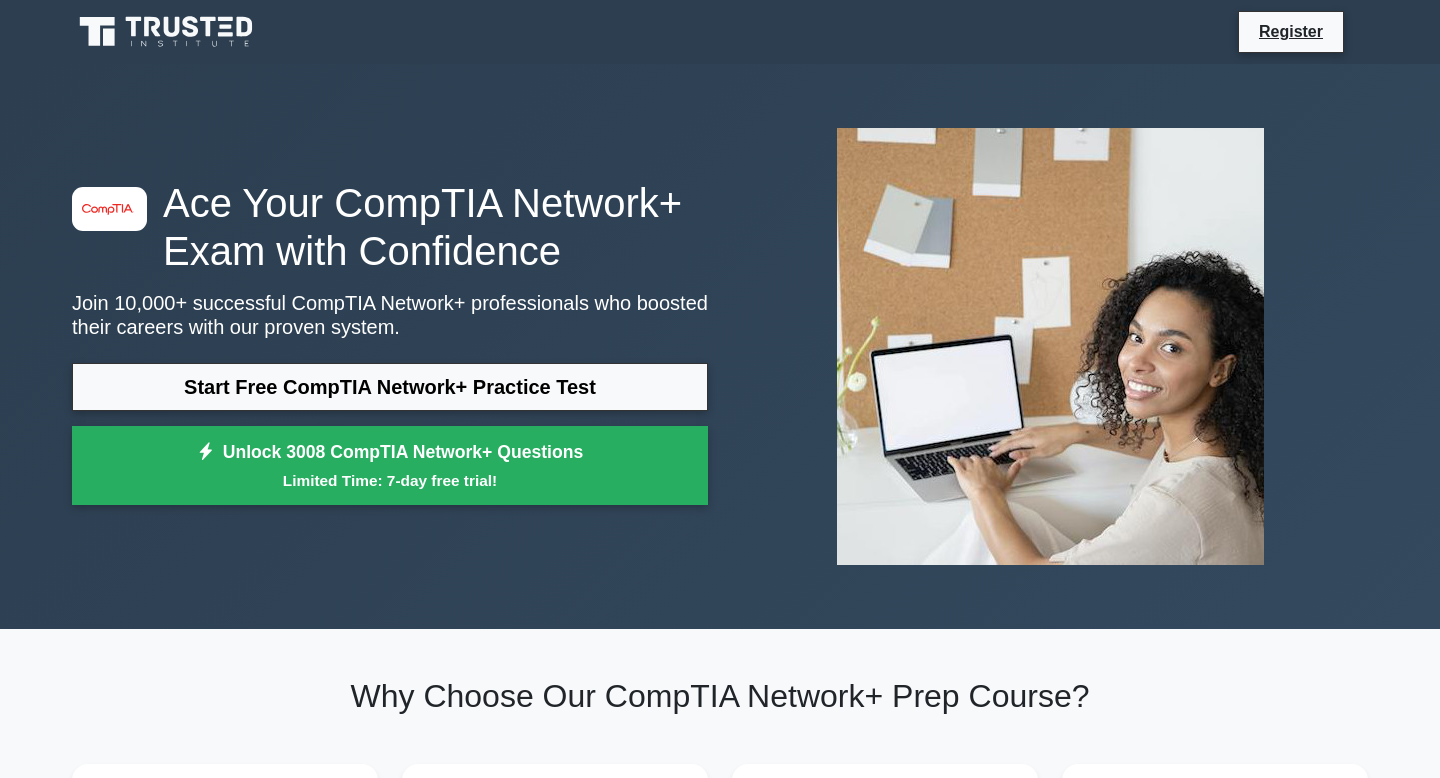 scroll, scrollTop: 210, scrollLeft: 0, axis: vertical 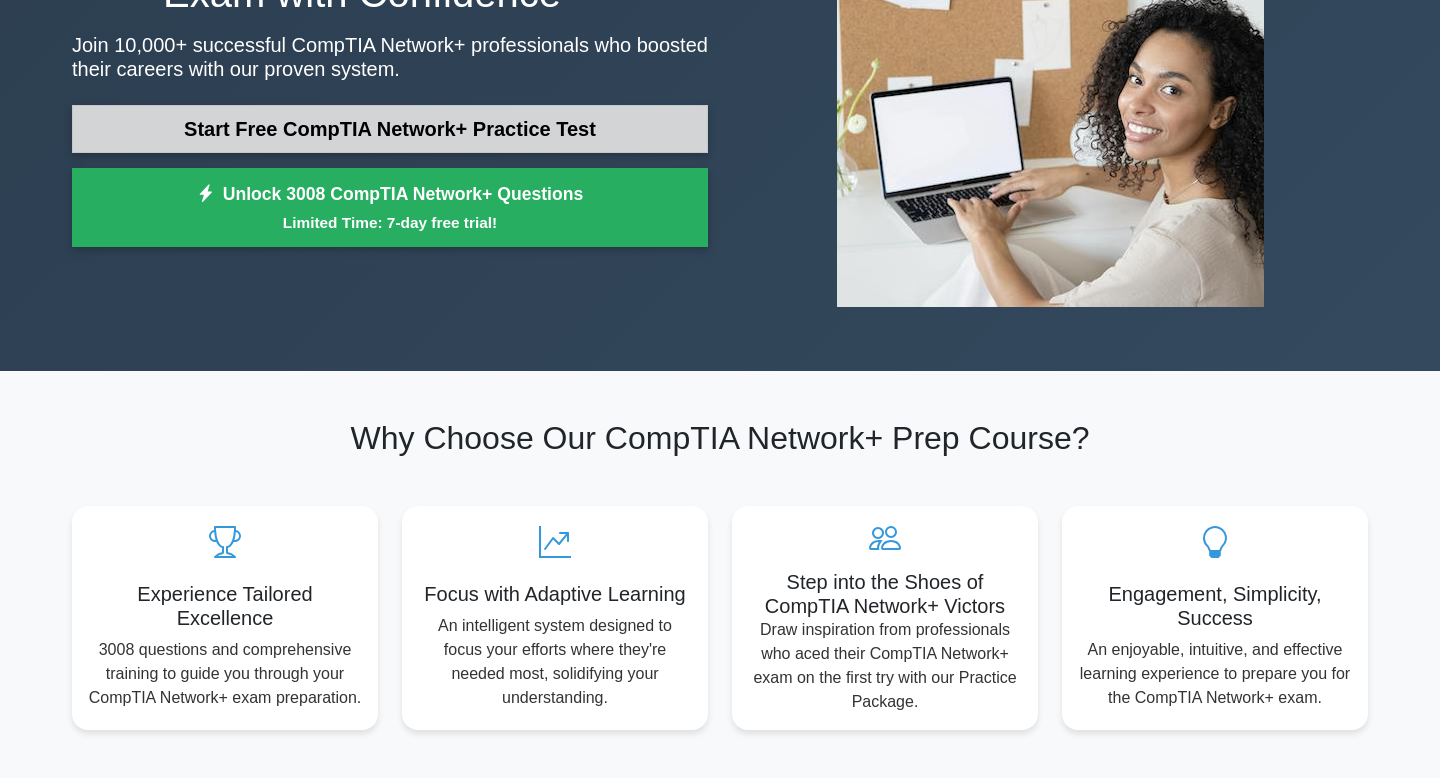 click on "Start Free CompTIA Network+ Practice Test" at bounding box center (390, 129) 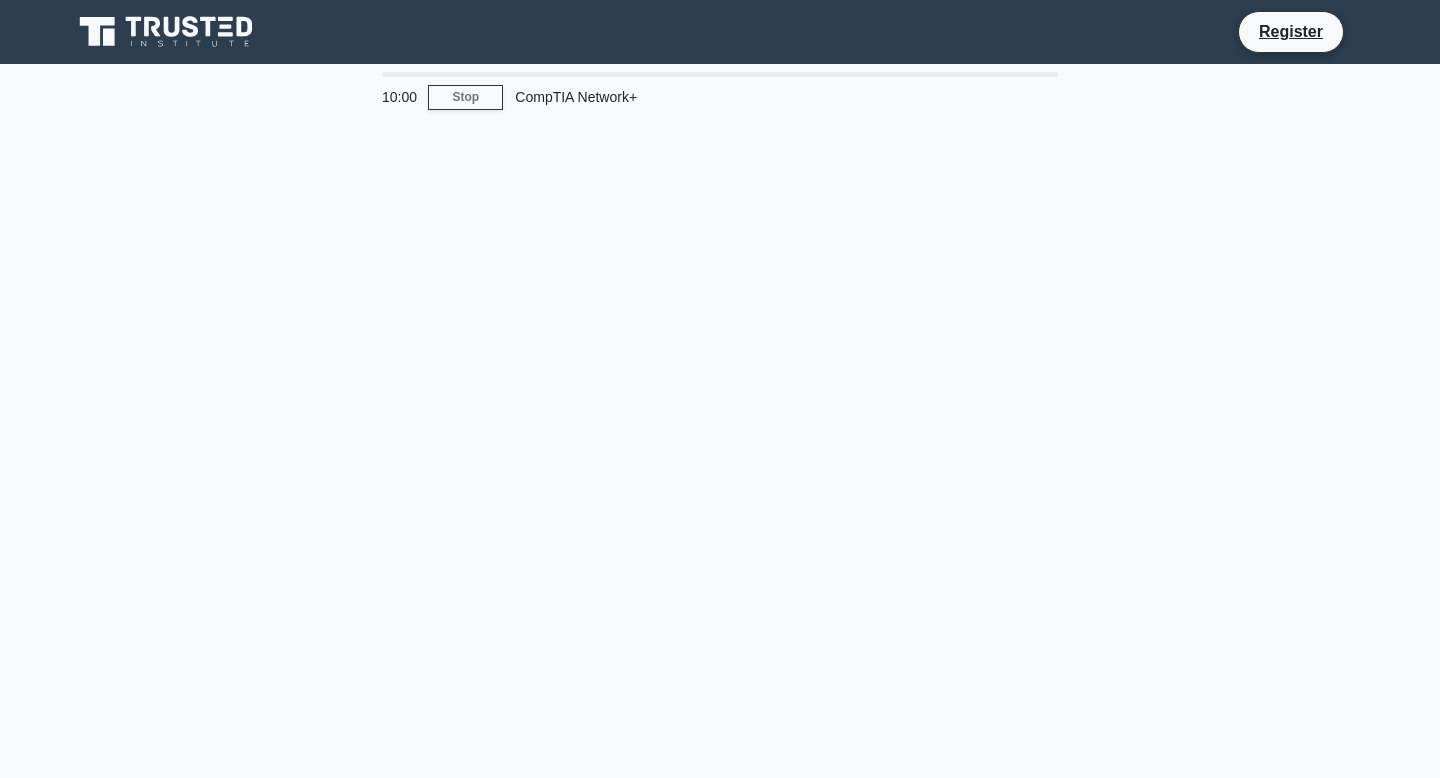 scroll, scrollTop: 0, scrollLeft: 0, axis: both 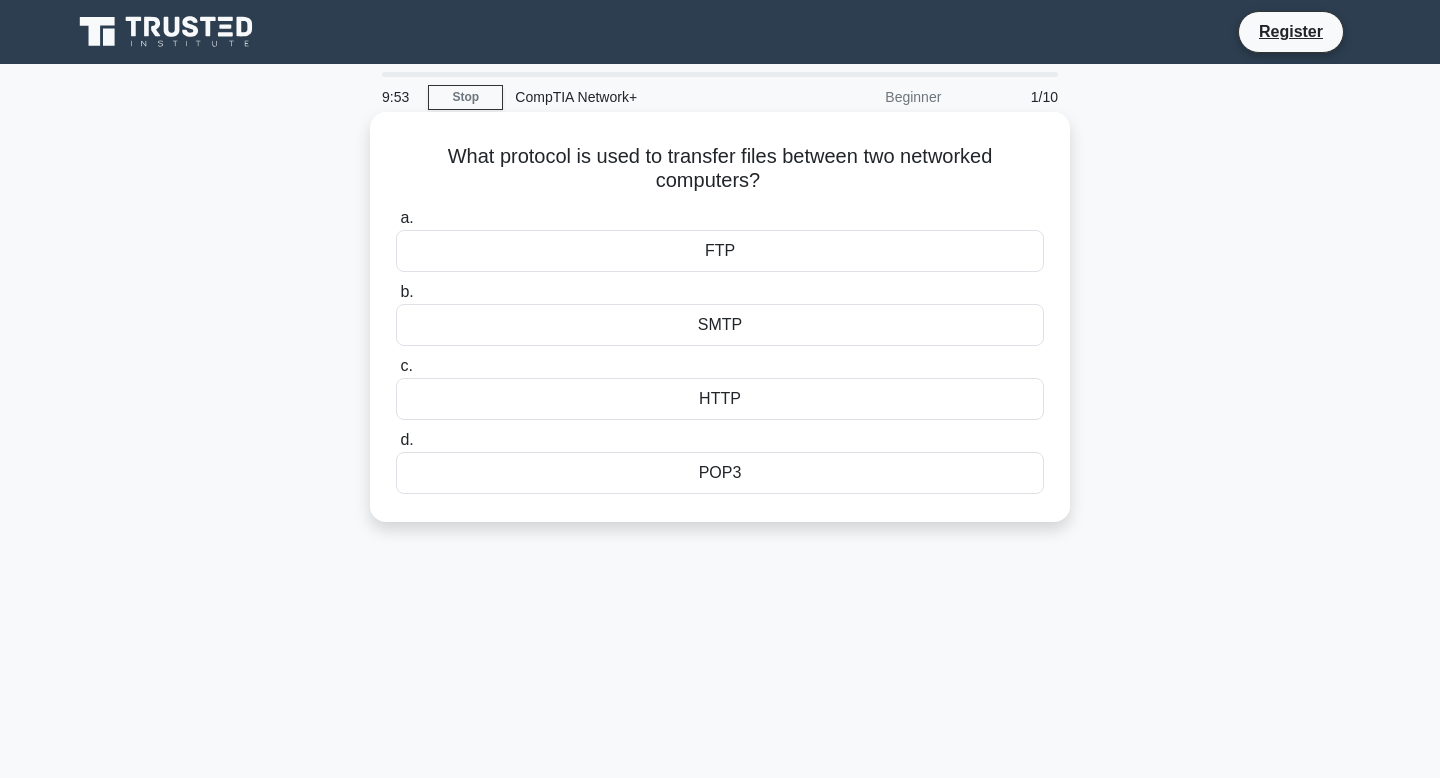 click on "FTP" at bounding box center [720, 251] 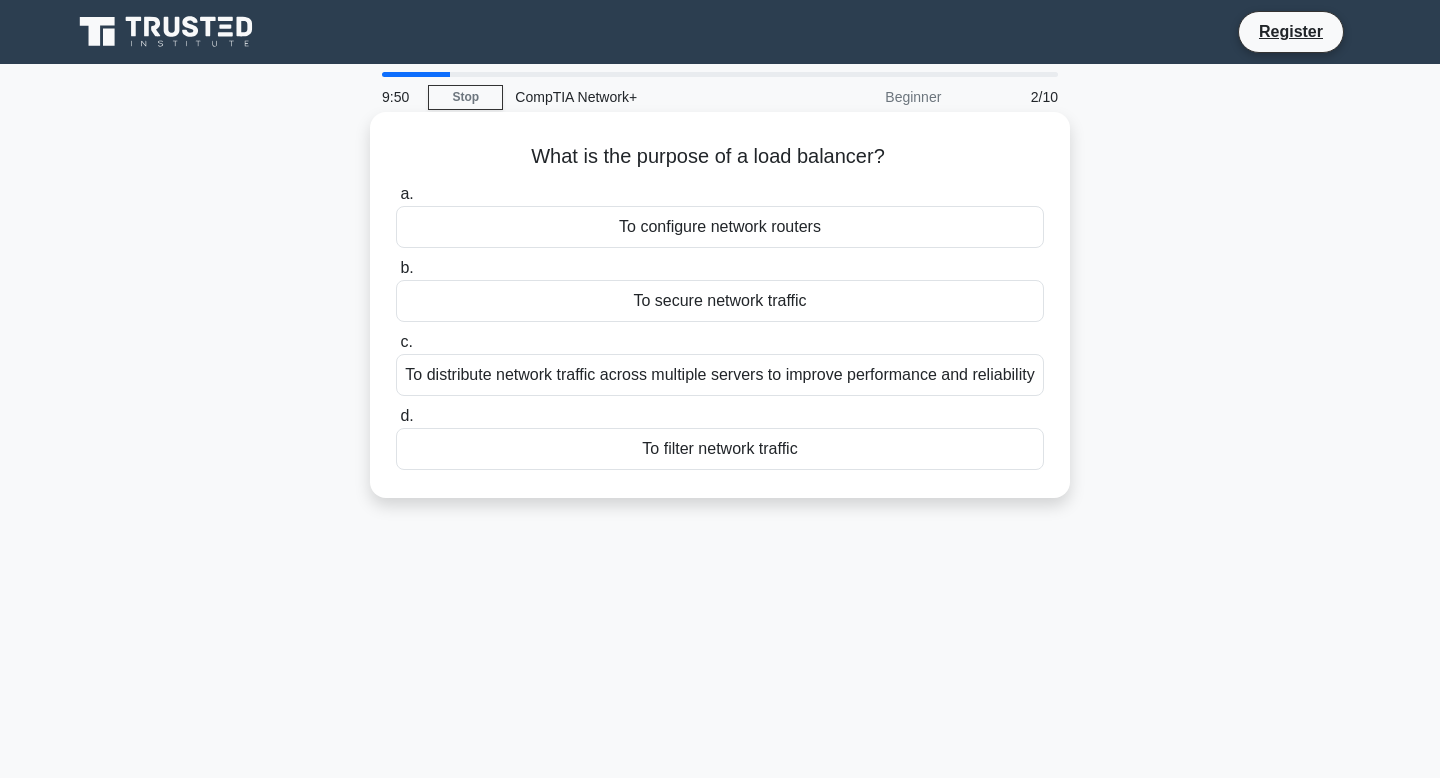 click on "To distribute network traffic across multiple servers to improve performance and reliability" at bounding box center [720, 375] 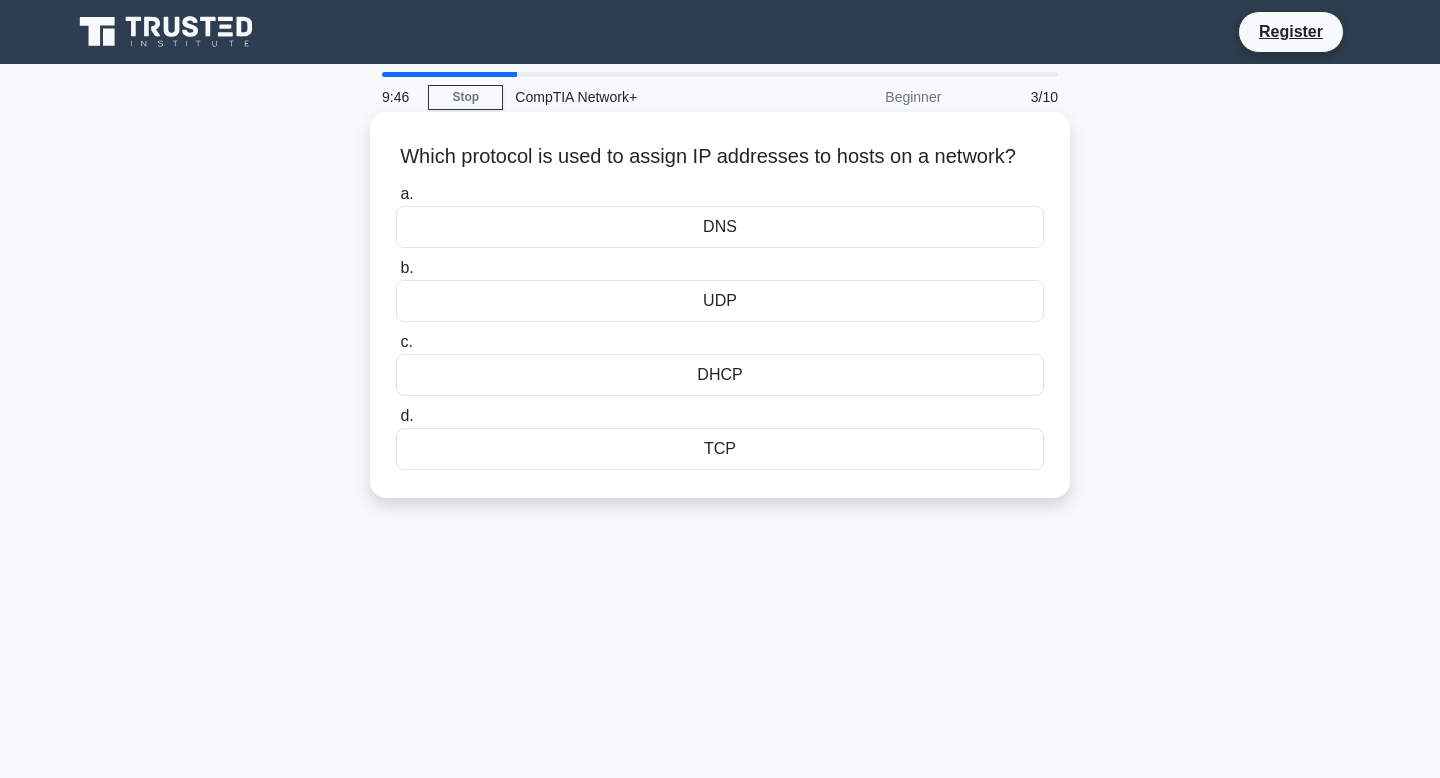 click on "DHCP" at bounding box center [720, 375] 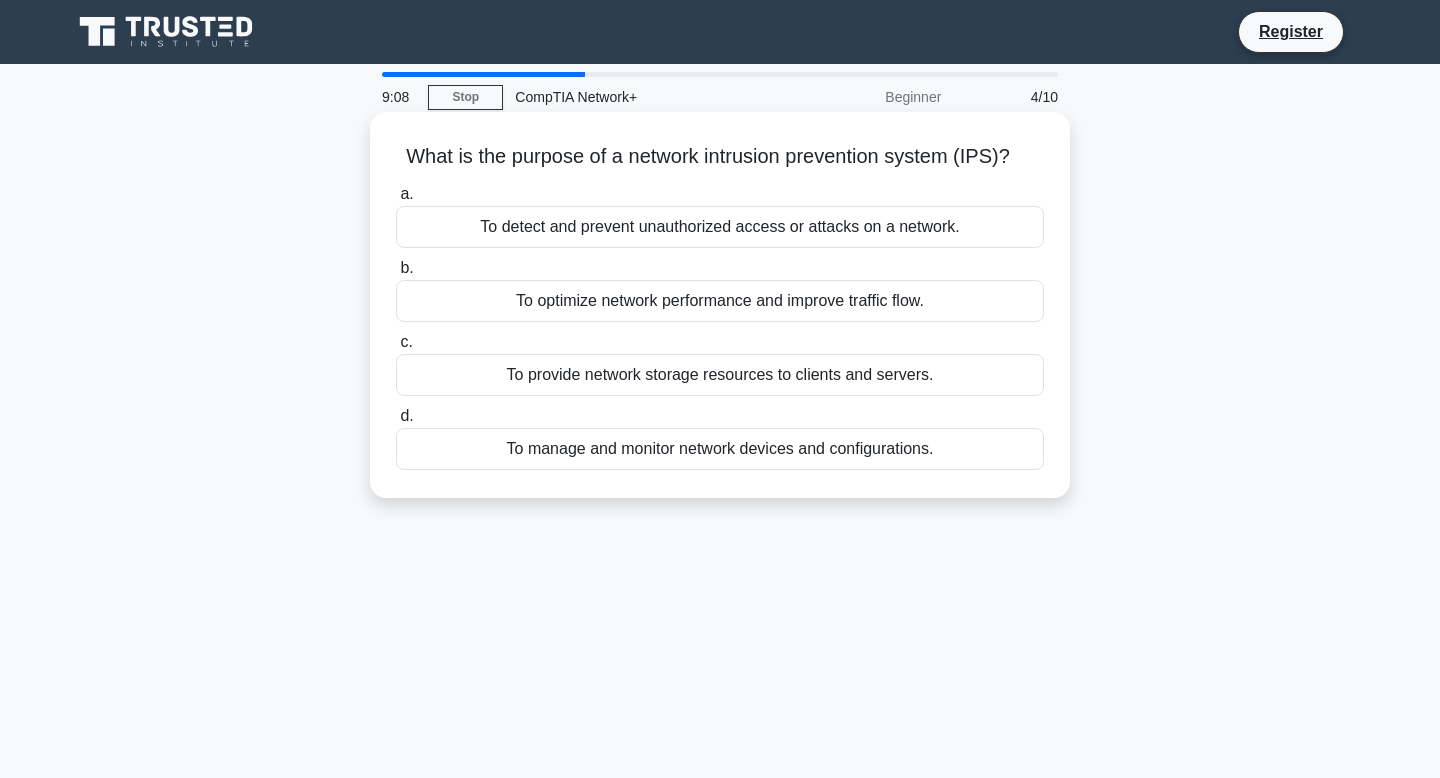 click on "To detect and prevent unauthorized access or attacks on a network." at bounding box center [720, 227] 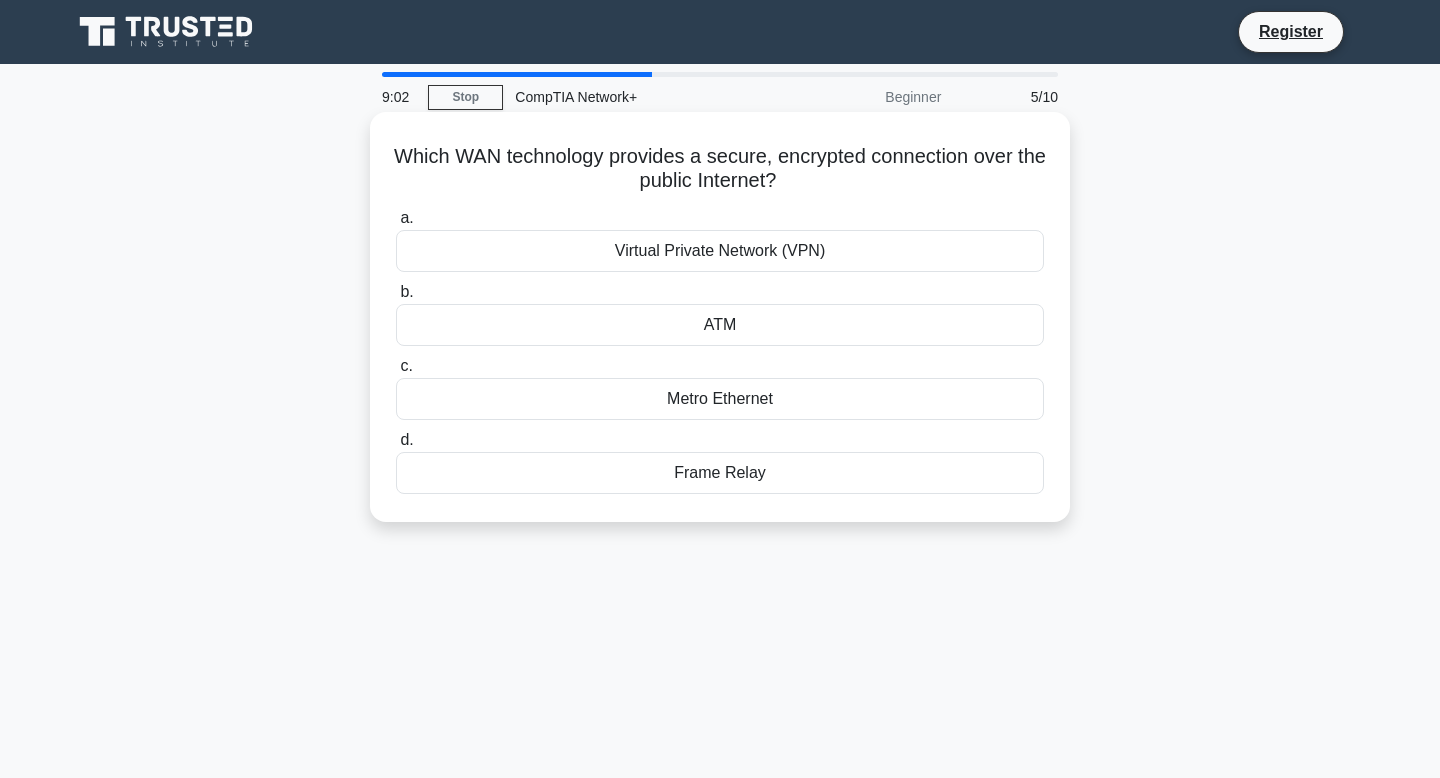 click on "Virtual Private Network (VPN)" at bounding box center [720, 251] 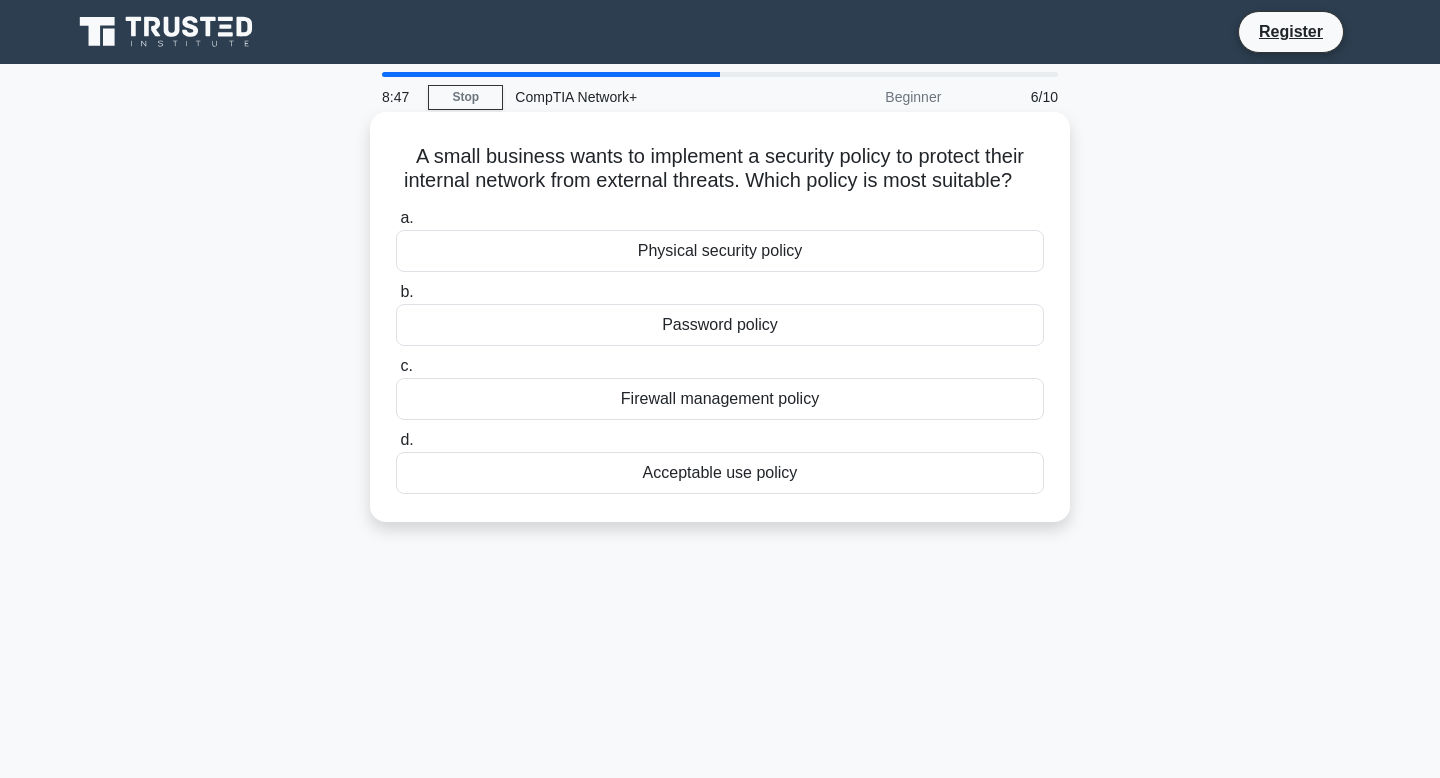 click on "Firewall management policy" at bounding box center [720, 399] 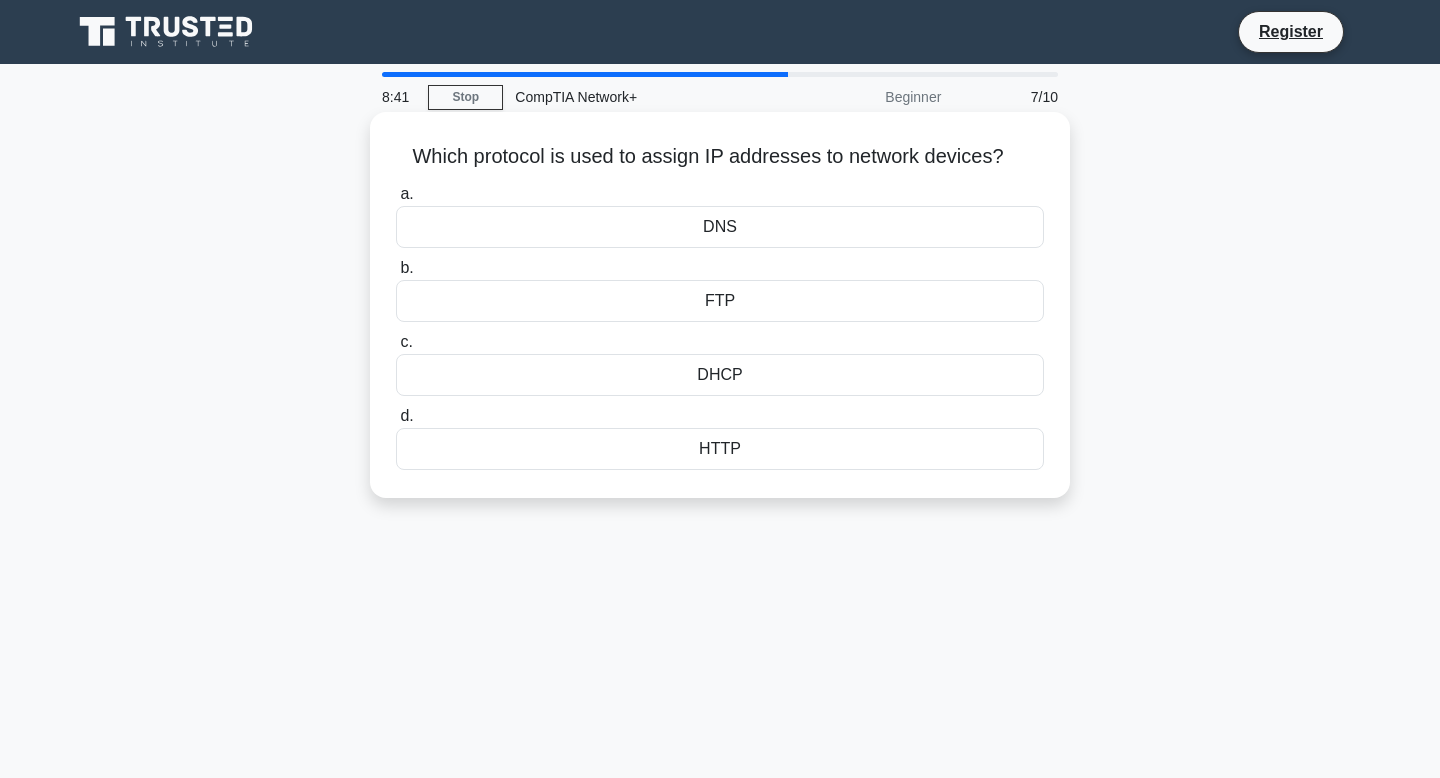 click on "DHCP" at bounding box center [720, 375] 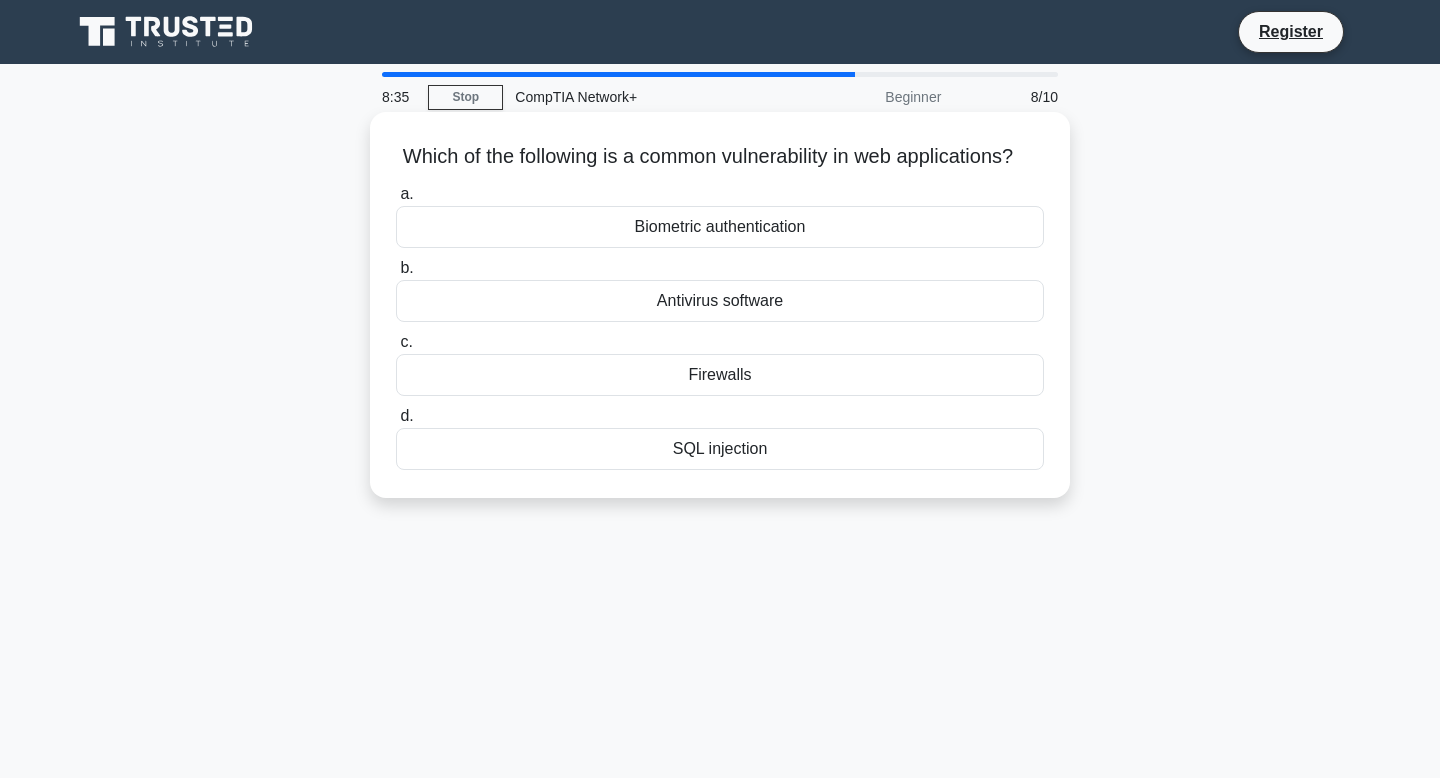click on "SQL injection" at bounding box center (720, 449) 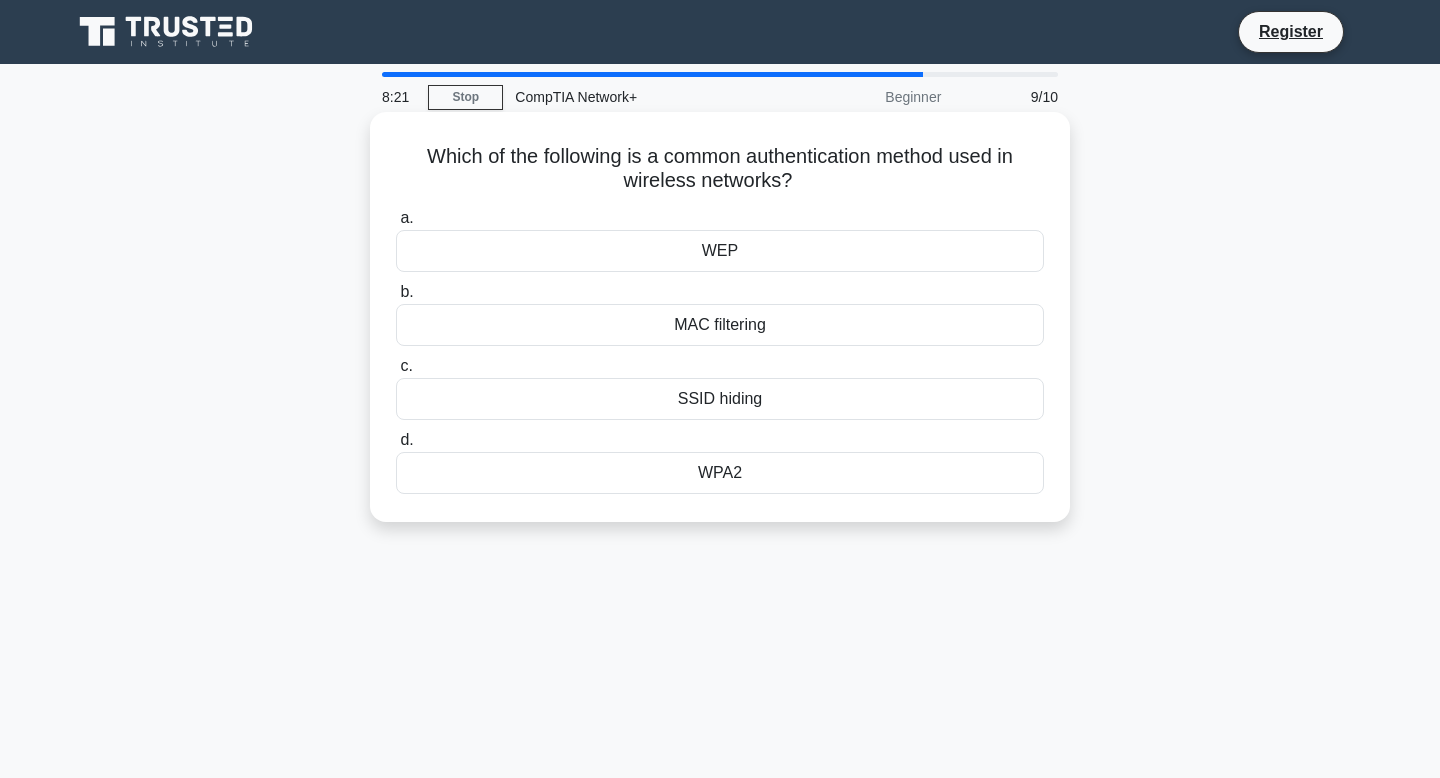 click on "Which of the following is a common authentication method used in wireless networks?
.spinner_0XTQ{transform-origin:center;animation:spinner_y6GP .75s linear infinite}@keyframes spinner_y6GP{100%{transform:rotate(360deg)}}
a.
WEP
b." at bounding box center [720, 317] 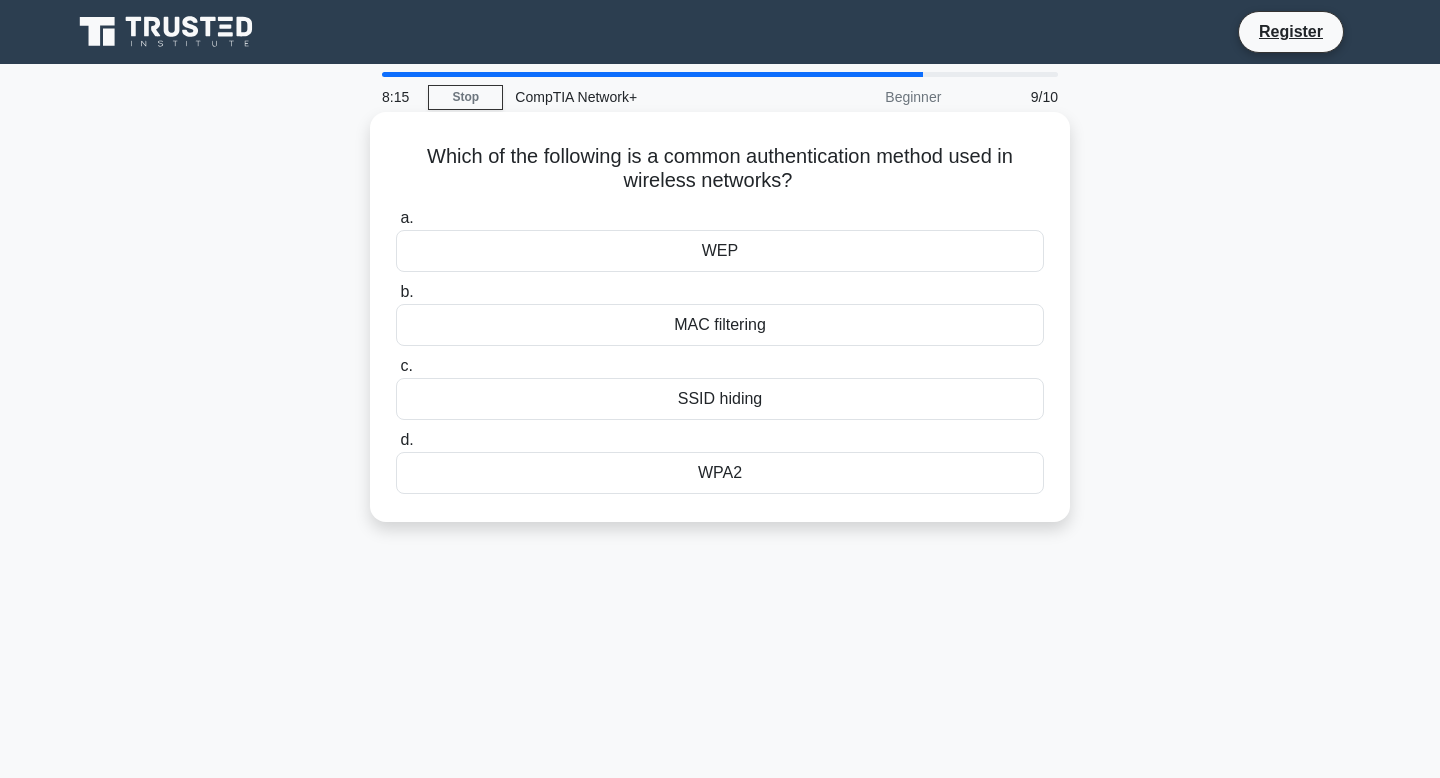 click on "WPA2" at bounding box center [720, 473] 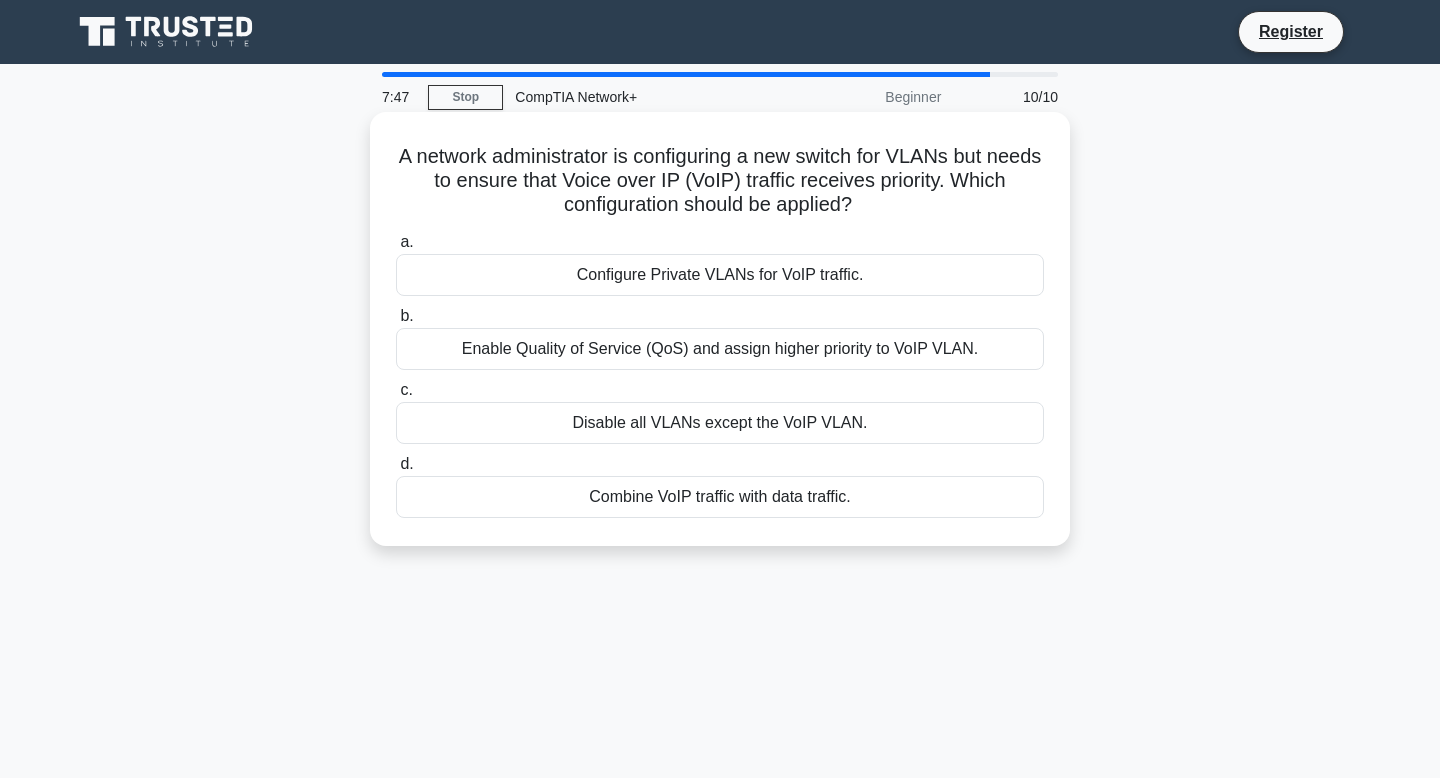 click on "Enable Quality of Service (QoS) and assign higher priority to VoIP VLAN." at bounding box center [720, 349] 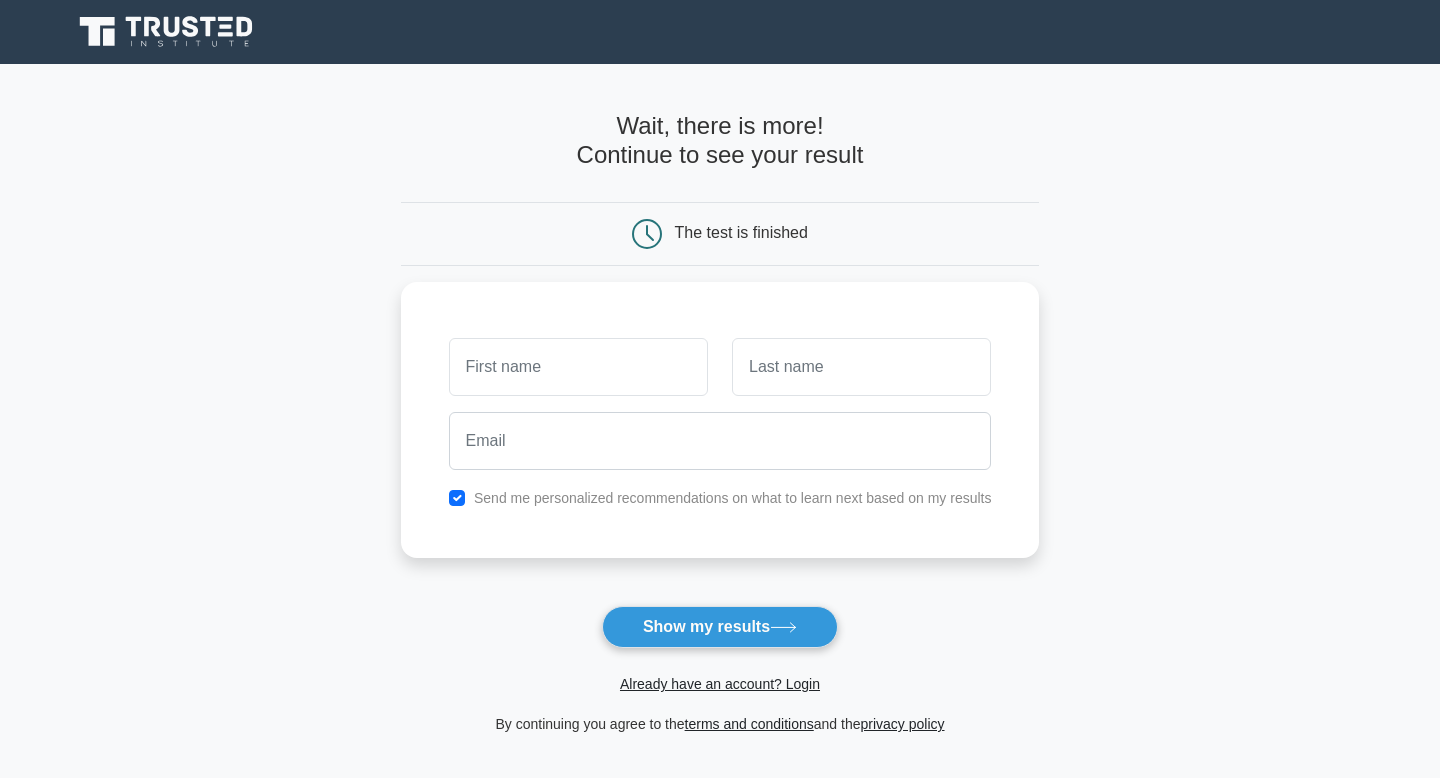 scroll, scrollTop: 0, scrollLeft: 0, axis: both 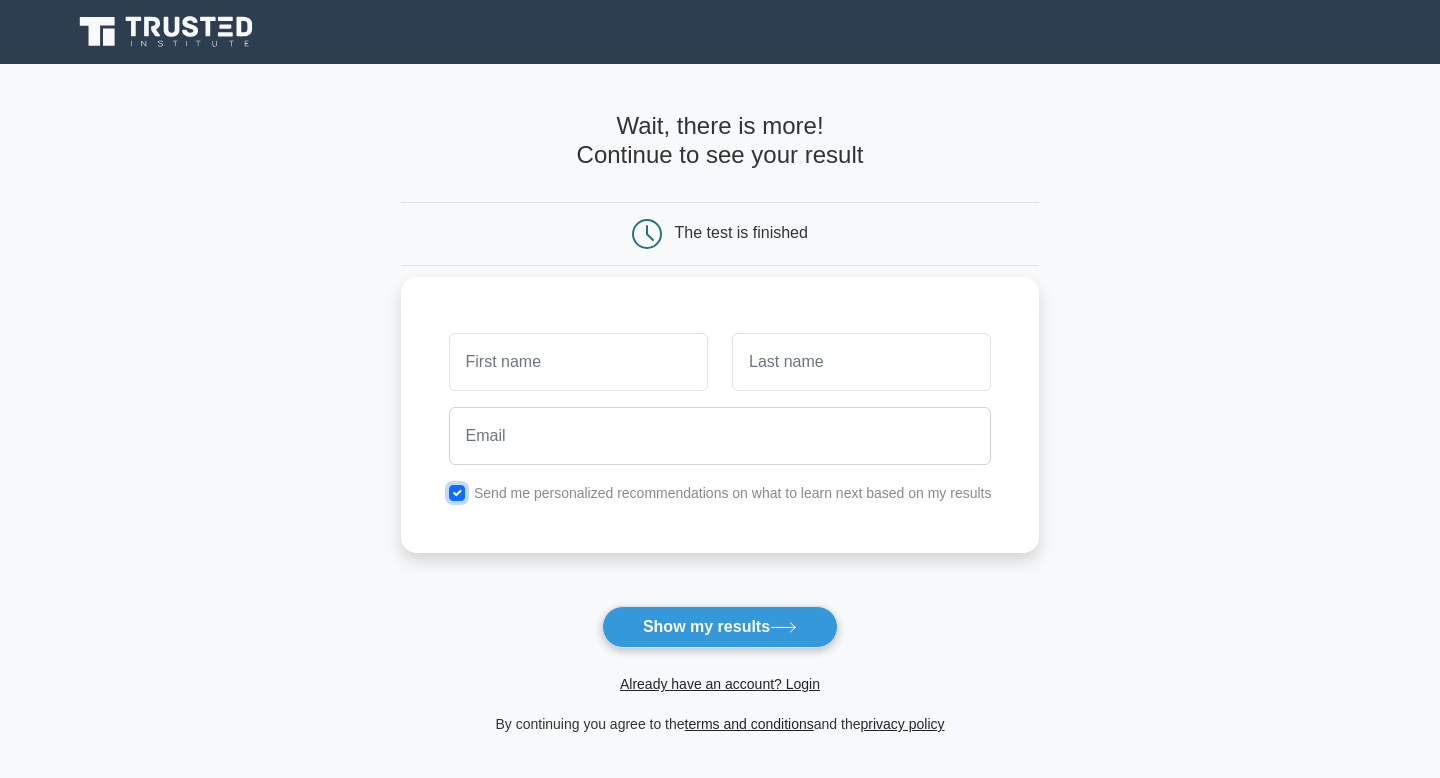 click at bounding box center [457, 493] 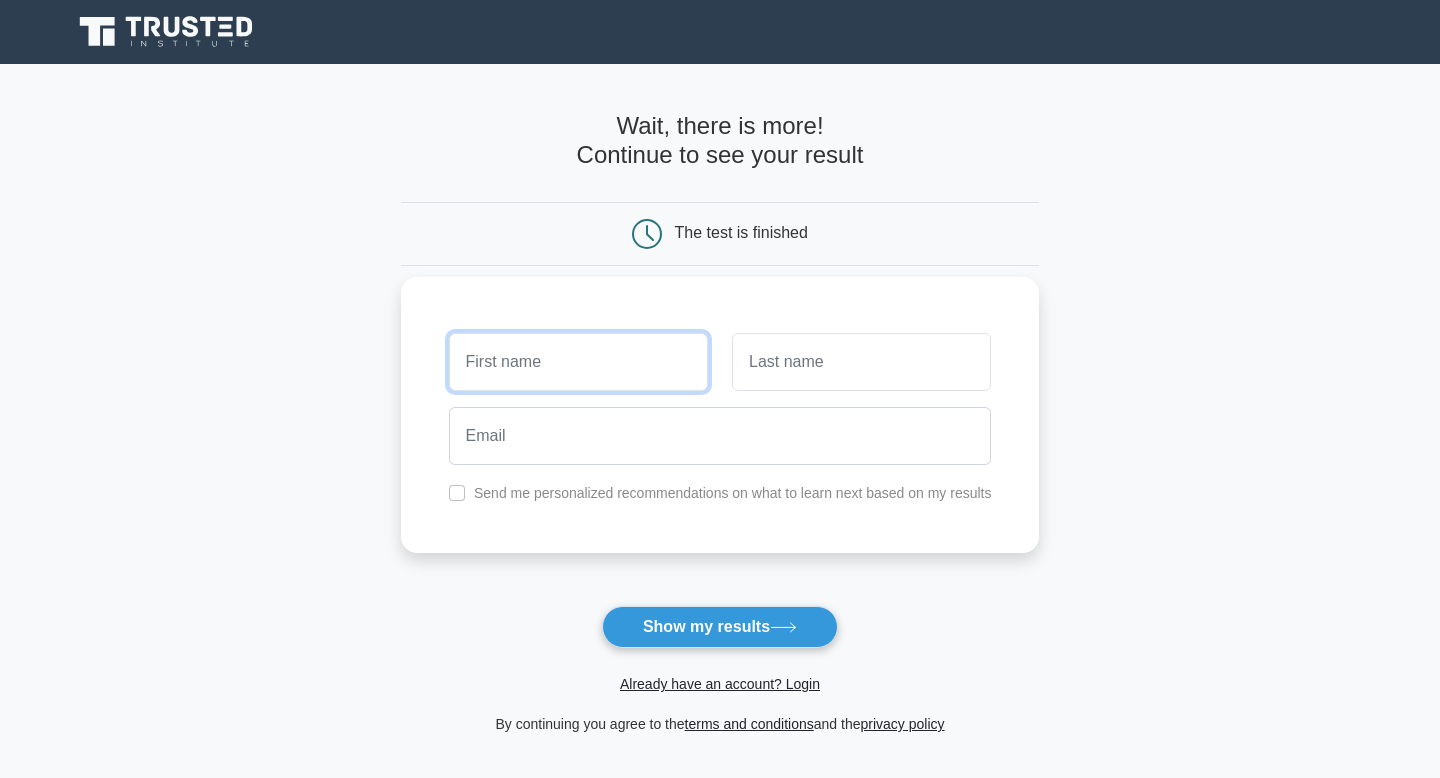 click at bounding box center [578, 362] 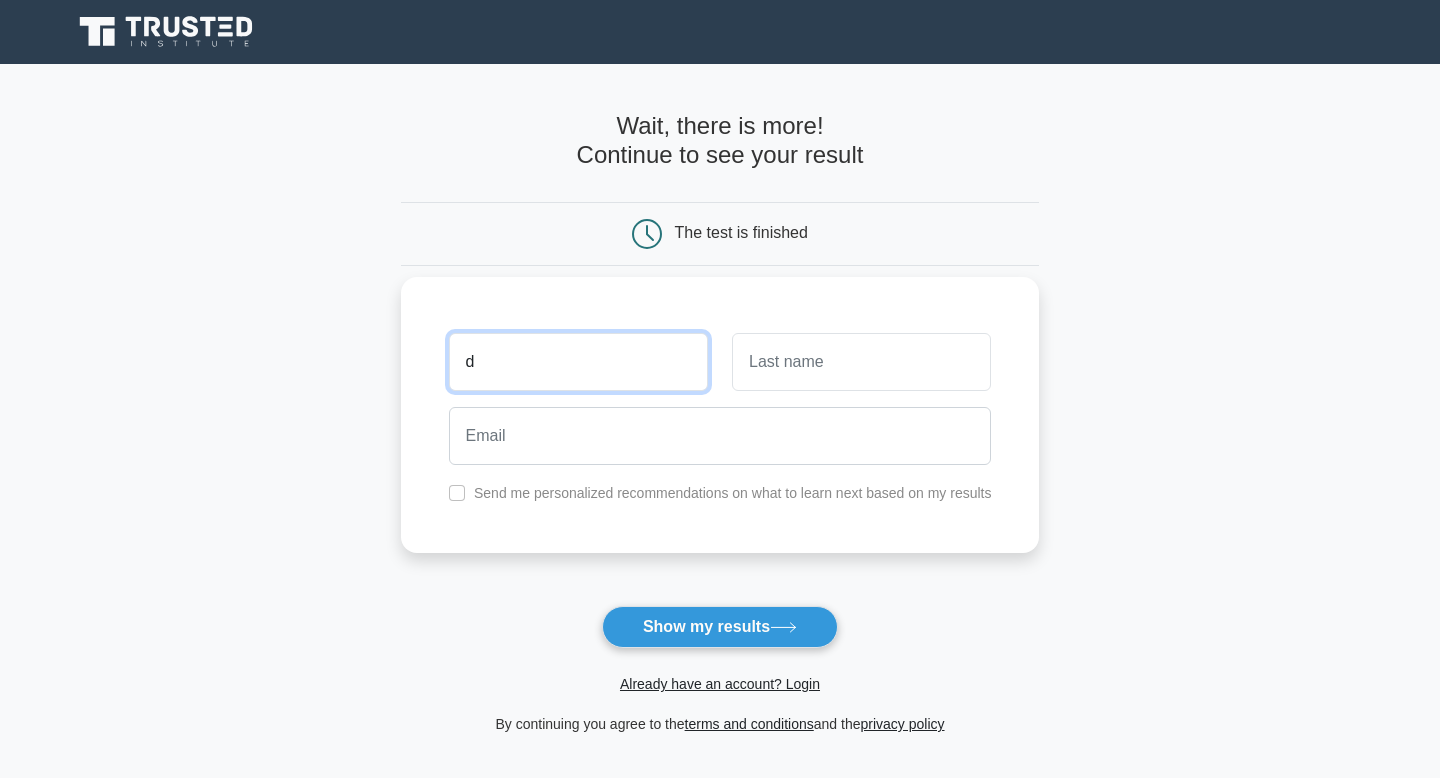 type on "d" 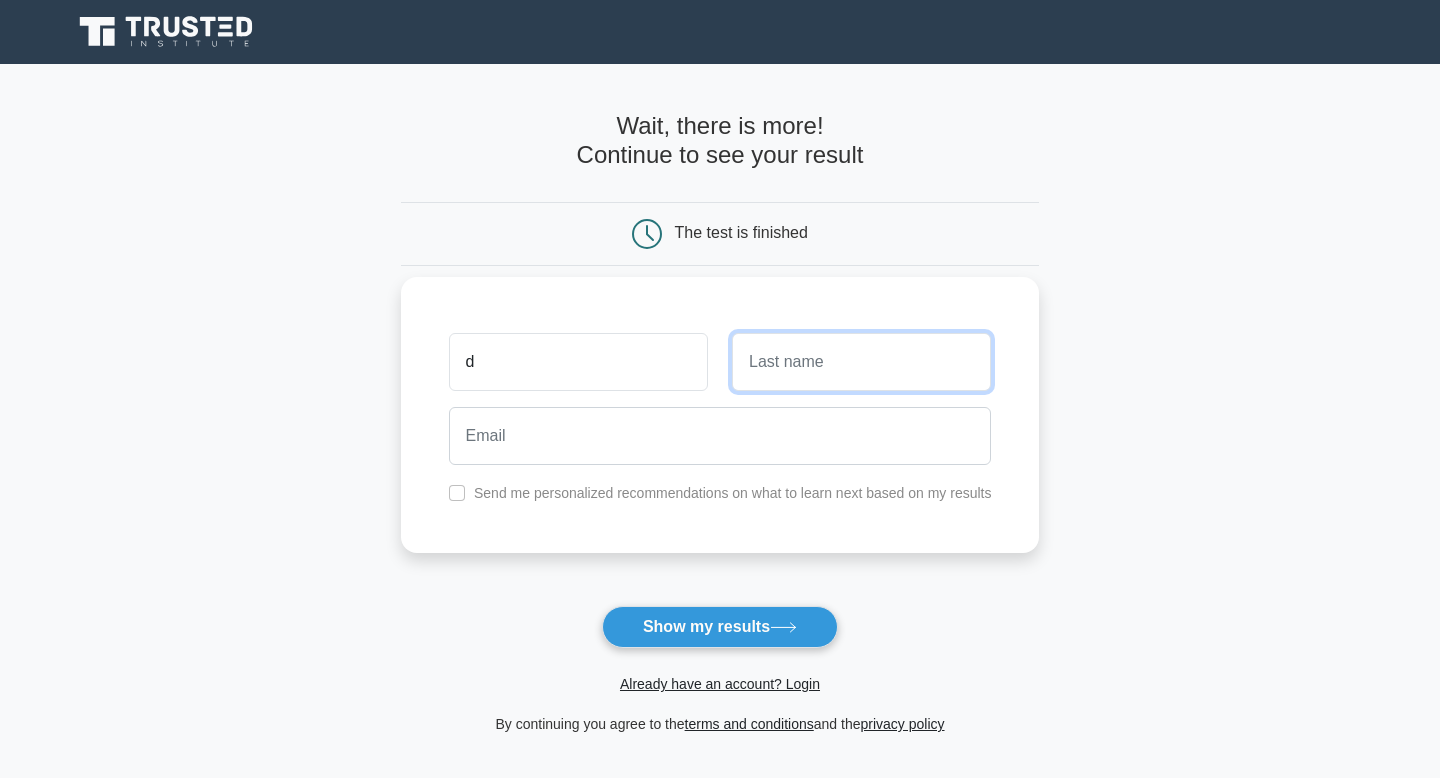 click at bounding box center [861, 362] 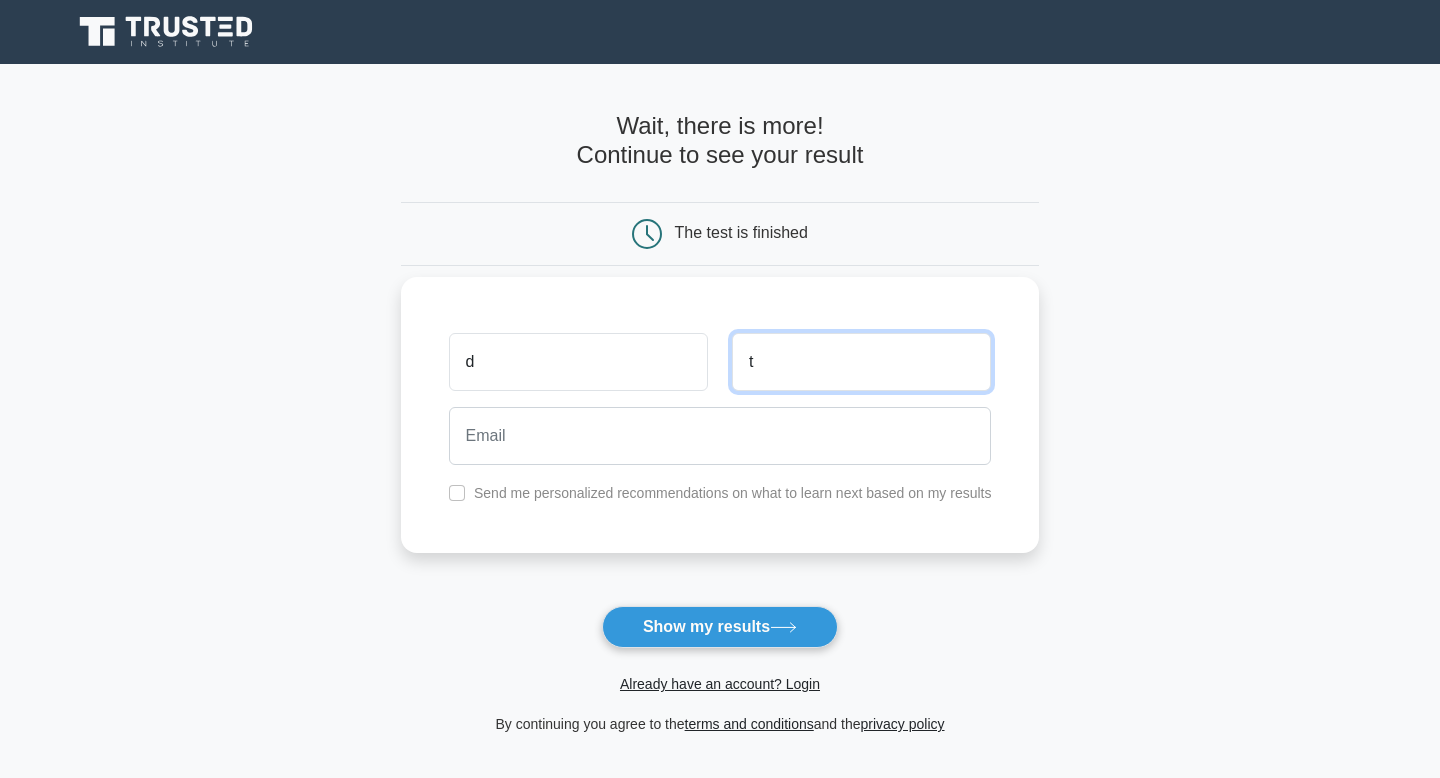 type on "t" 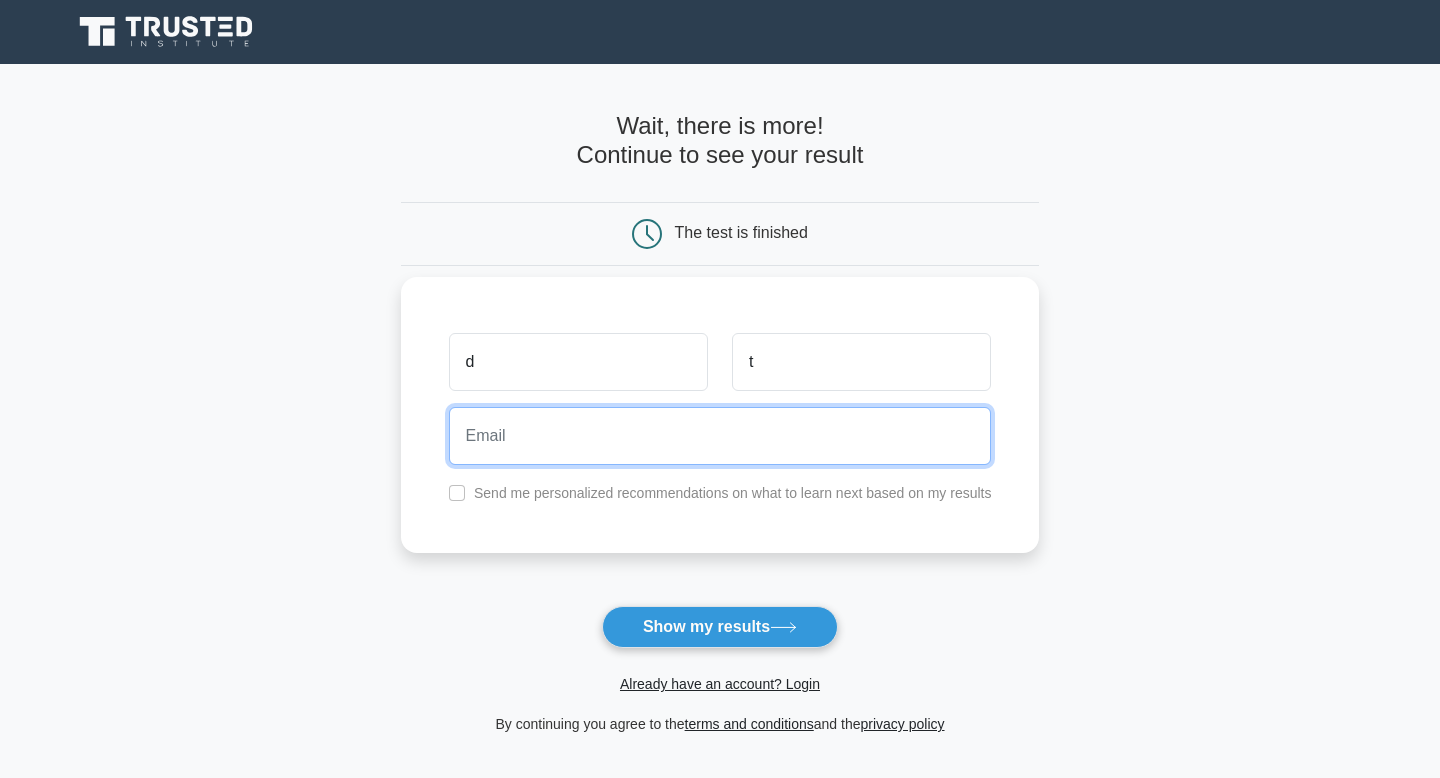 click at bounding box center [720, 436] 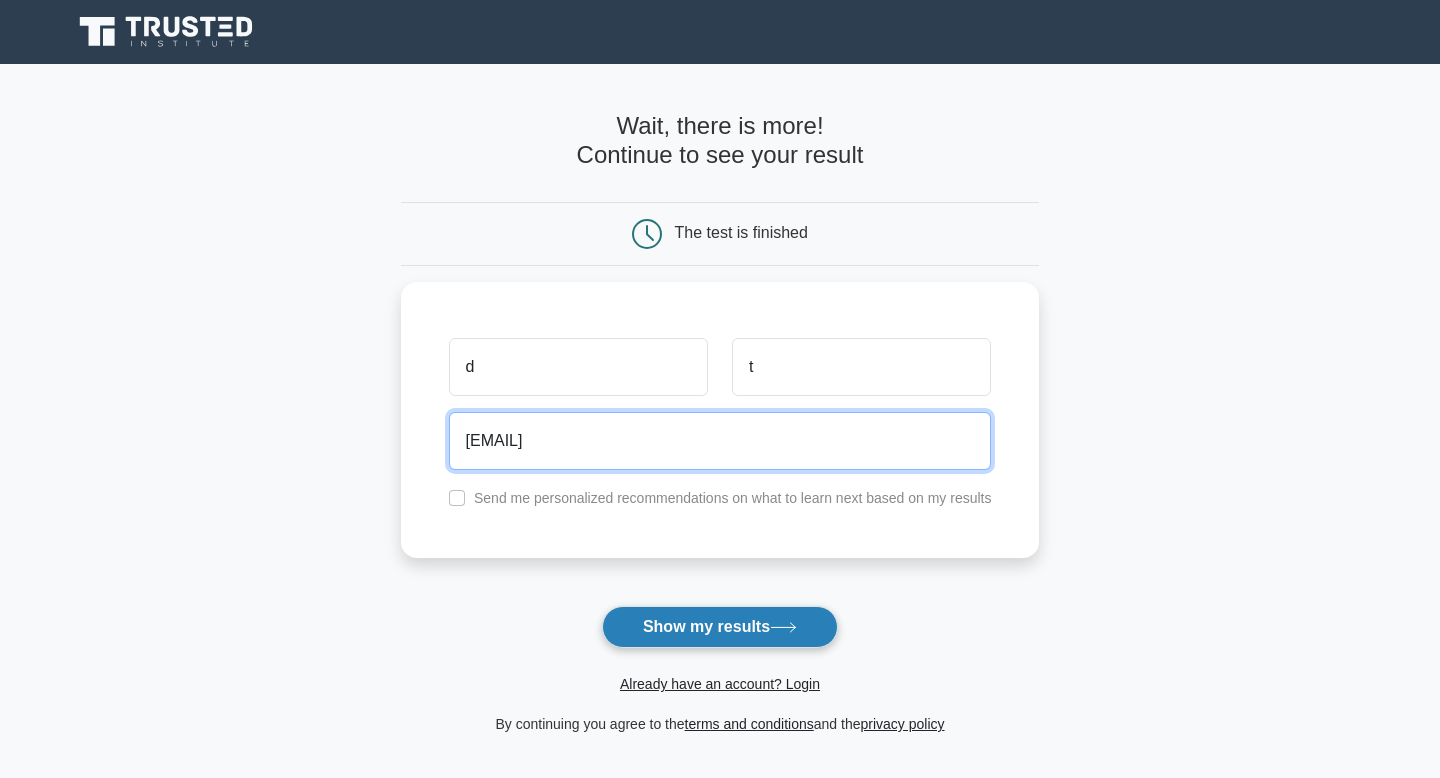 type on "cbig7278@gmail.com" 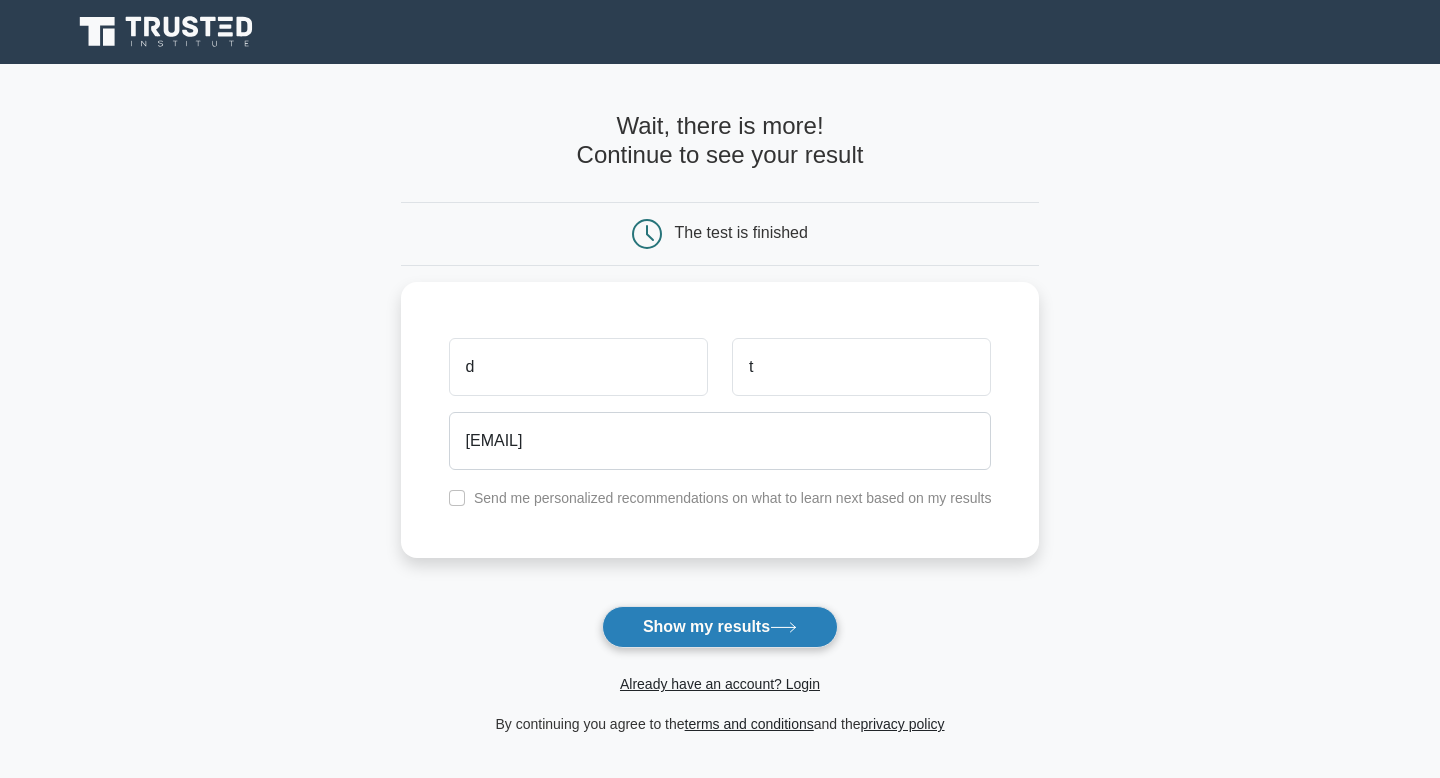 click on "Show my results" at bounding box center (720, 627) 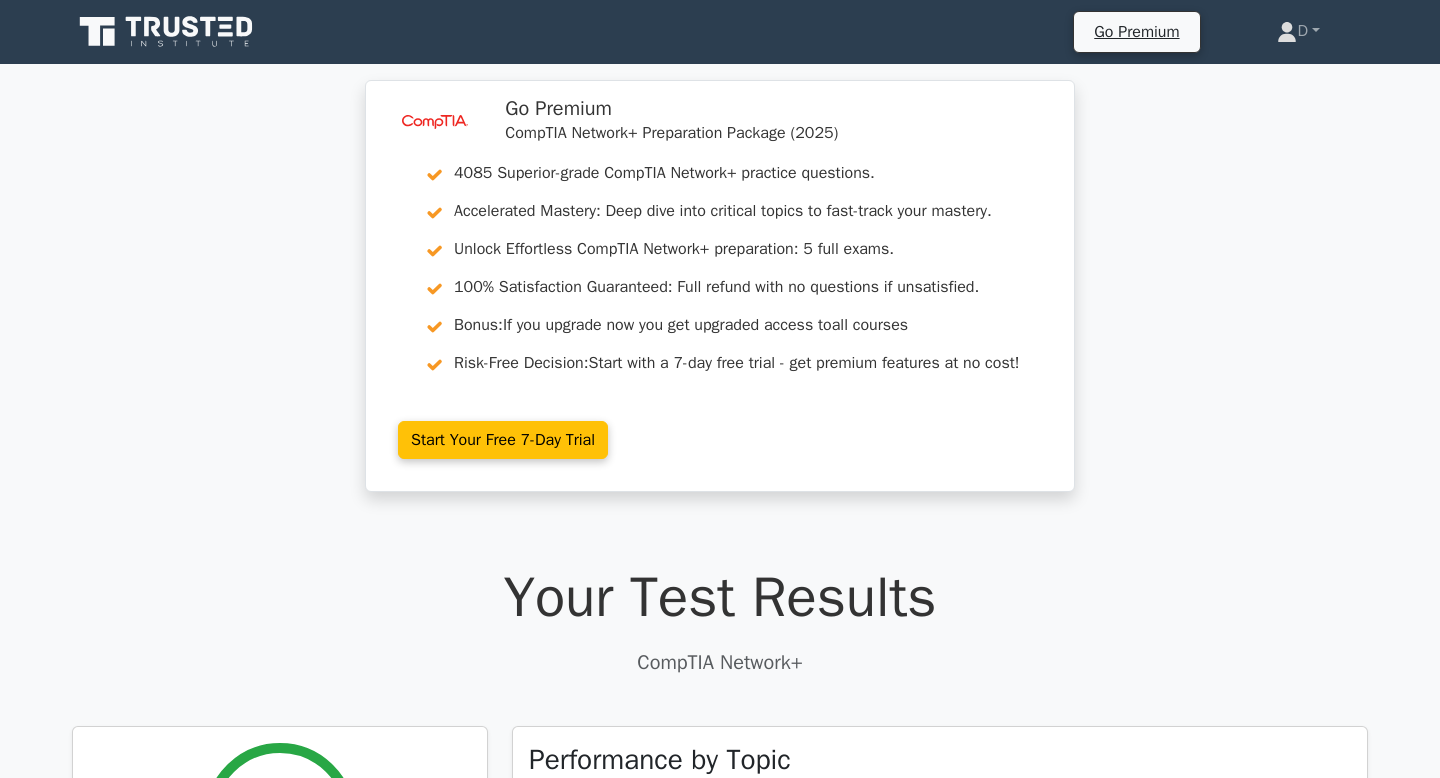 scroll, scrollTop: 0, scrollLeft: 0, axis: both 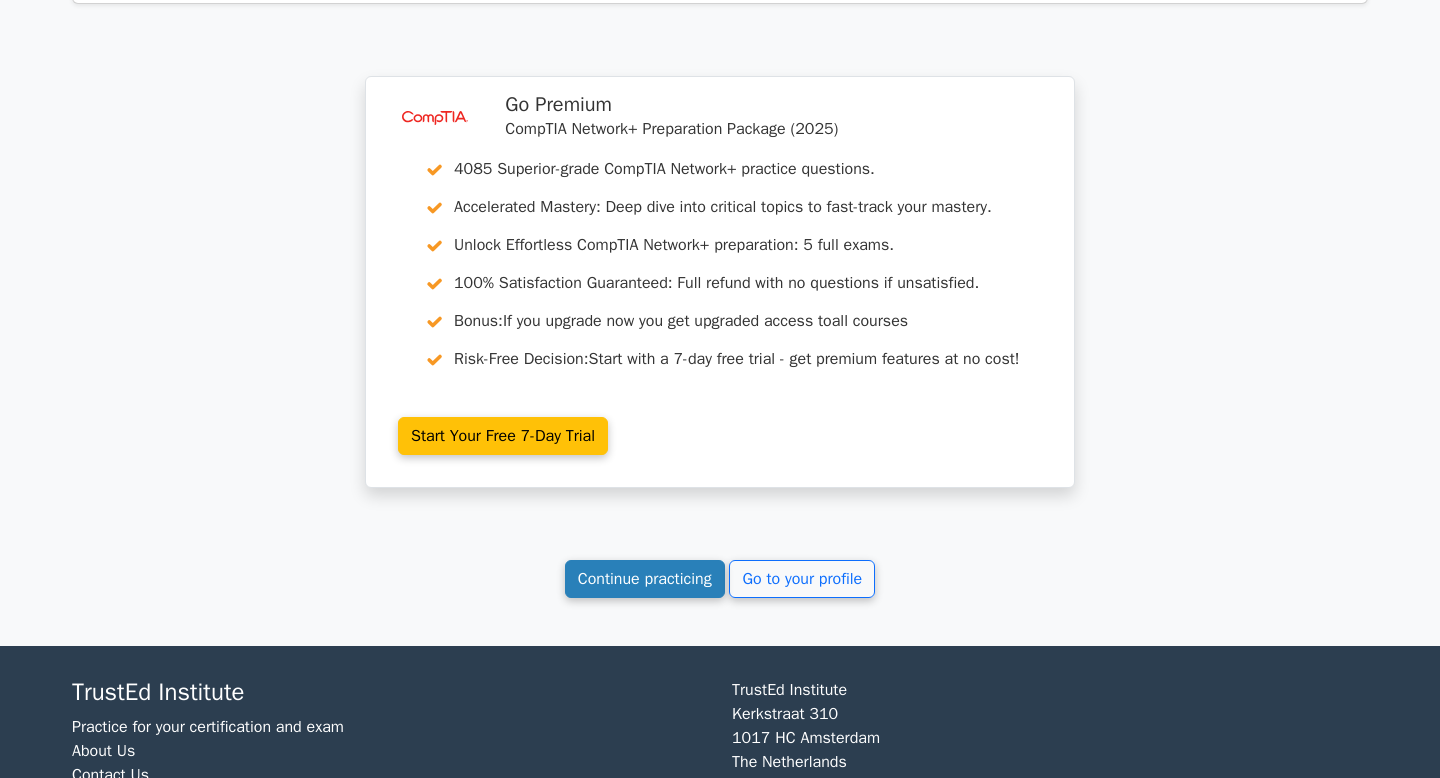 click on "Continue practicing" at bounding box center [645, 579] 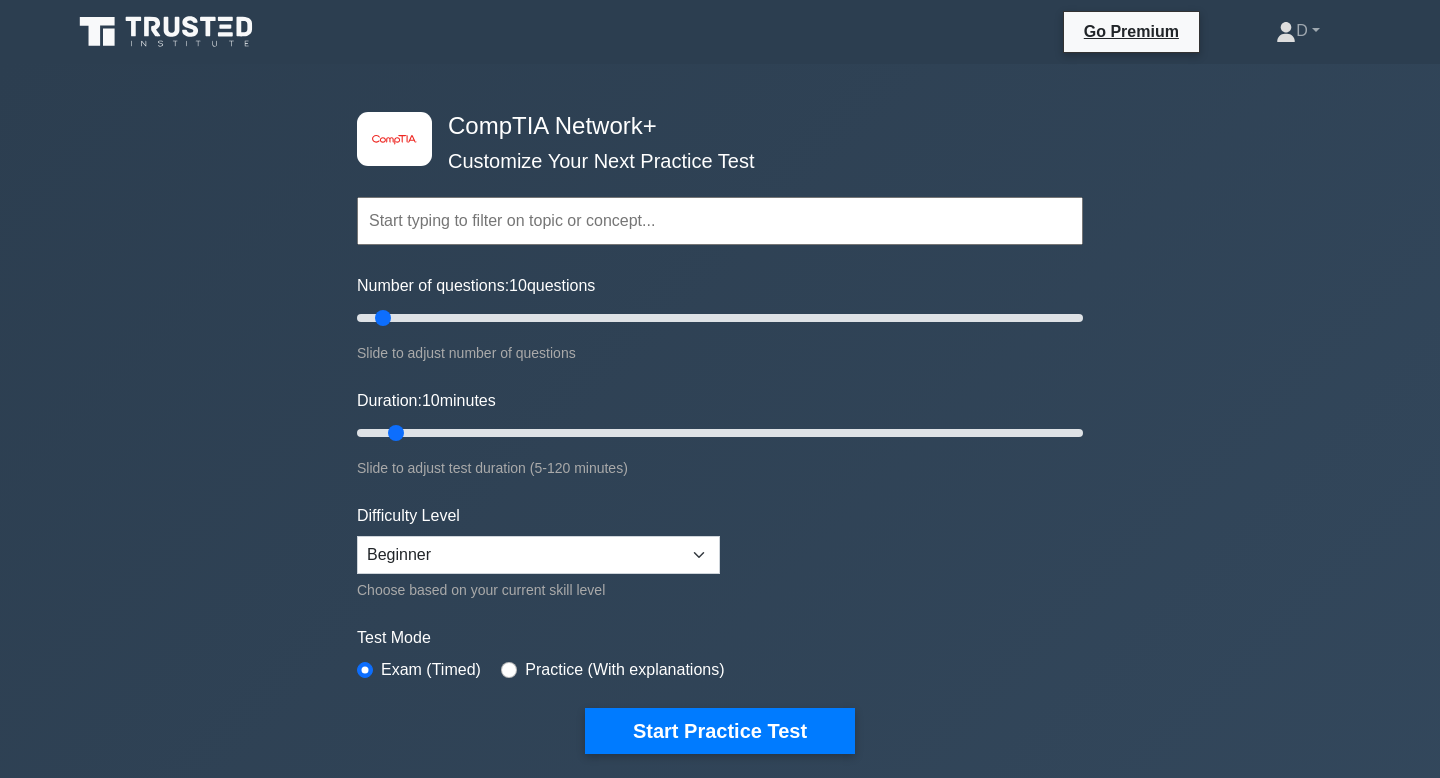 scroll, scrollTop: 0, scrollLeft: 0, axis: both 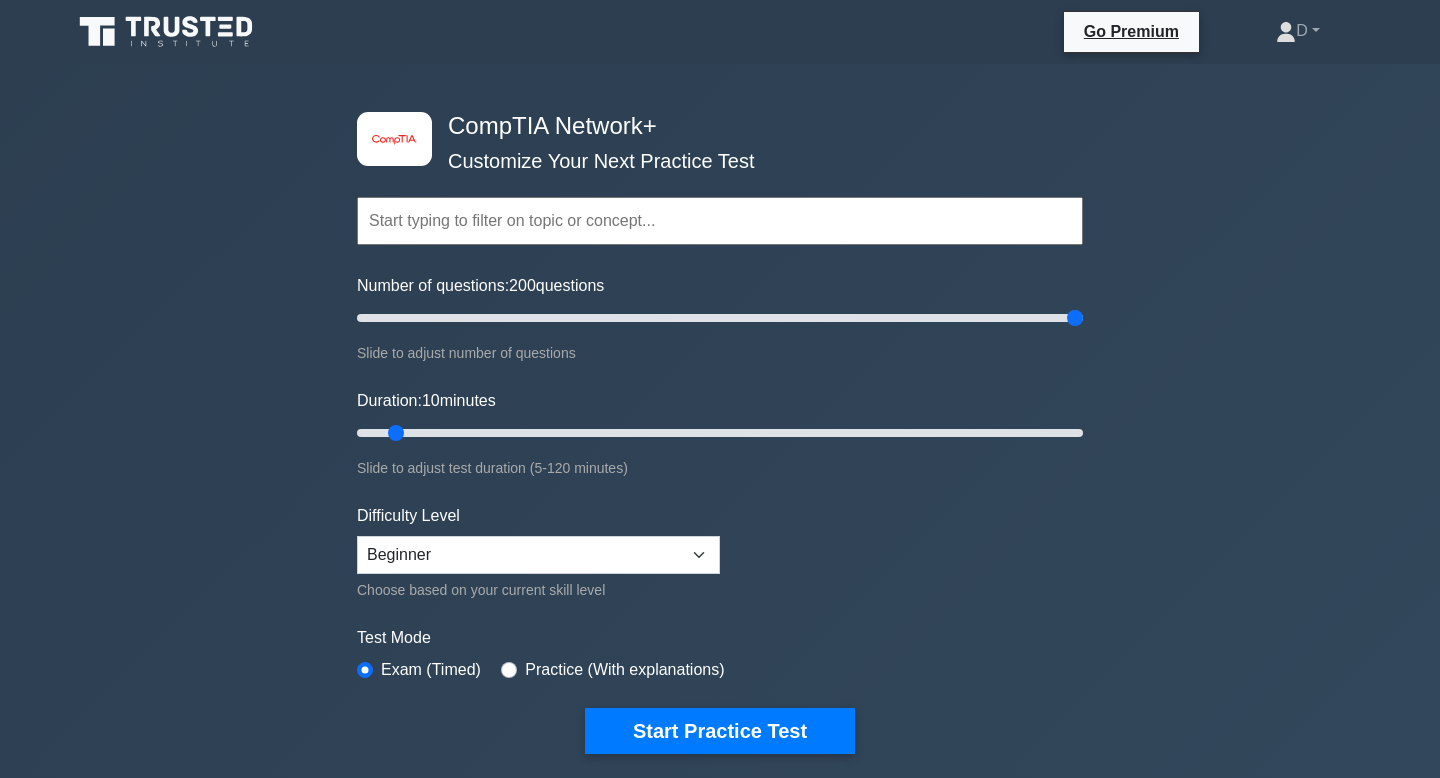 drag, startPoint x: 385, startPoint y: 317, endPoint x: 1076, endPoint y: 372, distance: 693.1854 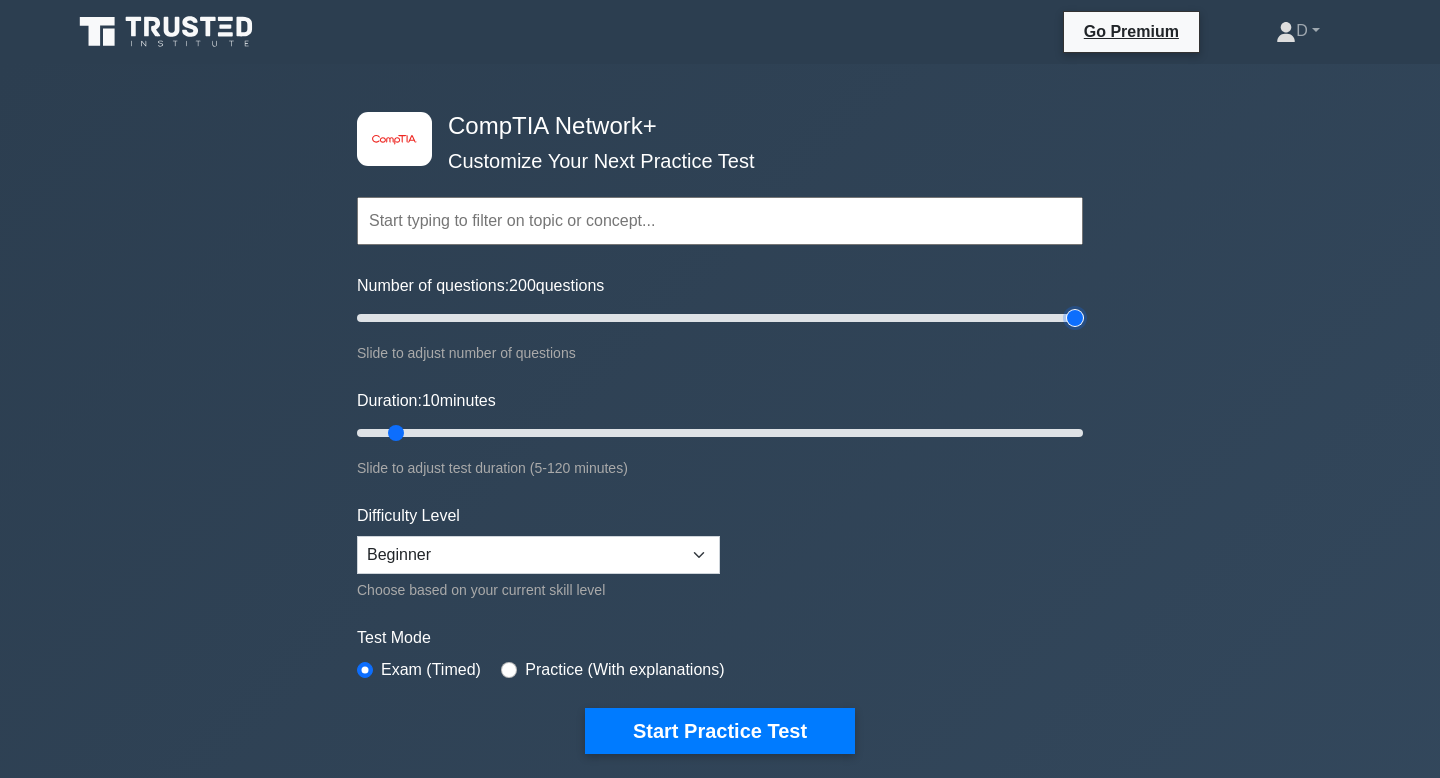 type on "200" 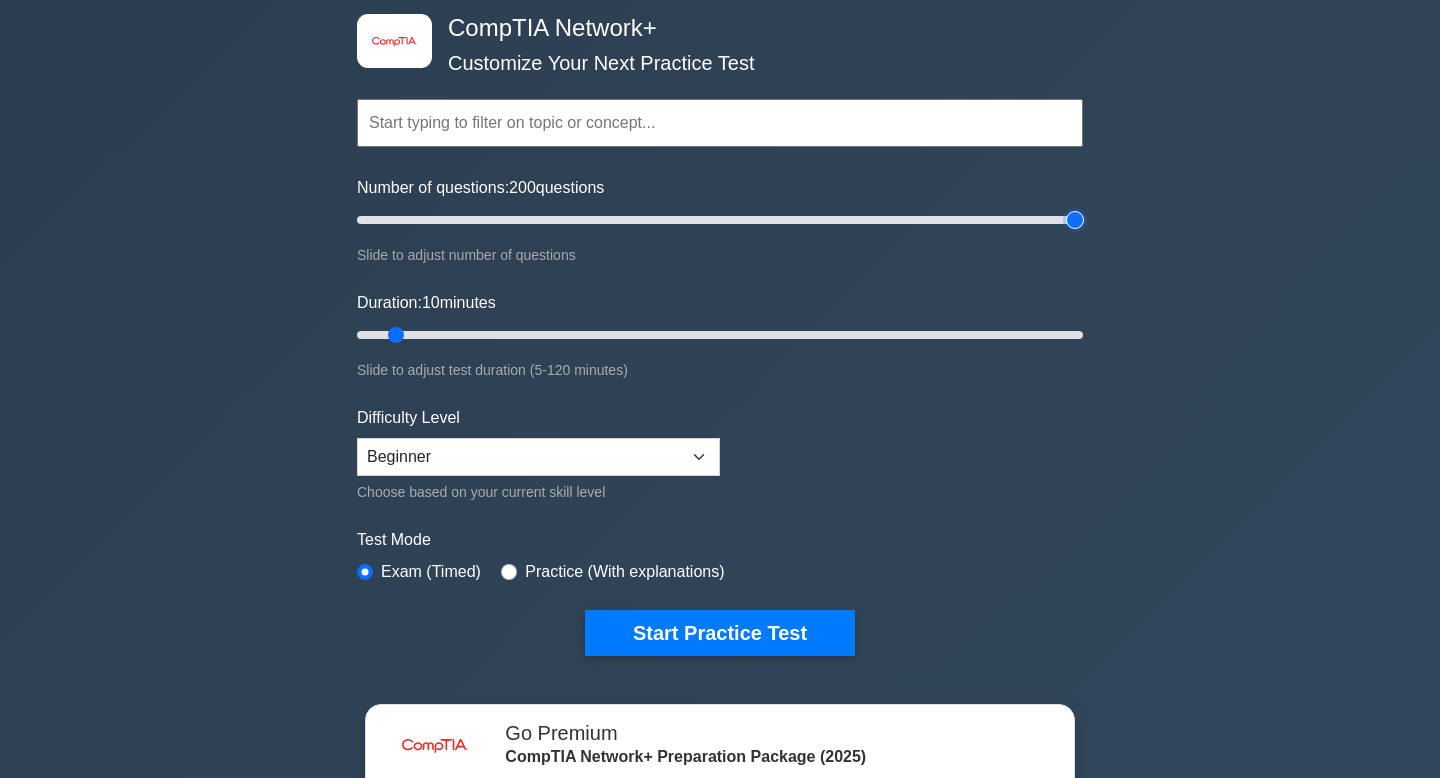 scroll, scrollTop: 102, scrollLeft: 0, axis: vertical 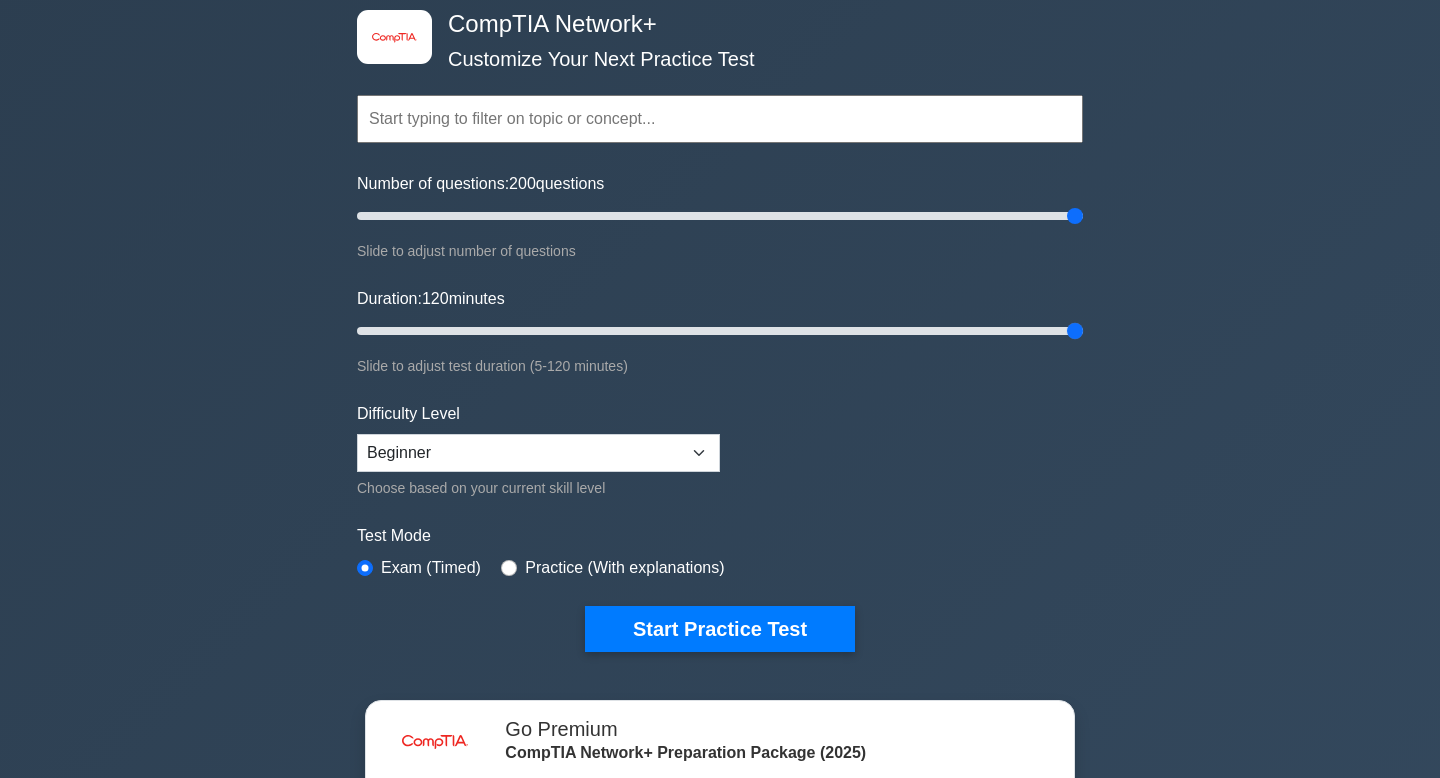 drag, startPoint x: 398, startPoint y: 331, endPoint x: 1189, endPoint y: 399, distance: 793.9175 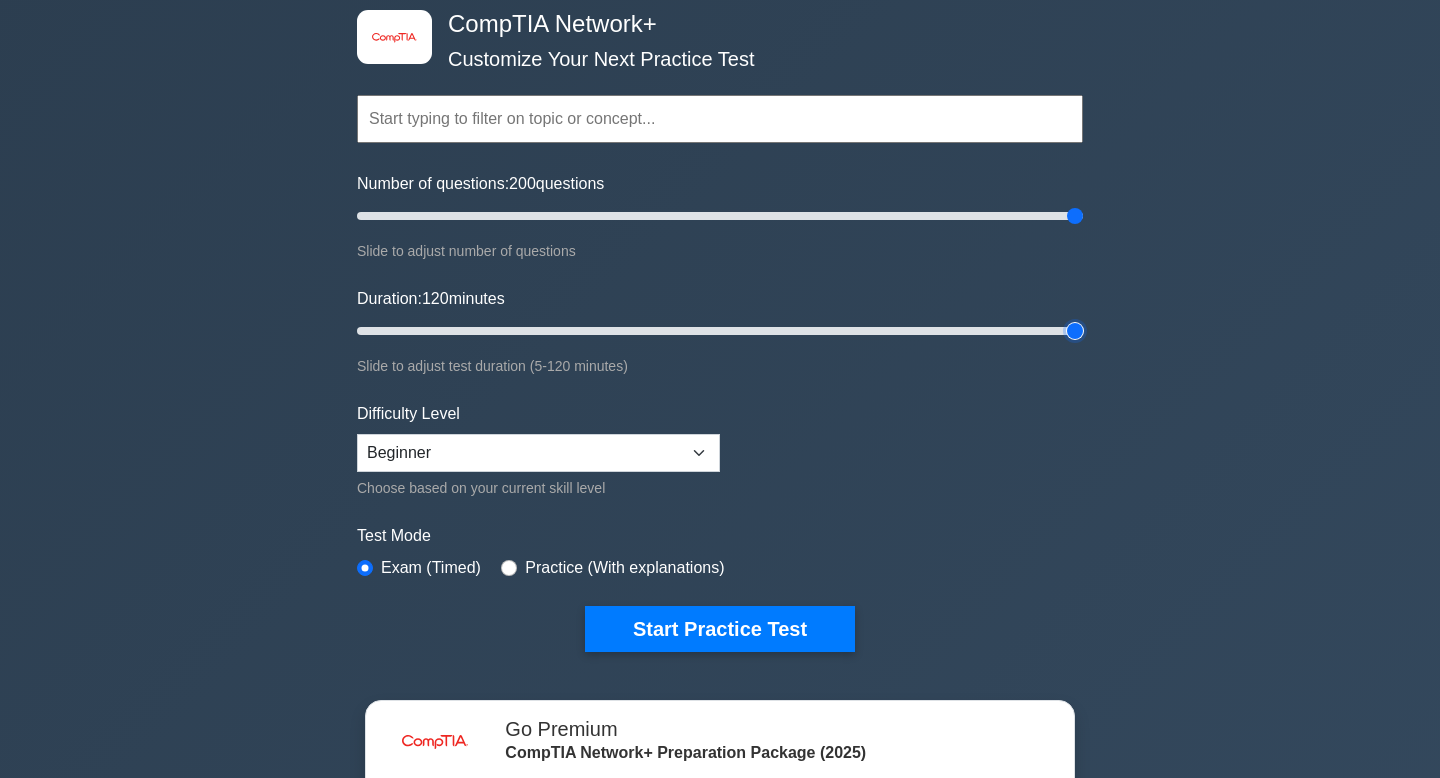 type on "120" 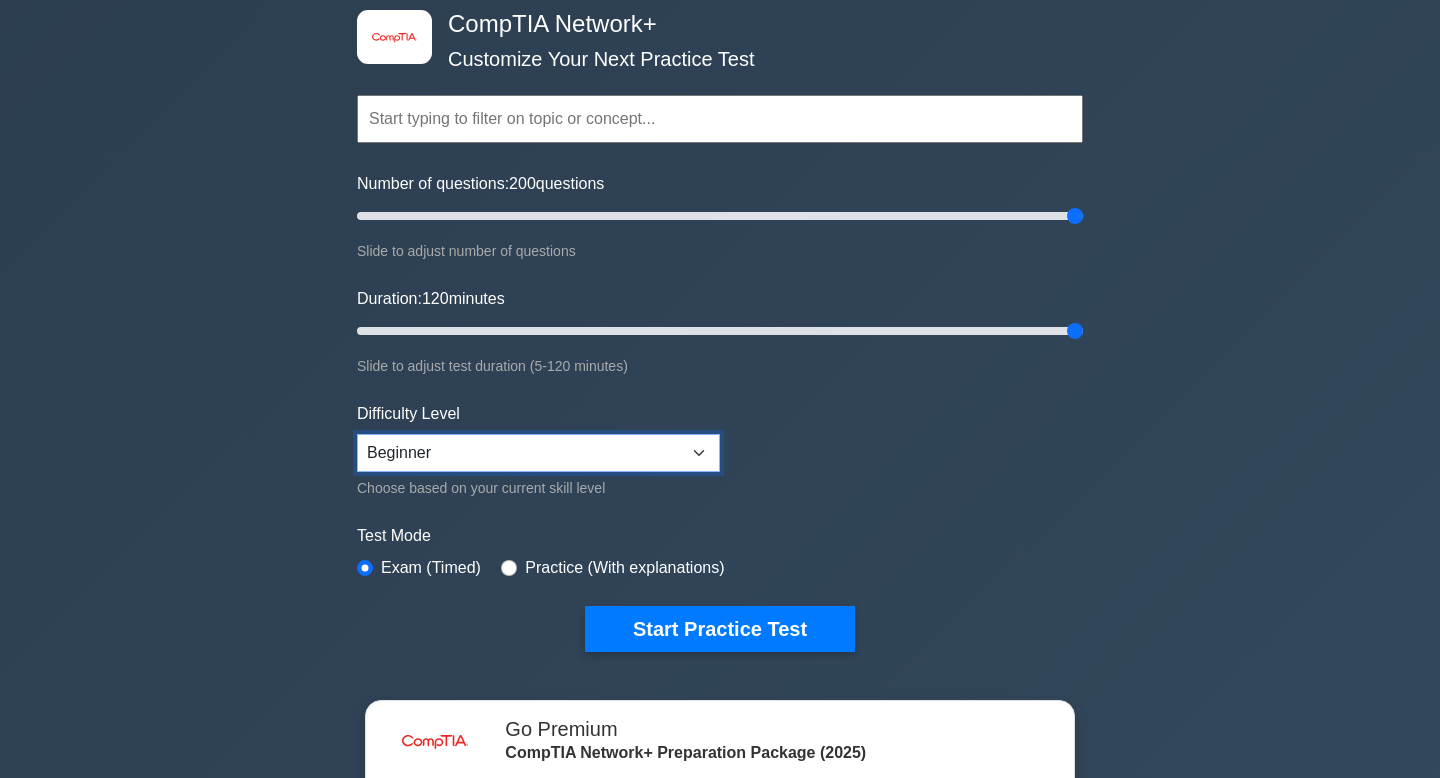 click on "Beginner
Intermediate
Expert" at bounding box center (538, 453) 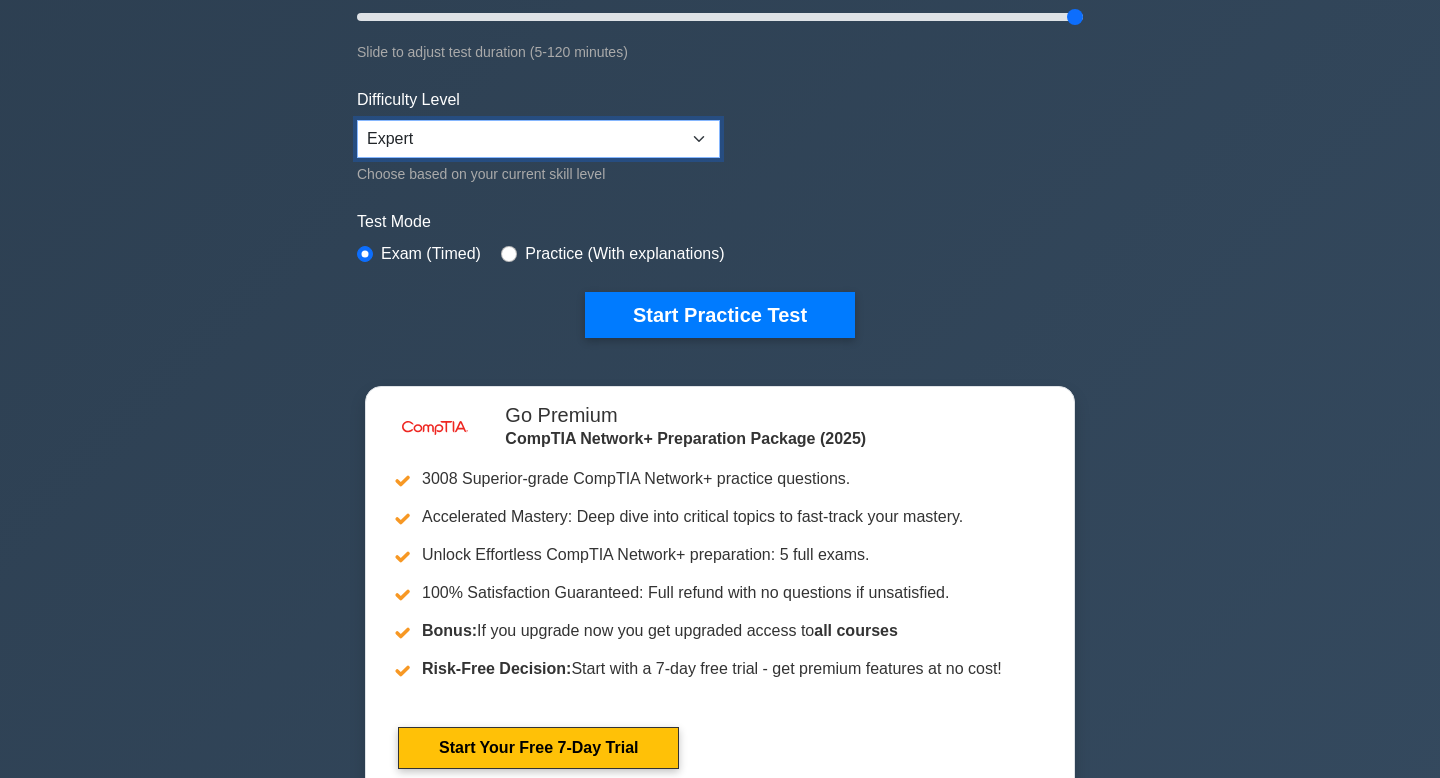 scroll, scrollTop: 381, scrollLeft: 0, axis: vertical 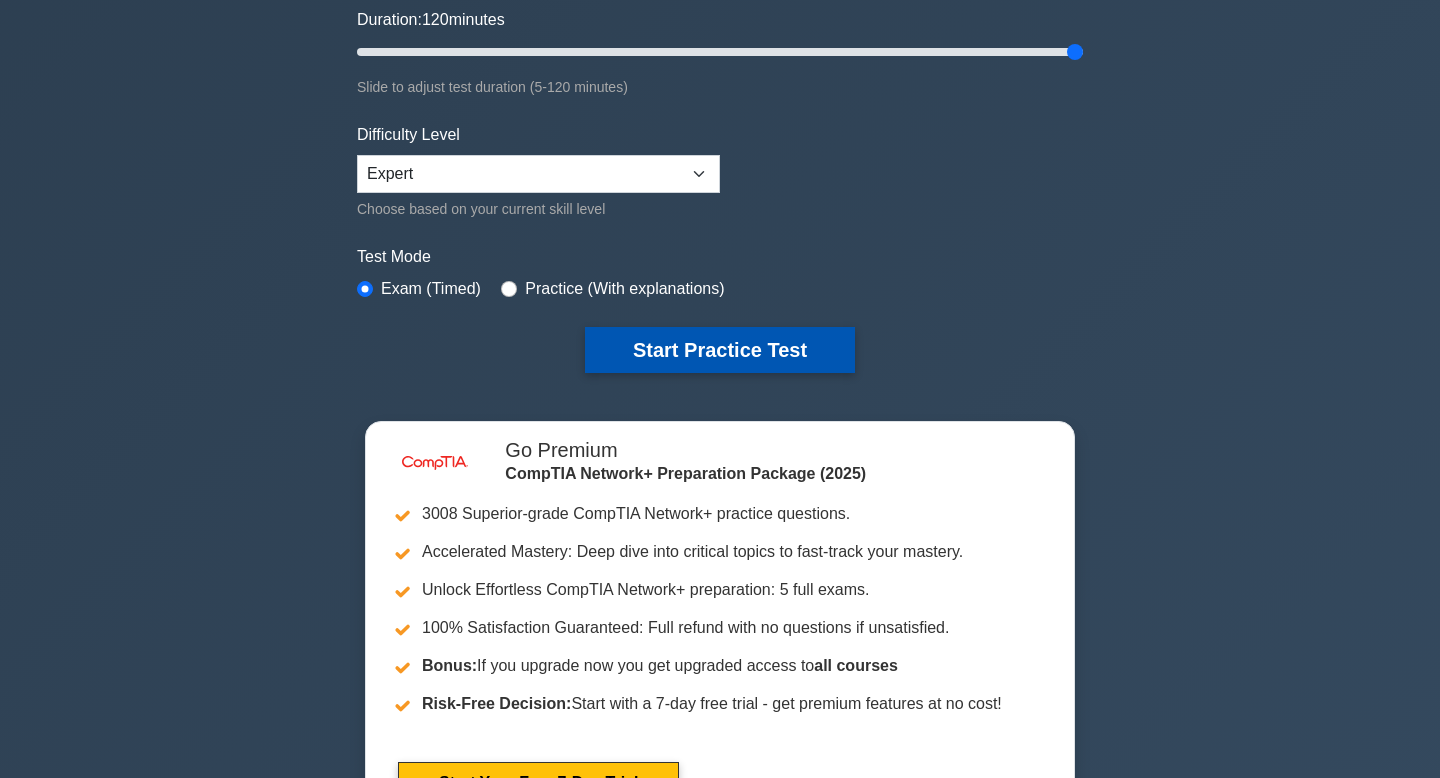 click on "Start Practice Test" at bounding box center [720, 350] 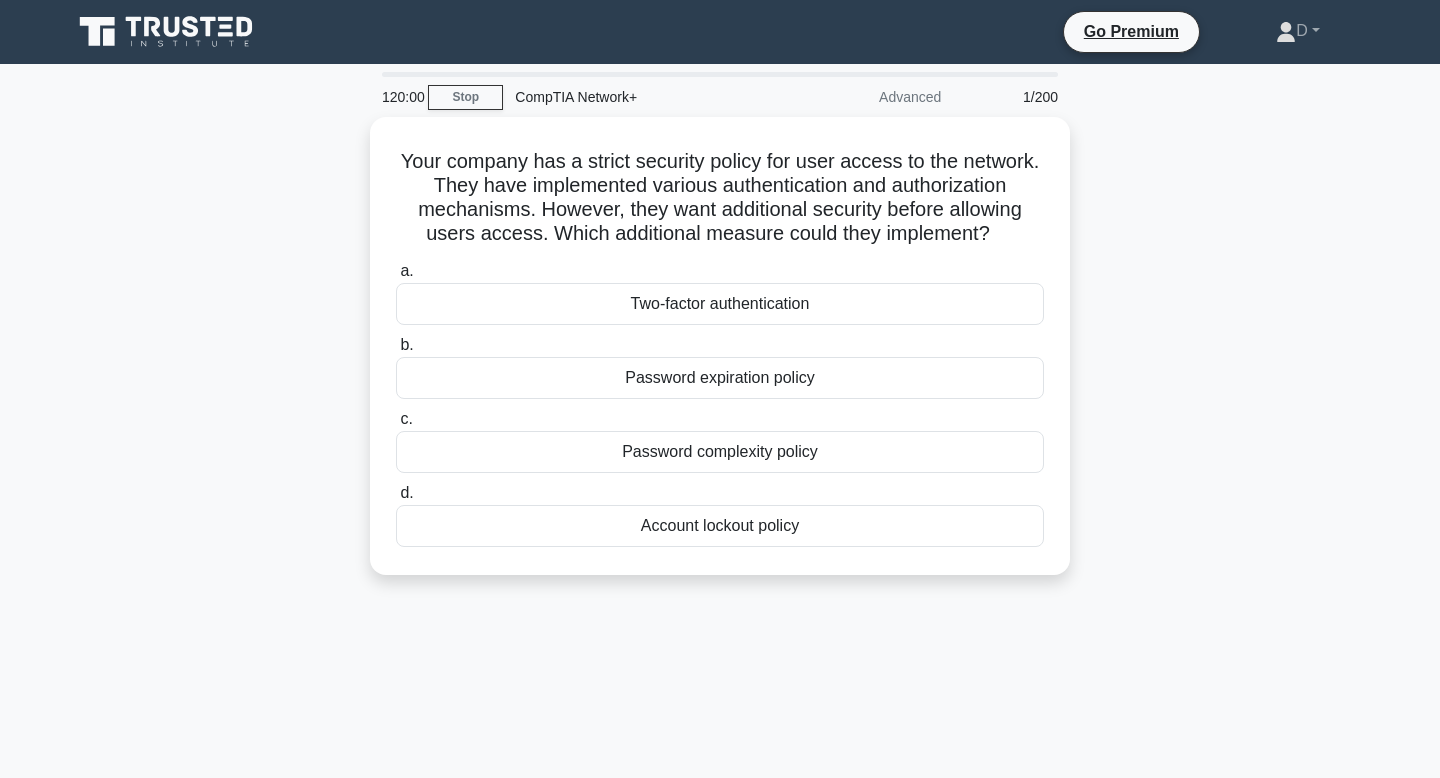 scroll, scrollTop: 0, scrollLeft: 0, axis: both 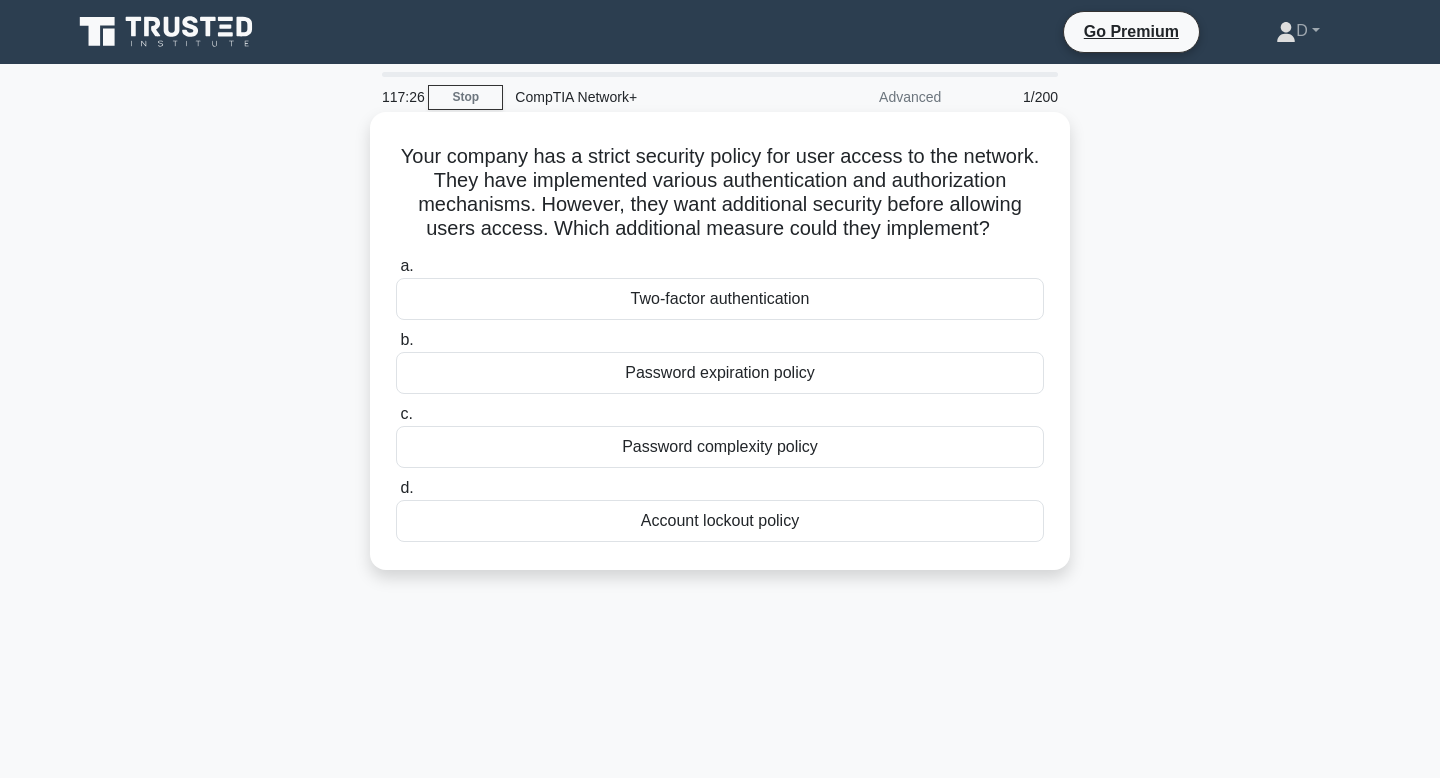 click on "Two-factor authentication" at bounding box center [720, 299] 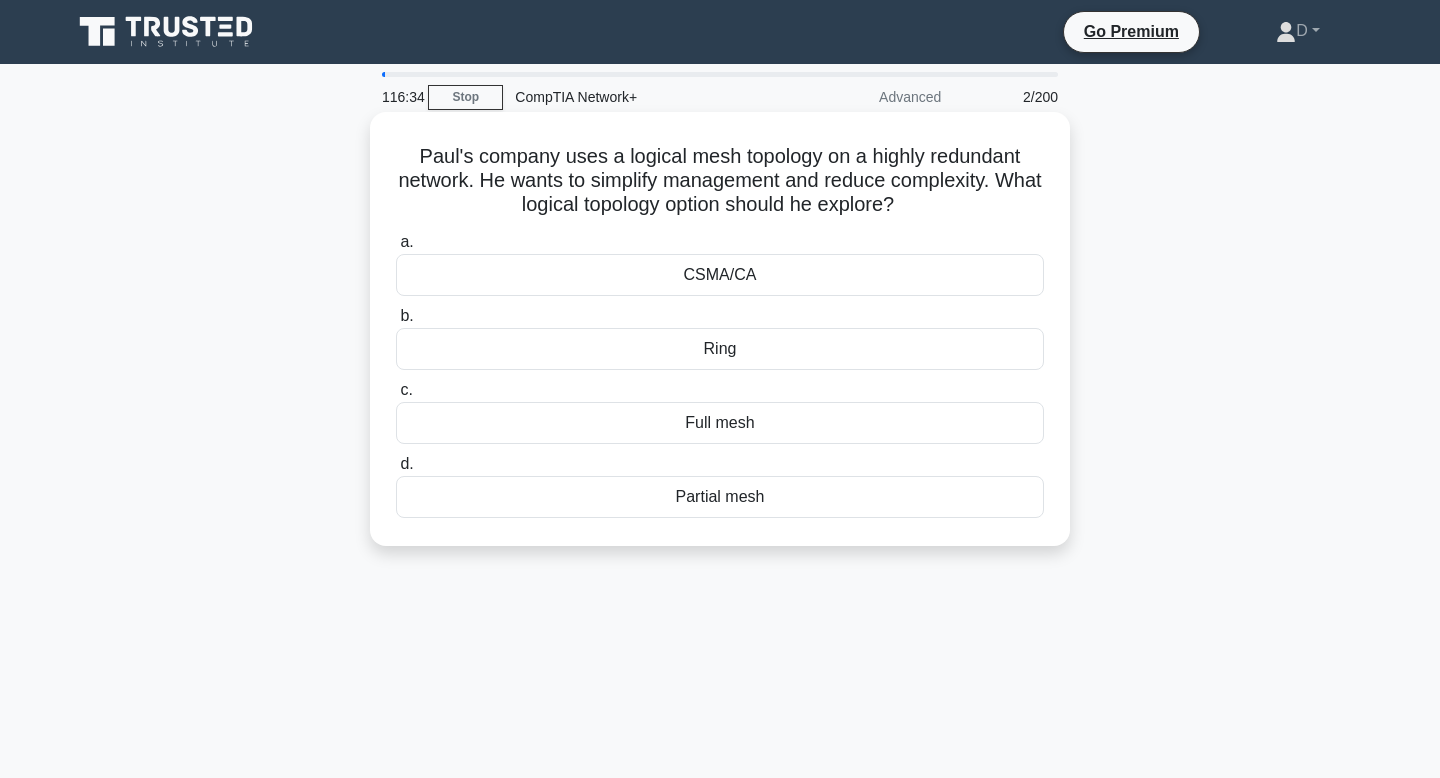 click on "Full mesh" at bounding box center [720, 423] 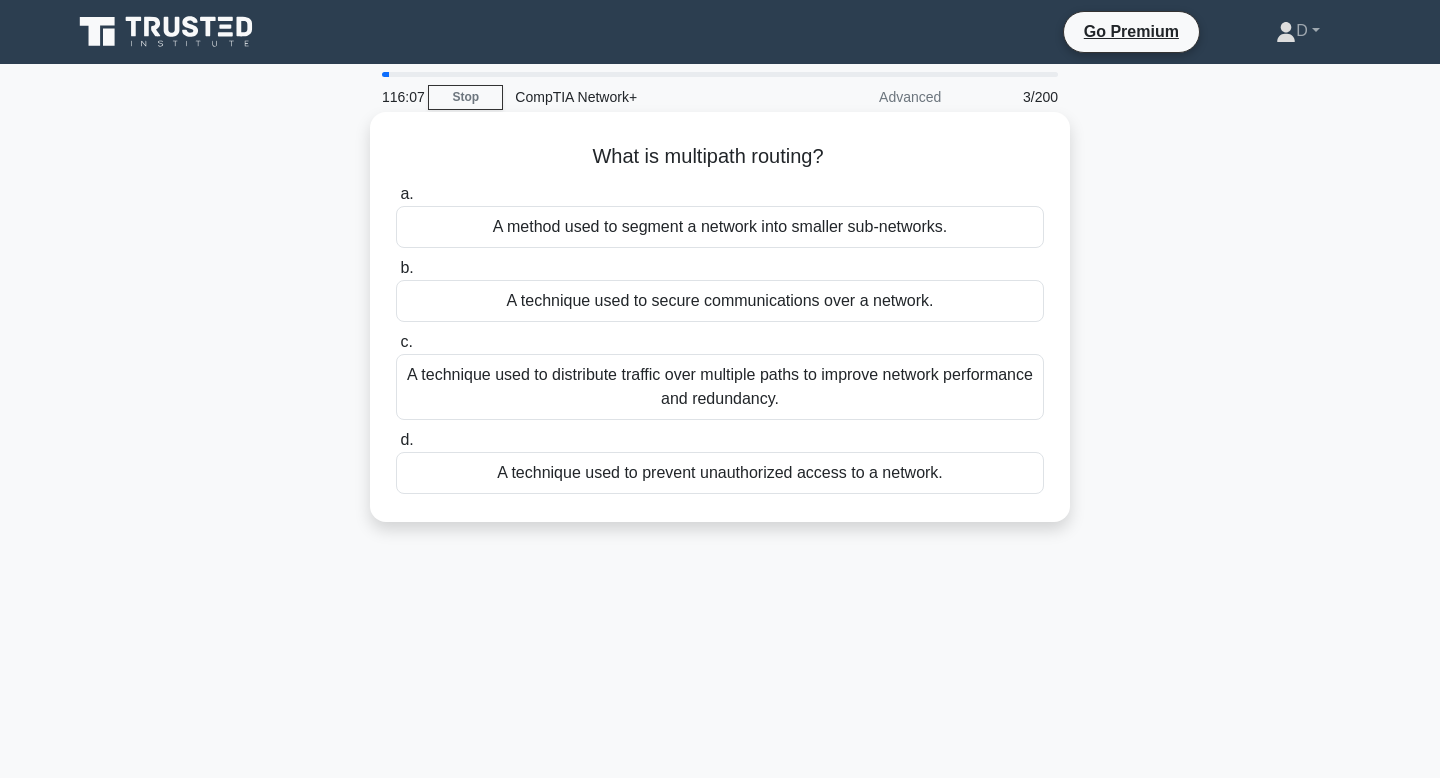 click on "A technique used to distribute traffic over multiple paths to improve network performance and redundancy." at bounding box center [720, 387] 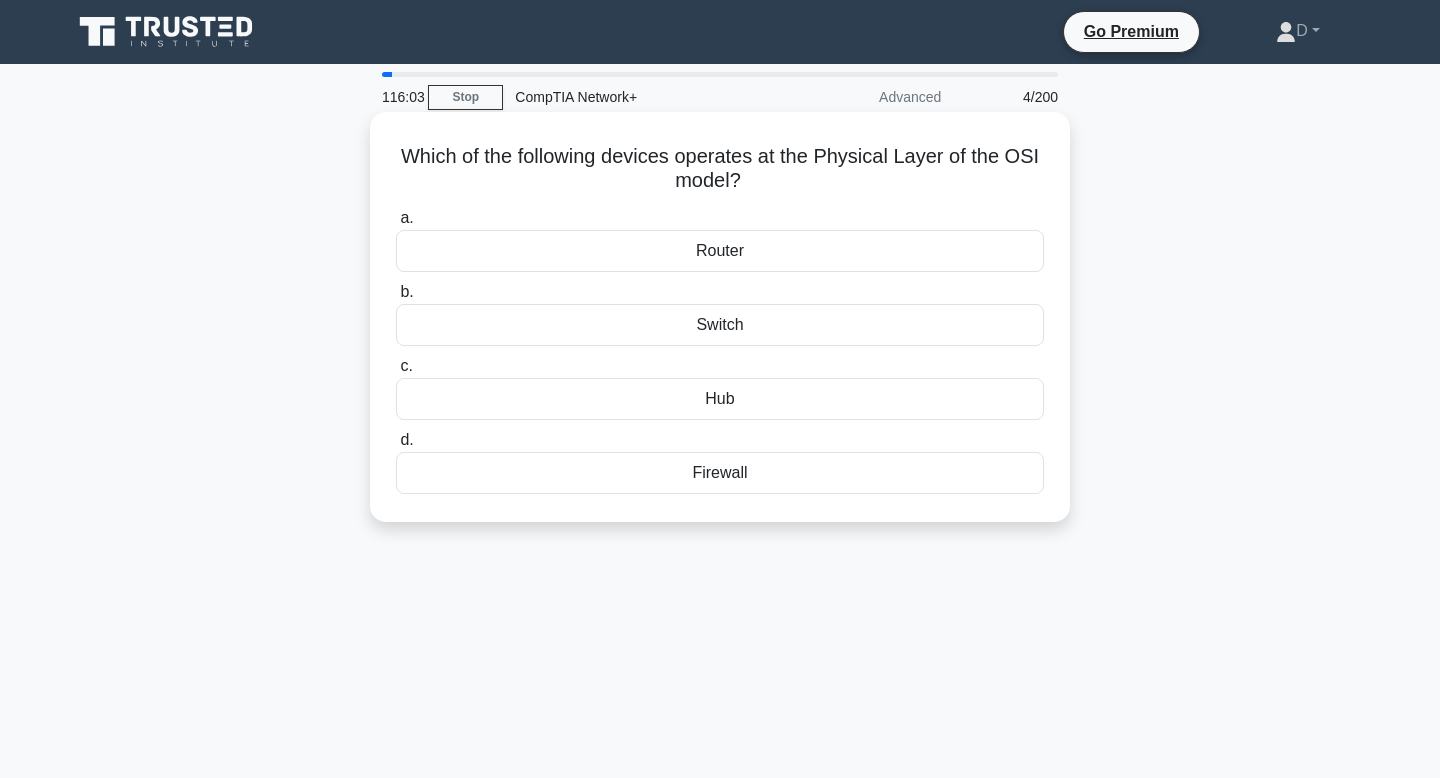 click on "Hub" at bounding box center [720, 399] 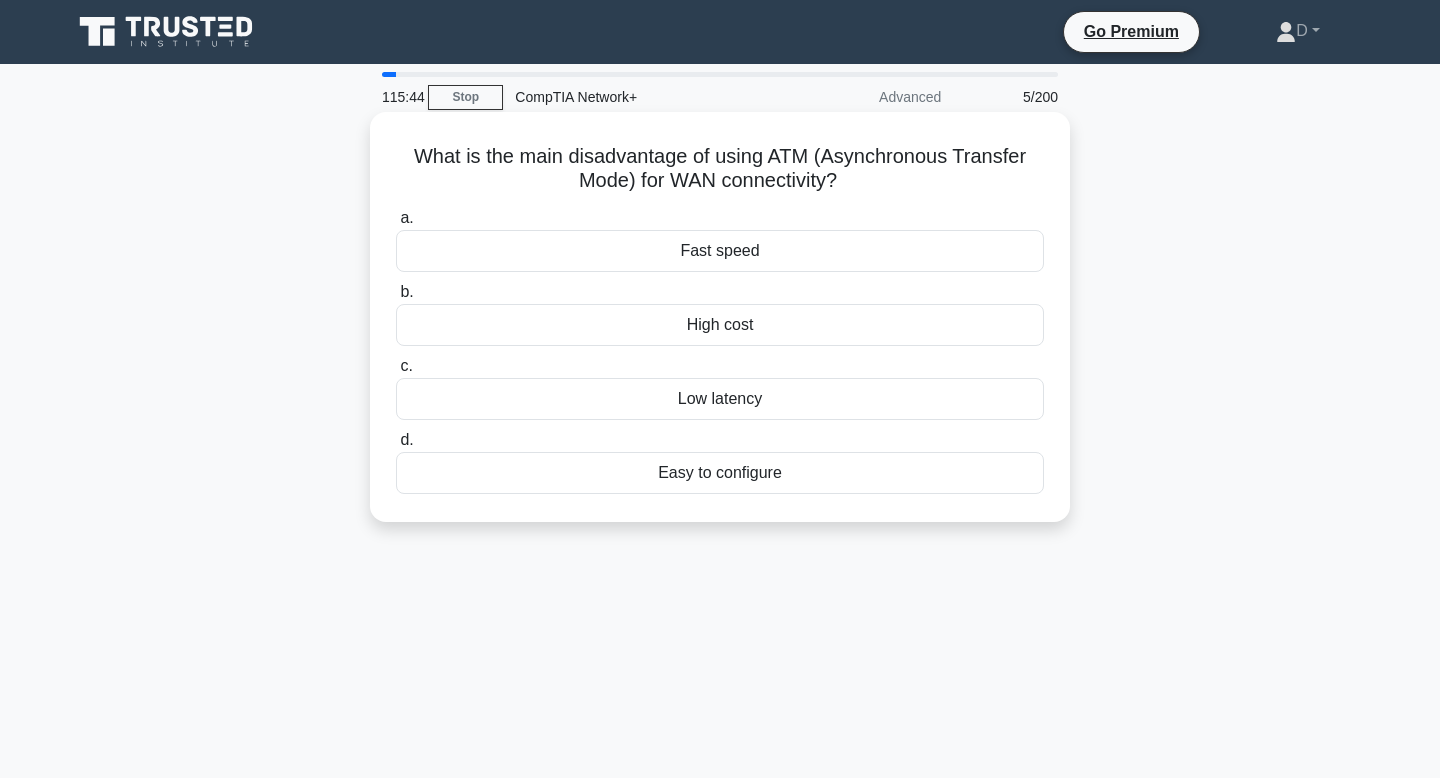 click on "High cost" at bounding box center [720, 325] 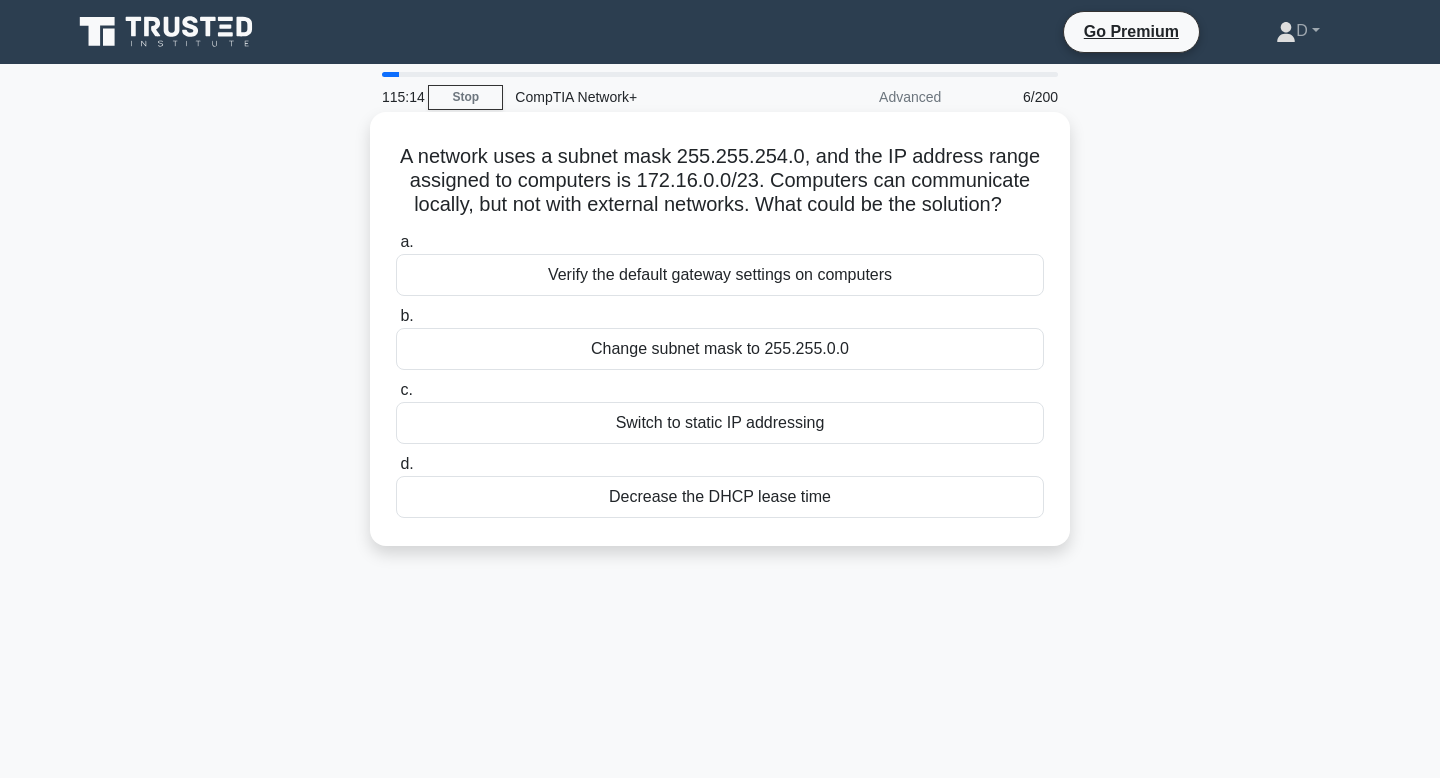 click on "Change subnet mask to 255.255.0.0" at bounding box center (720, 349) 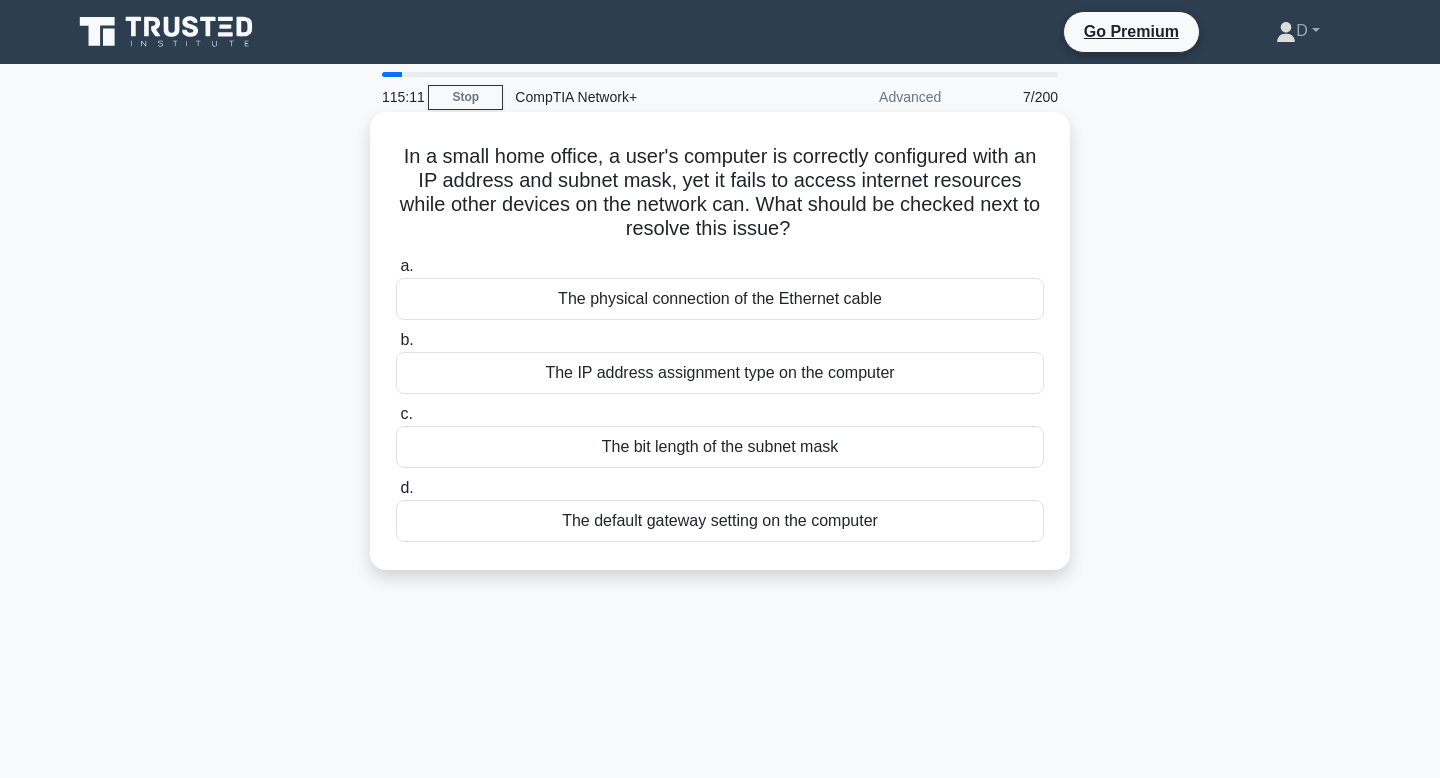 click on "The IP address assignment type on the computer" at bounding box center [720, 373] 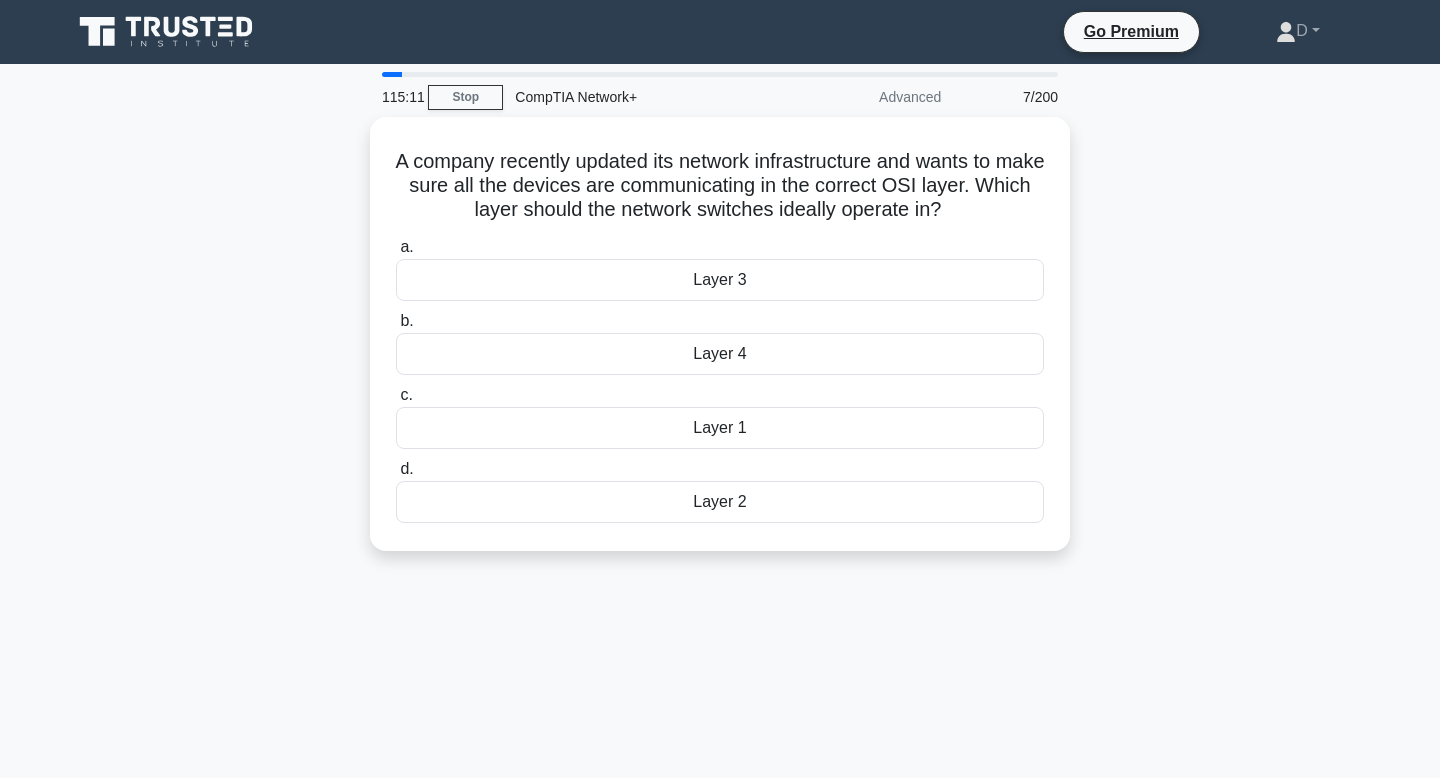 click on "c.
Layer 1" at bounding box center (720, 416) 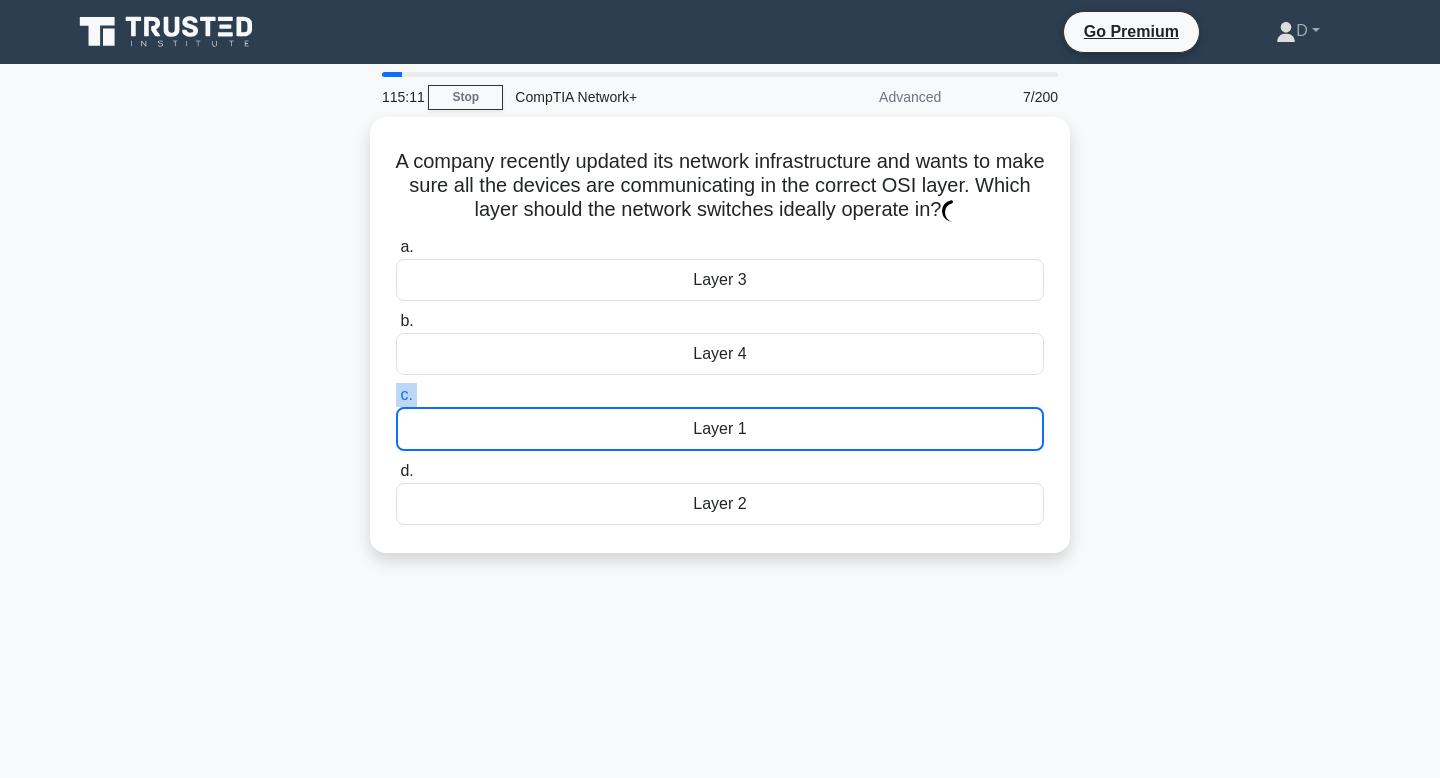 click on "c.
Layer 1" at bounding box center [720, 417] 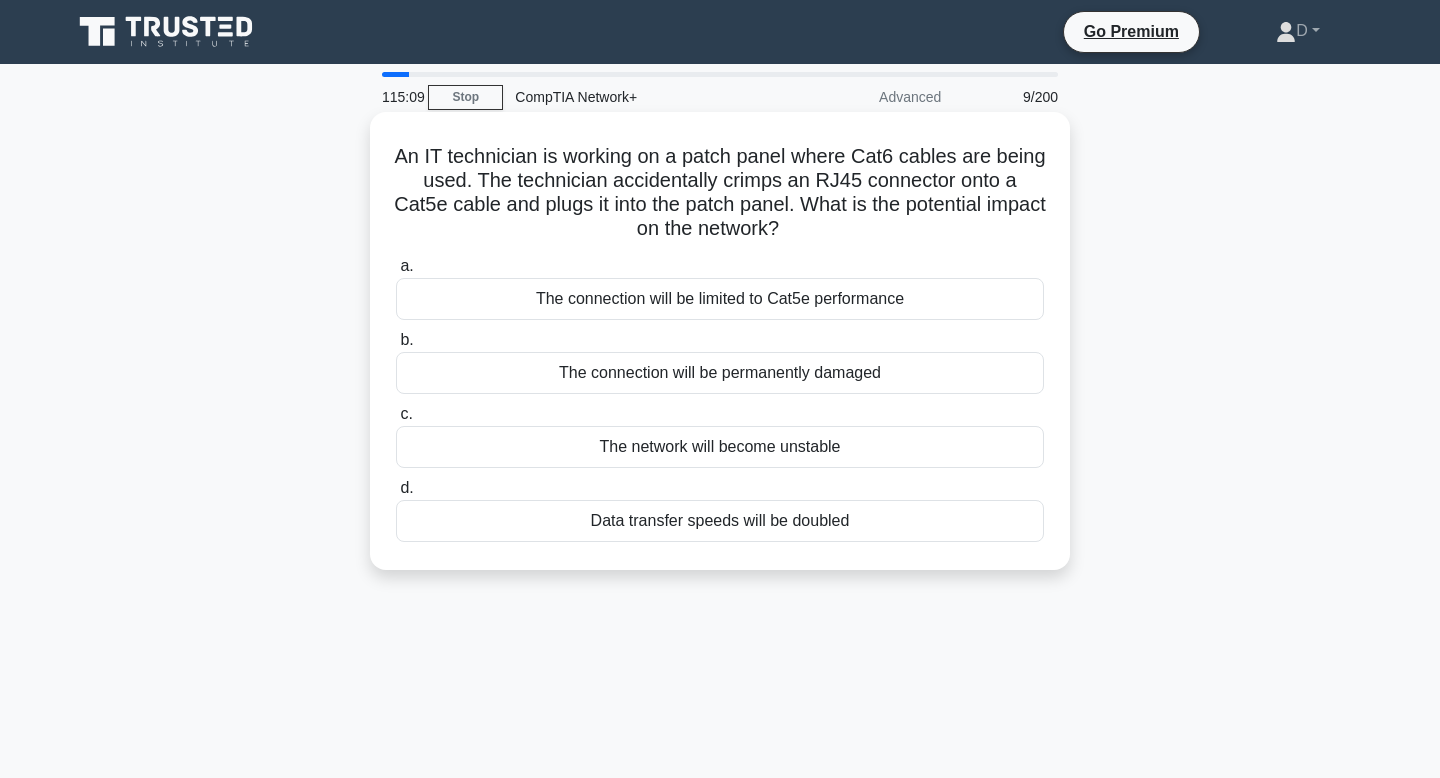 click on "The connection will be permanently damaged" at bounding box center (720, 373) 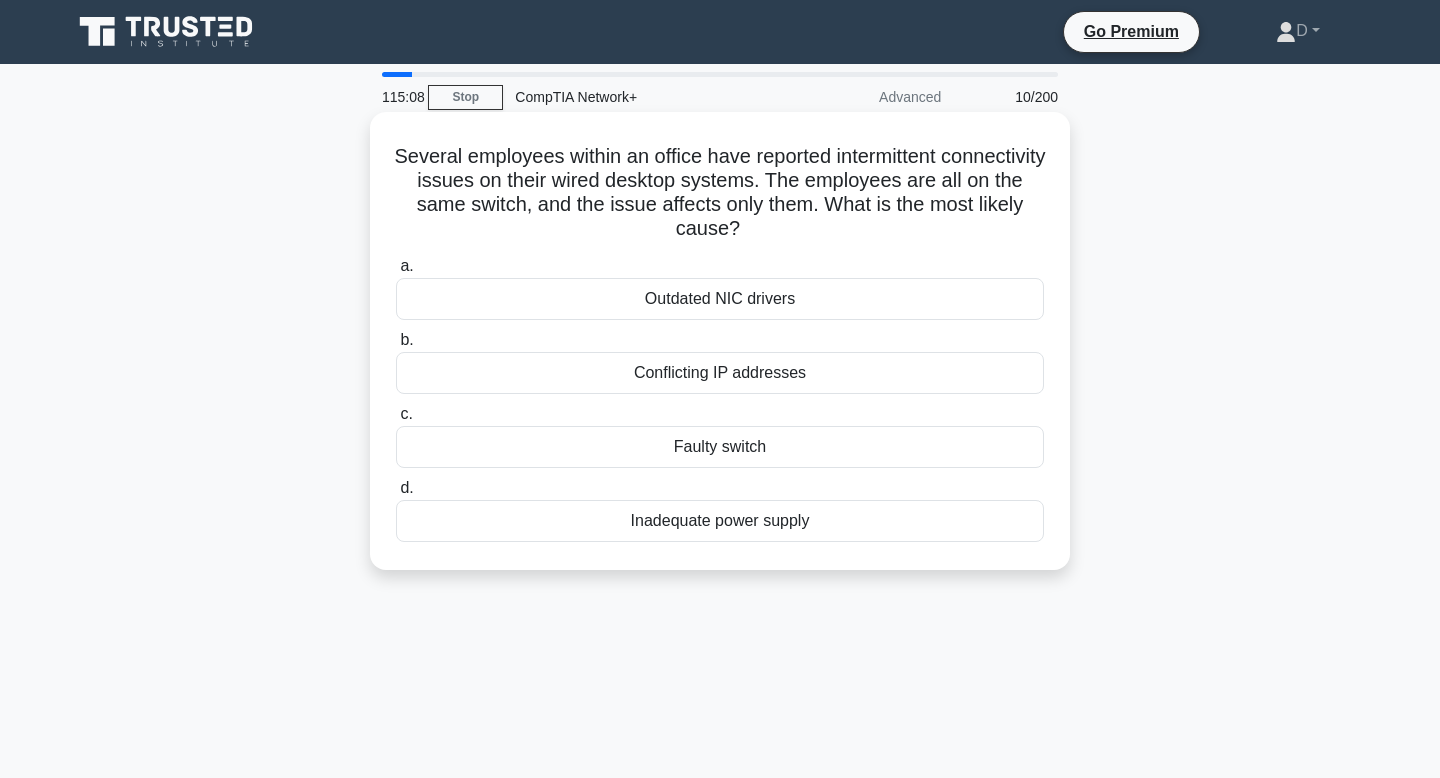 click on "Conflicting IP addresses" at bounding box center (720, 373) 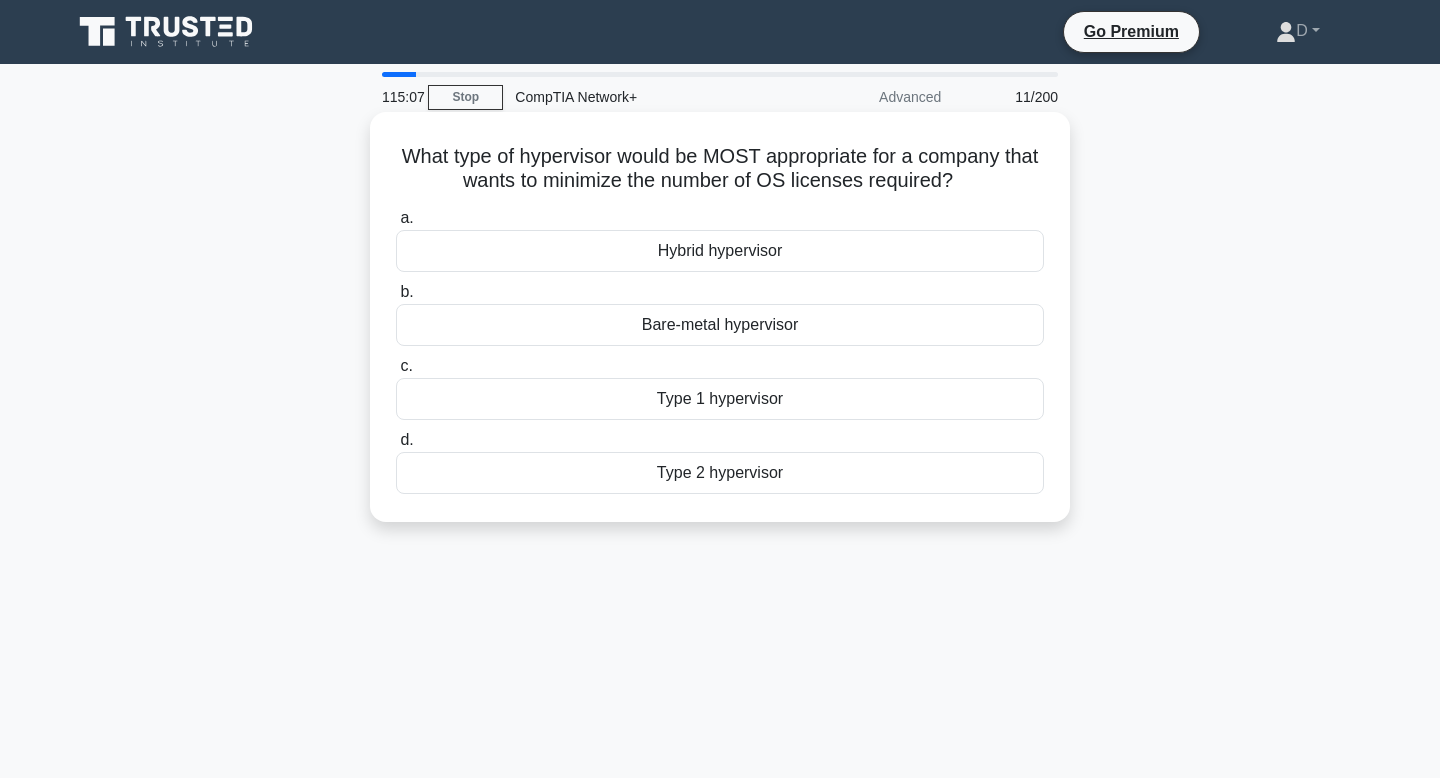 click on "Bare-metal hypervisor" at bounding box center [720, 325] 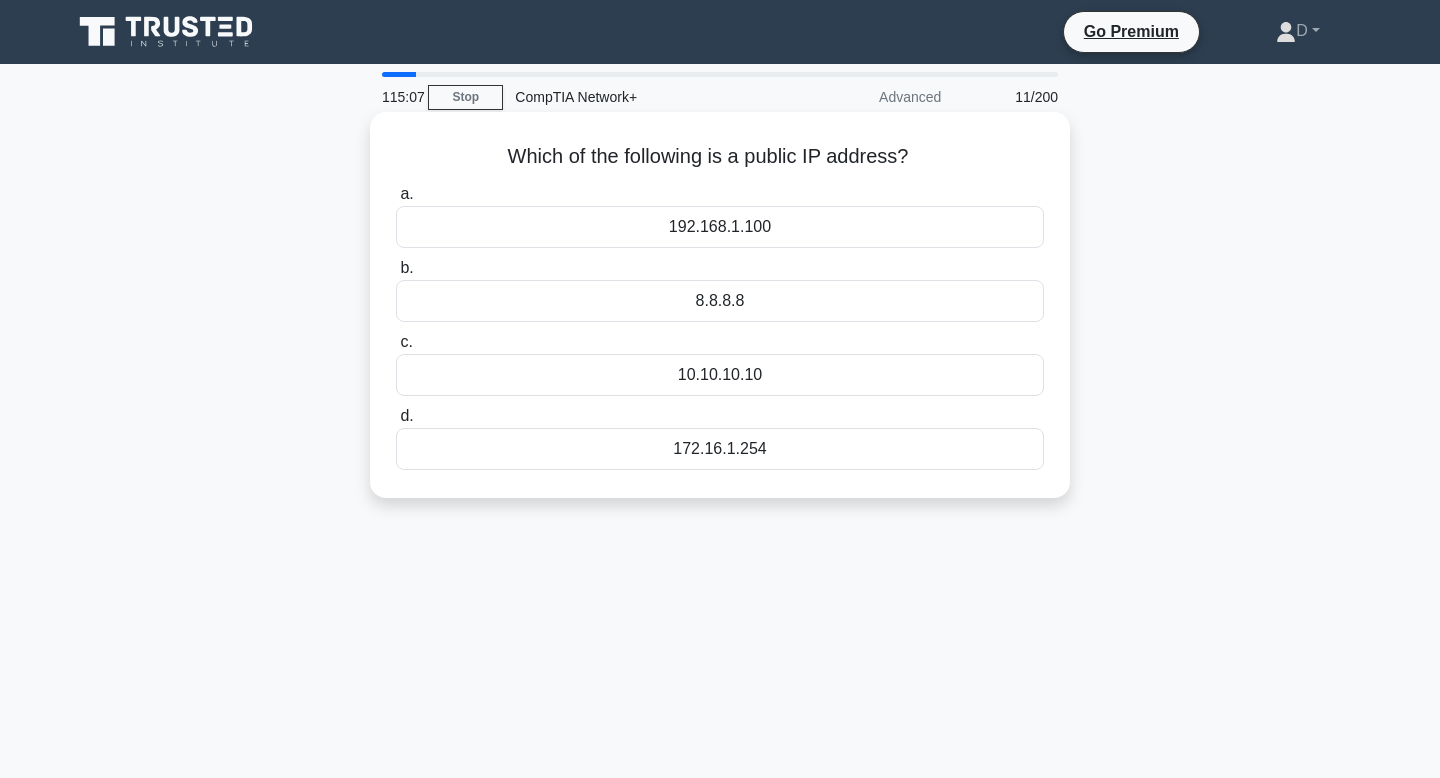 click on "8.8.8.8" at bounding box center (720, 301) 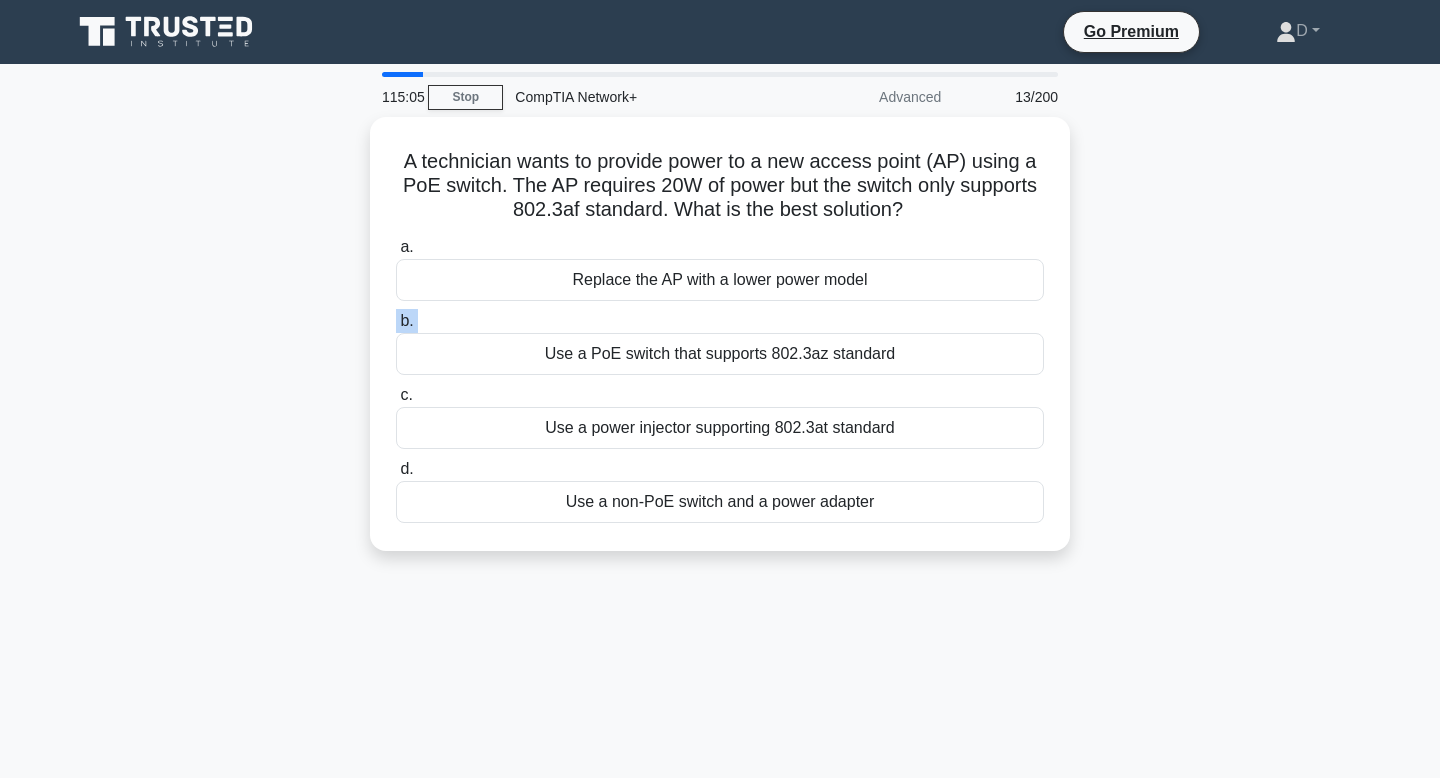 click on "b.
Use a PoE switch that supports 802.3az standard" at bounding box center [720, 342] 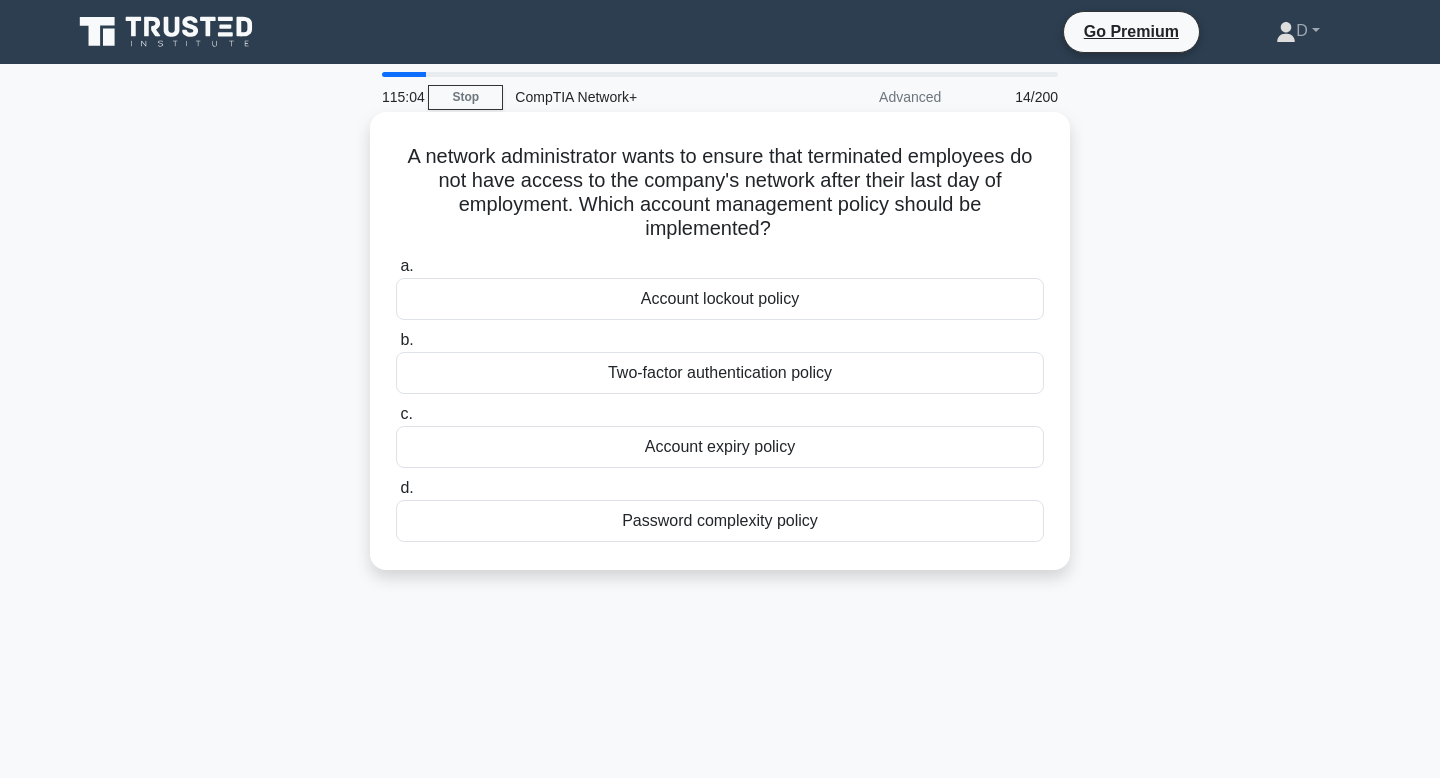 click on "Account lockout policy" at bounding box center (720, 299) 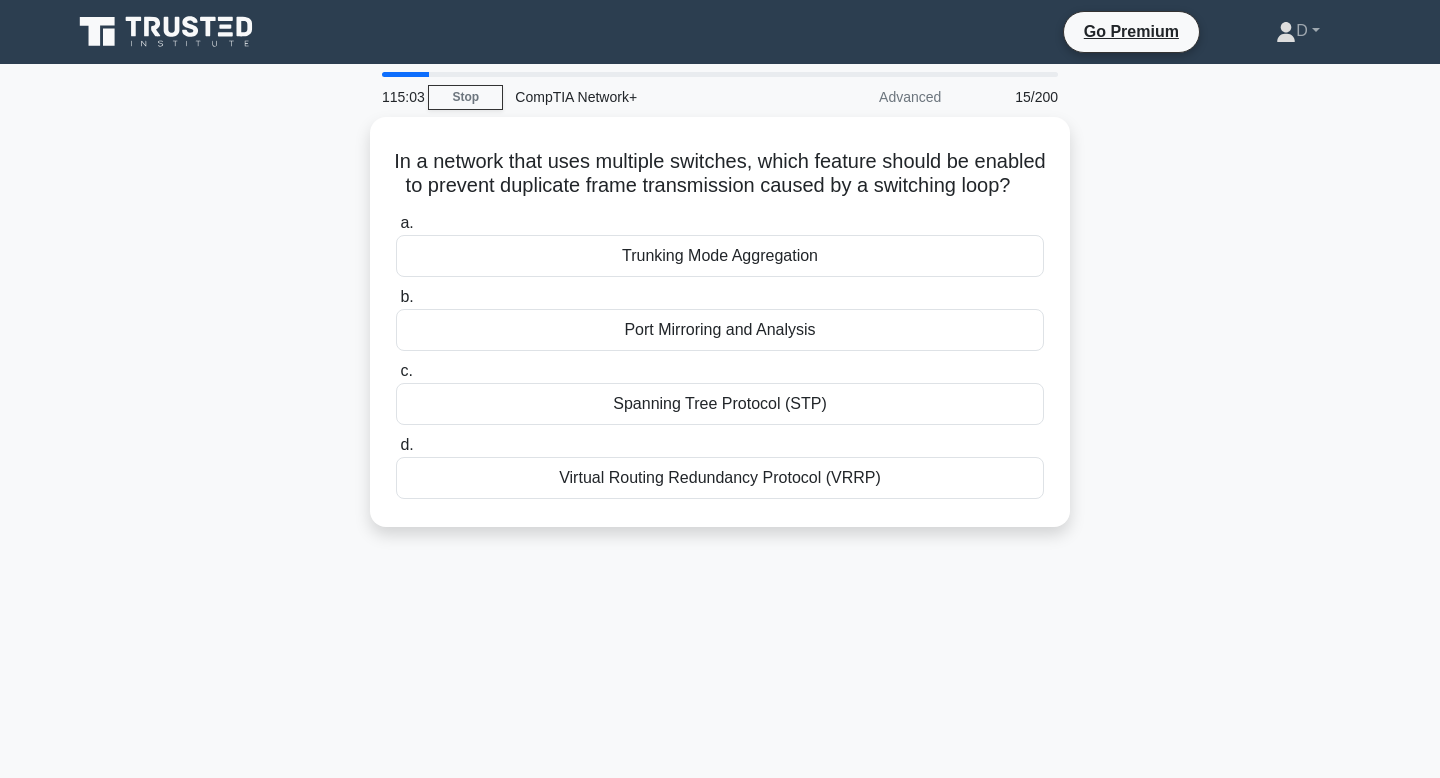 click on "Trunking Mode Aggregation" at bounding box center [720, 256] 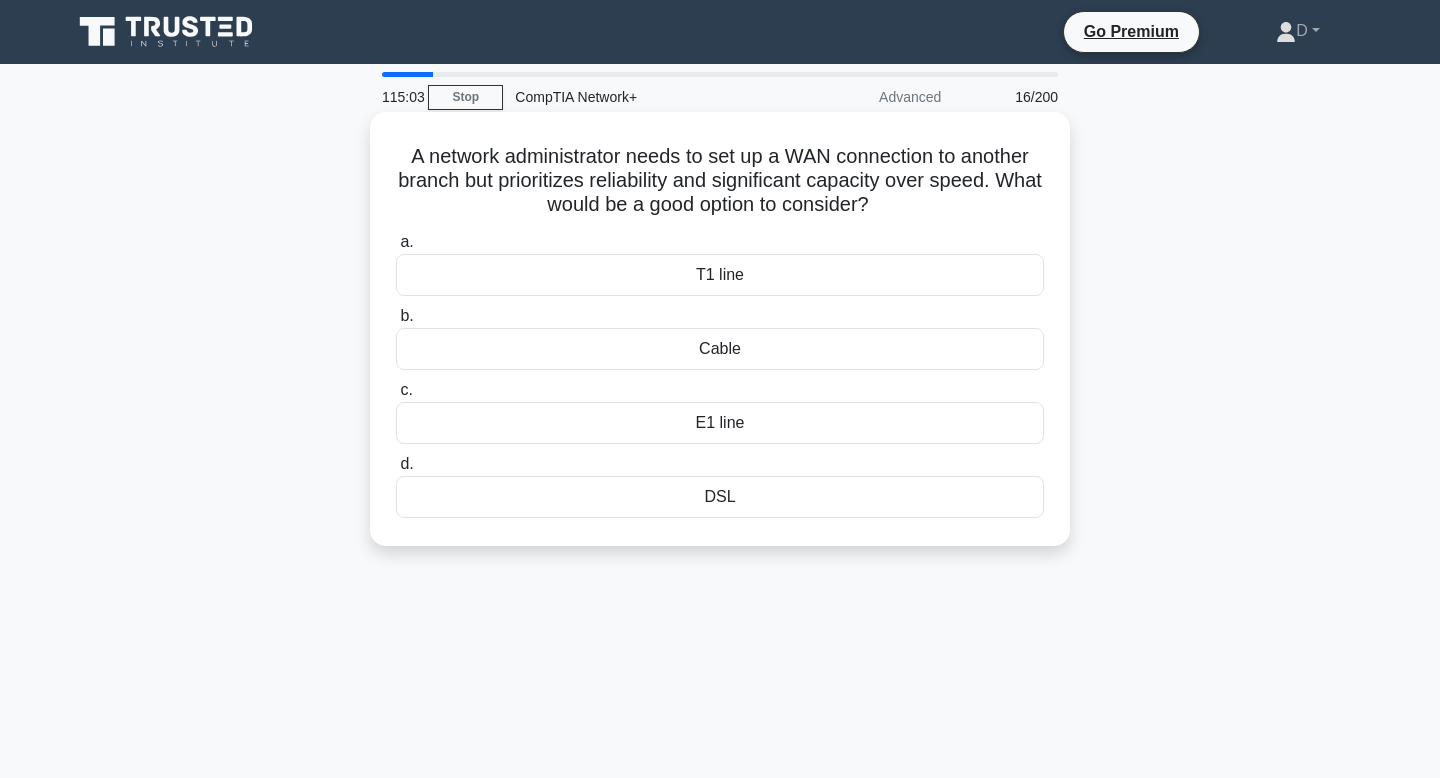 click on "T1 line" at bounding box center (720, 275) 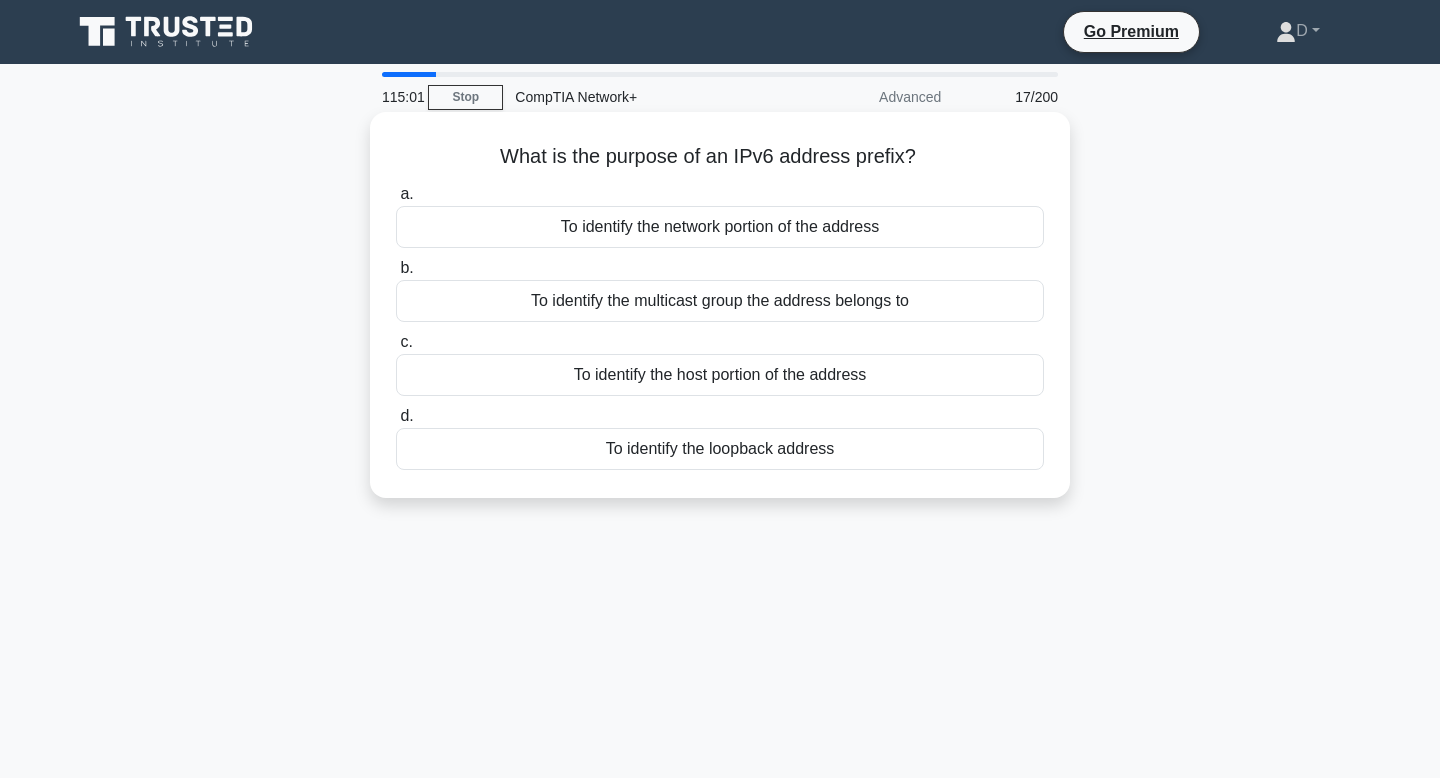 click on "a.
To identify the network portion of the address
b.
To identify the multicast group the address belongs to
c. d." at bounding box center [720, 326] 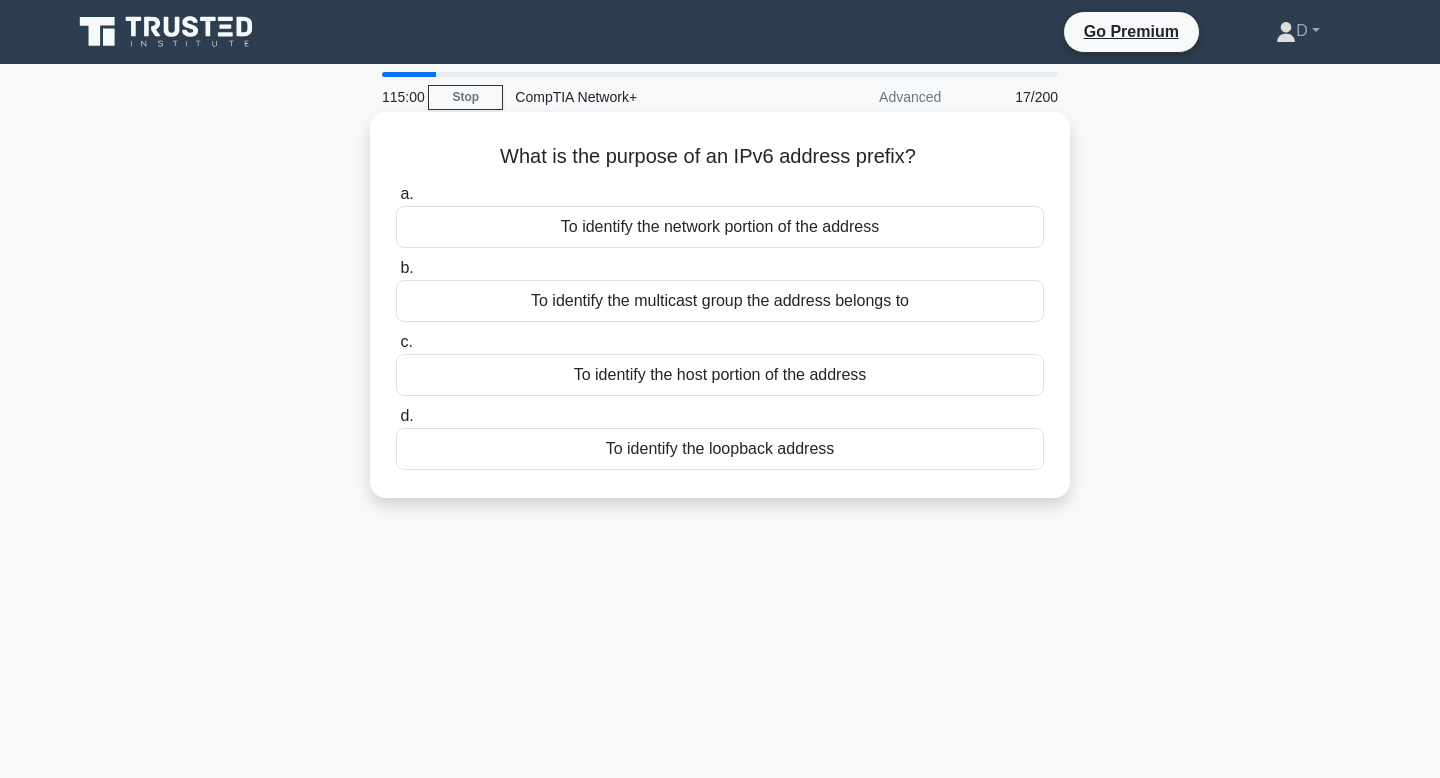 click on "To identify the network portion of the address" at bounding box center [720, 227] 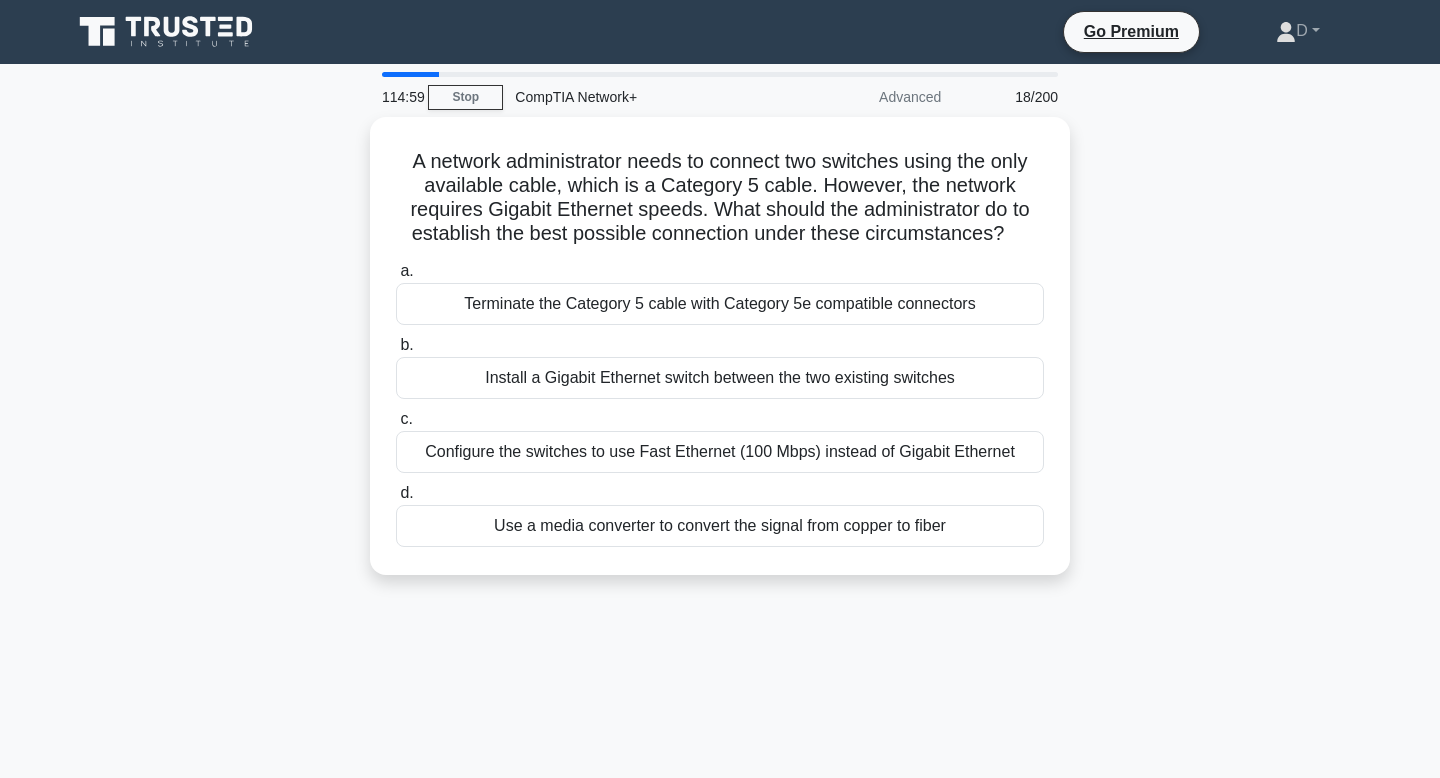 click on "A network administrator needs to connect two switches using the only available cable, which is a Category 5 cable. However, the network requires Gigabit Ethernet speeds. What should the administrator do to establish the best possible connection under these circumstances?
.spinner_0XTQ{transform-origin:center;animation:spinner_y6GP .75s linear infinite}@keyframes spinner_y6GP{100%{transform:rotate(360deg)}}" at bounding box center [720, 198] 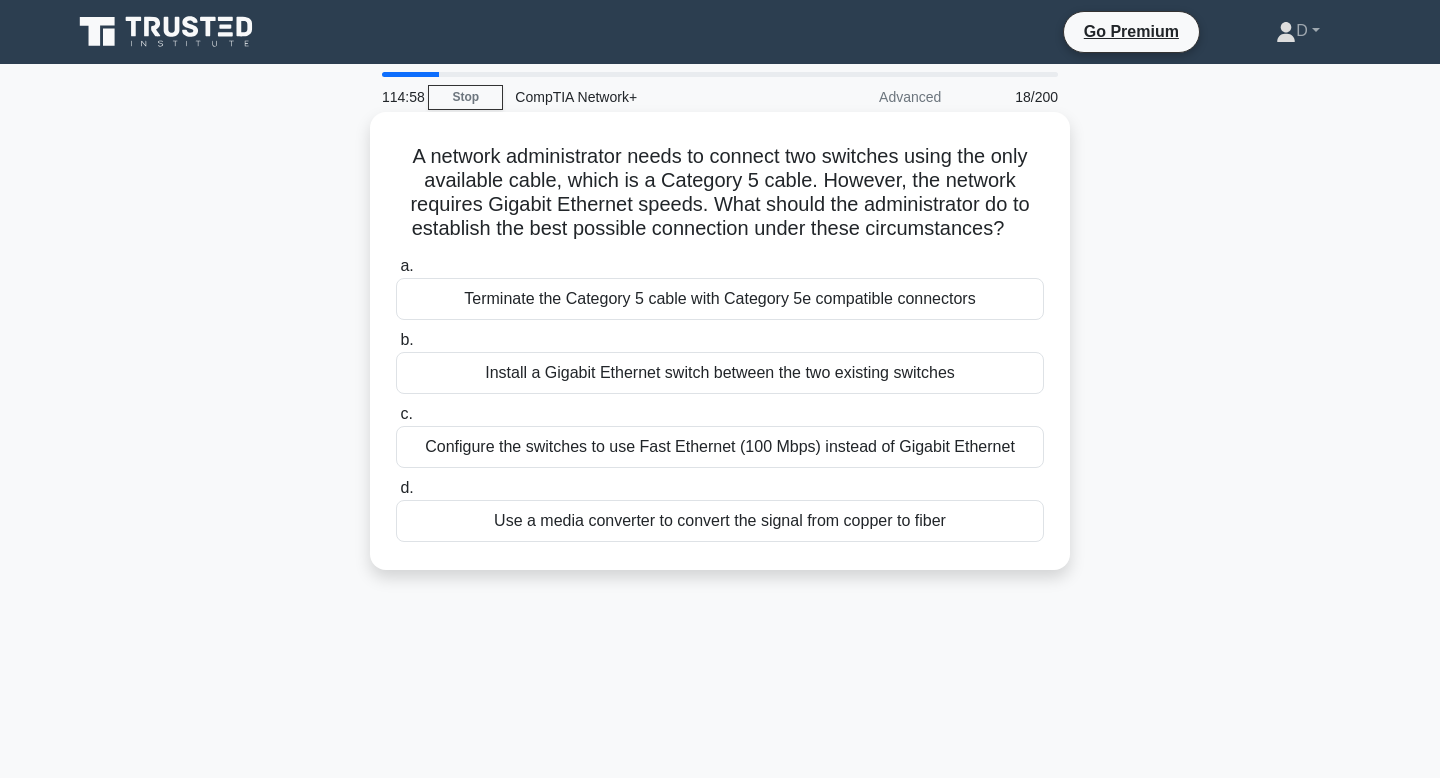 click on "Terminate the Category 5 cable with Category 5e compatible connectors" at bounding box center (720, 299) 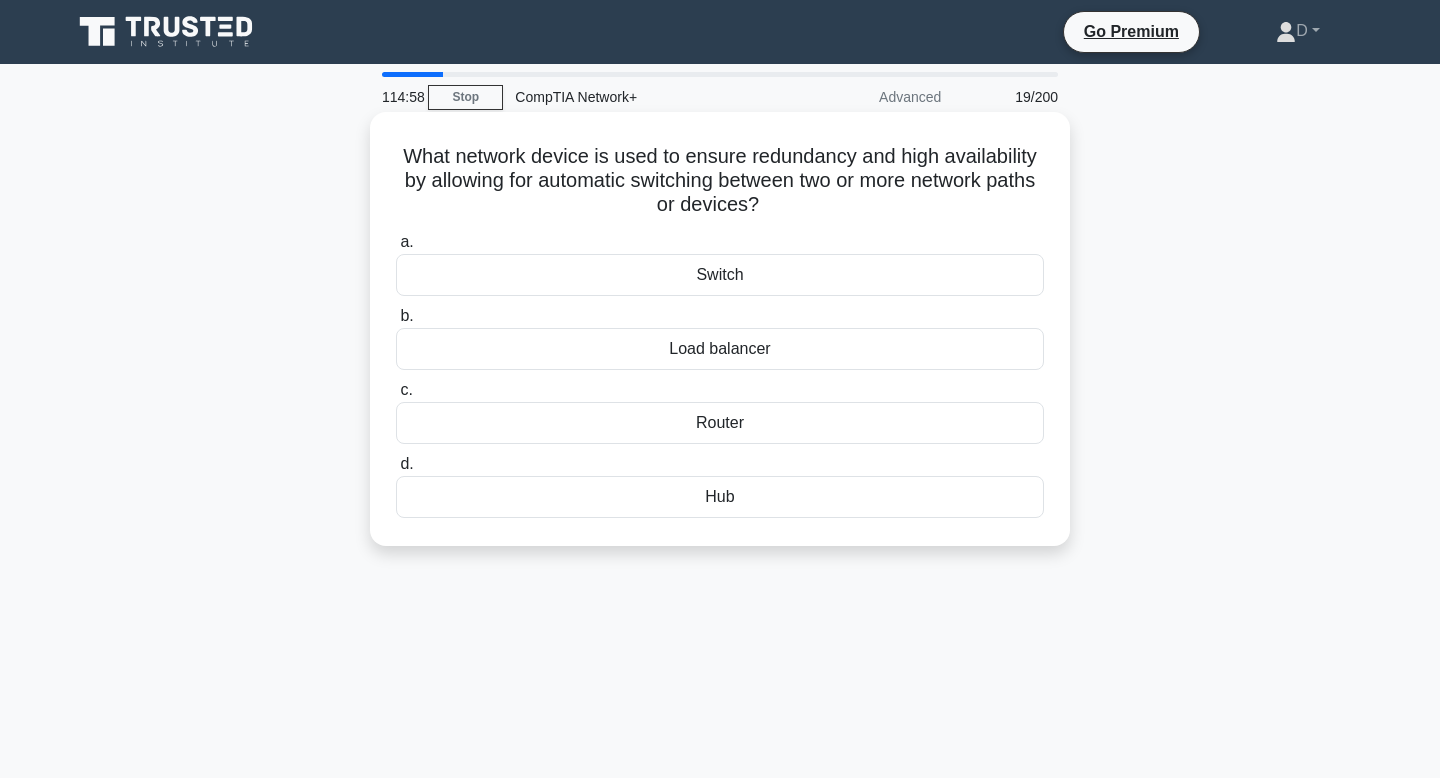 click on "Switch" at bounding box center (720, 275) 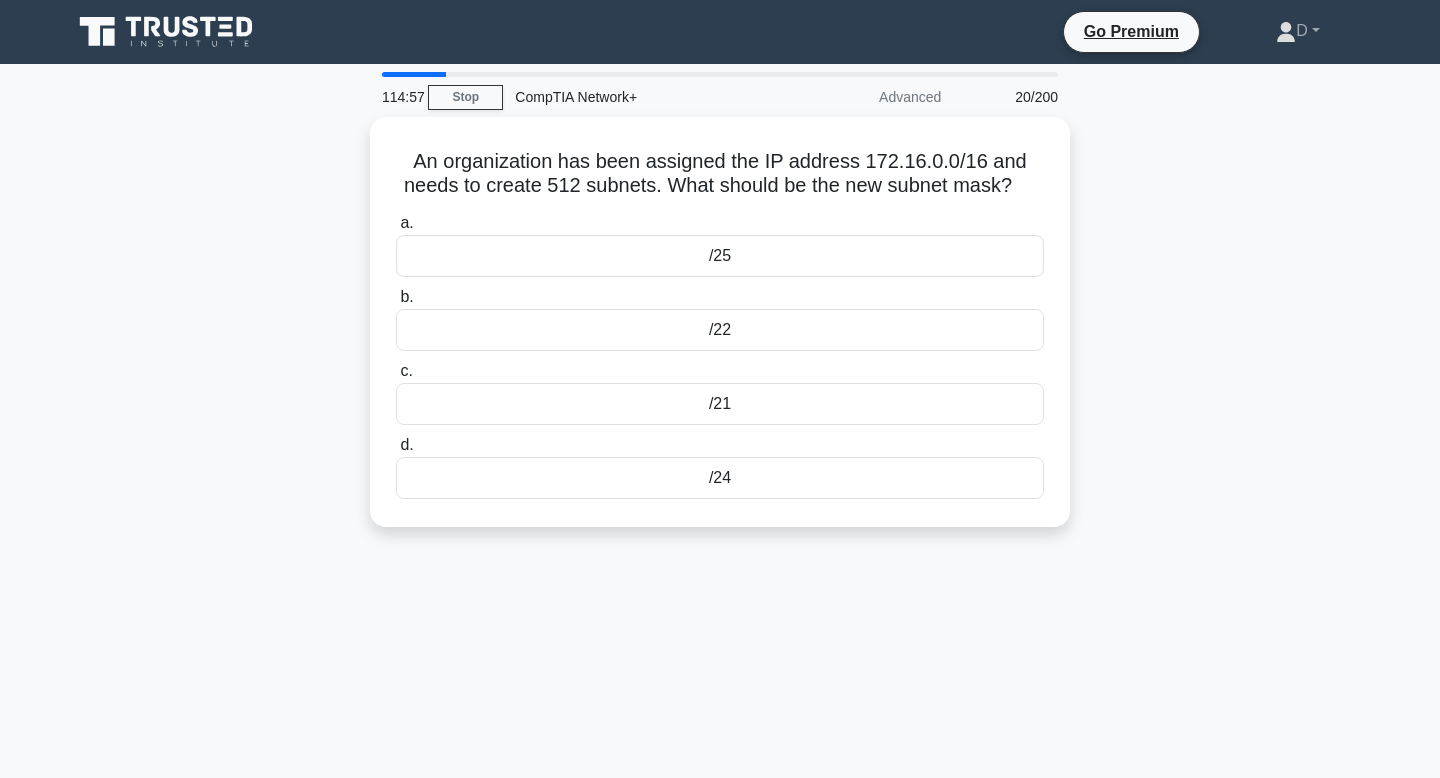 click on "b.
/22" at bounding box center [720, 318] 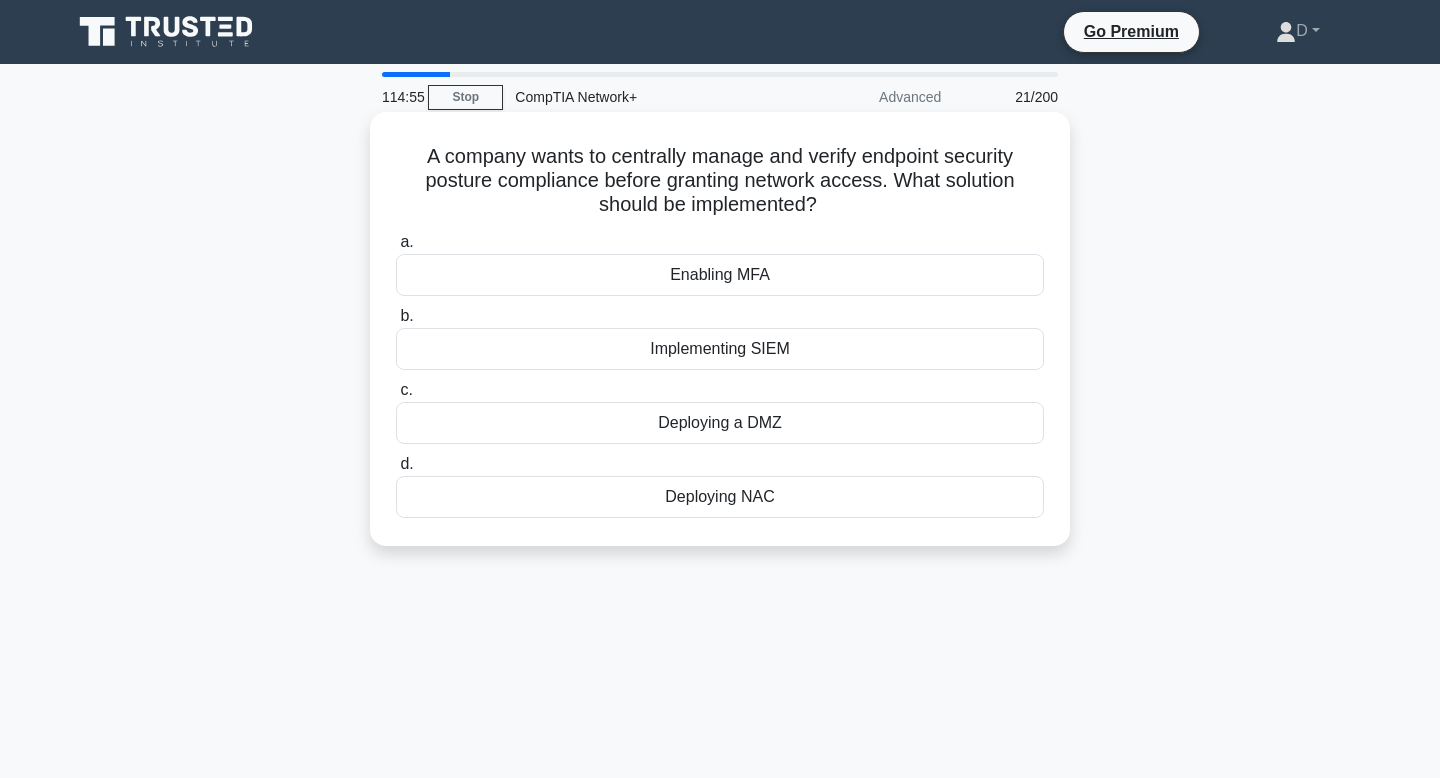 click on "c.
Deploying a DMZ" at bounding box center (720, 411) 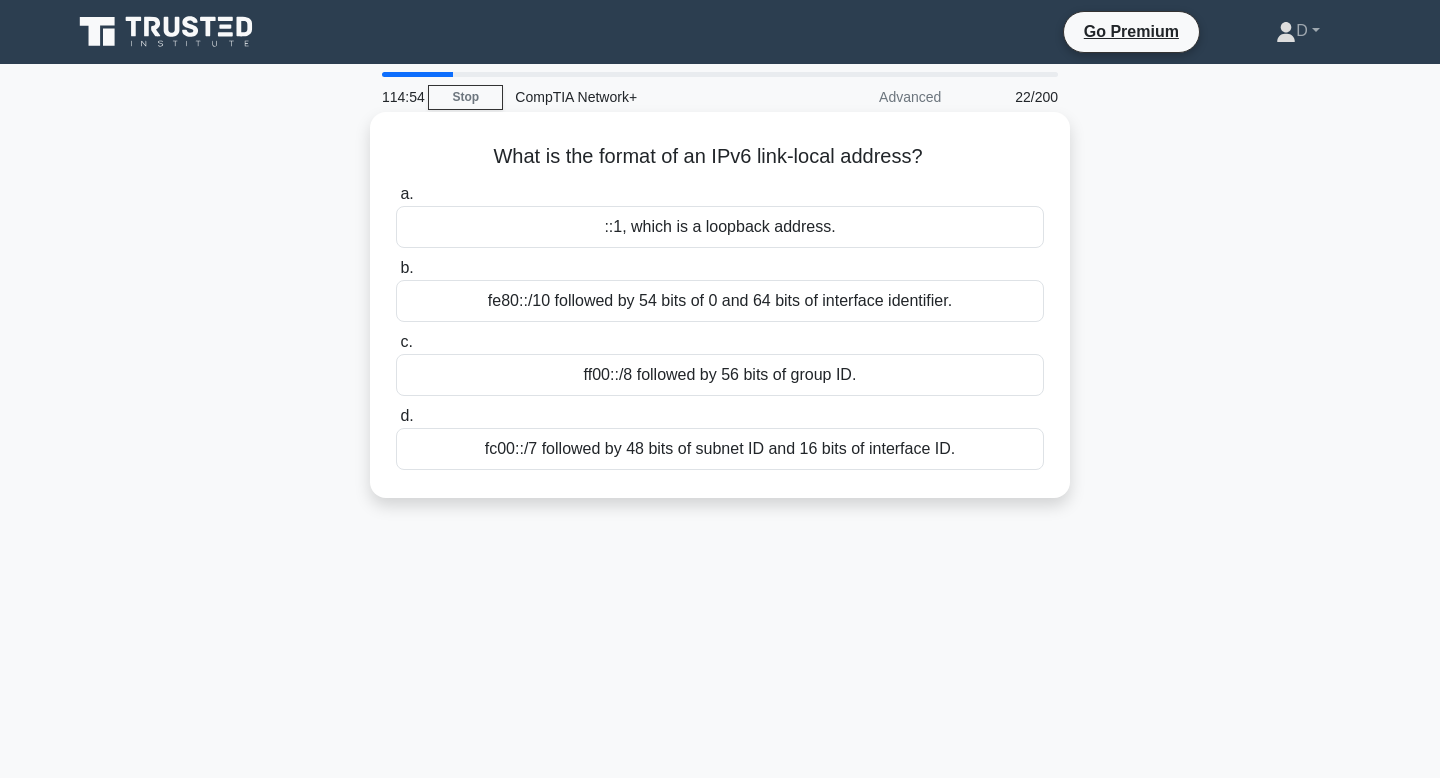 click on "ff00::/8 followed by 56 bits of group ID." at bounding box center (720, 375) 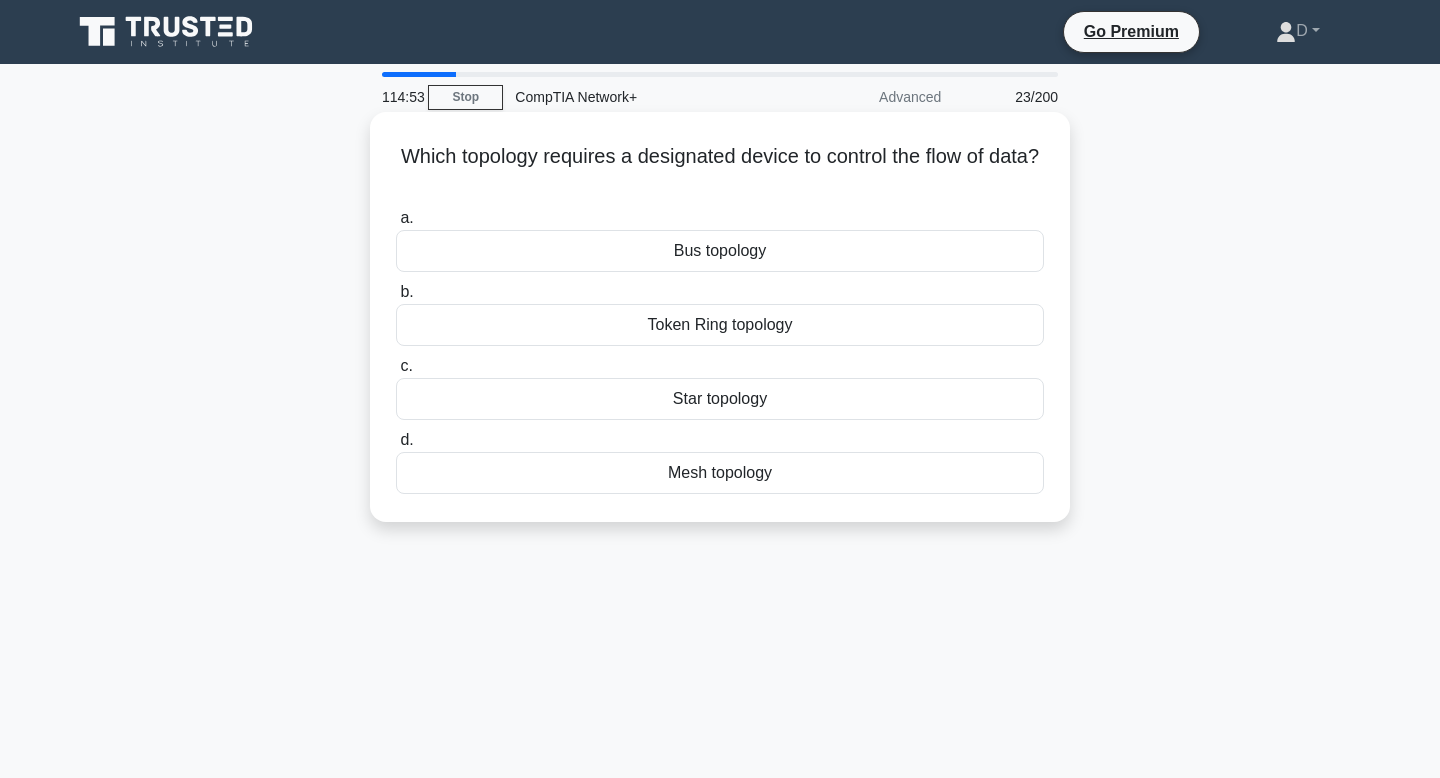 click on "c.
Star topology" at bounding box center [720, 387] 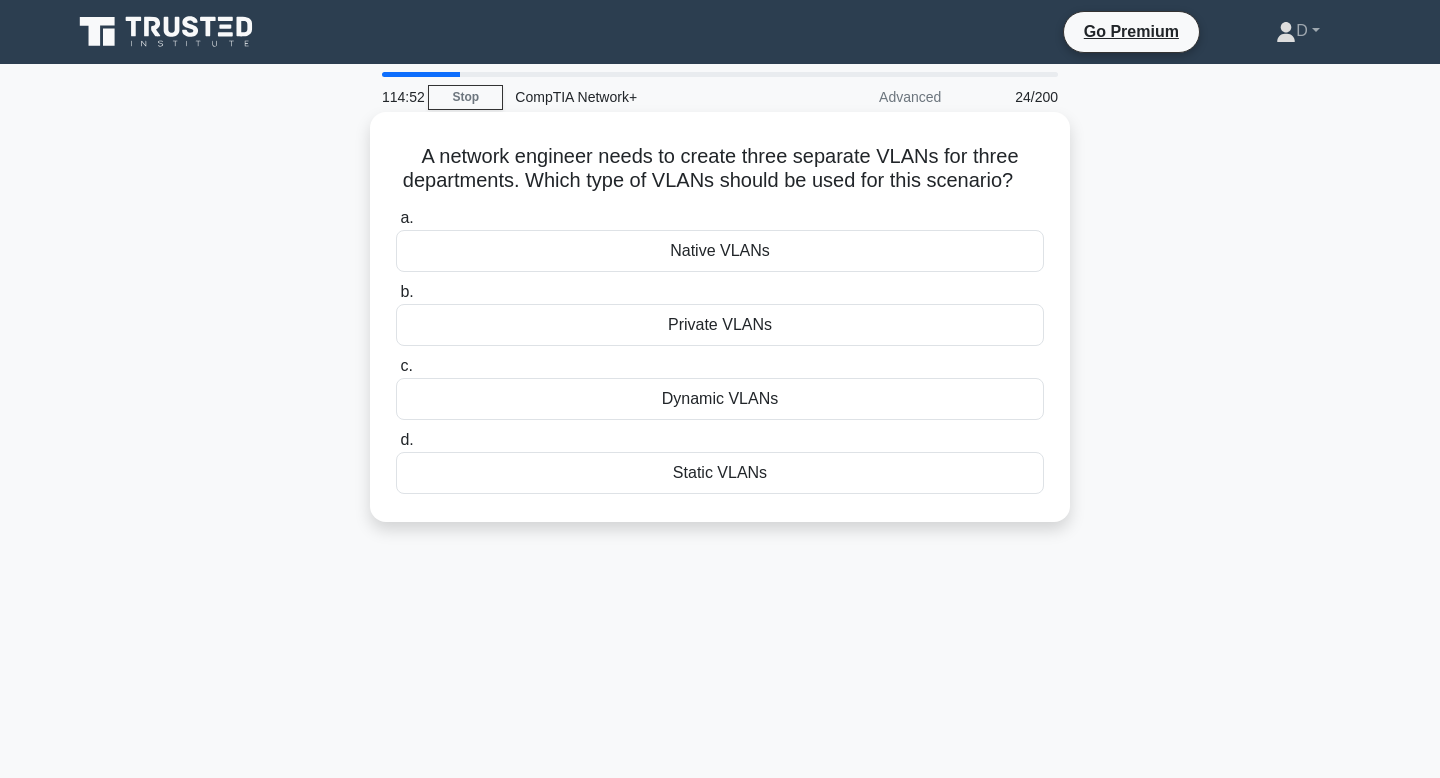 click on "Dynamic VLANs" at bounding box center [720, 399] 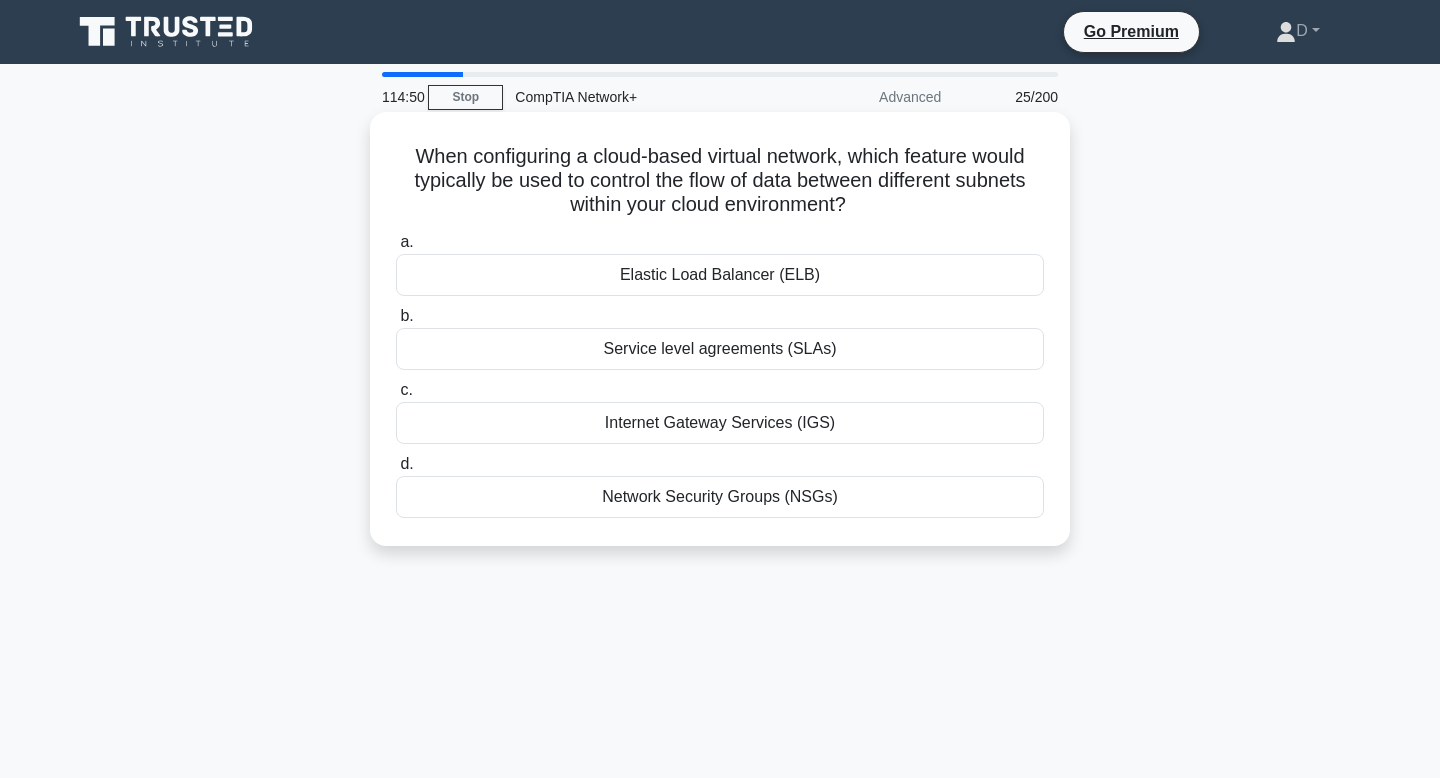 click on "Service level agreements (SLAs)" at bounding box center [720, 349] 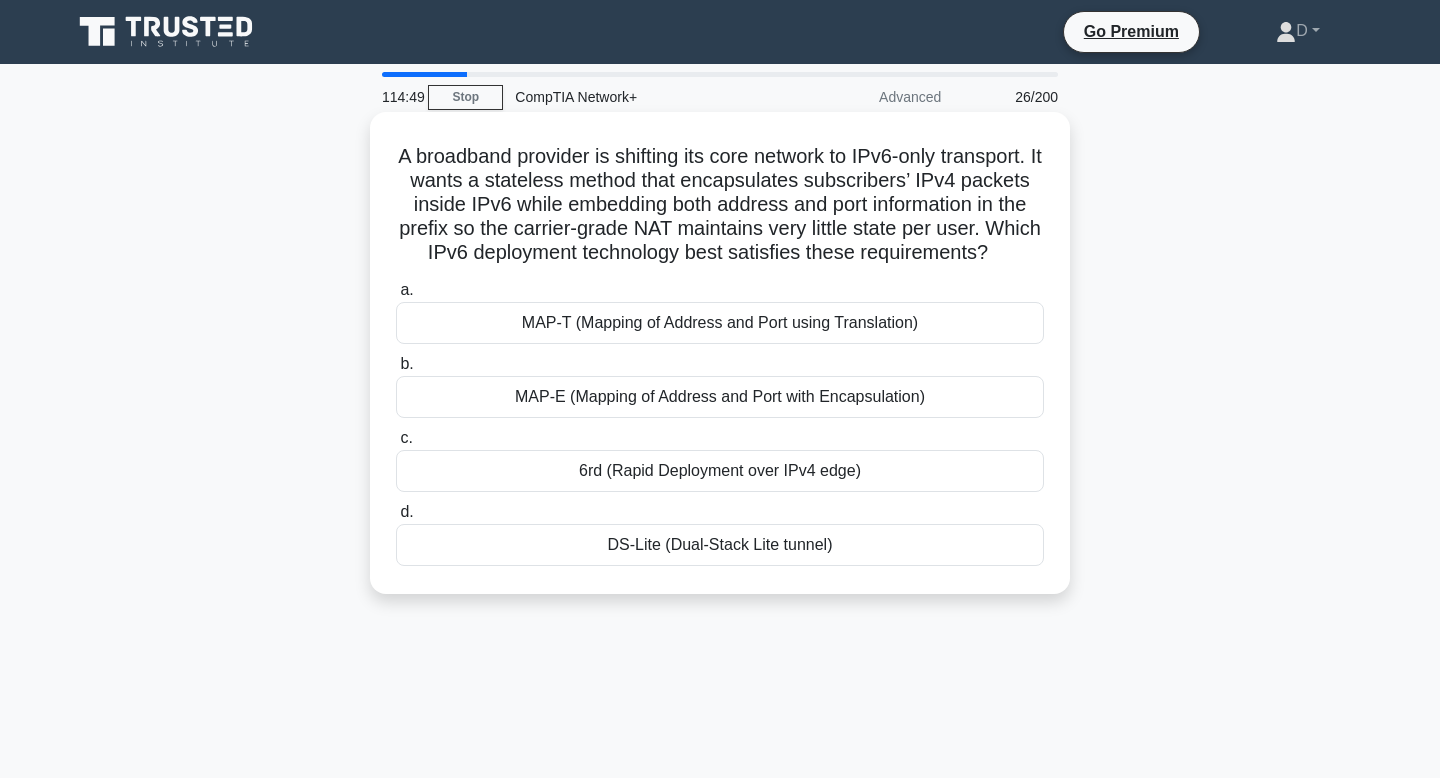 click on "MAP-E (Mapping of Address and Port with Encapsulation)" at bounding box center (720, 397) 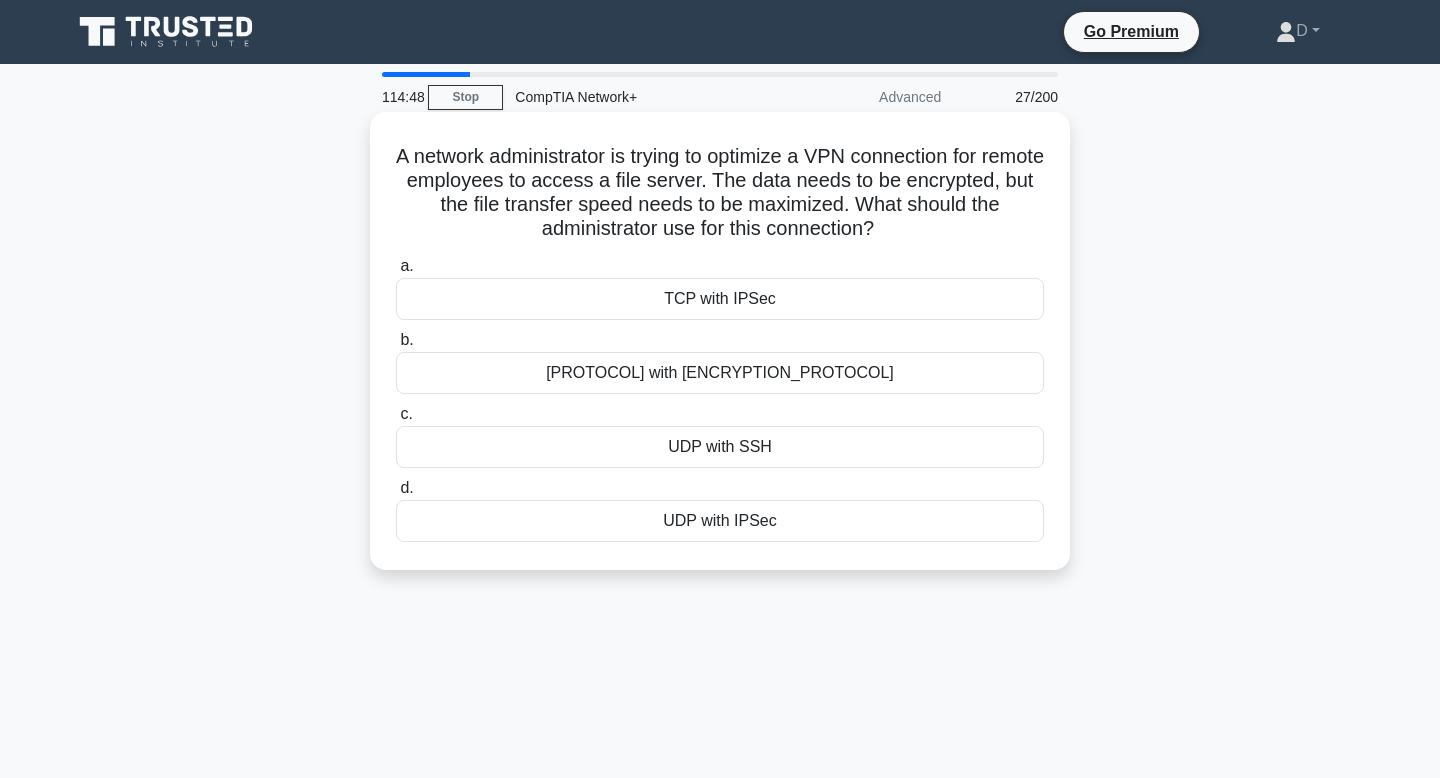 click on "TCP with TLS" at bounding box center (720, 373) 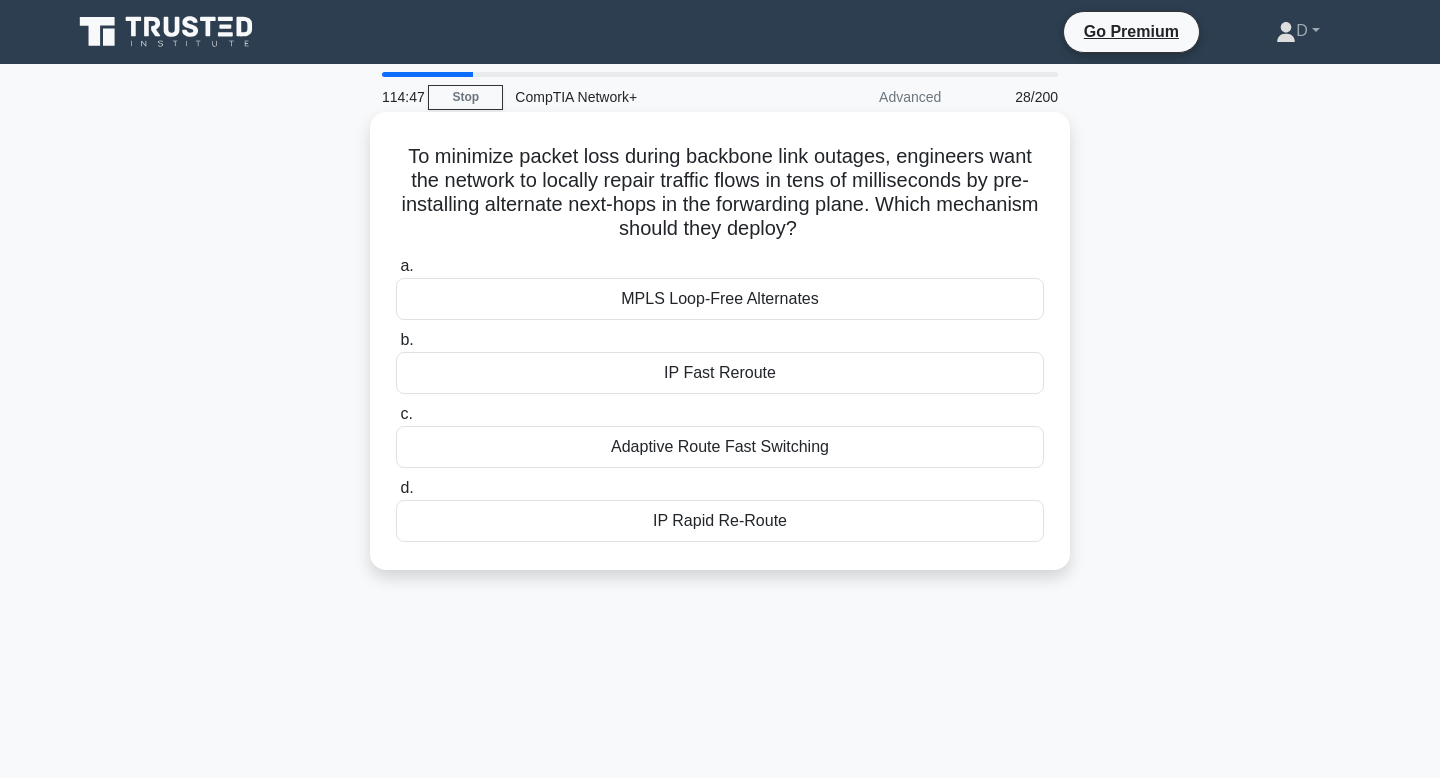 click on "IP Fast Reroute" at bounding box center (720, 373) 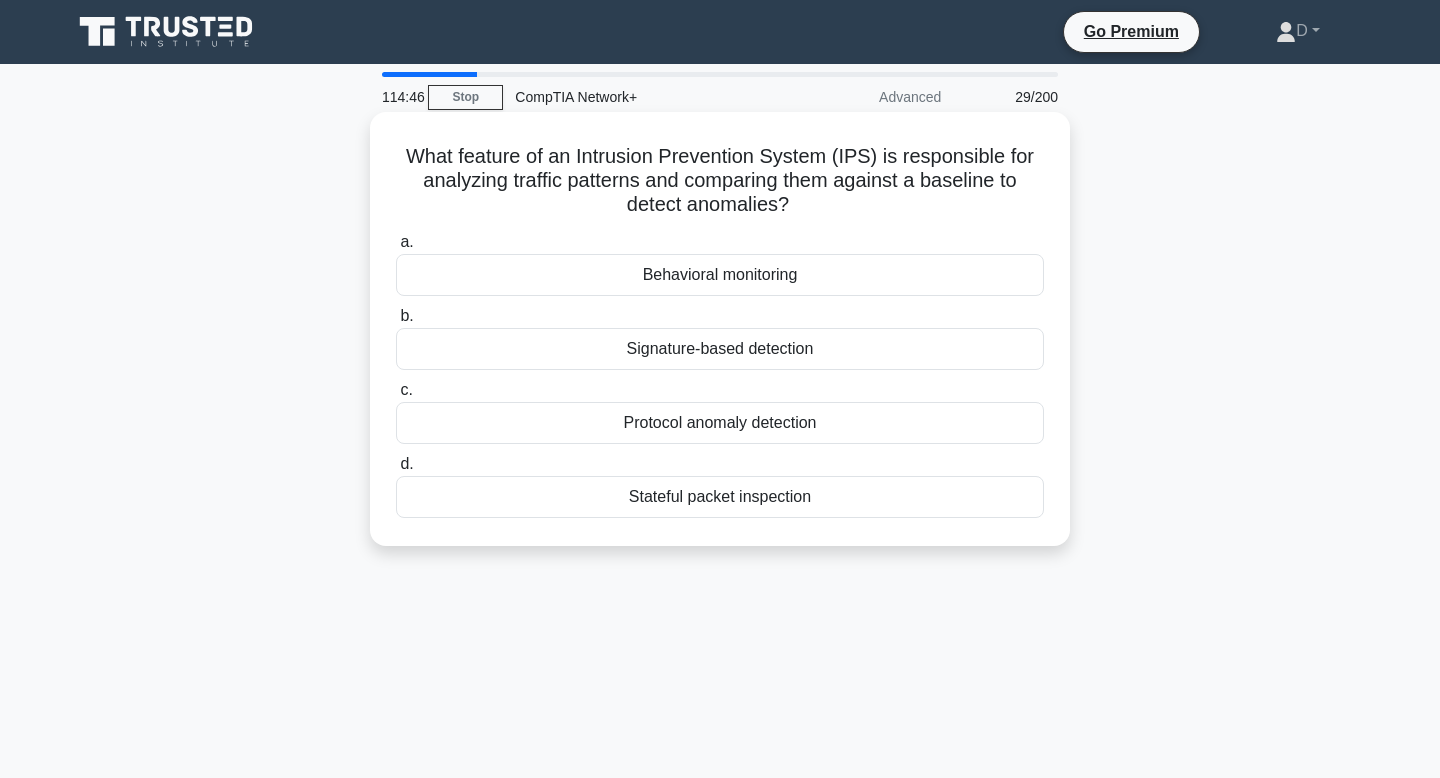 click on "Signature-based detection" at bounding box center (720, 349) 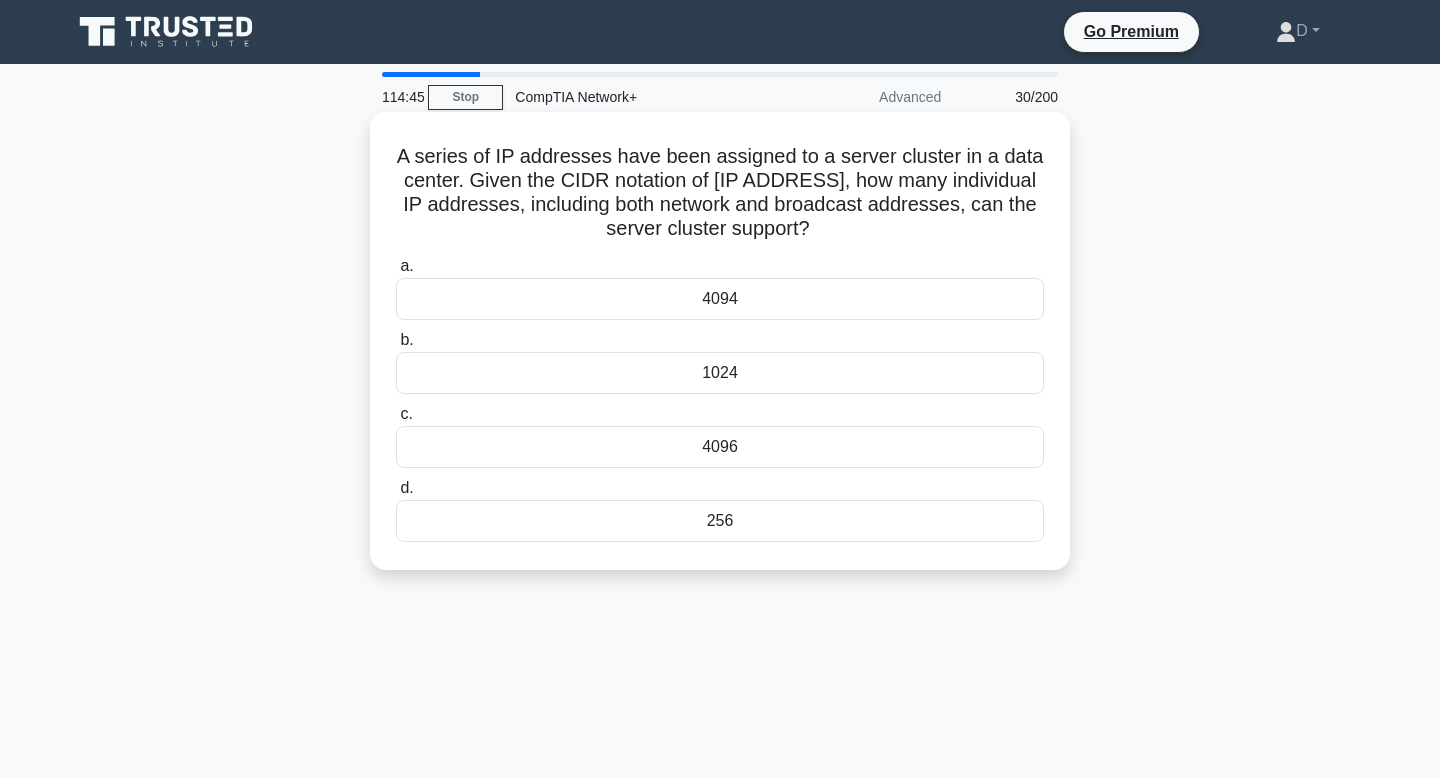 click on "1024" at bounding box center [720, 373] 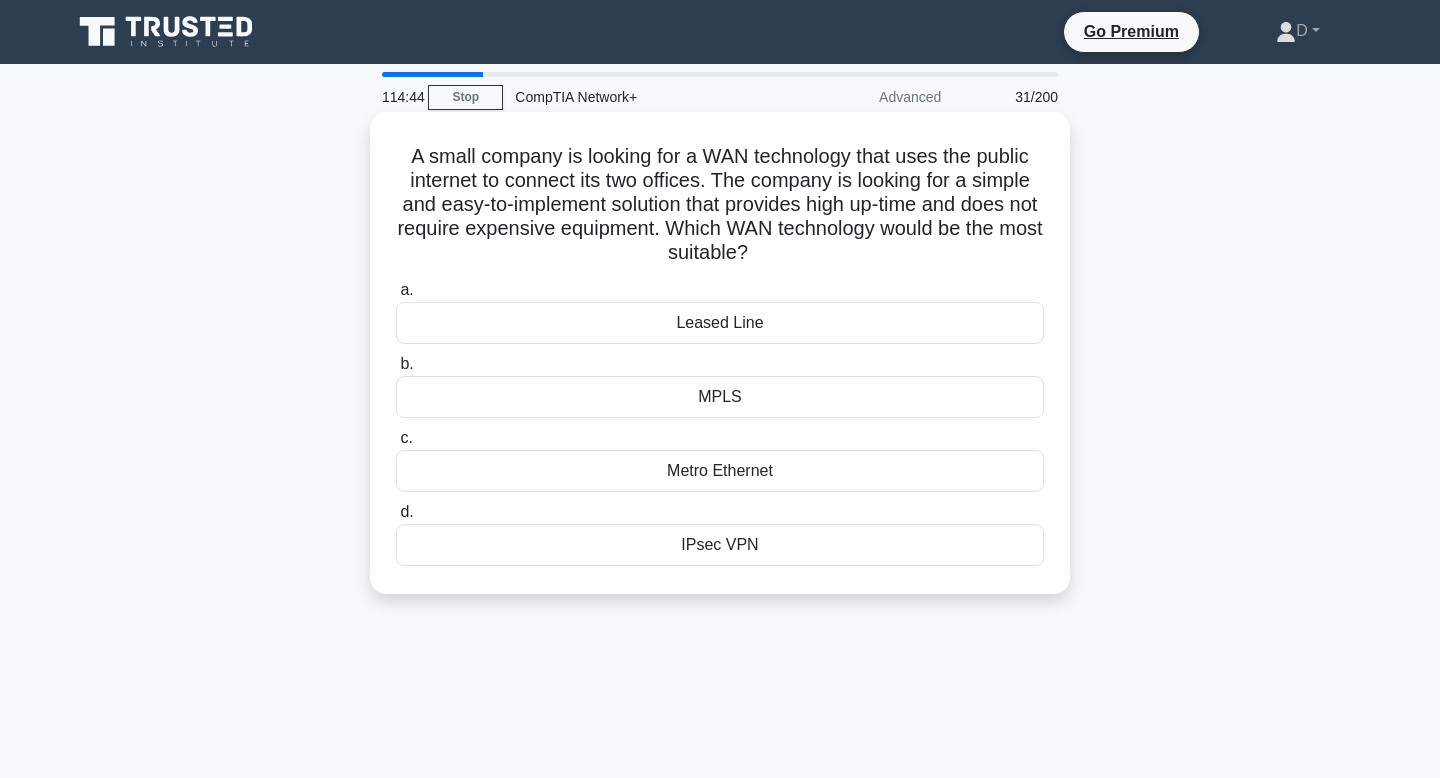 click on "b.
MPLS" at bounding box center [720, 385] 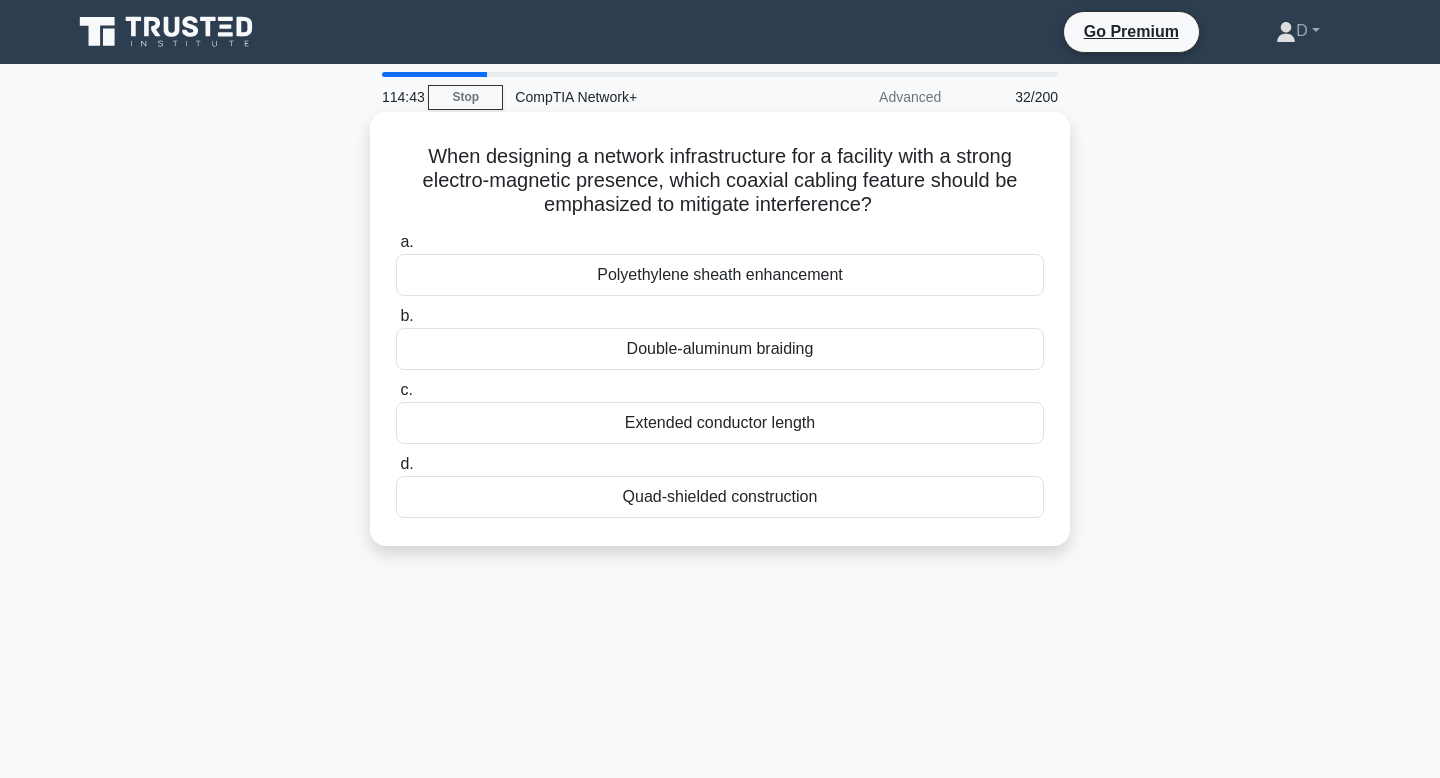 click on "Double-aluminum braiding" at bounding box center (720, 349) 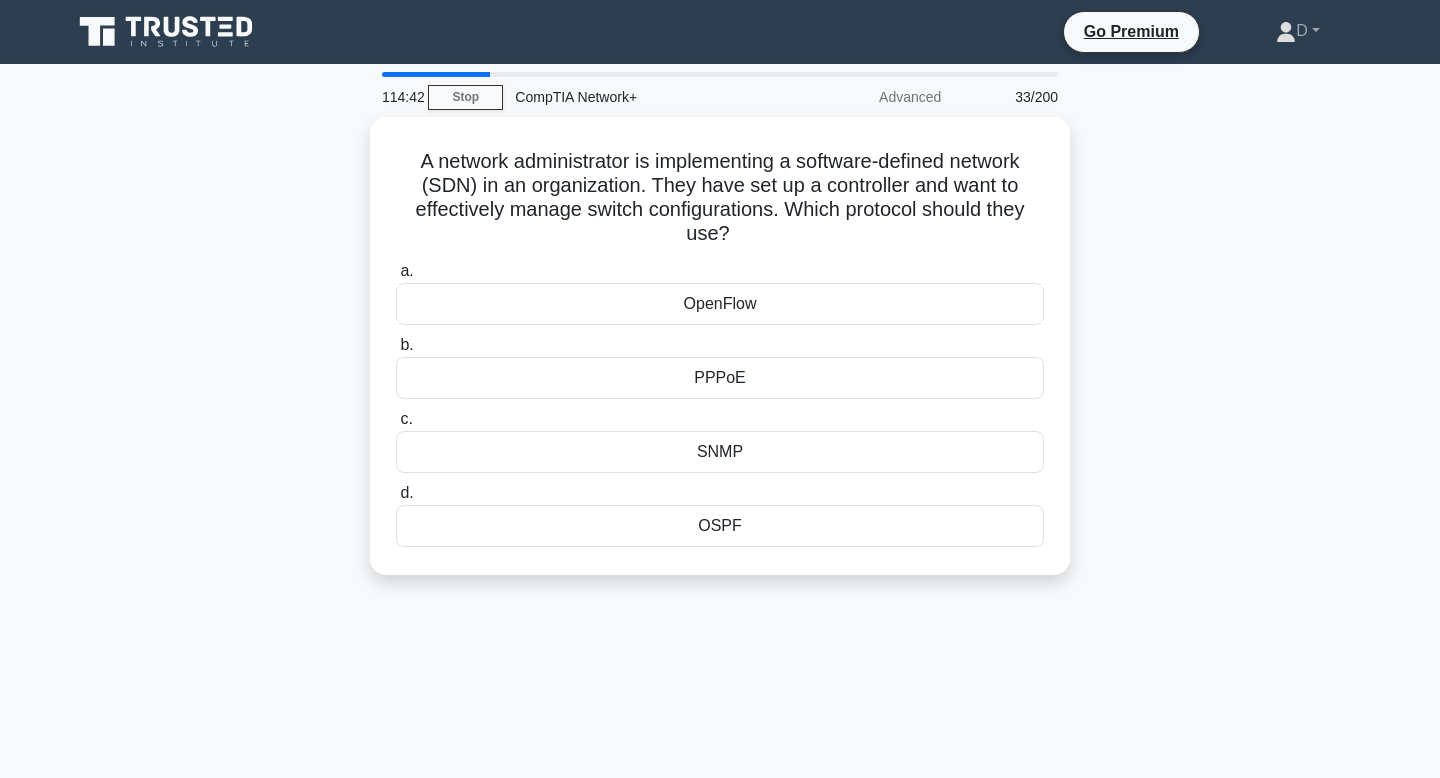 click on "PPPoE" at bounding box center [720, 378] 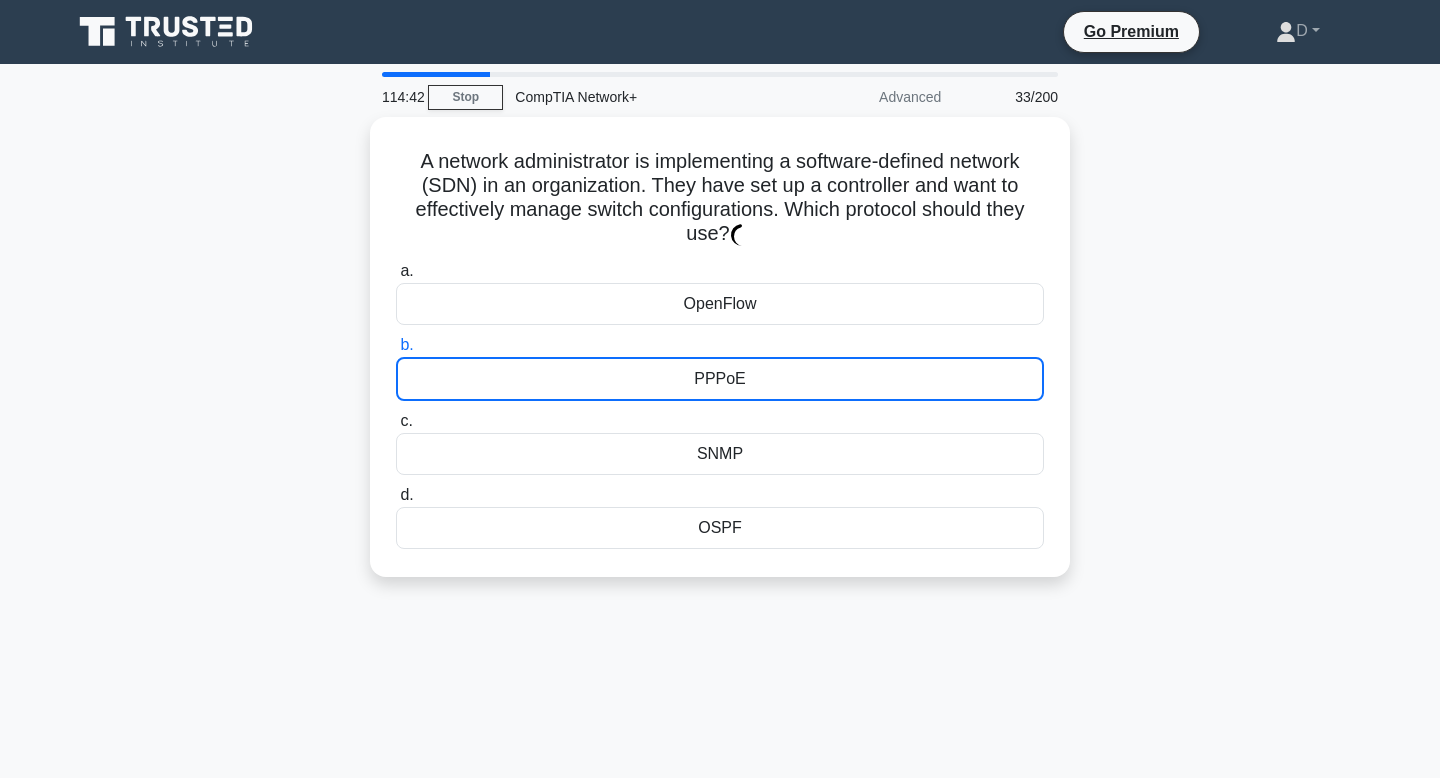 click on "PPPoE" at bounding box center [720, 379] 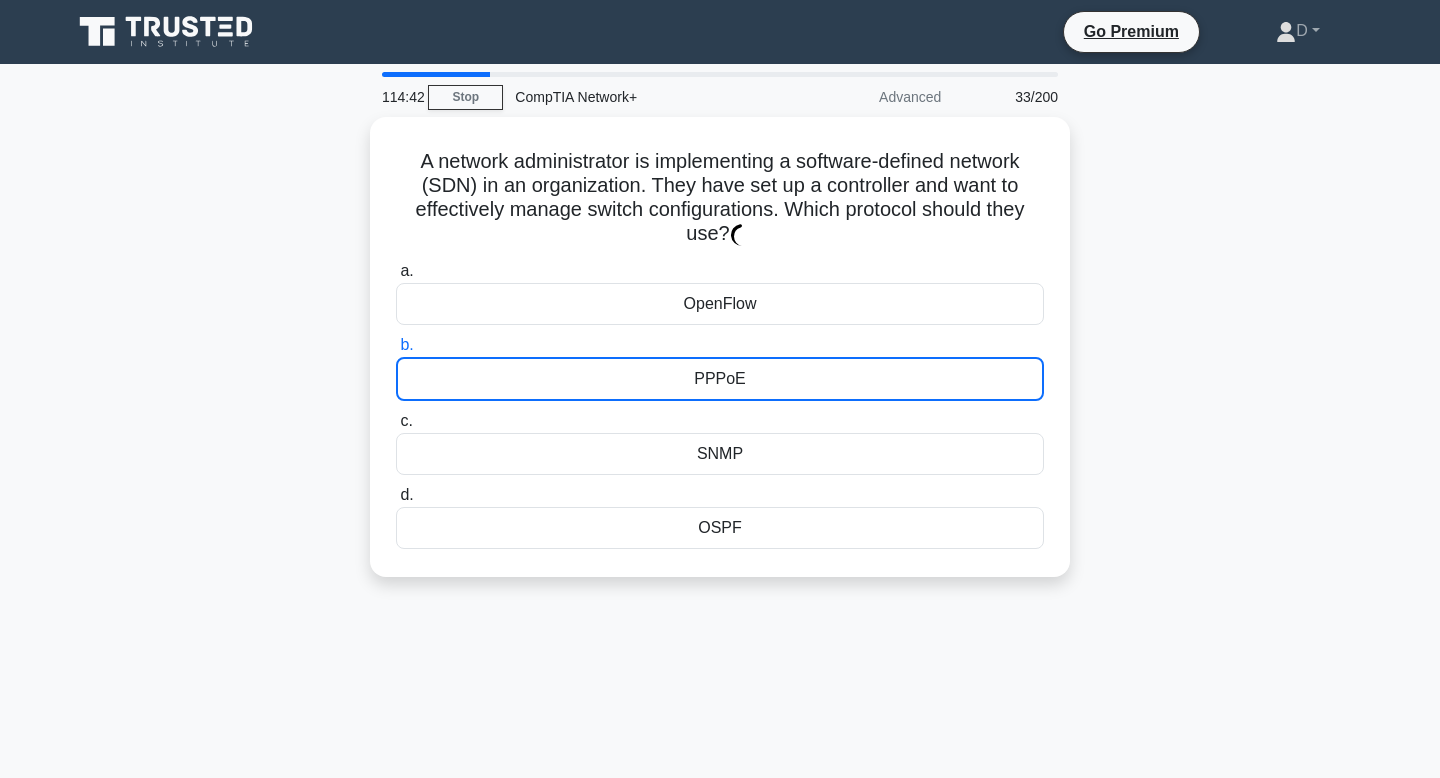 click on "b.
PPPoE" at bounding box center [396, 345] 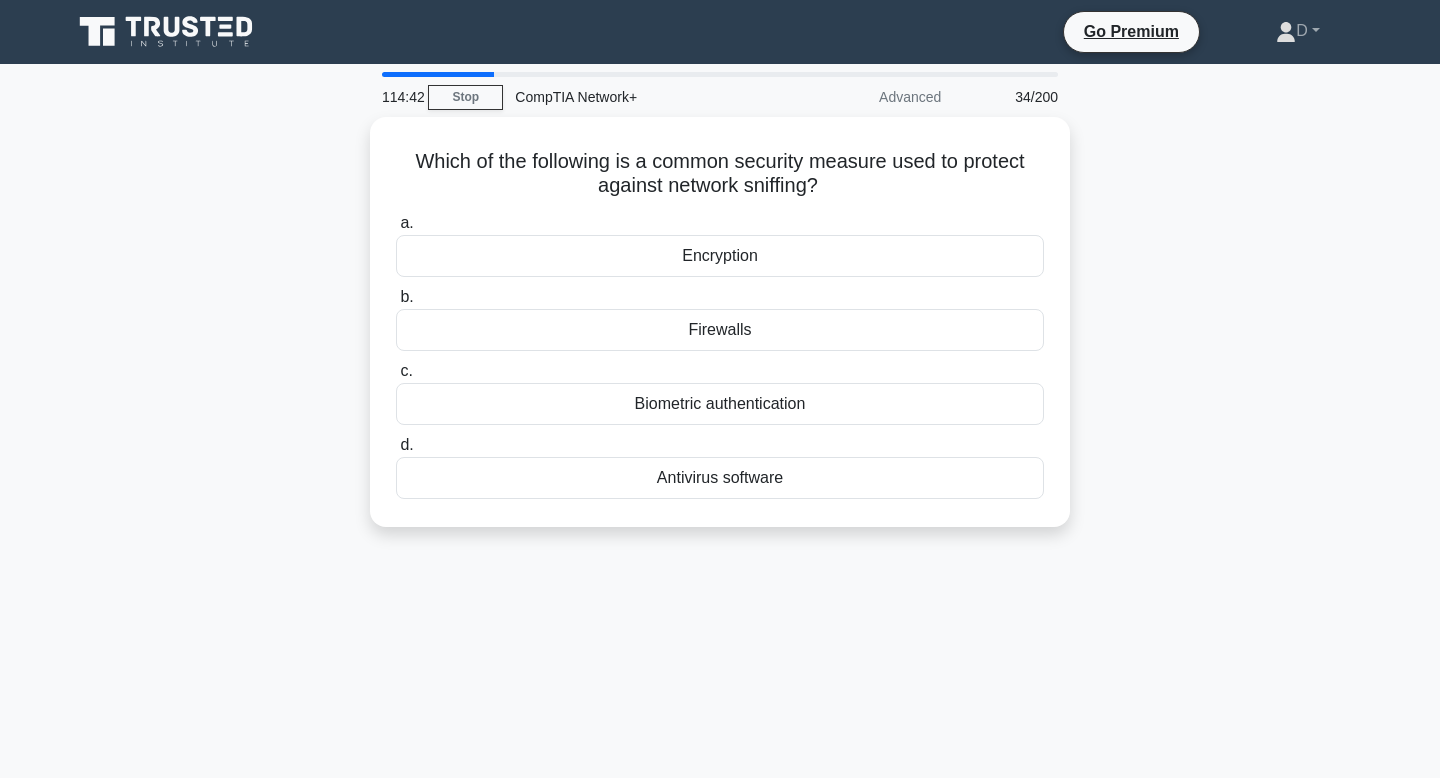 click on "c.
Biometric authentication" at bounding box center (720, 392) 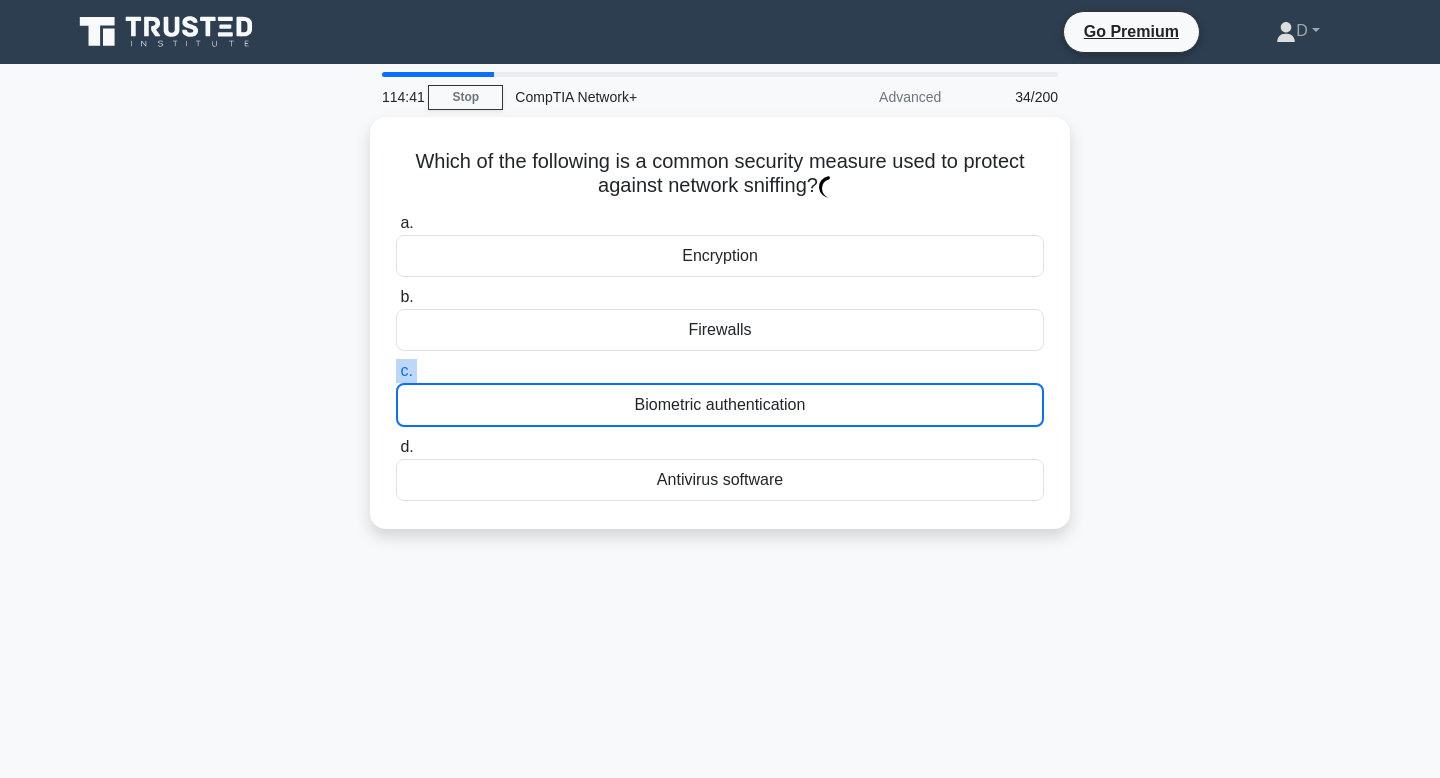 click on "c.
Biometric authentication" at bounding box center (720, 393) 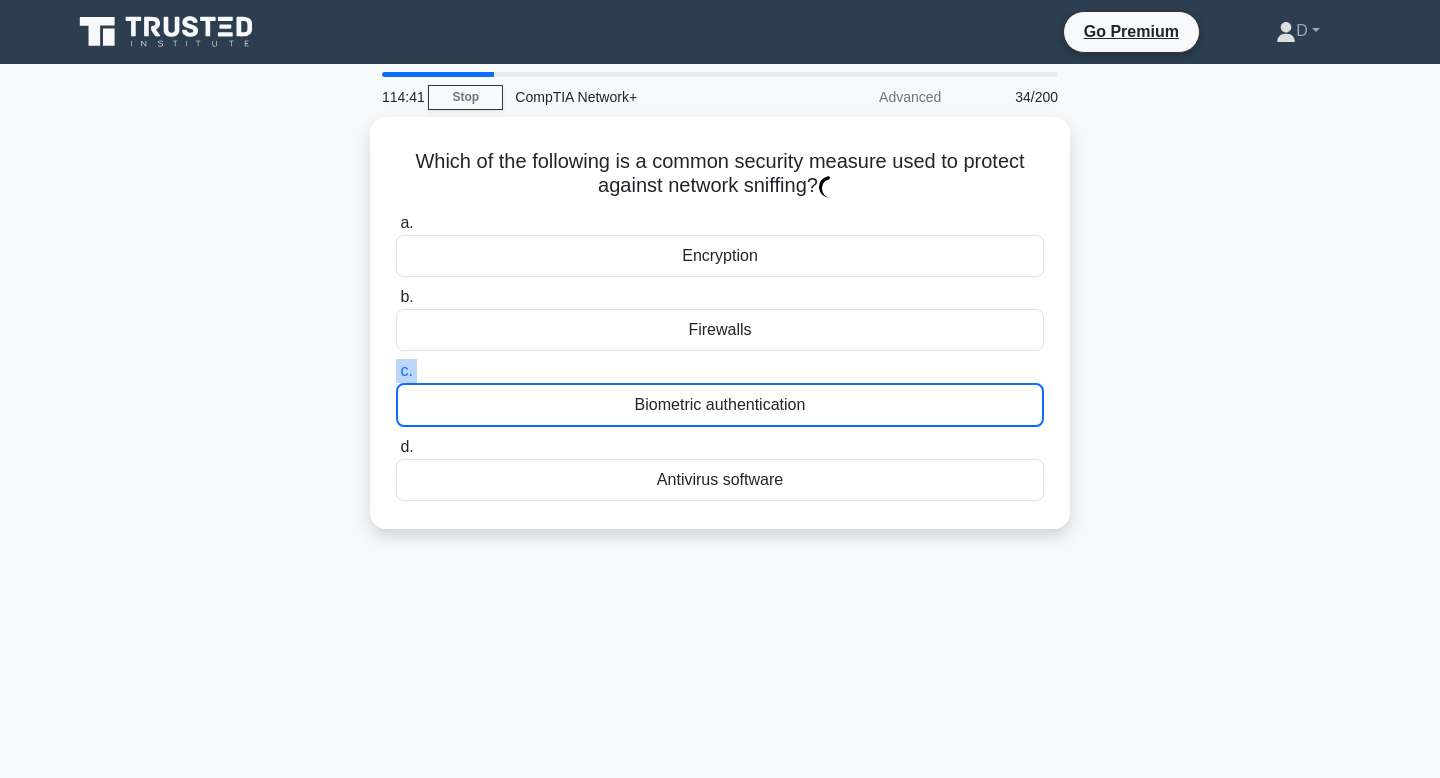click on "c.
Biometric authentication" at bounding box center (396, 371) 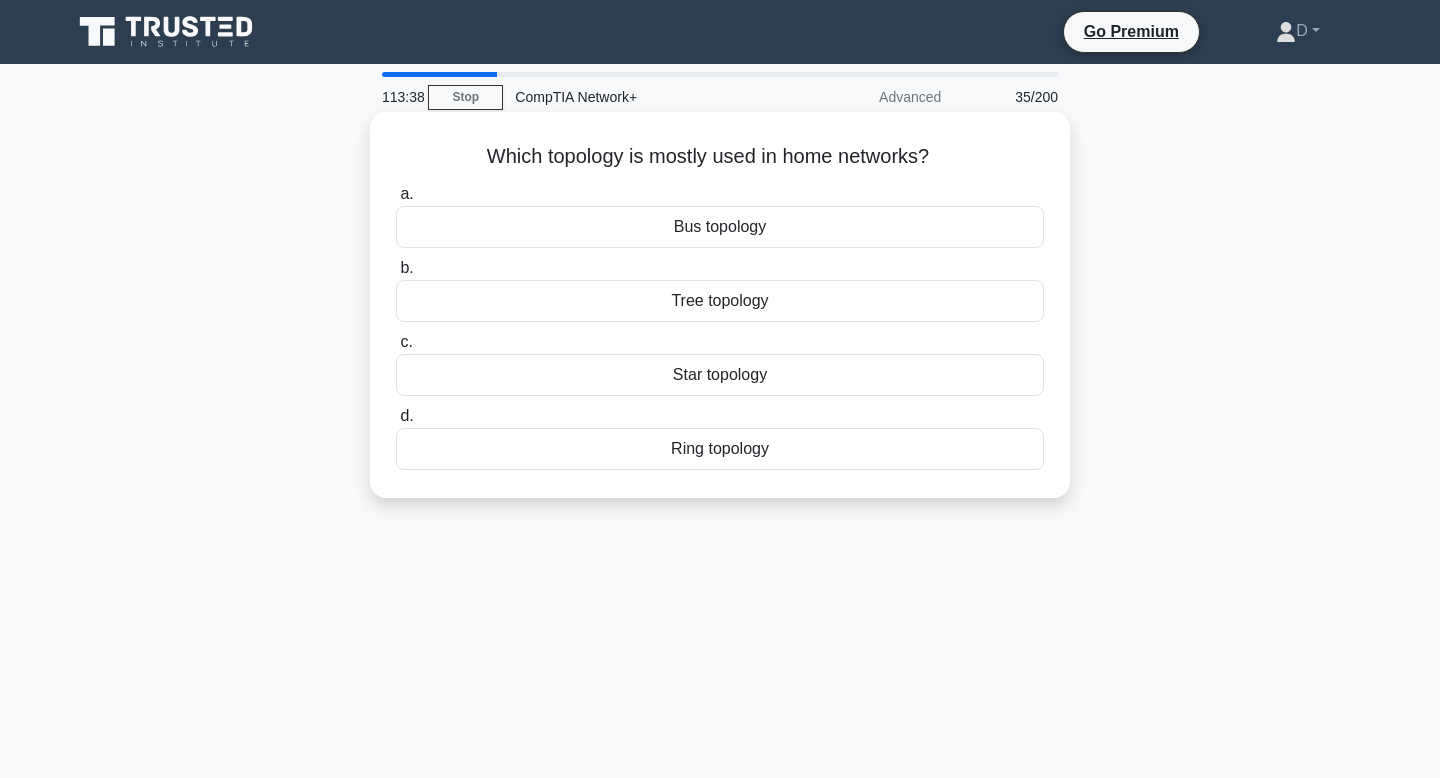 click on "Bus topology" at bounding box center (720, 227) 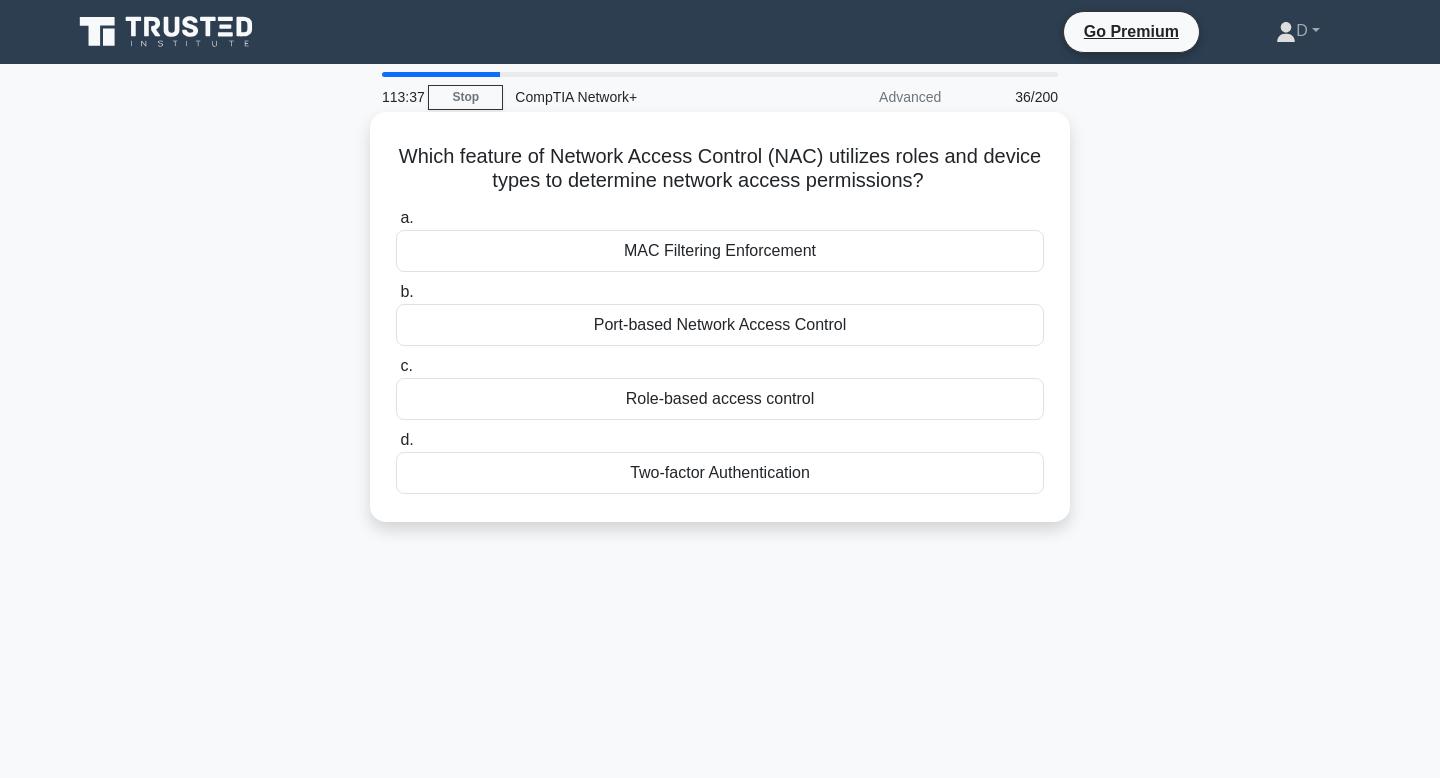 click on "MAC Filtering Enforcement" at bounding box center (720, 251) 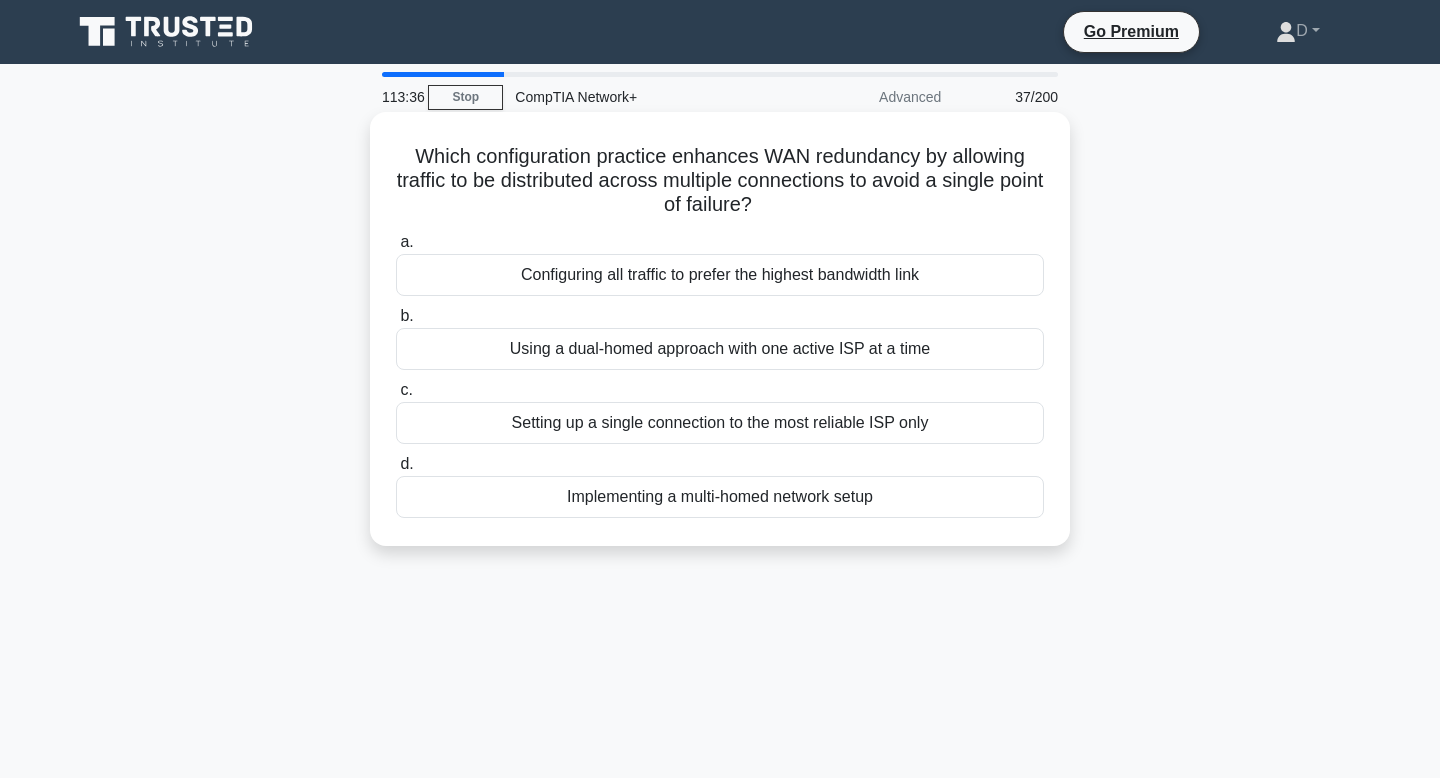 click on "Configuring all traffic to prefer the highest bandwidth link" at bounding box center (720, 275) 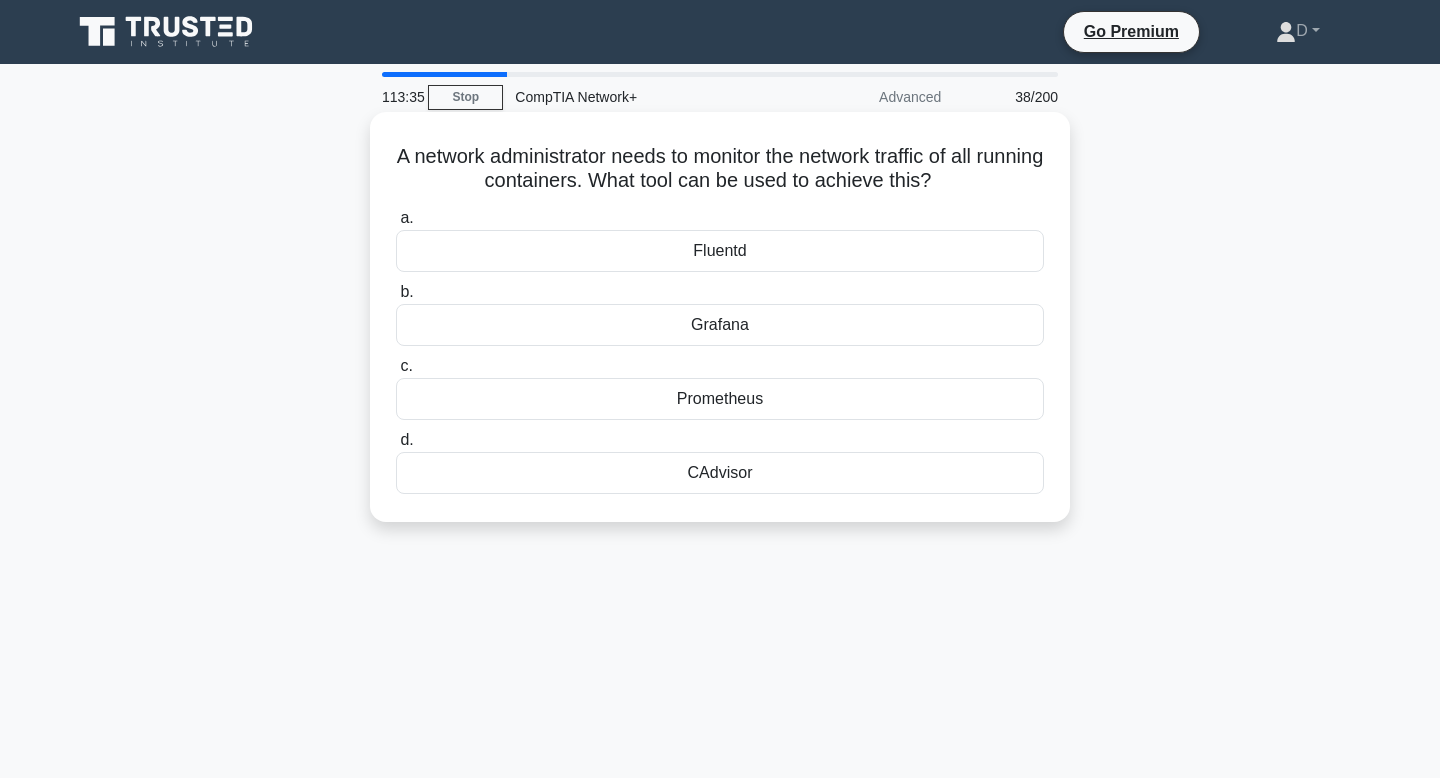 click on "Fluentd" at bounding box center (720, 251) 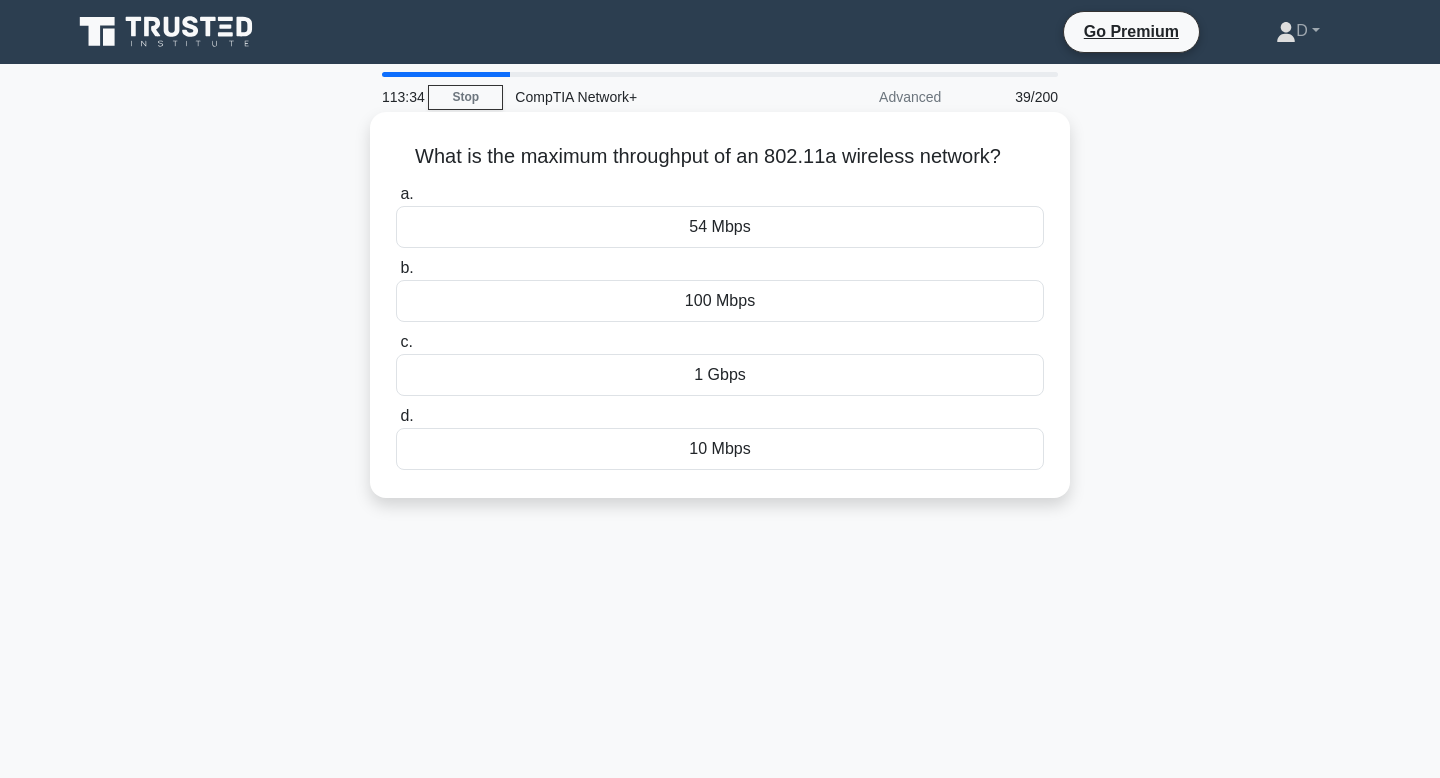 click on "100 Mbps" at bounding box center [720, 301] 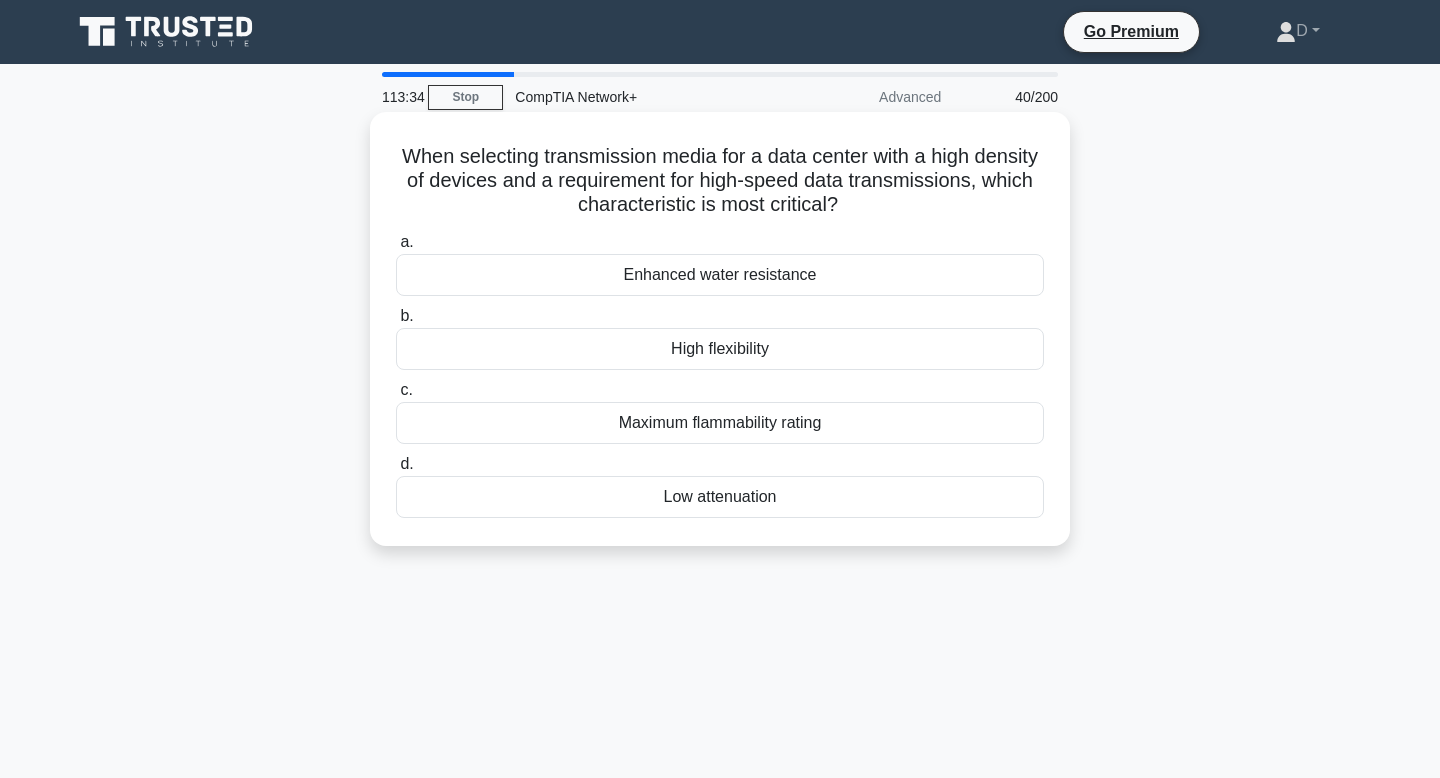 click on "Enhanced water resistance" at bounding box center [720, 275] 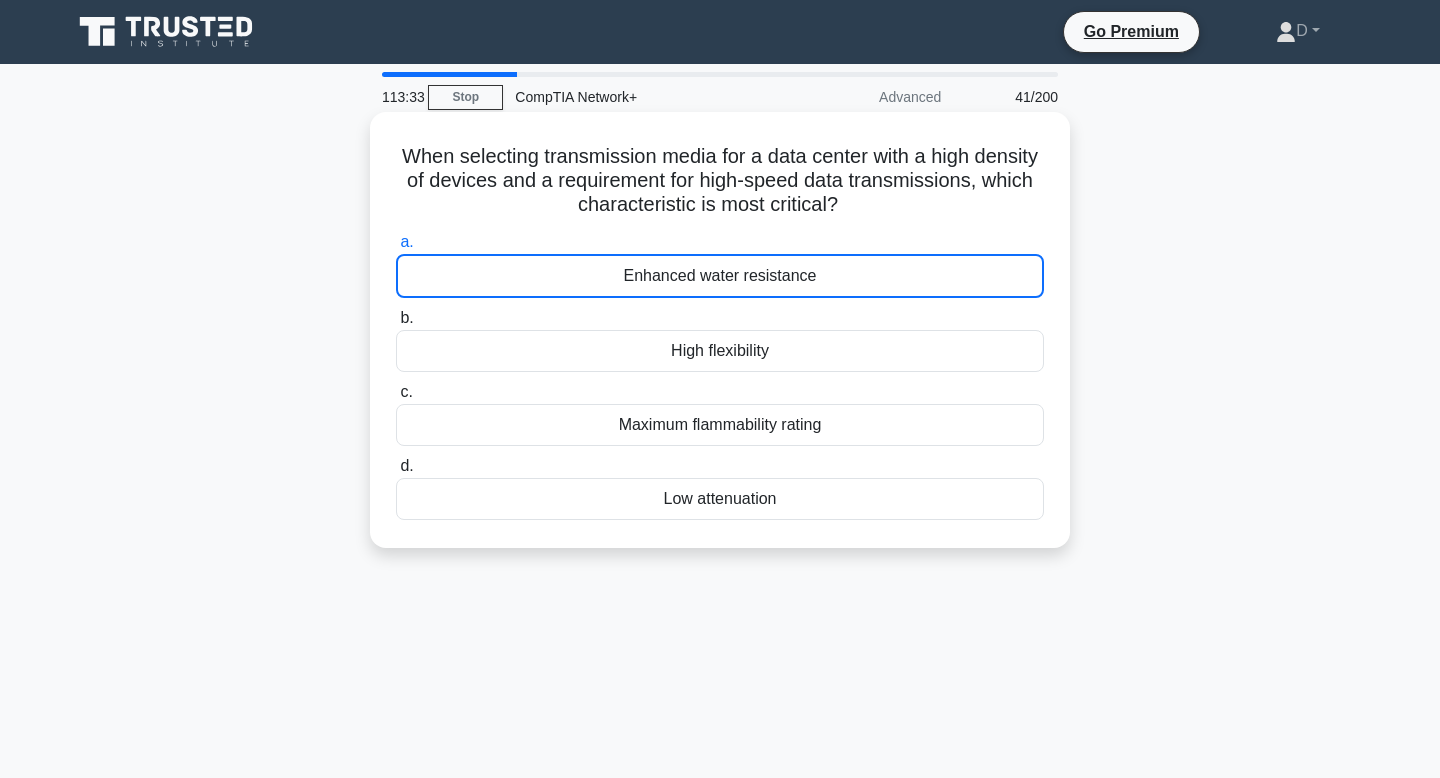 click on "High flexibility" at bounding box center [720, 351] 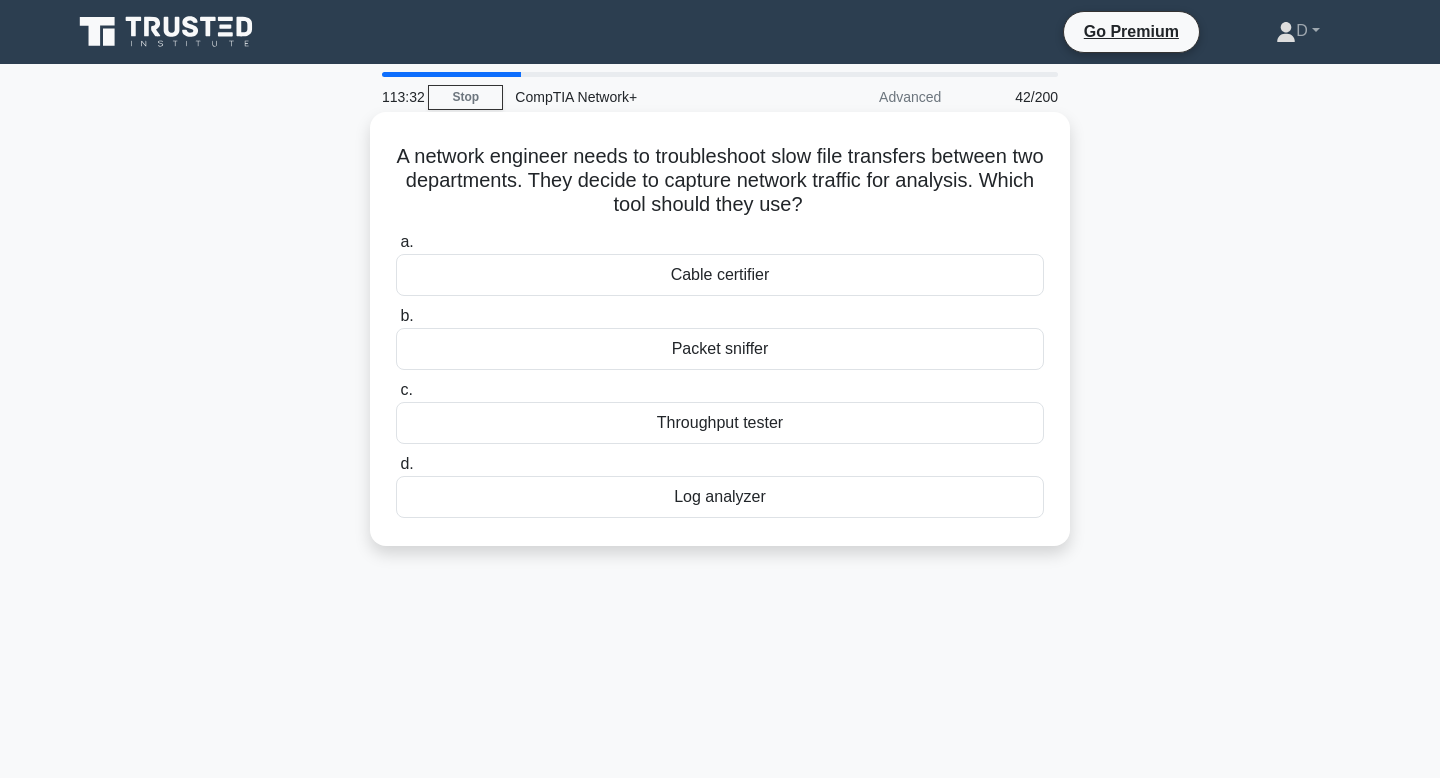 click on "Packet sniffer" at bounding box center (720, 349) 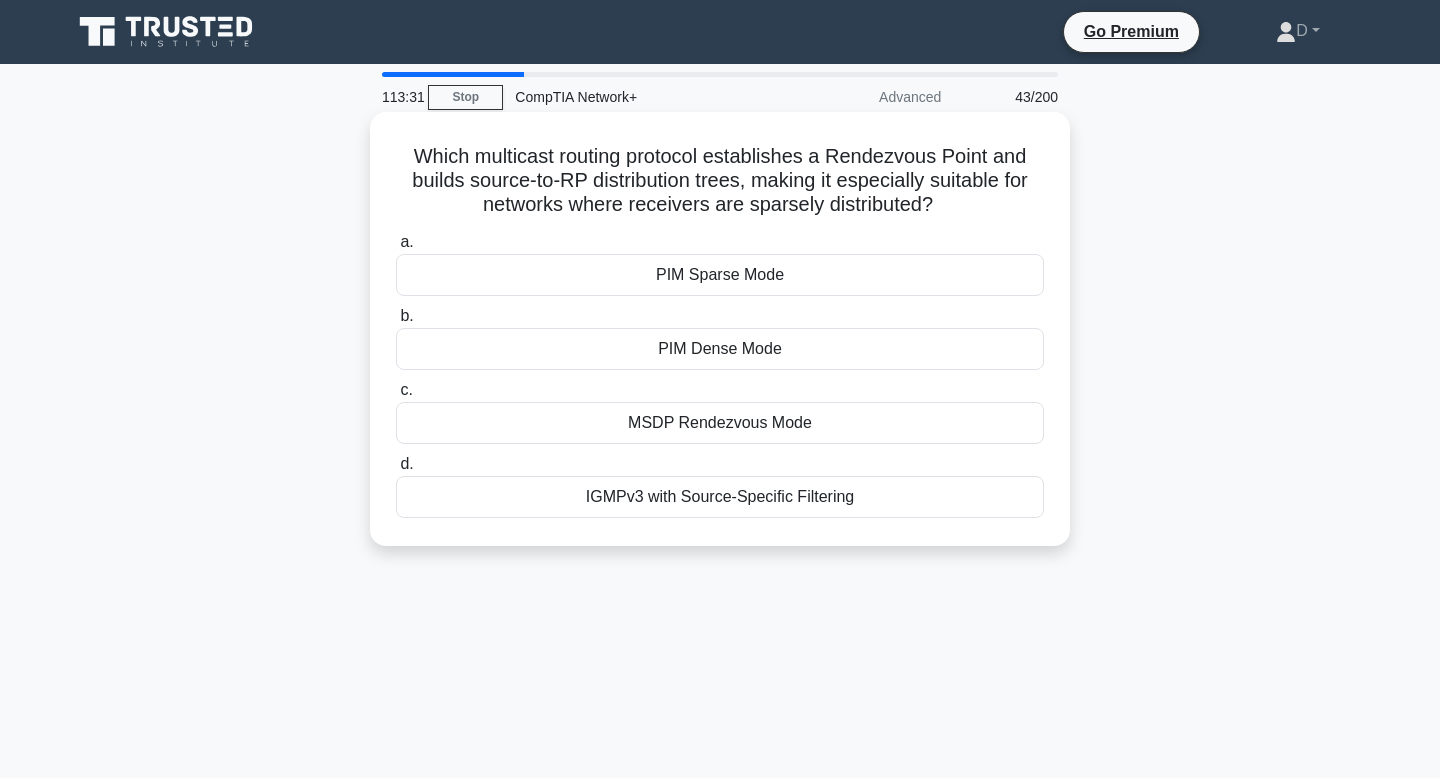 click on "PIM Dense Mode" at bounding box center (720, 349) 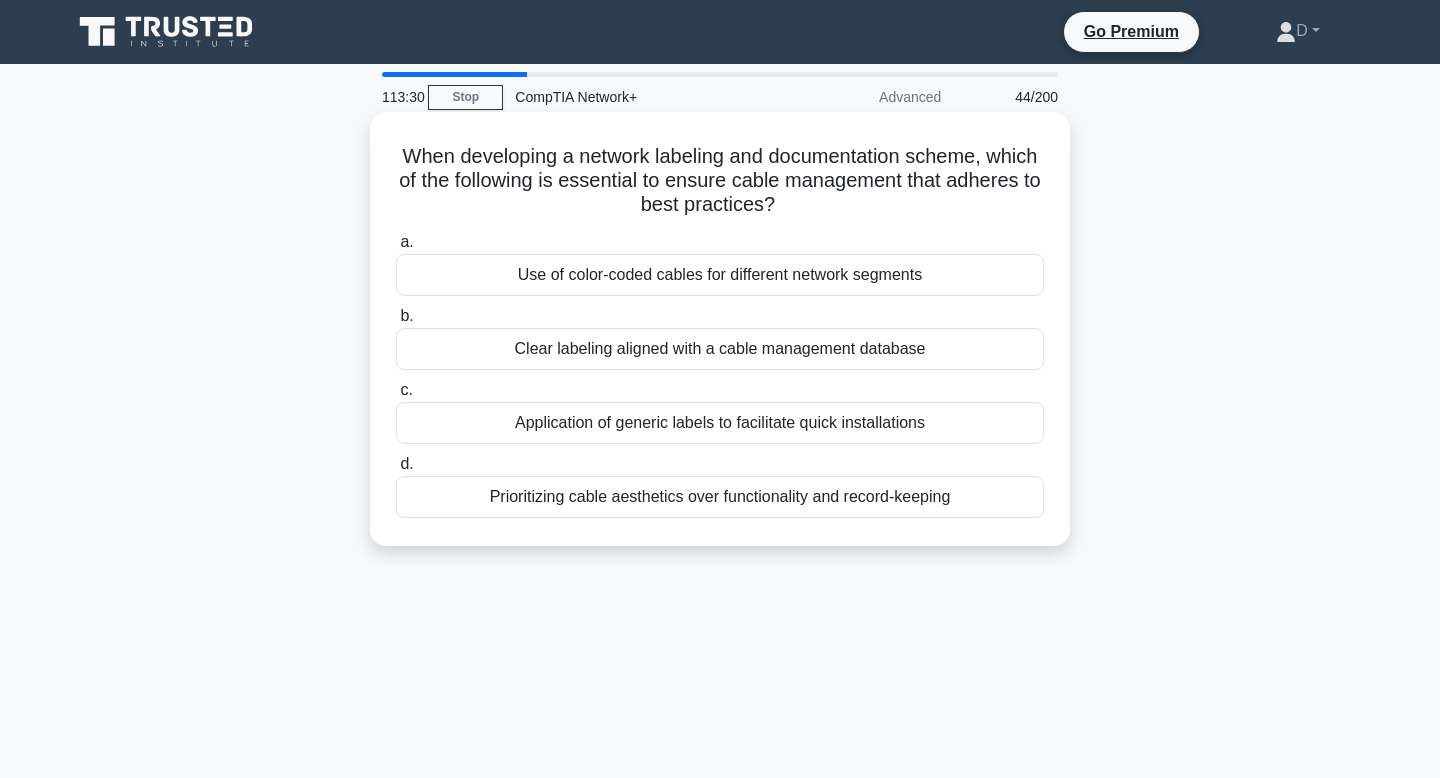 click on "Clear labeling aligned with a cable management database" at bounding box center (720, 349) 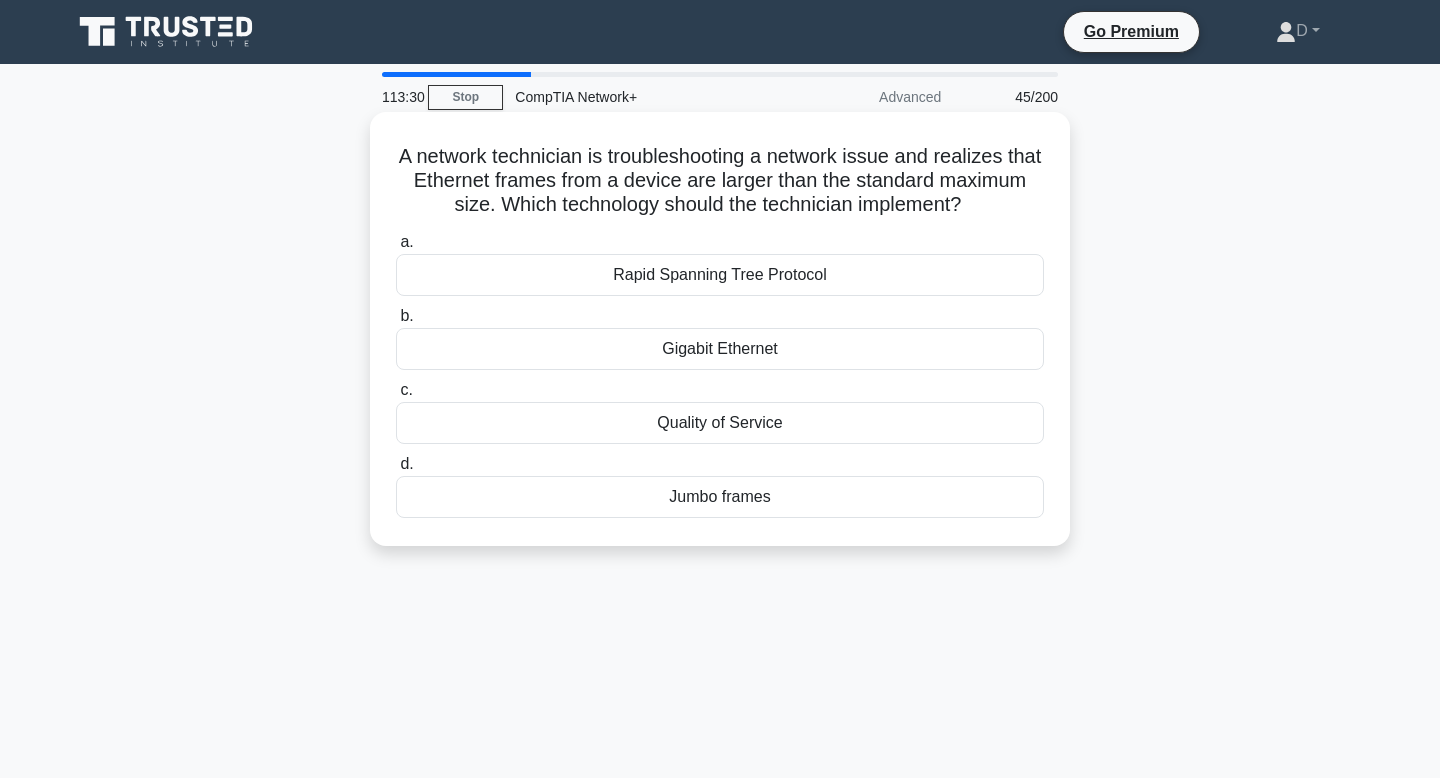 click on "Gigabit Ethernet" at bounding box center [720, 349] 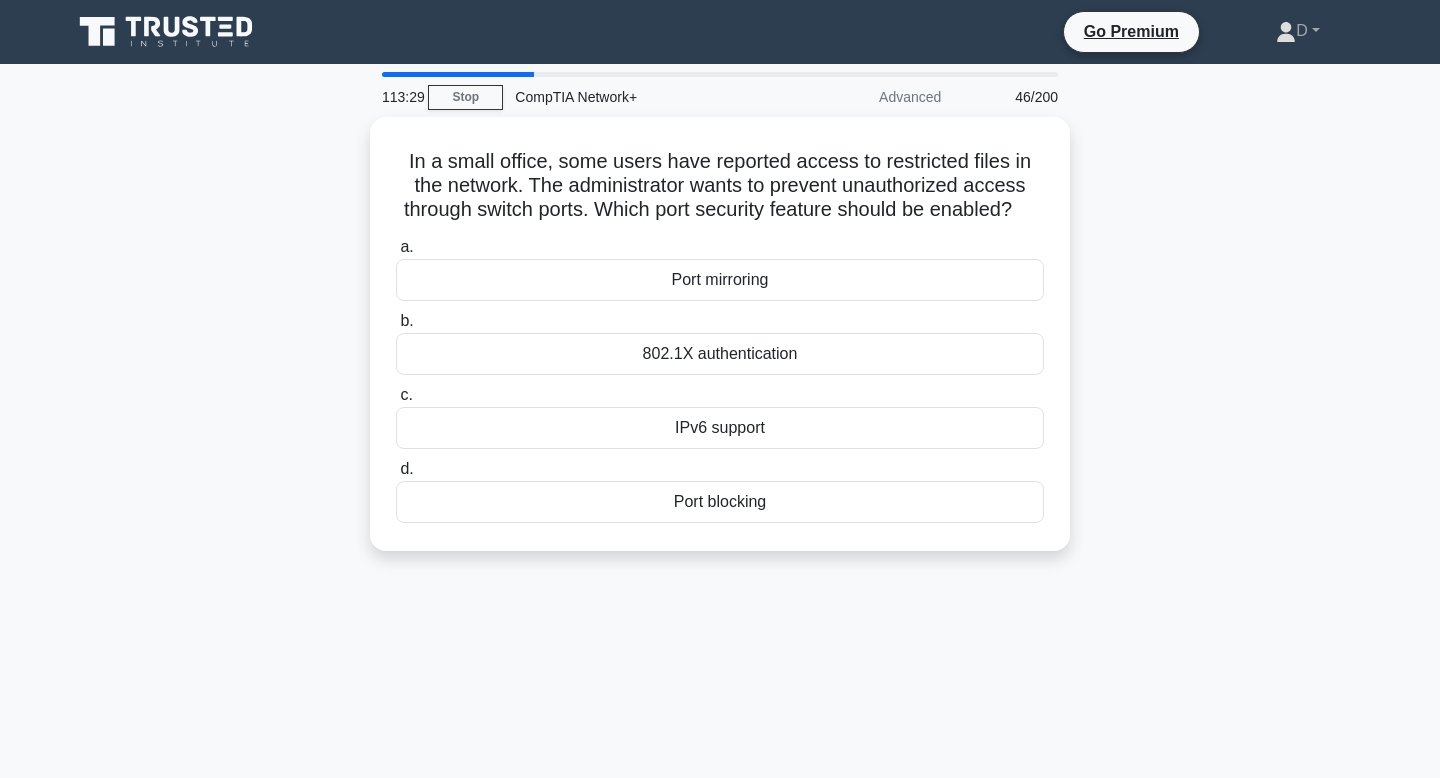 click on "802.1X authentication" at bounding box center [720, 354] 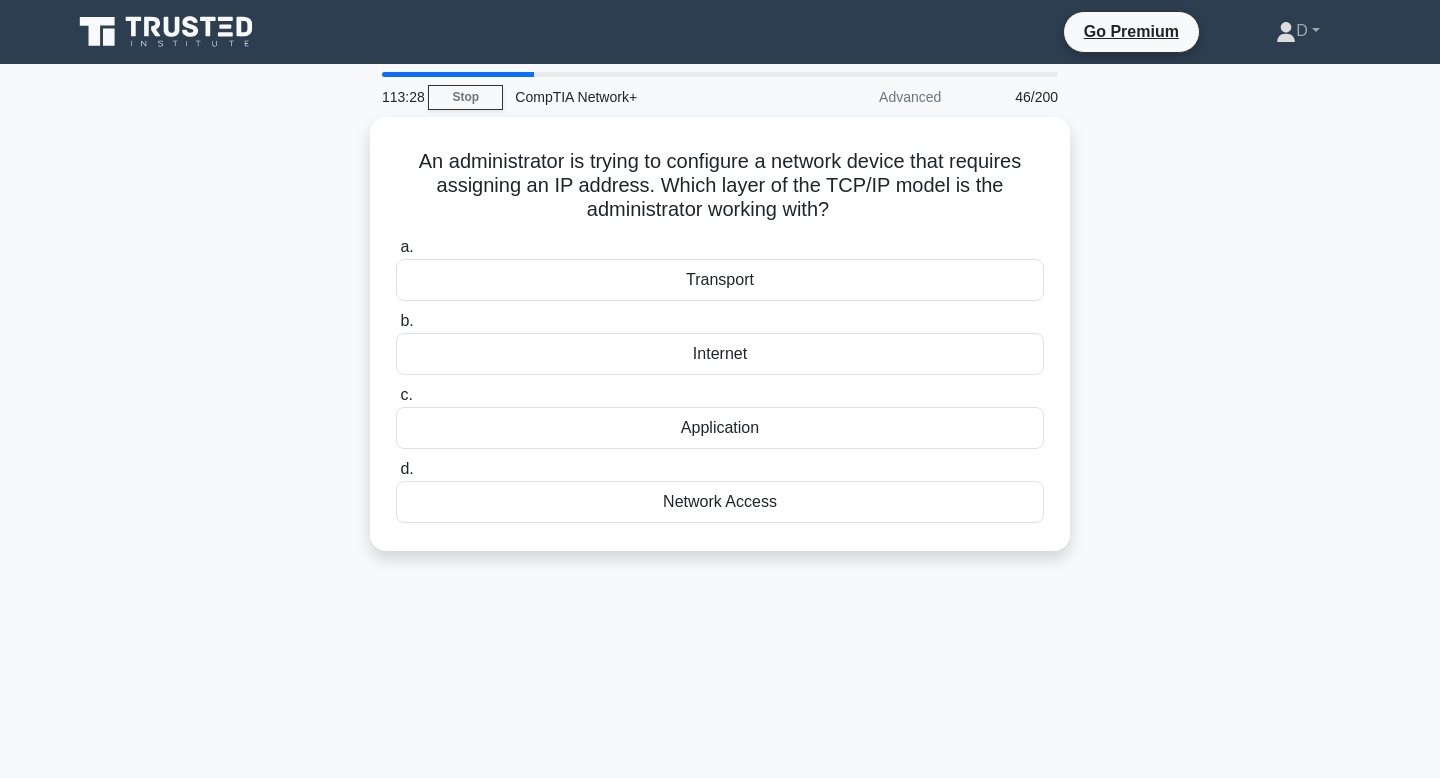 click on "Internet" at bounding box center (720, 354) 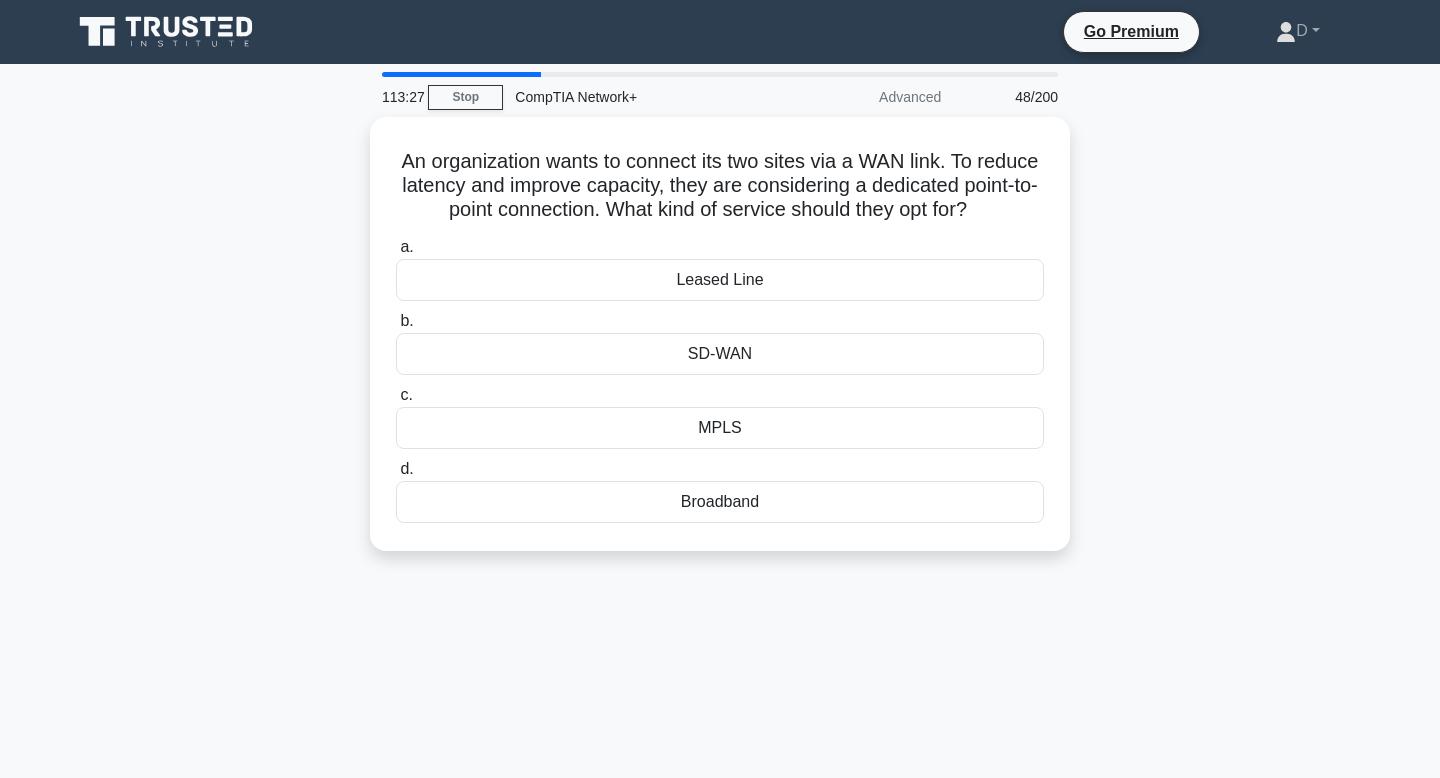 click on "SD-WAN" at bounding box center [720, 354] 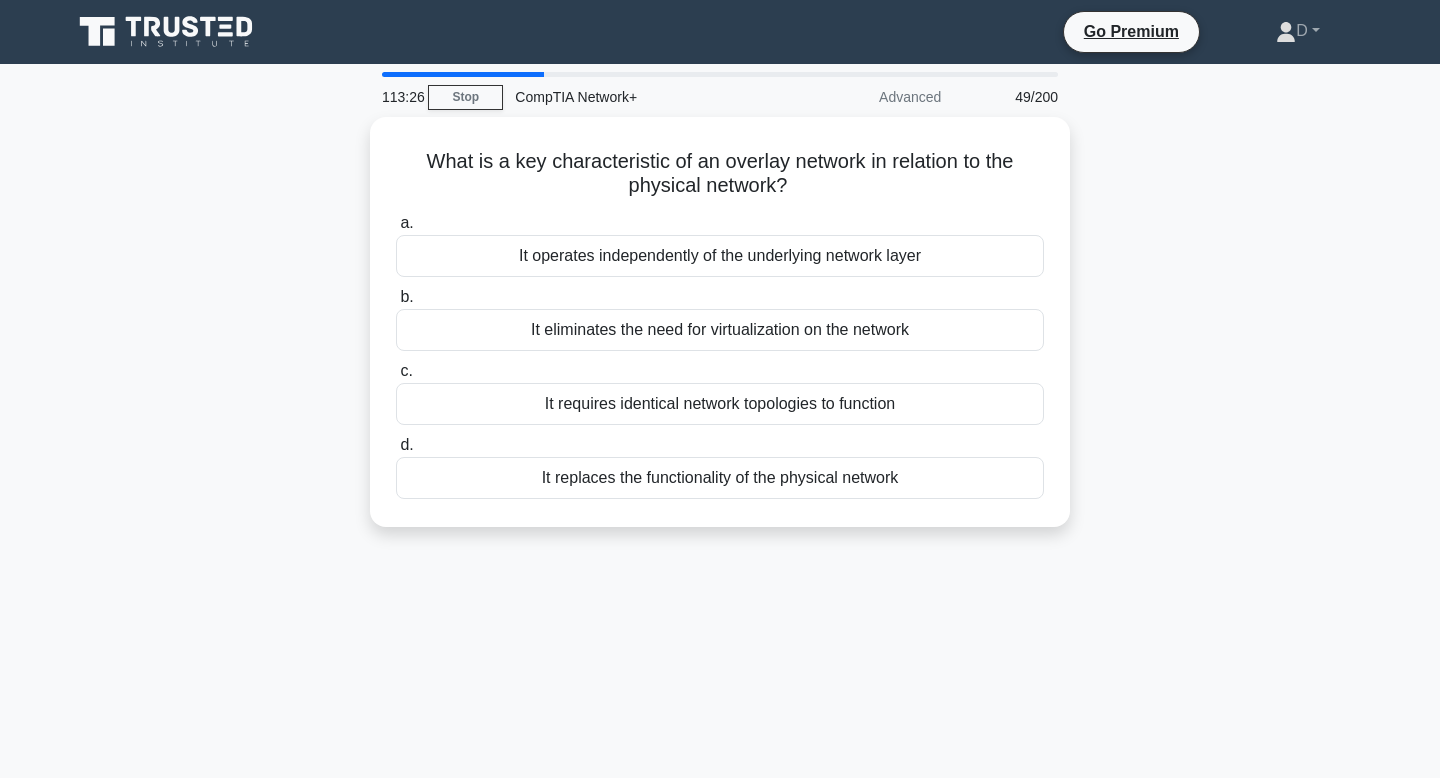 click on "It eliminates the need for virtualization on the network" at bounding box center [720, 330] 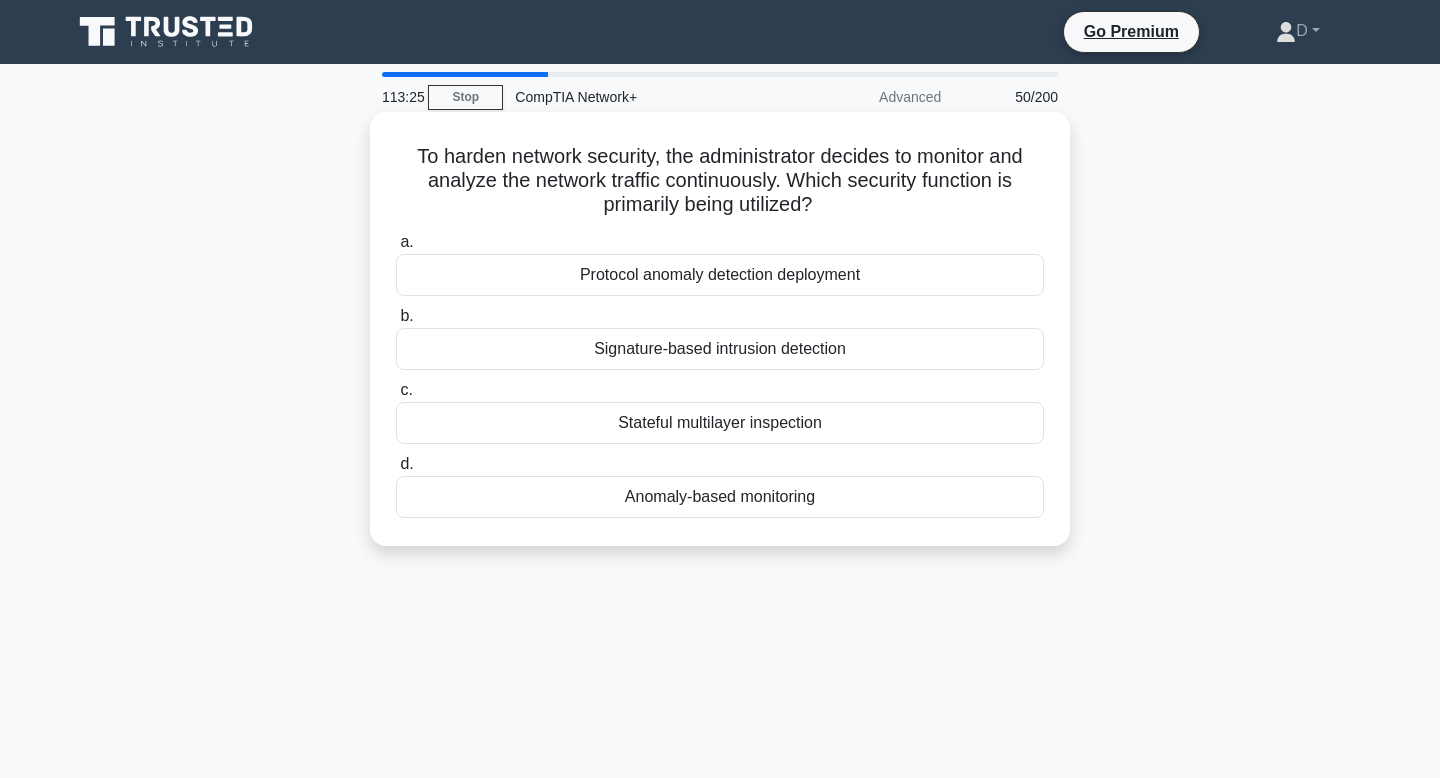click on "Signature-based intrusion detection" at bounding box center [720, 349] 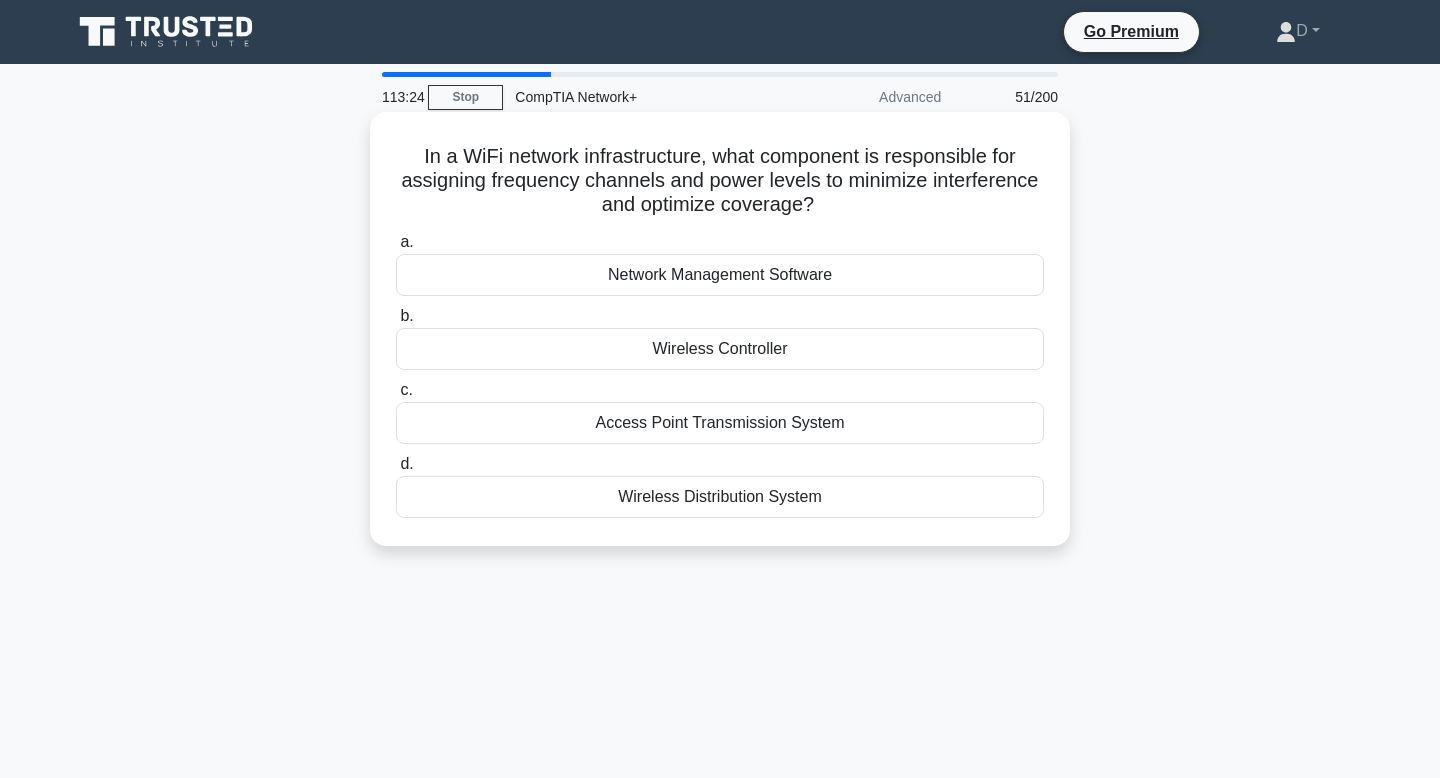 click on "Wireless Controller" at bounding box center [720, 349] 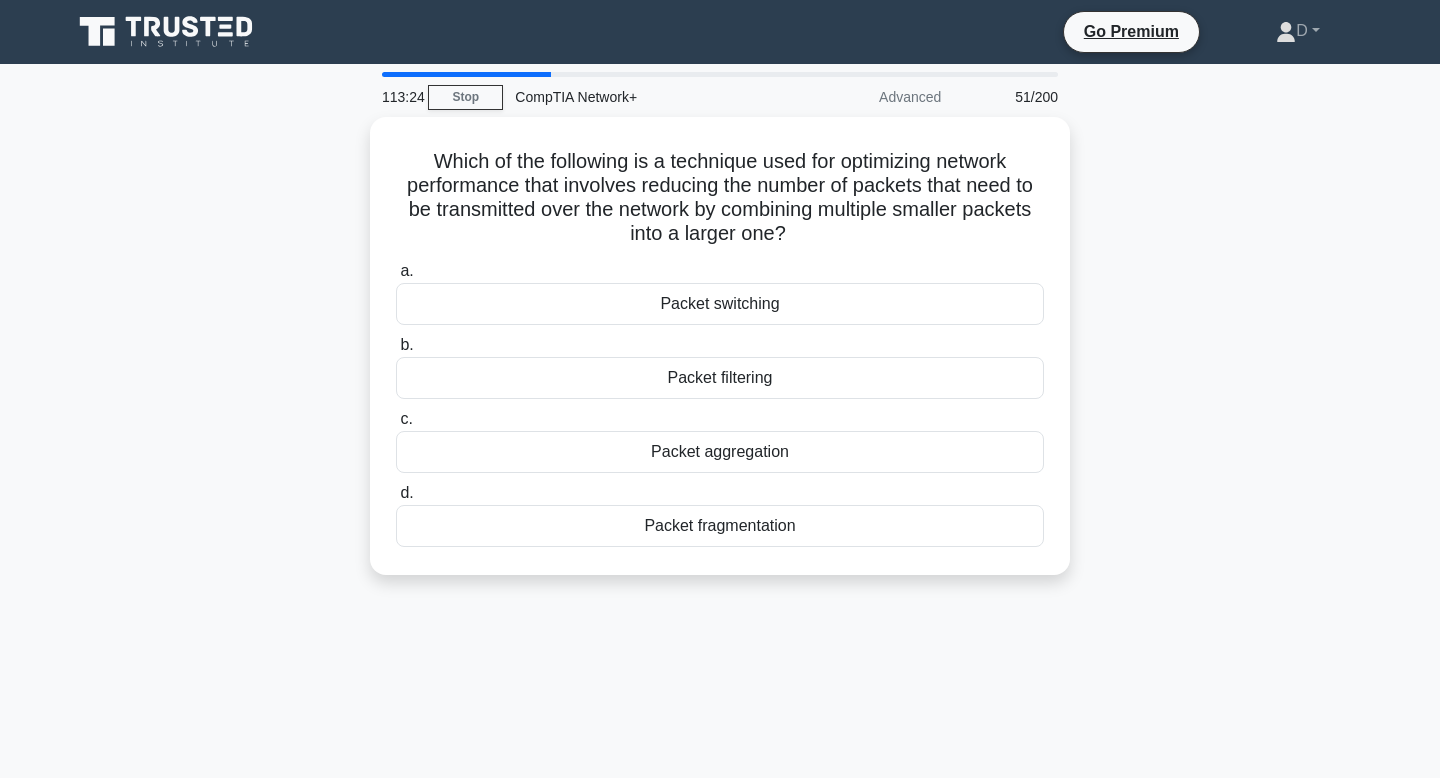 click on "b.
Packet filtering" at bounding box center [720, 366] 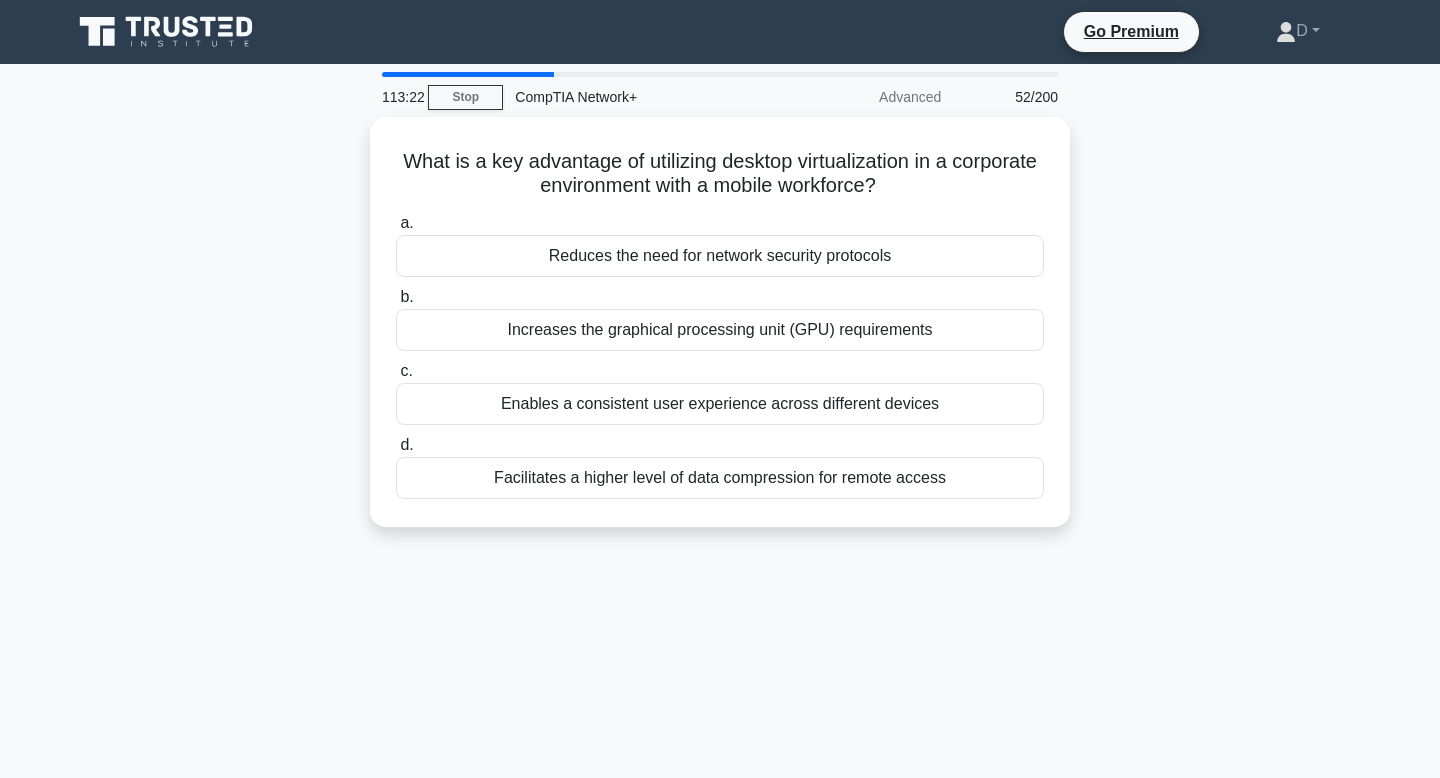 click on "c.
Enables a consistent user experience across different devices" at bounding box center [720, 392] 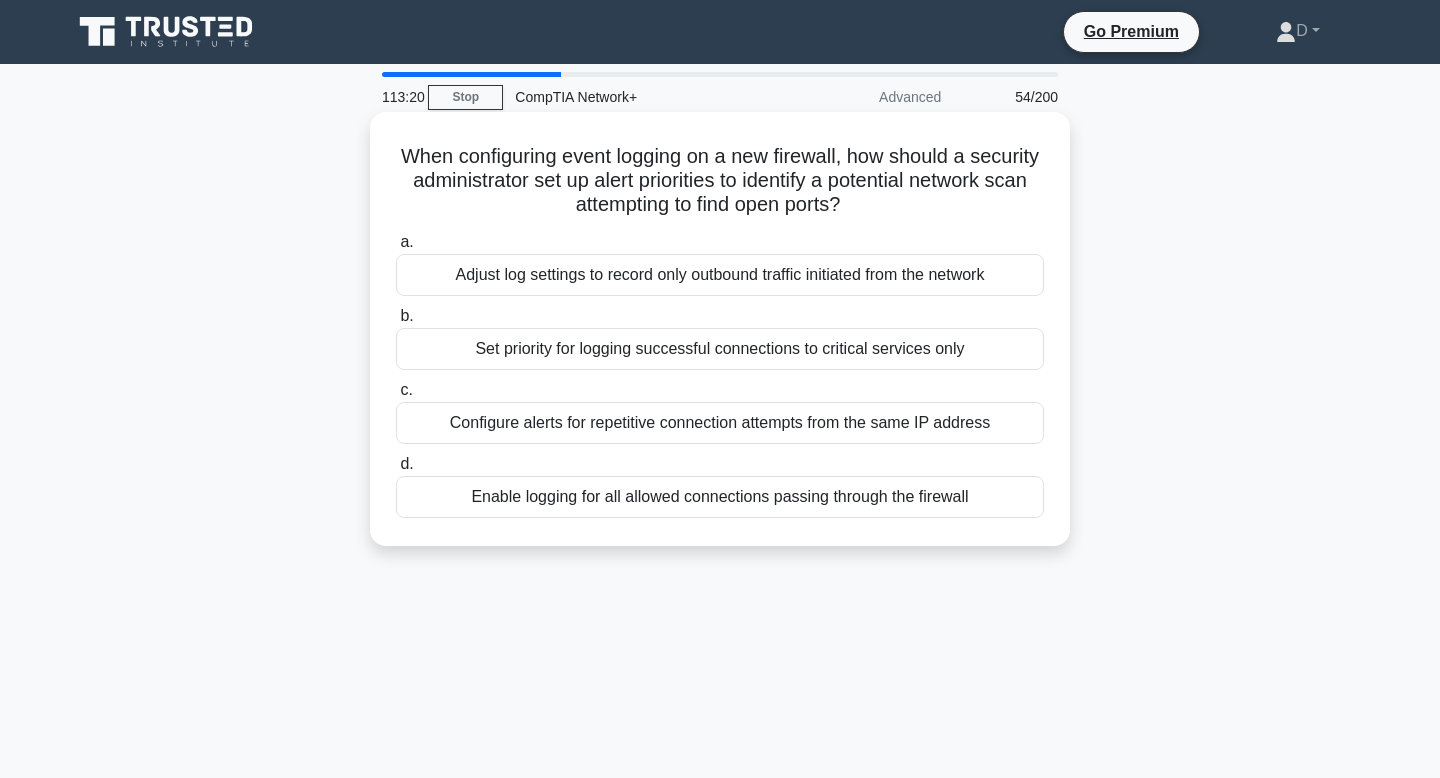 click on "Set priority for logging successful connections to critical services only" at bounding box center [720, 349] 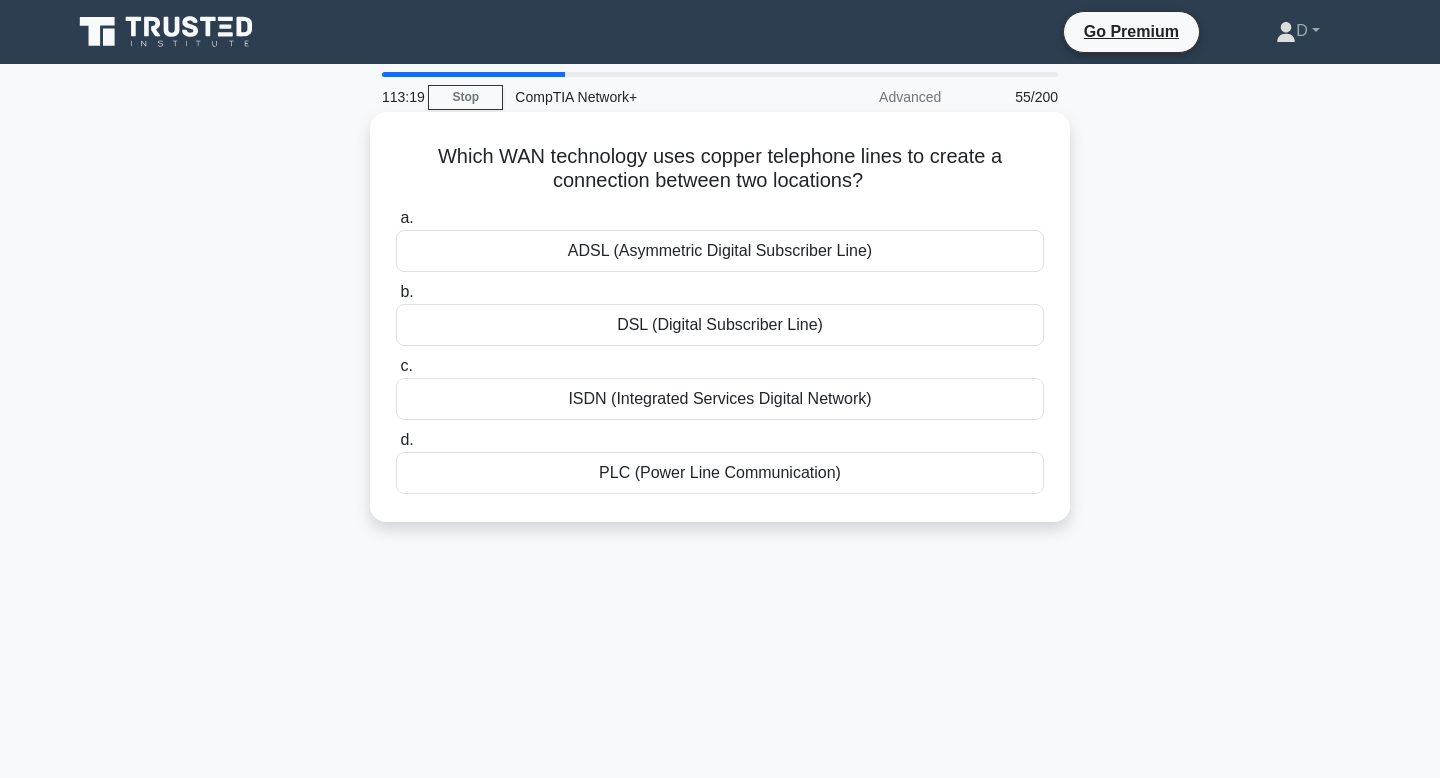 click on "DSL (Digital Subscriber Line)" at bounding box center [720, 325] 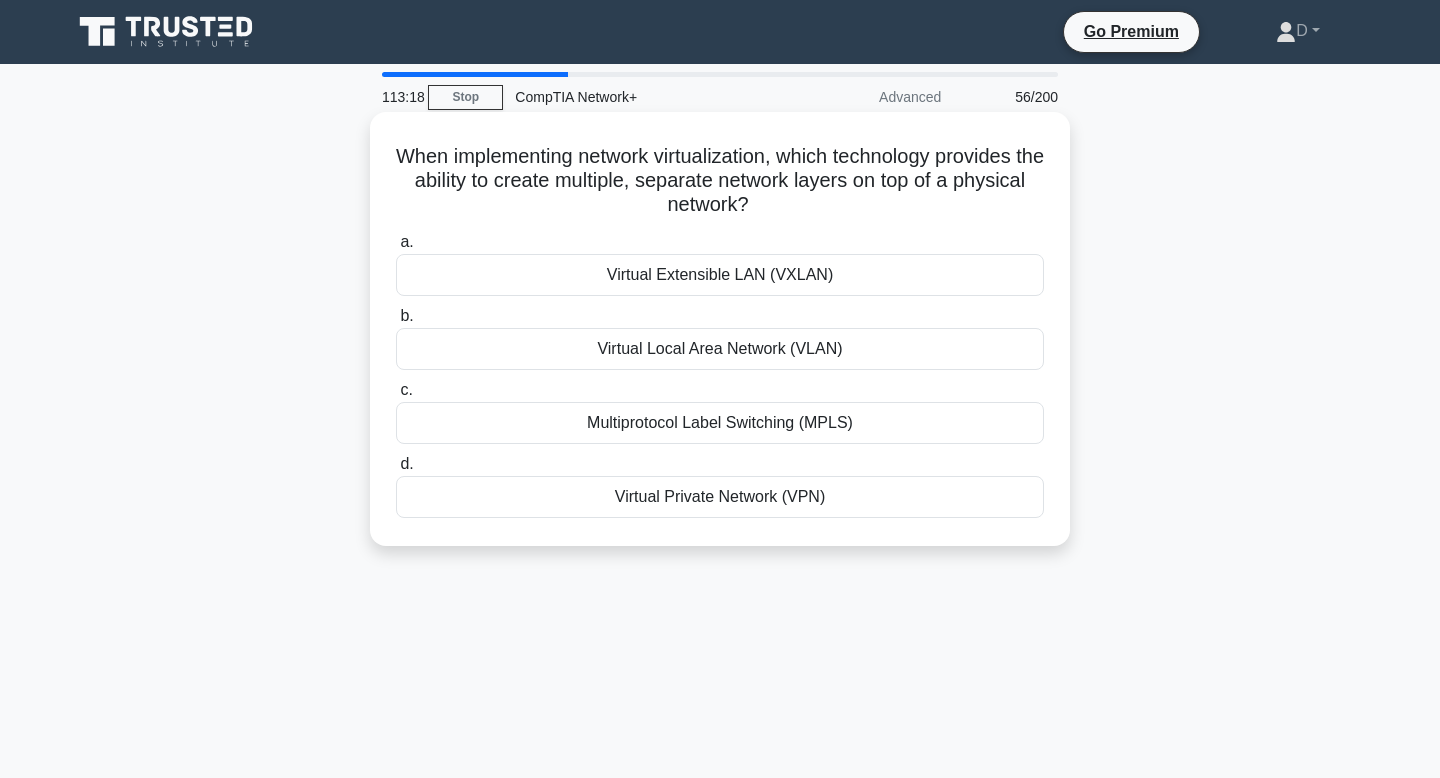 click on "Virtual Local Area Network (VLAN)" at bounding box center (720, 349) 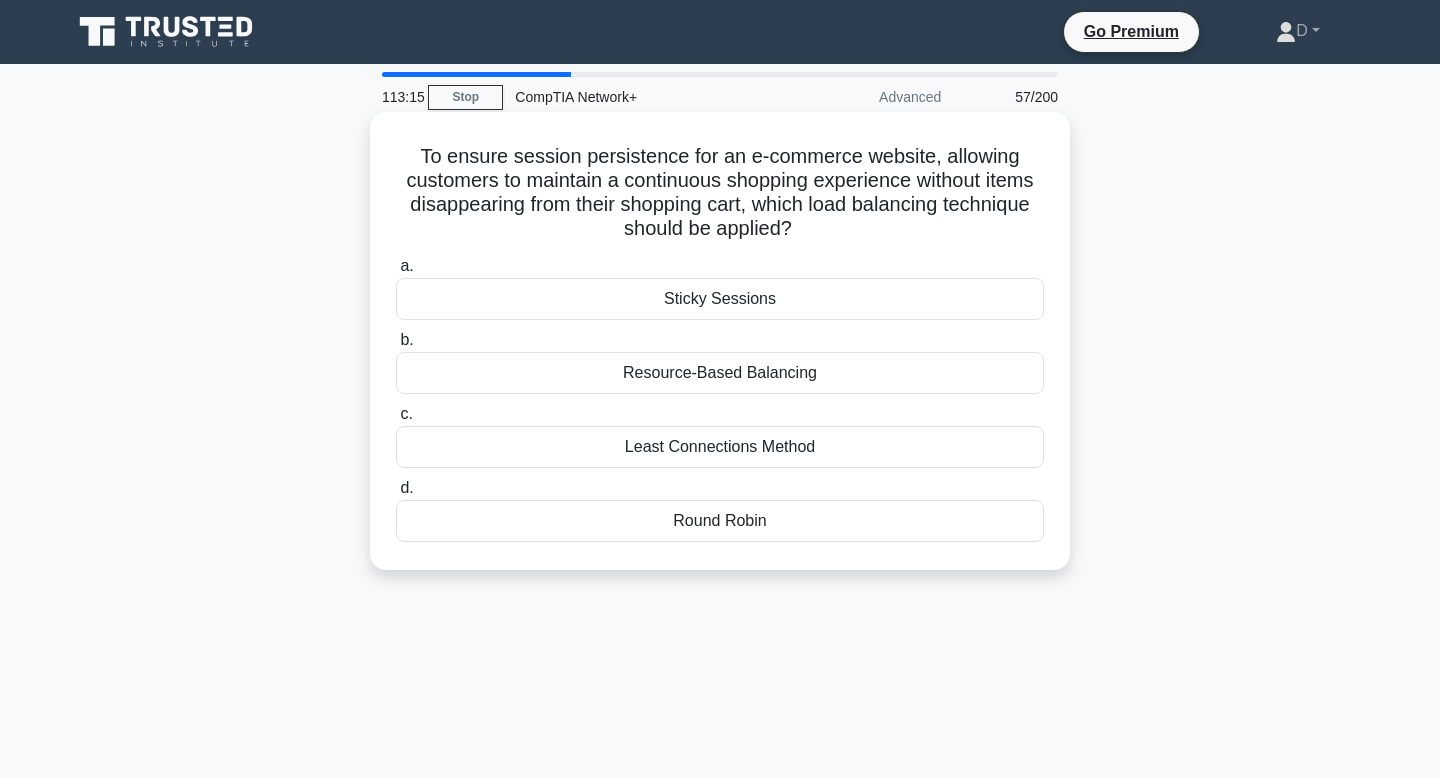 click on "b.
Resource-Based Balancing" at bounding box center (720, 361) 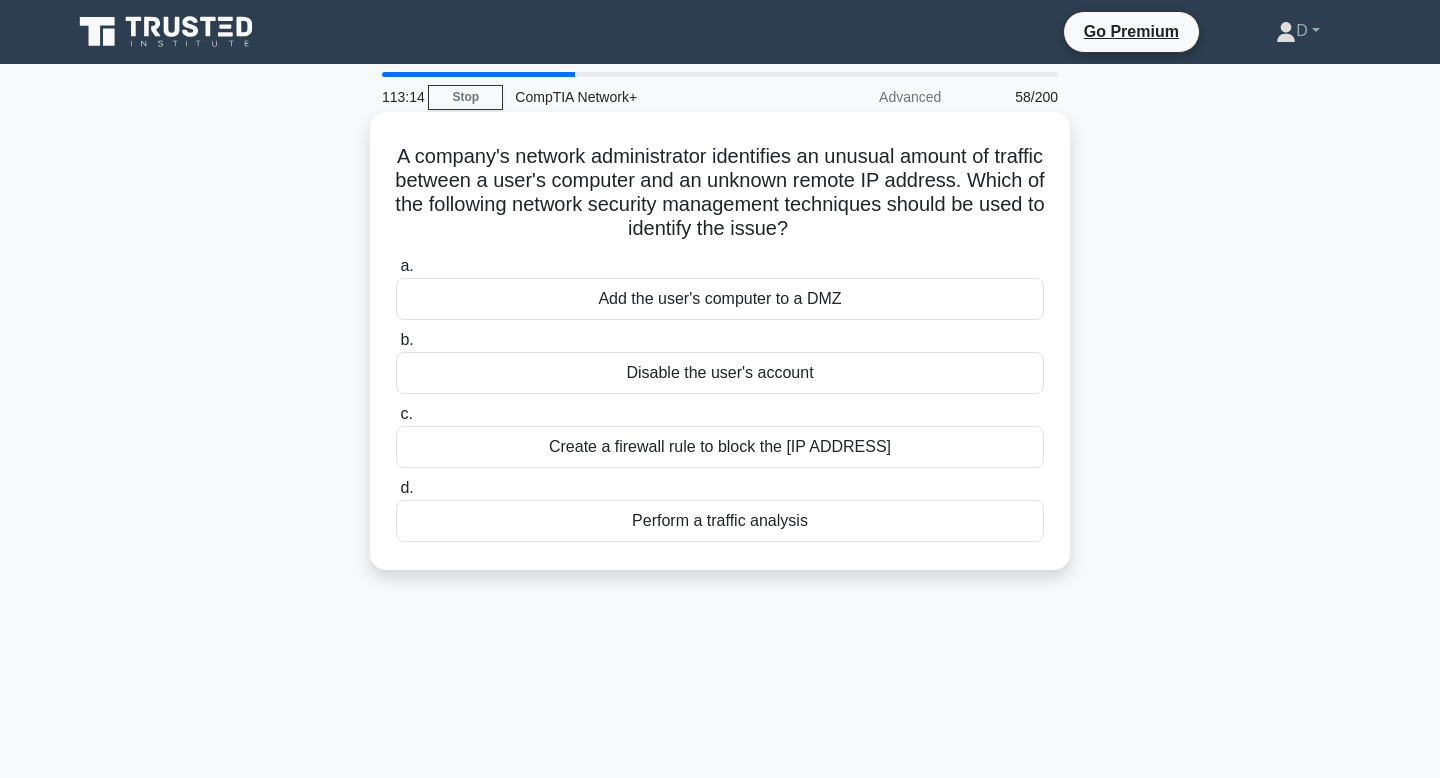 click on "Disable the user's account" at bounding box center (720, 373) 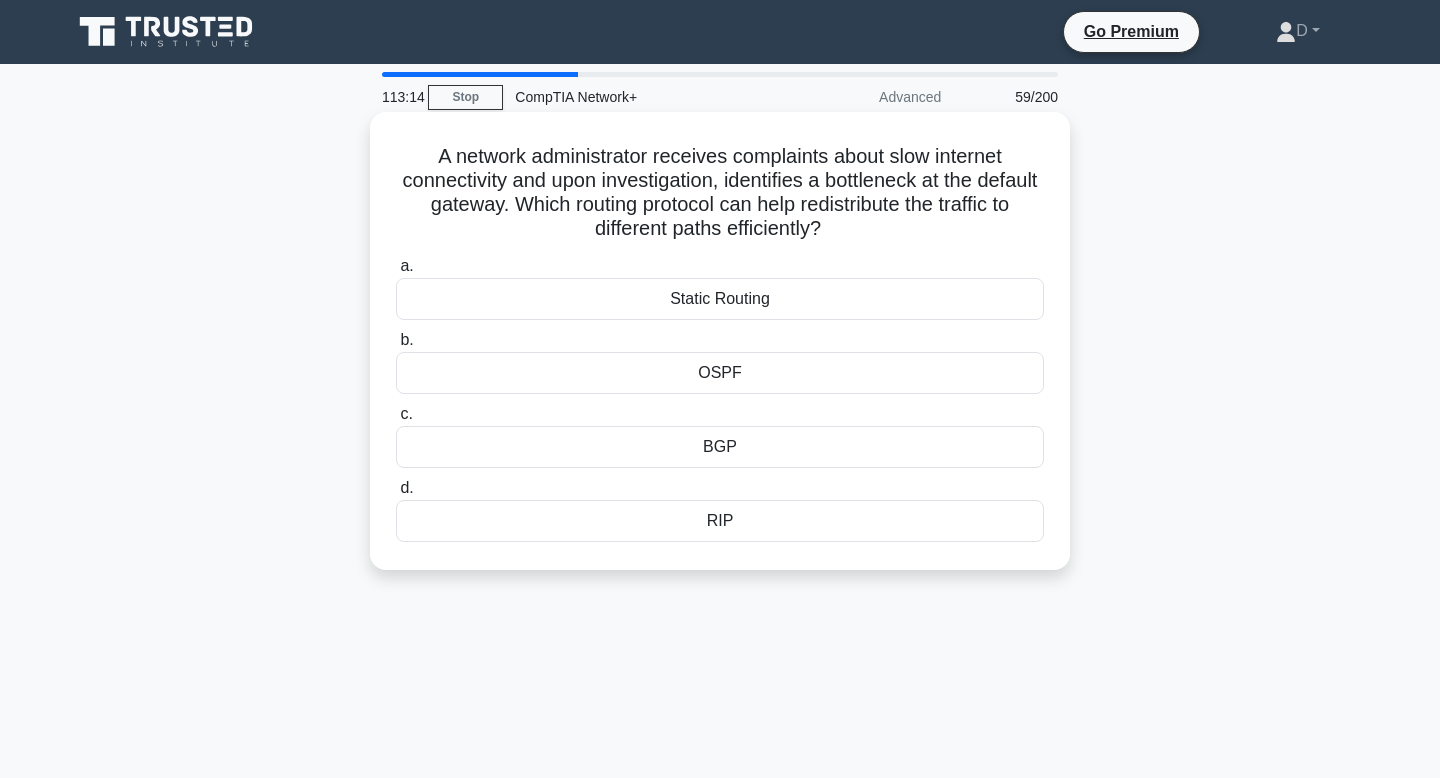 click on "OSPF" at bounding box center (720, 373) 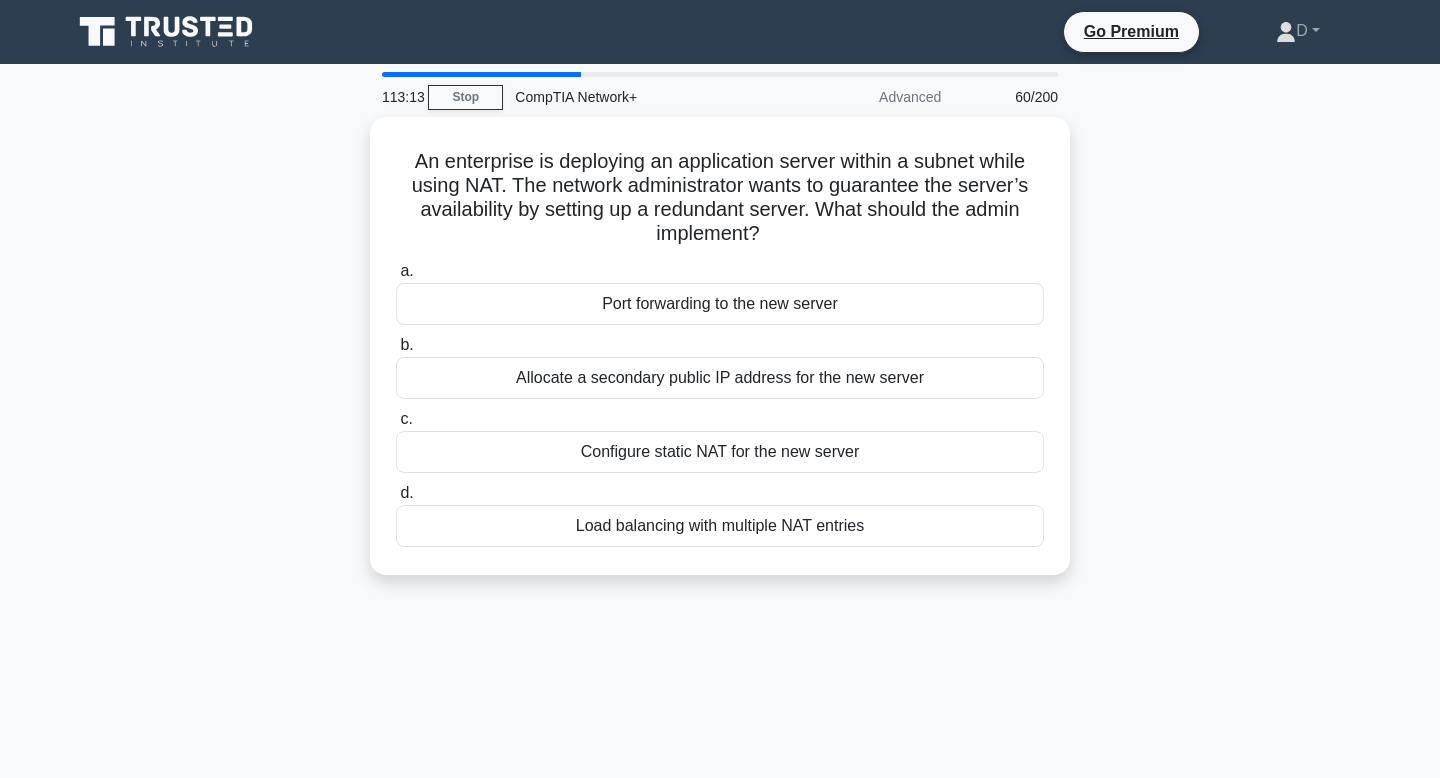click on "Allocate a secondary public IP address for the new server" at bounding box center [720, 378] 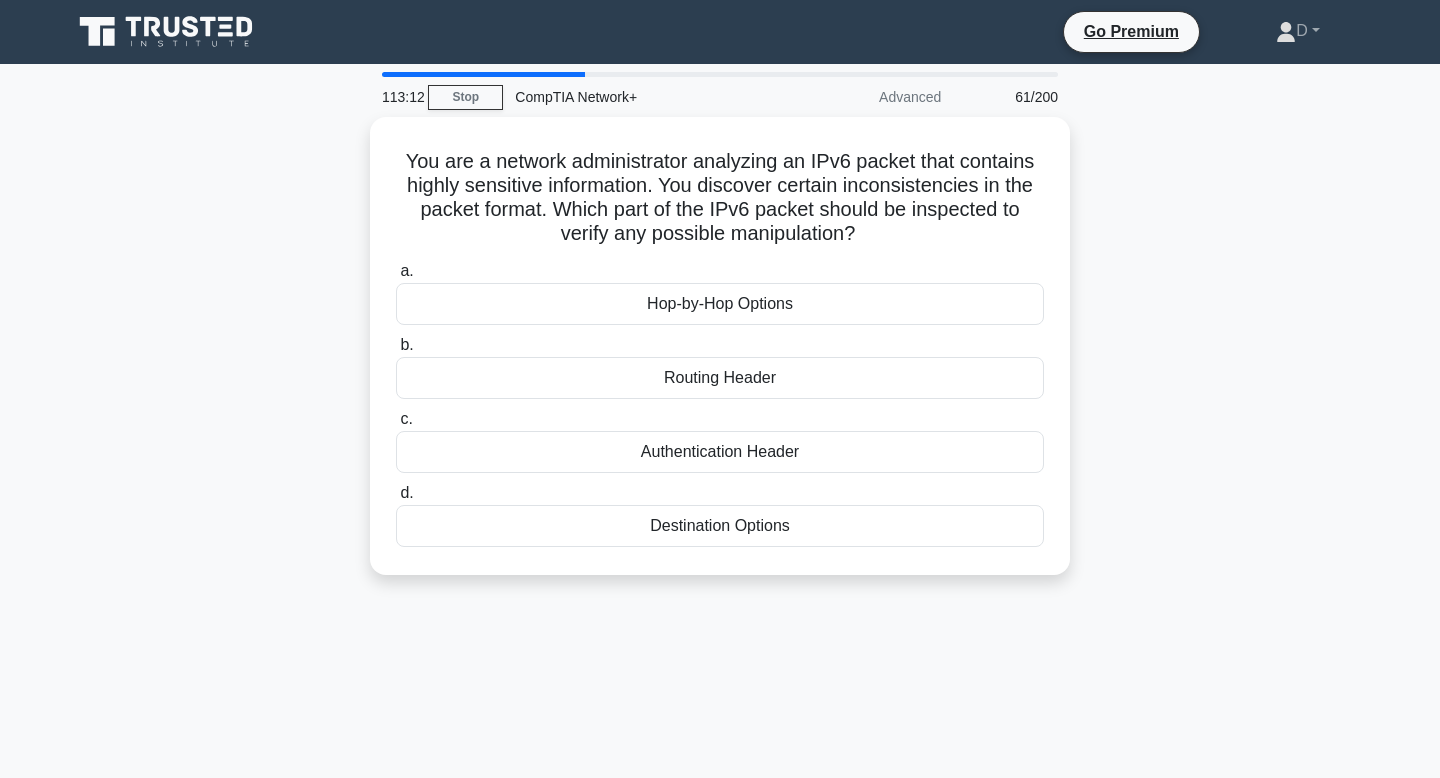 click on "Routing Header" at bounding box center (720, 378) 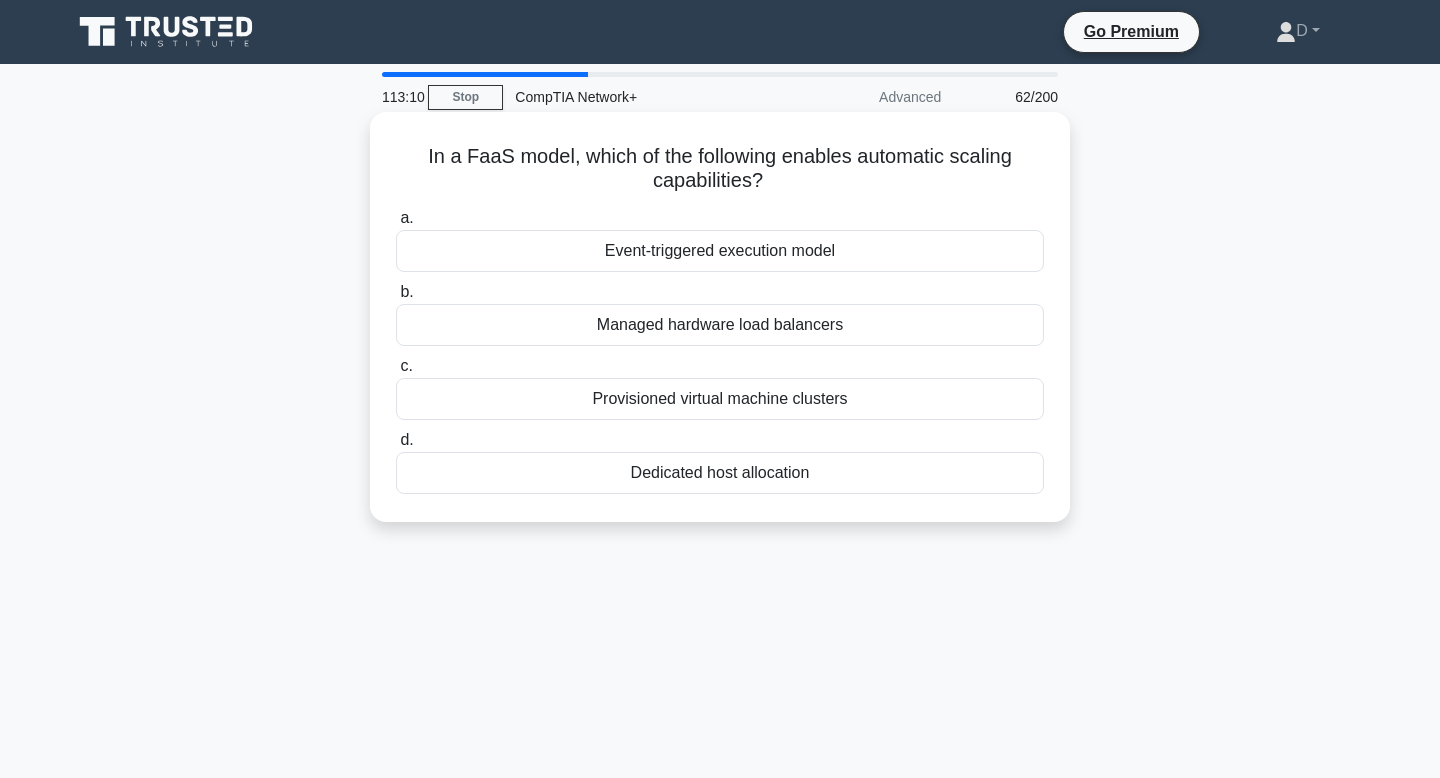 click on "c.
Provisioned virtual machine clusters" at bounding box center [720, 387] 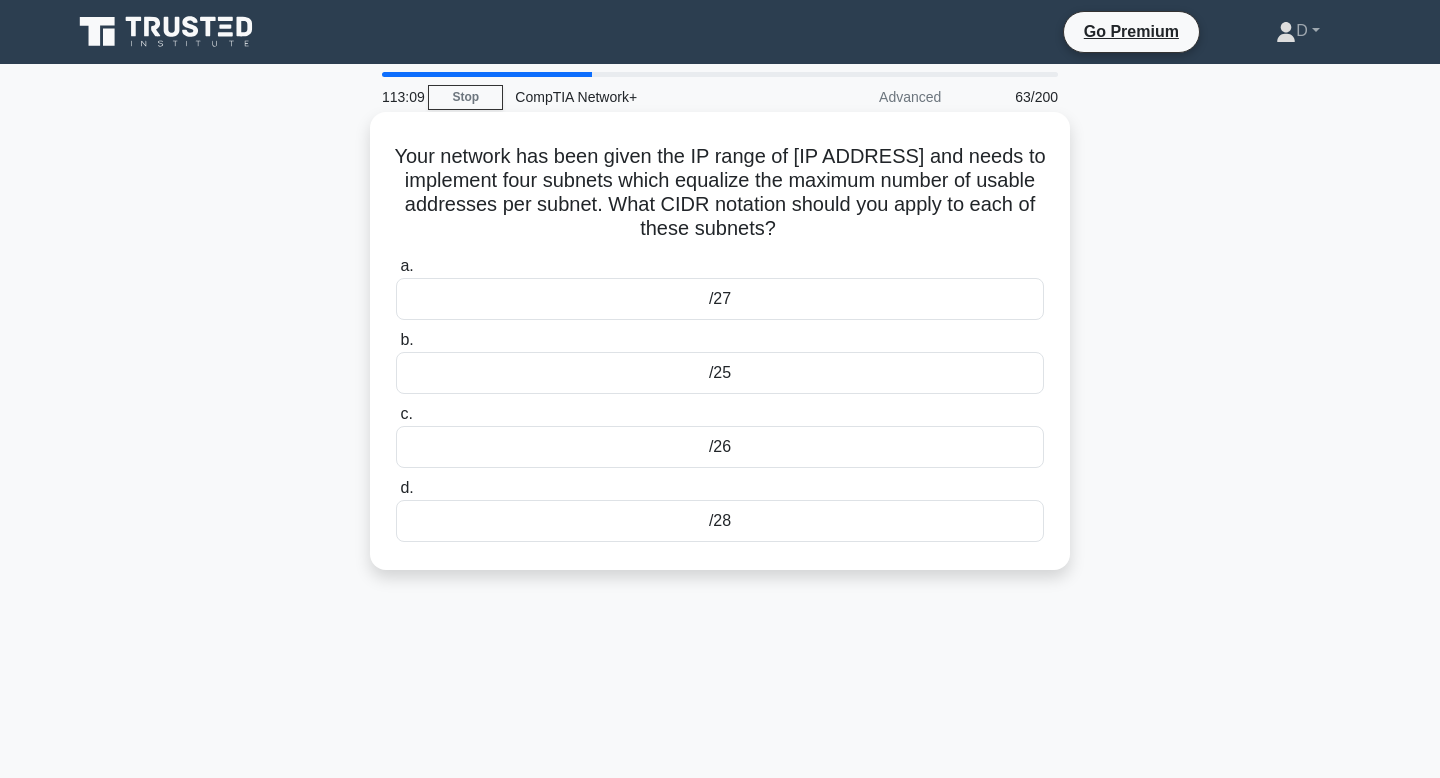 click on "b.
/25" at bounding box center [720, 361] 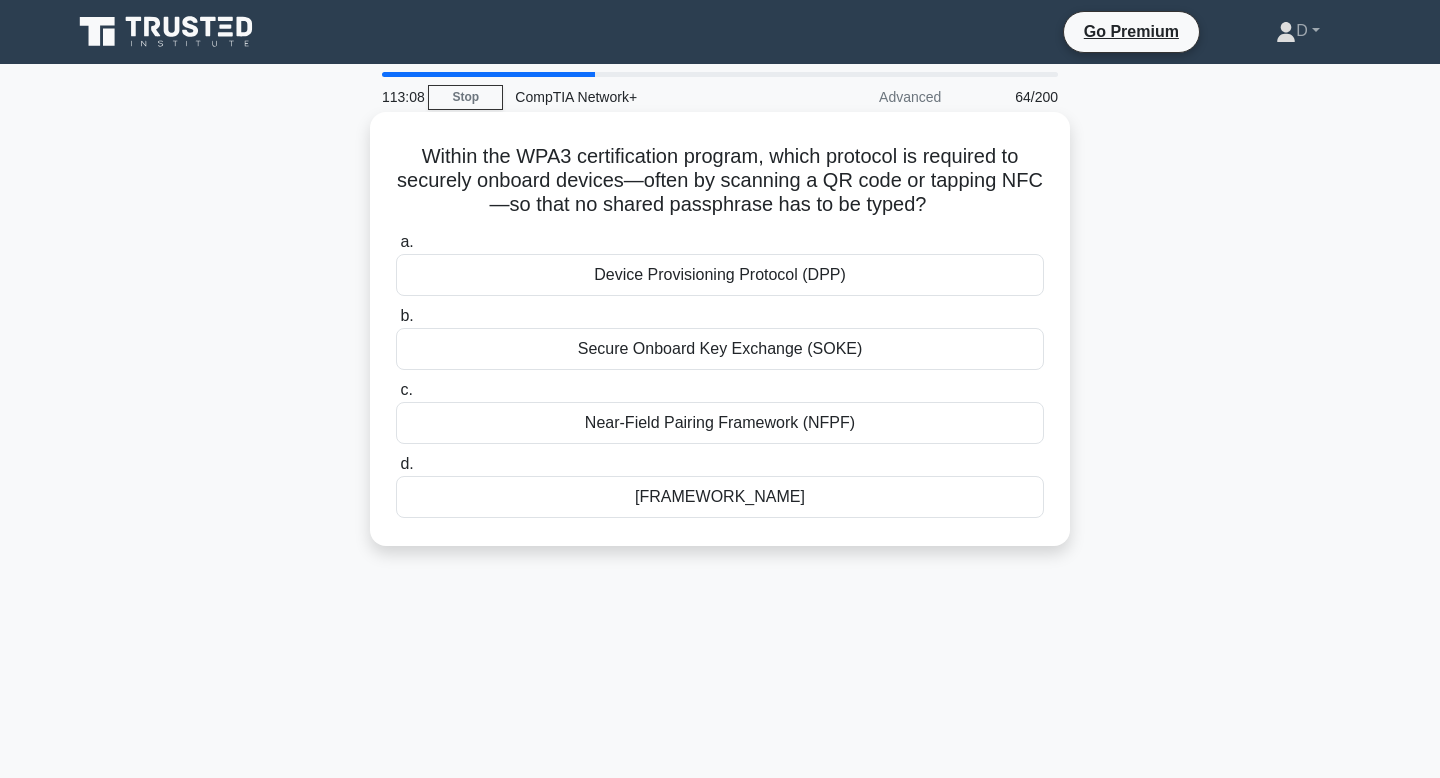 click on "Secure Onboard Key Exchange (SOKE)" at bounding box center [720, 349] 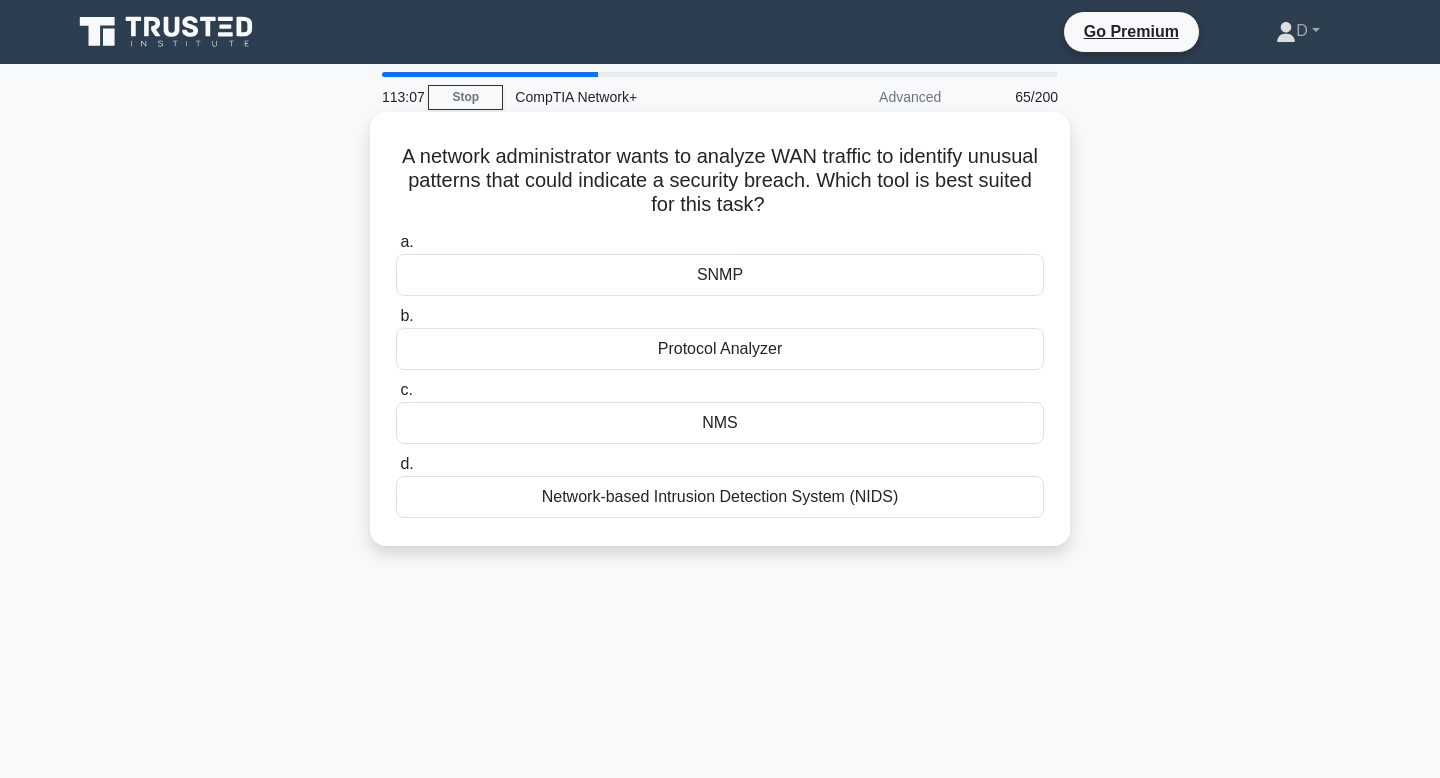 click on "SNMP" at bounding box center [720, 275] 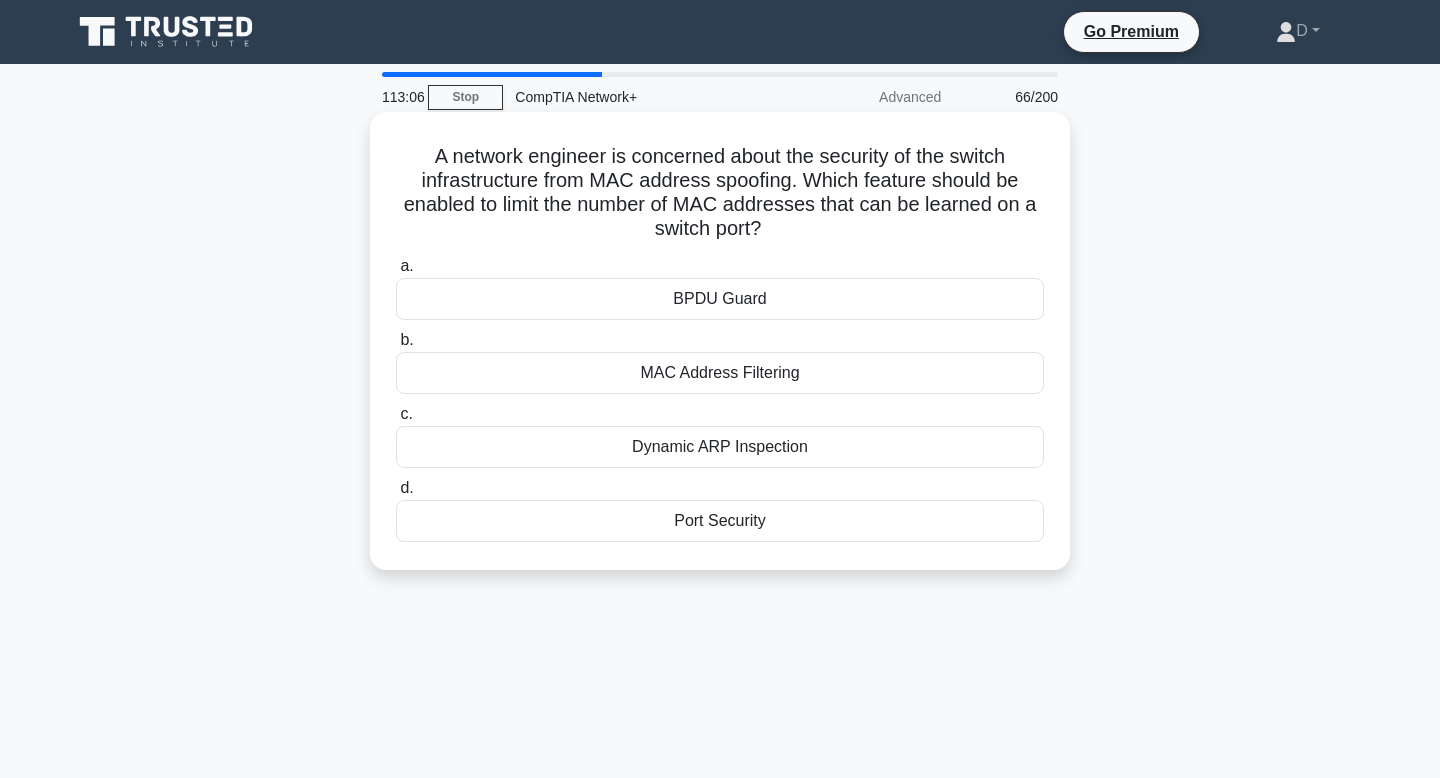 click on "b.
MAC Address Filtering" at bounding box center [720, 361] 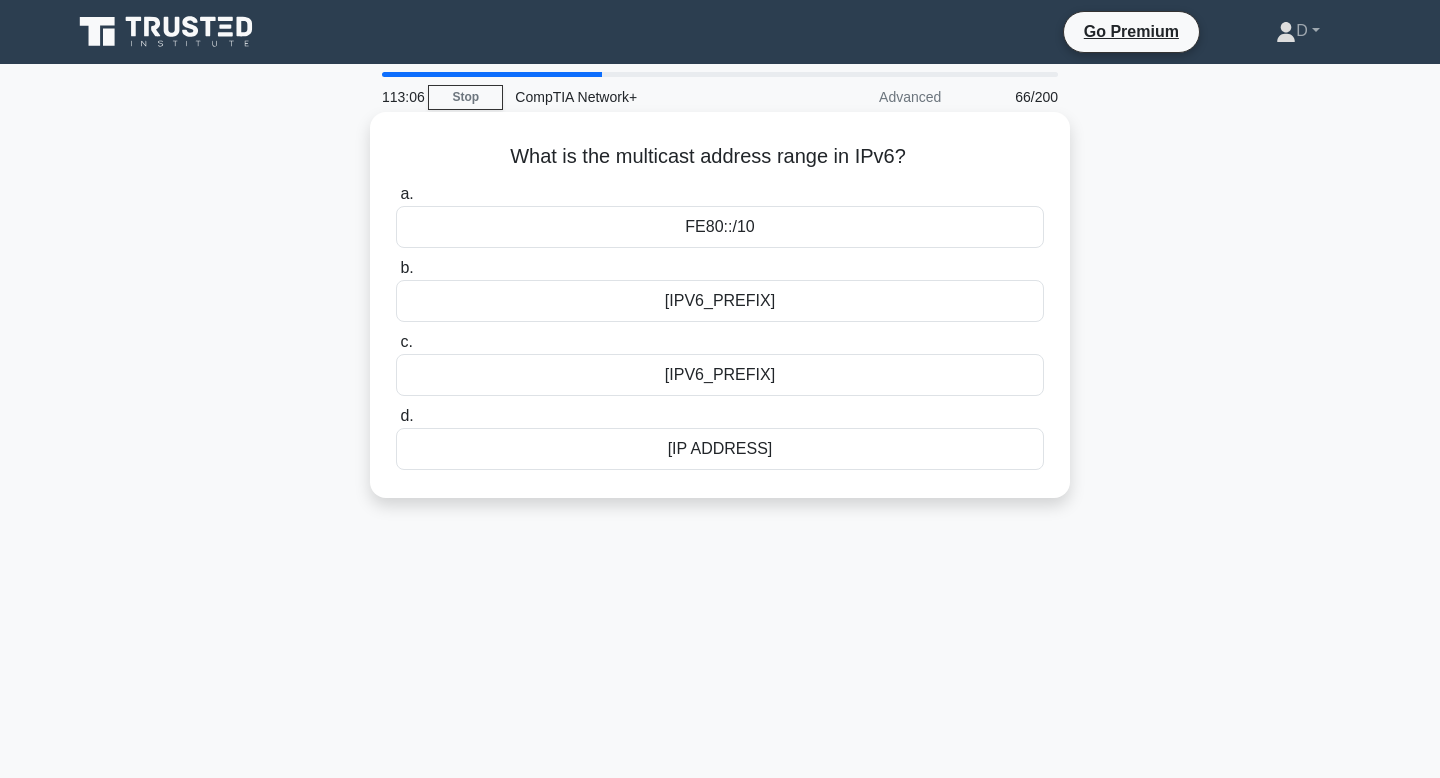 click on "FF00::/8" at bounding box center (720, 301) 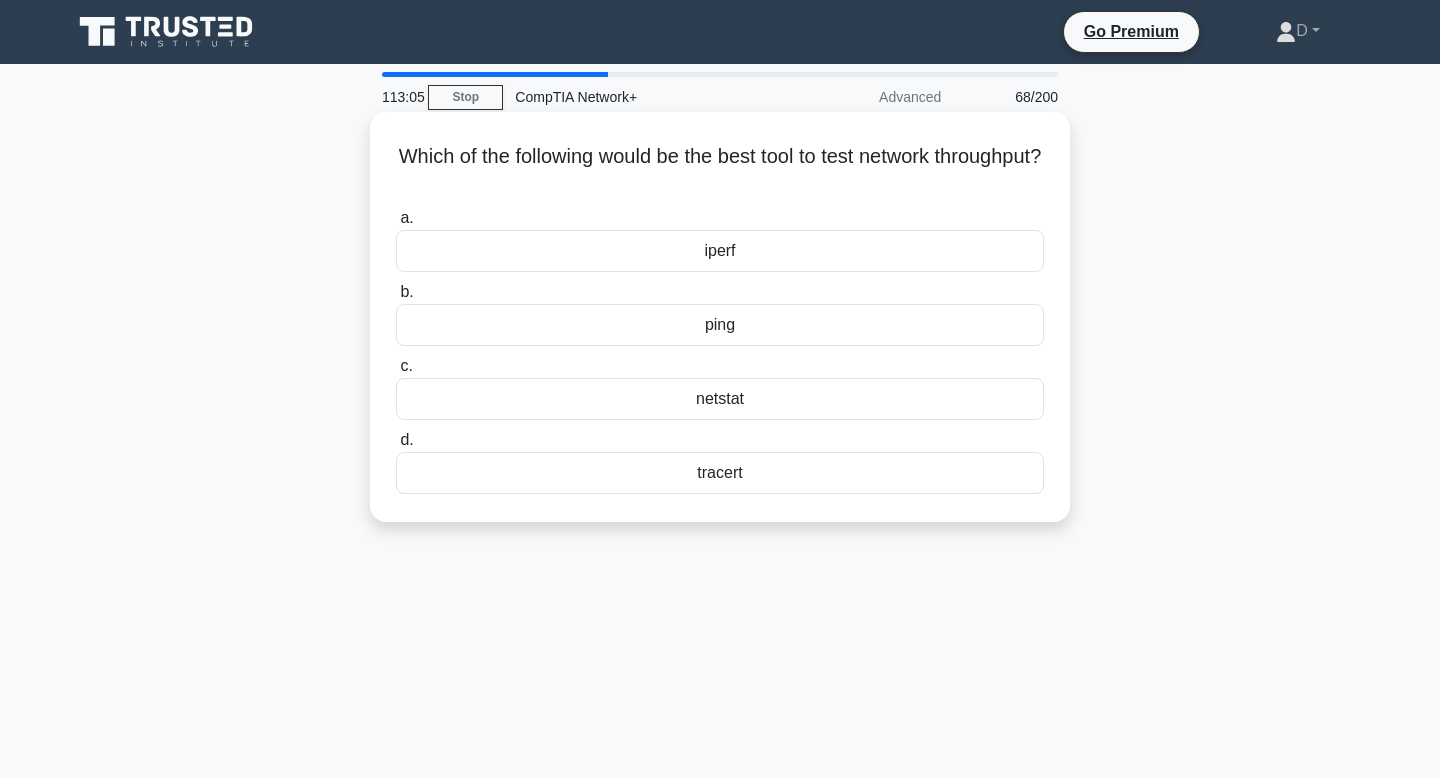 click on "a.
iperf
b.
ping" at bounding box center [720, 350] 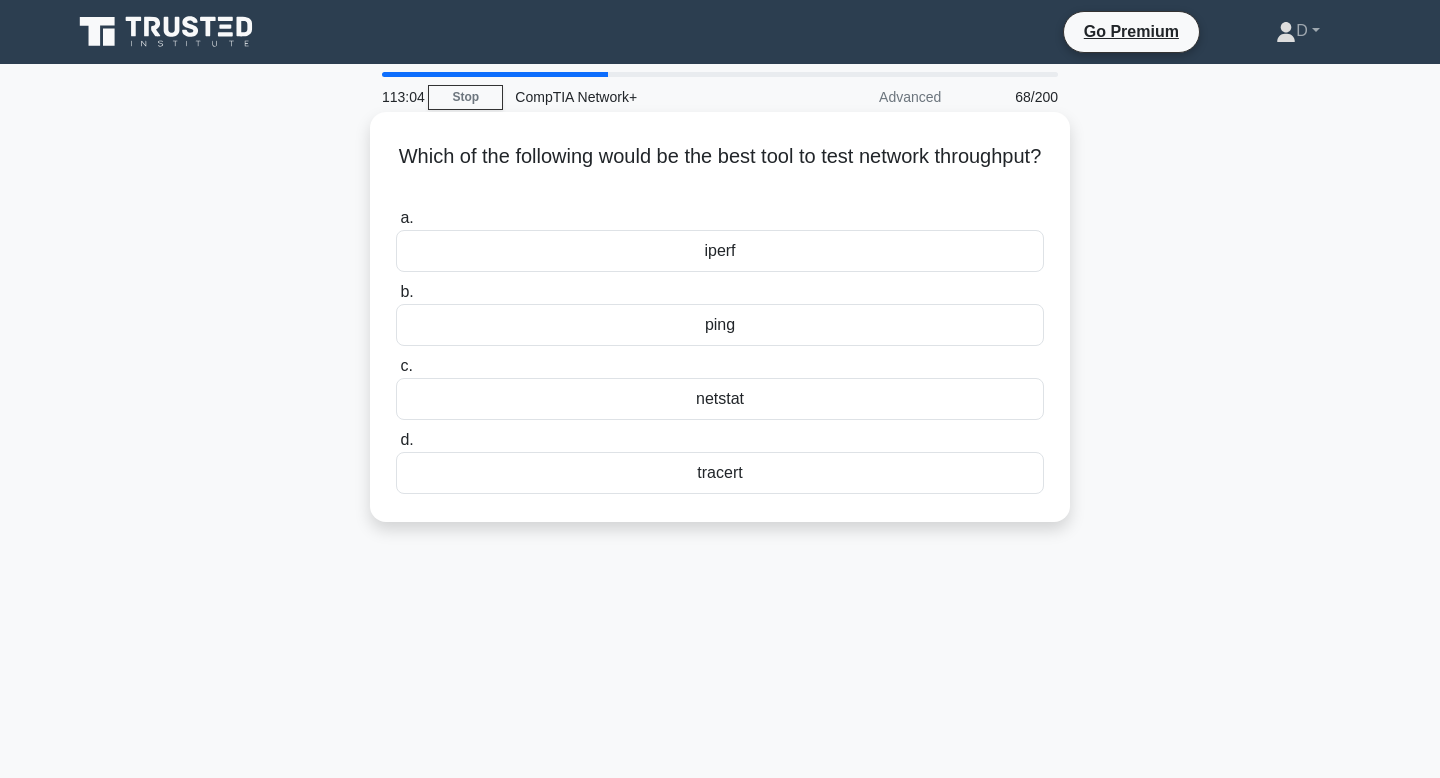 click on "ping" at bounding box center [720, 325] 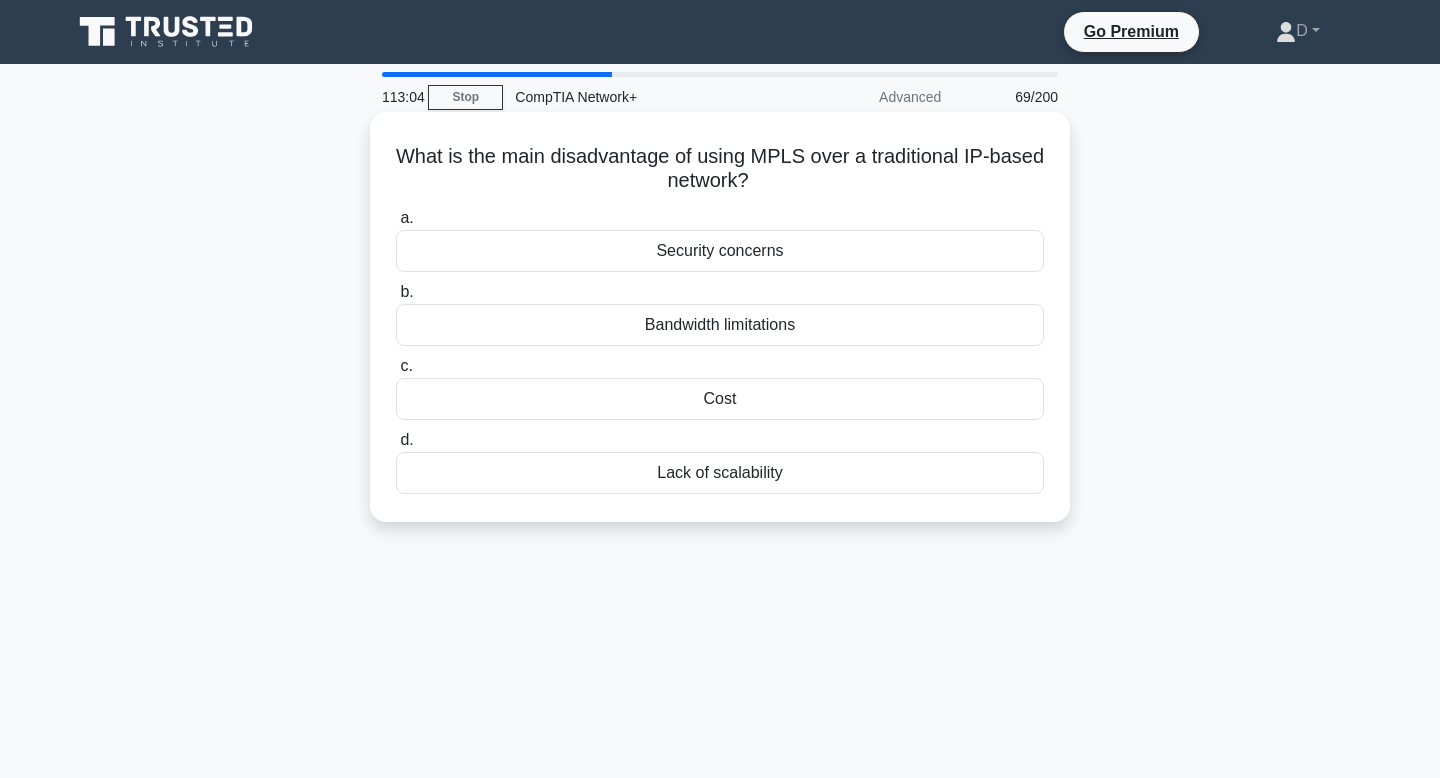 click on "Security concerns" at bounding box center [720, 251] 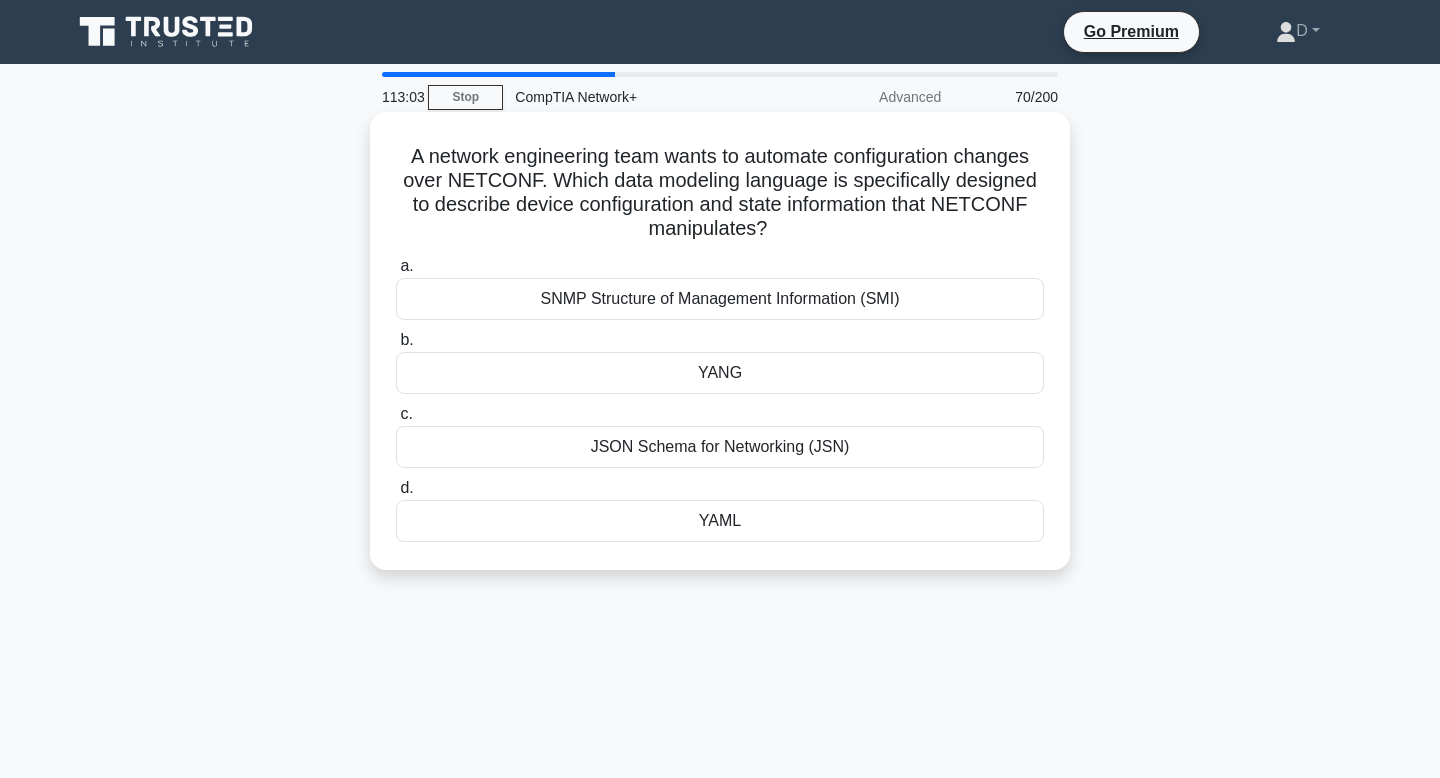 click on "a.
SNMP Structure of Management Information (SMI)
b.
YANG
c. d." at bounding box center [720, 398] 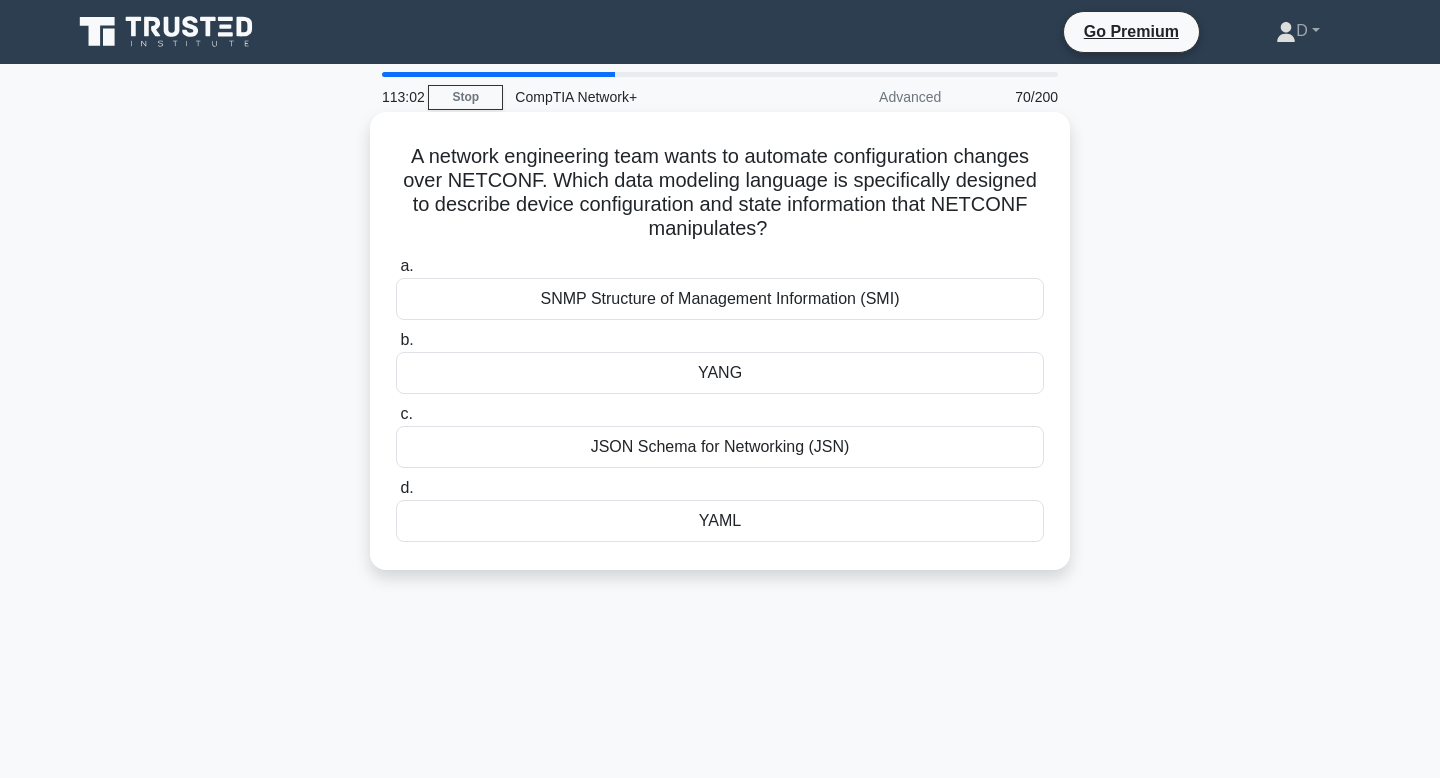 click on "SNMP Structure of Management Information (SMI)" at bounding box center [720, 299] 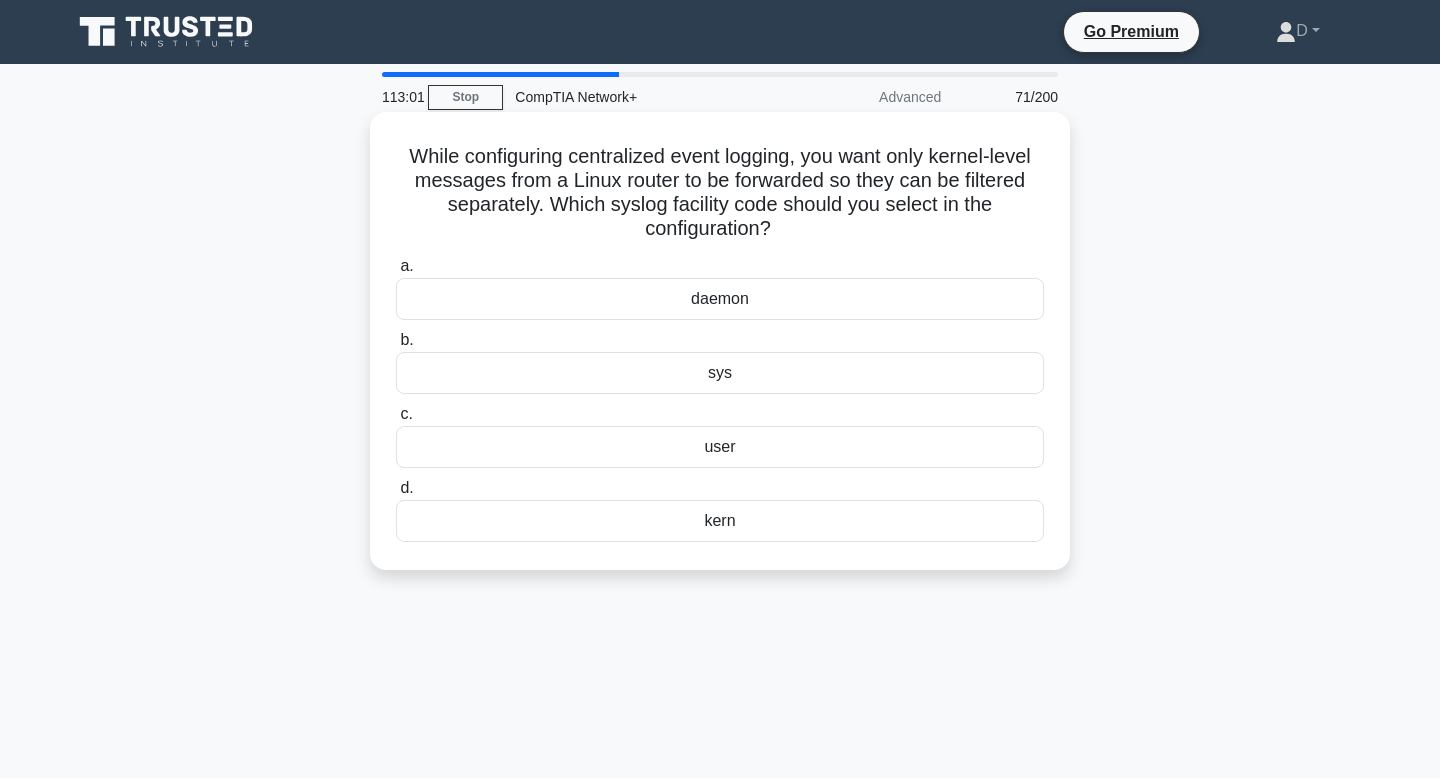 click on "sys" at bounding box center (720, 373) 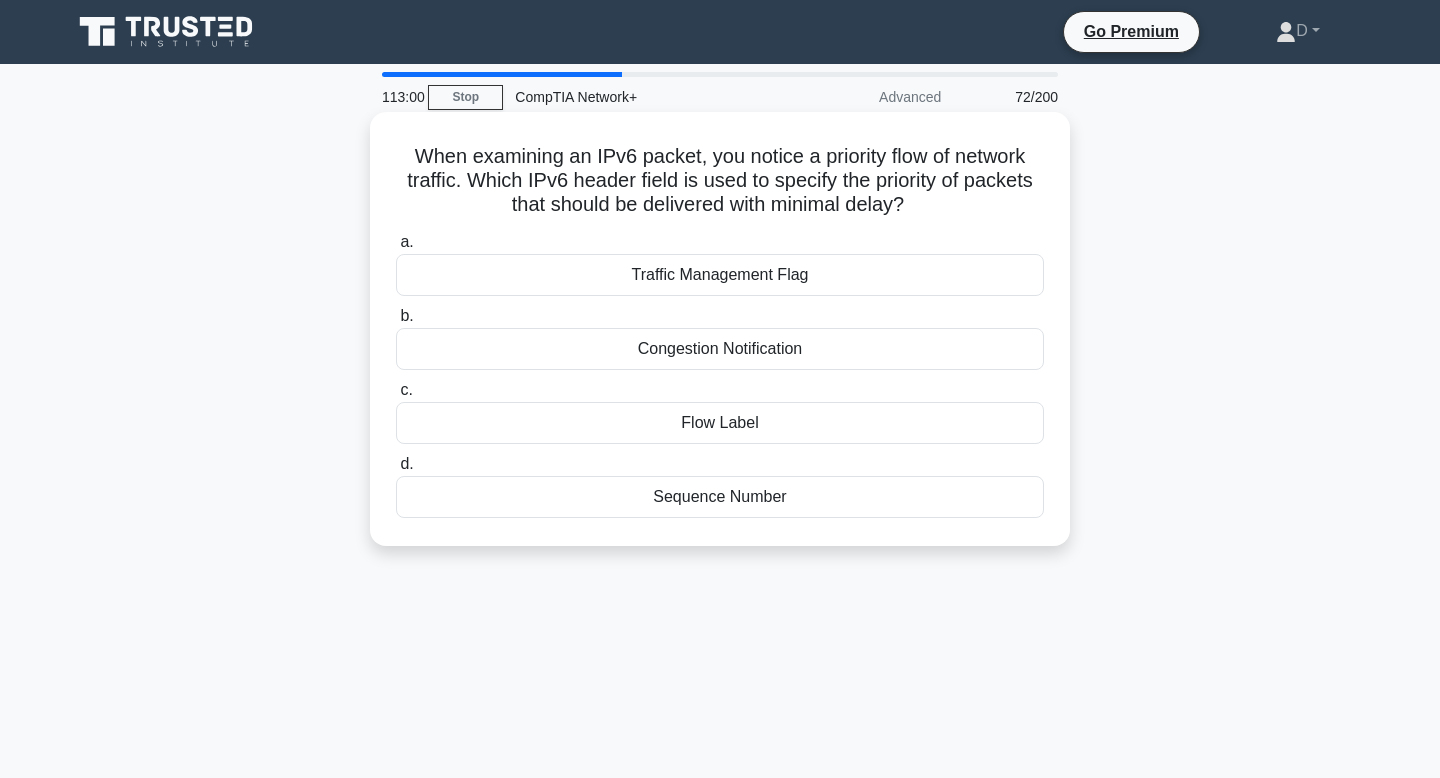 click on "a.
Traffic Management Flag
b.
Congestion Notification
c." at bounding box center [720, 374] 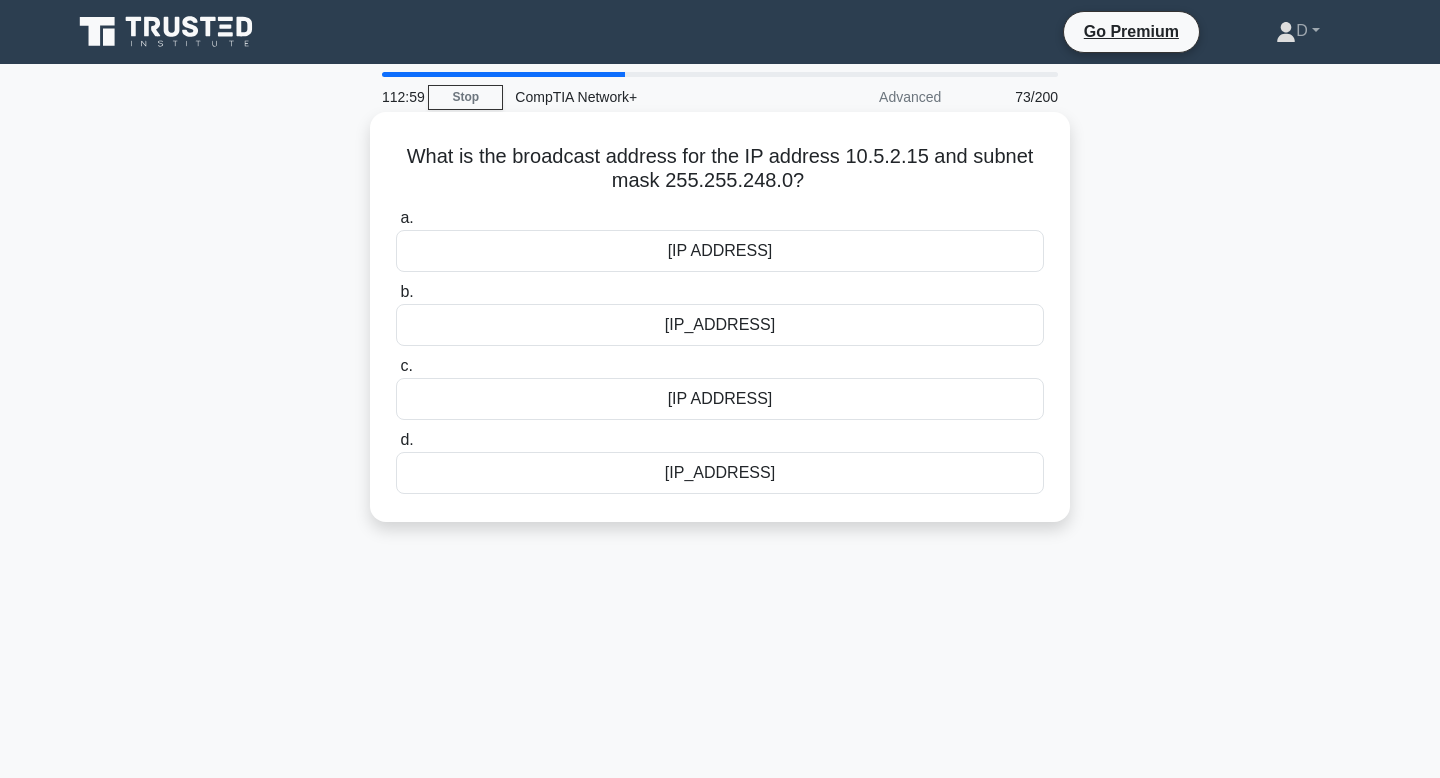 click on "c.
10.5.7.255" at bounding box center [720, 387] 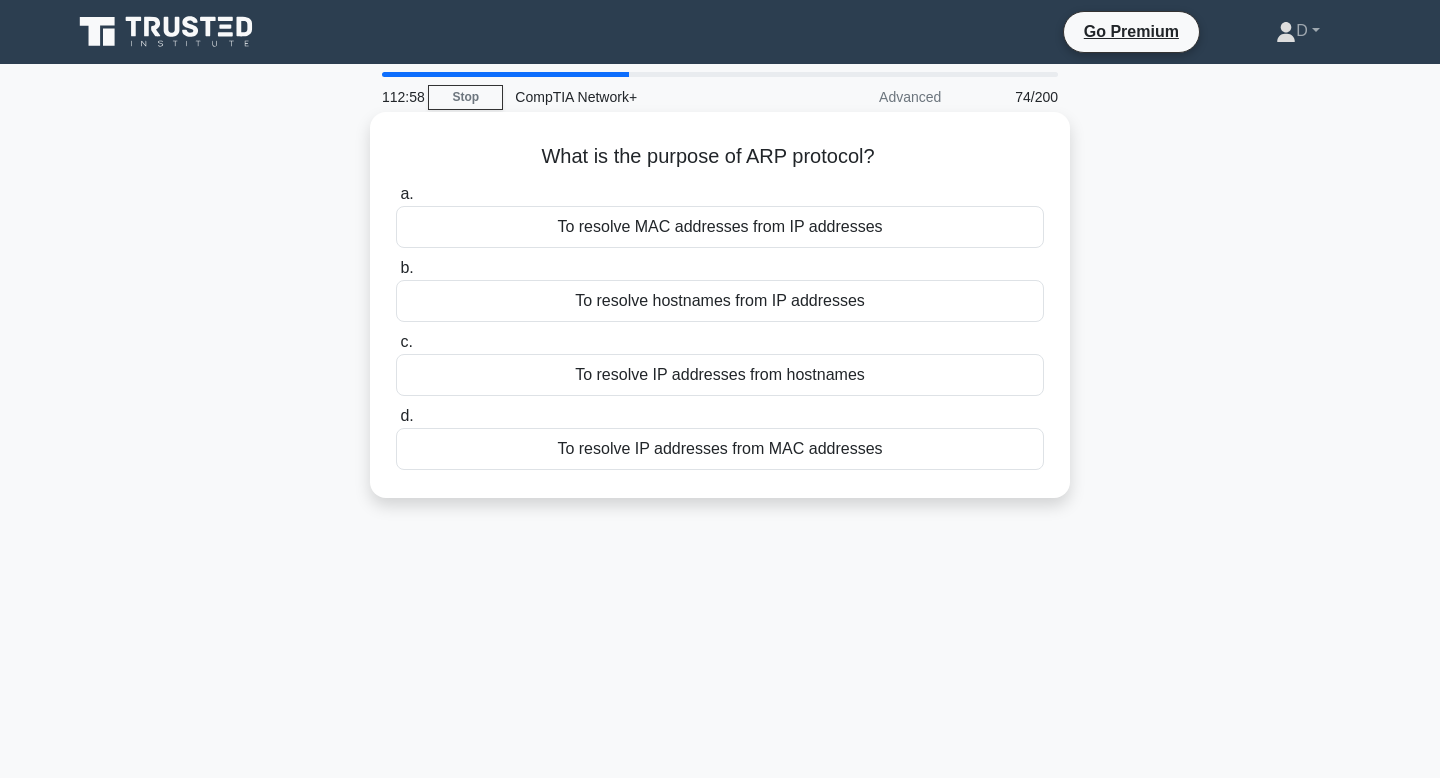 click on "b.
To resolve hostnames from IP addresses" at bounding box center (720, 289) 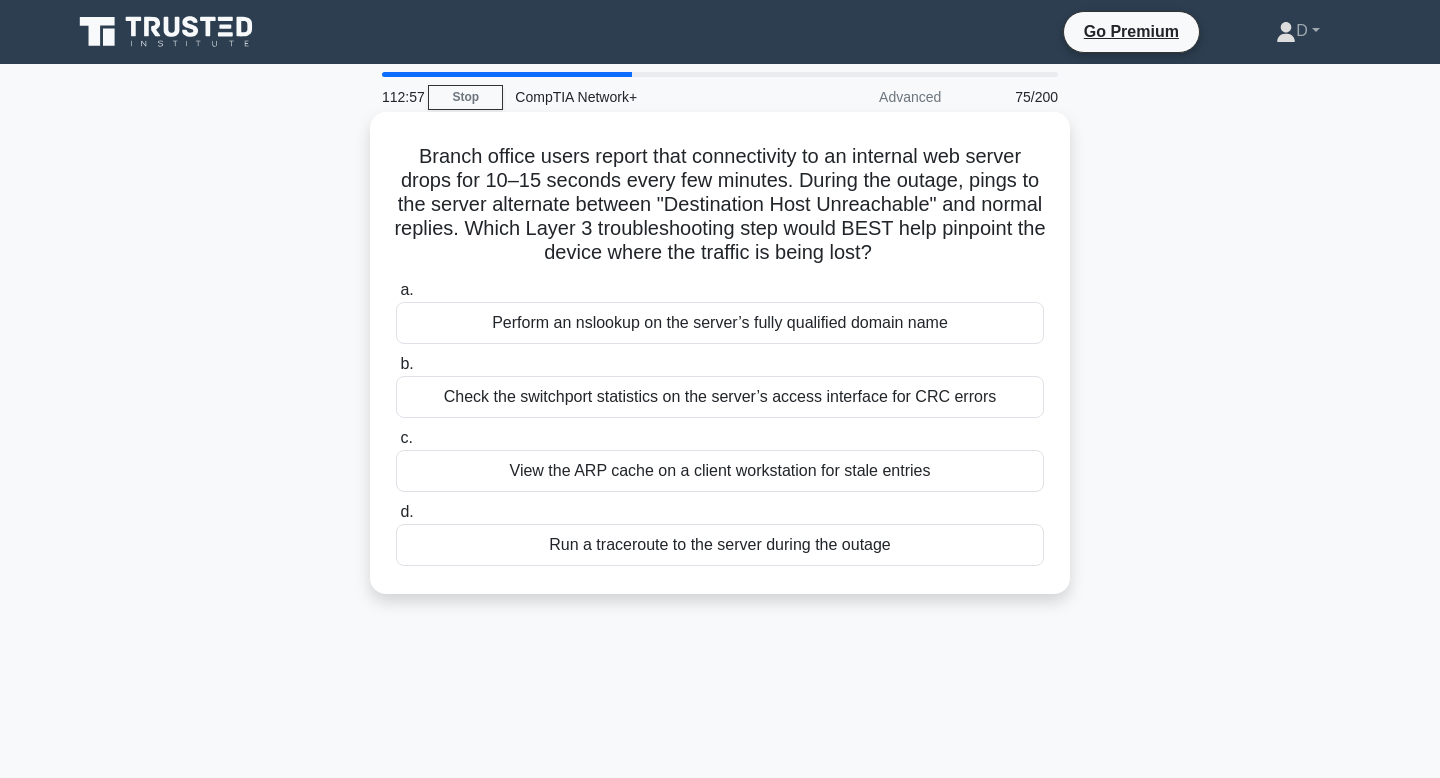 click on "Perform an nslookup on the server’s fully qualified domain name" at bounding box center (720, 323) 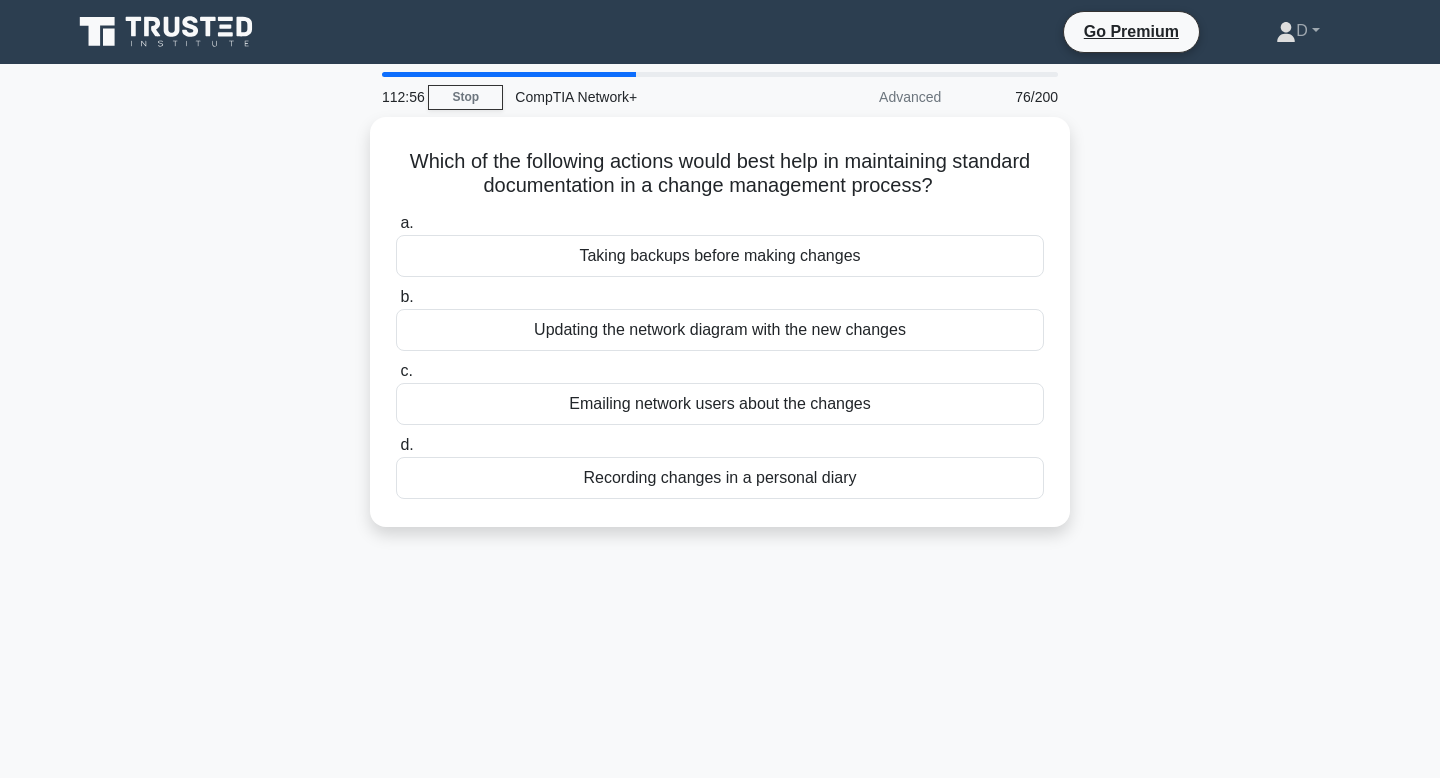 click on "Recording changes in a personal diary" at bounding box center [720, 478] 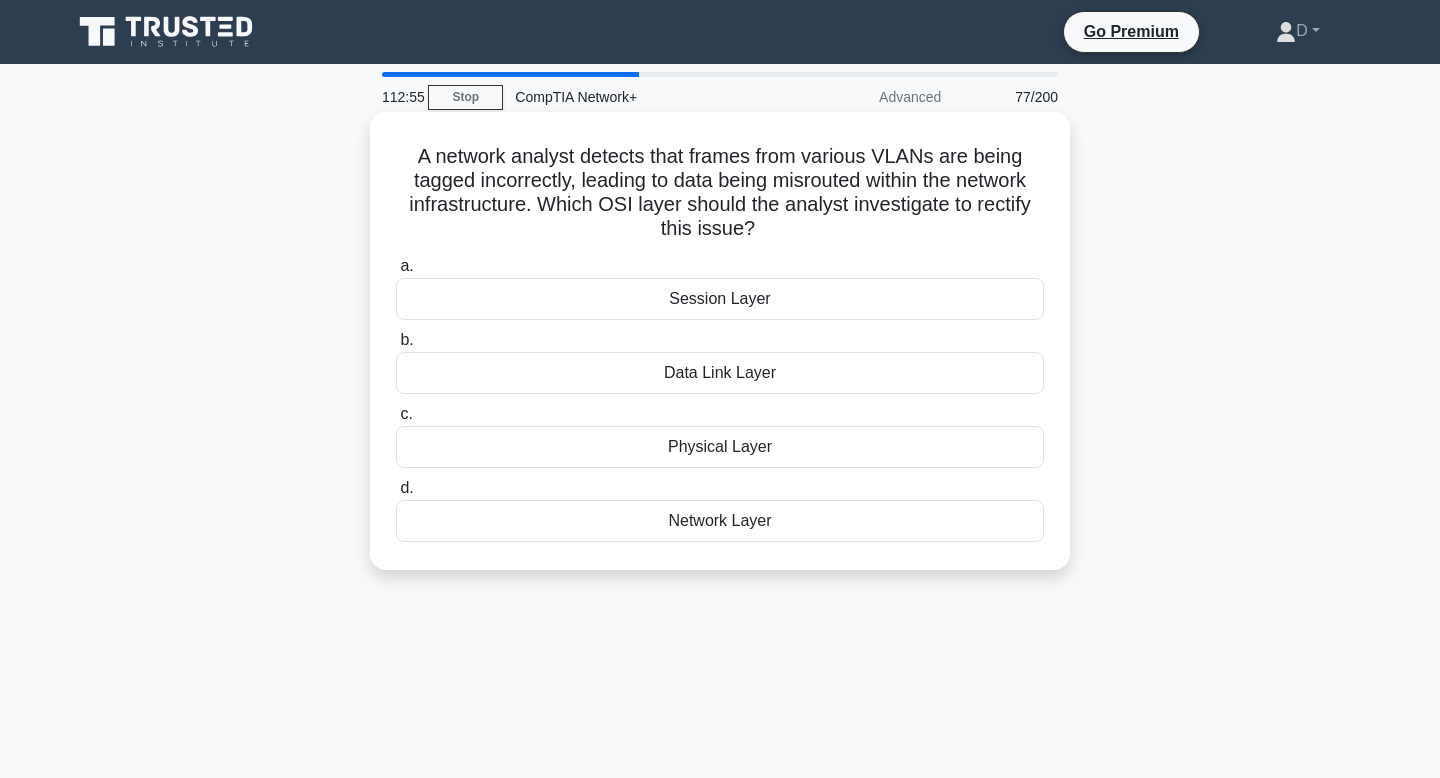 click on "Session Layer" at bounding box center (720, 299) 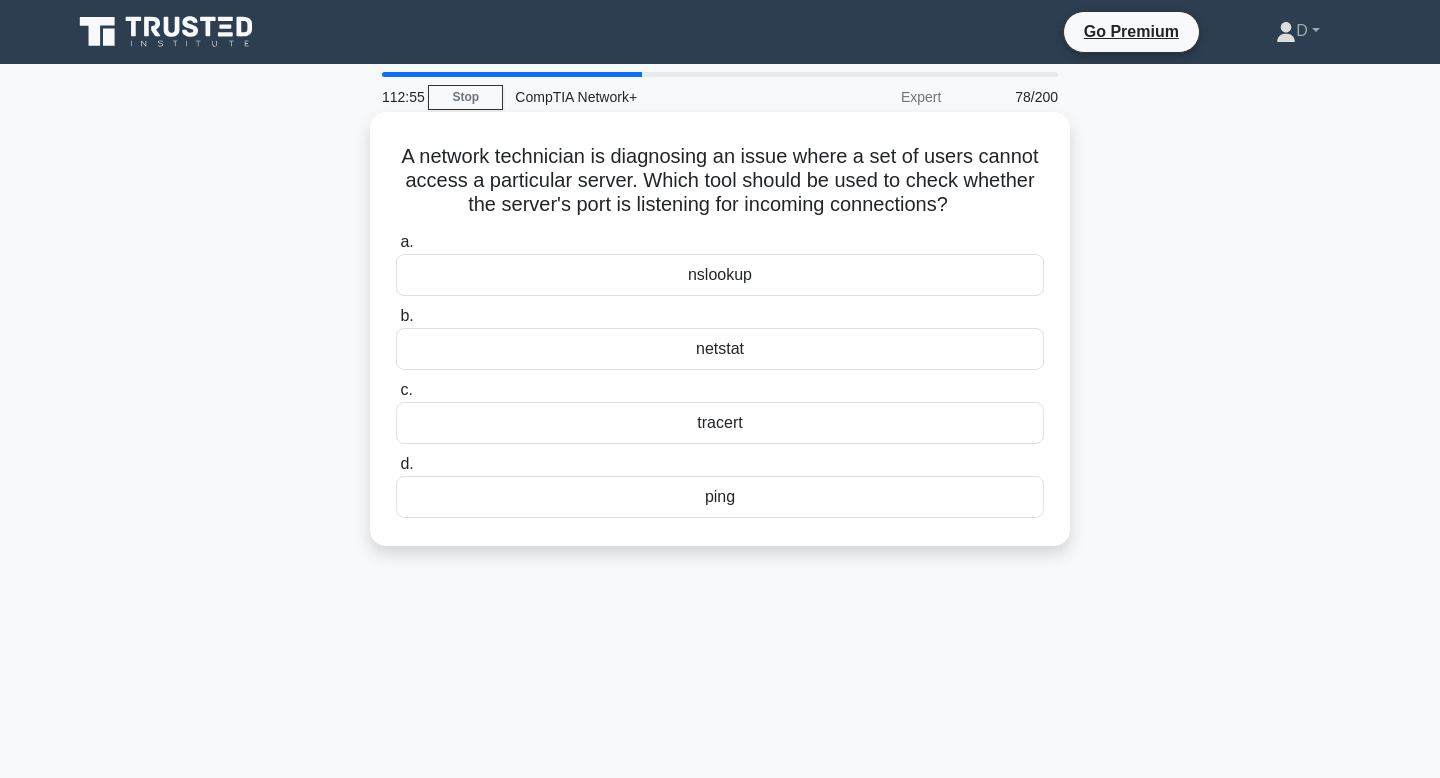 click on "netstat" at bounding box center (720, 349) 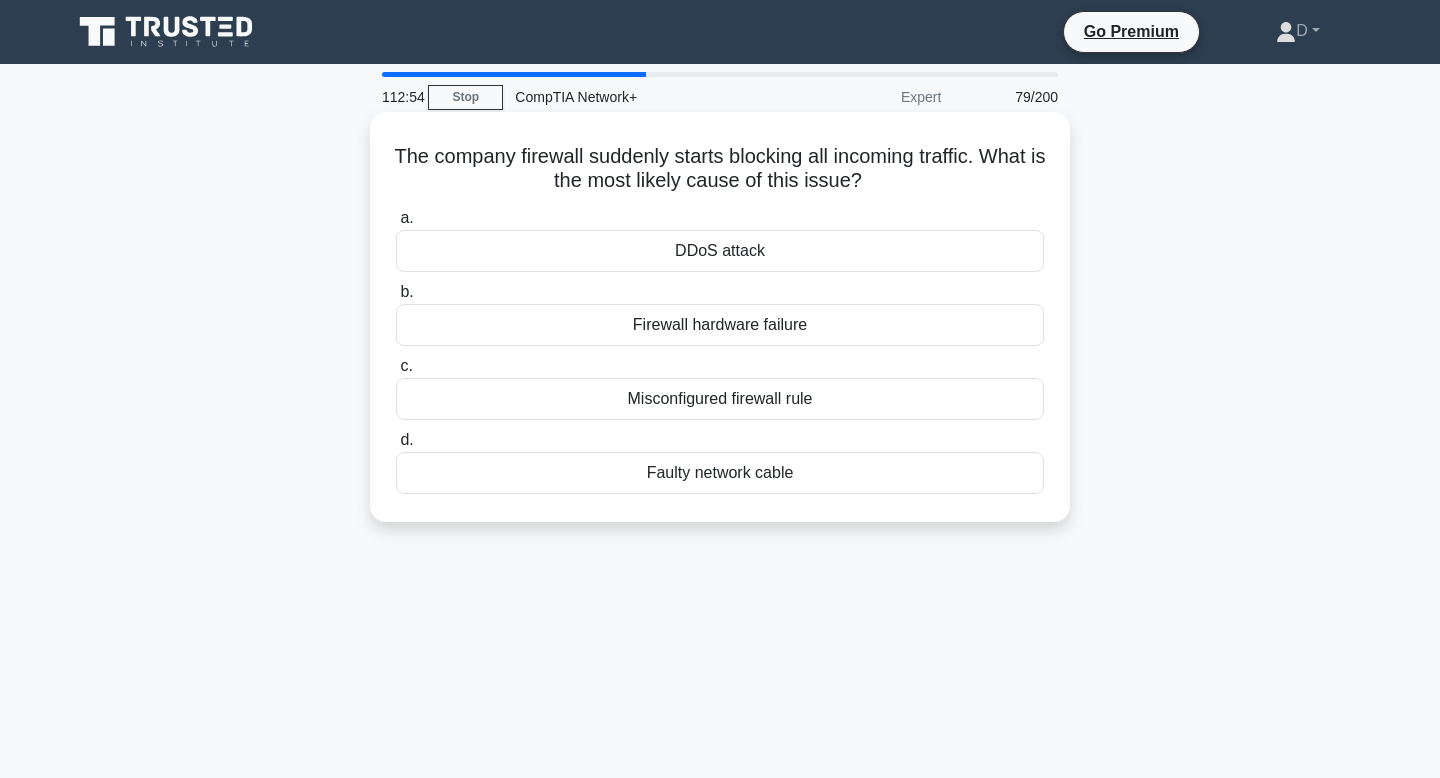 click on "DDoS attack" at bounding box center [720, 251] 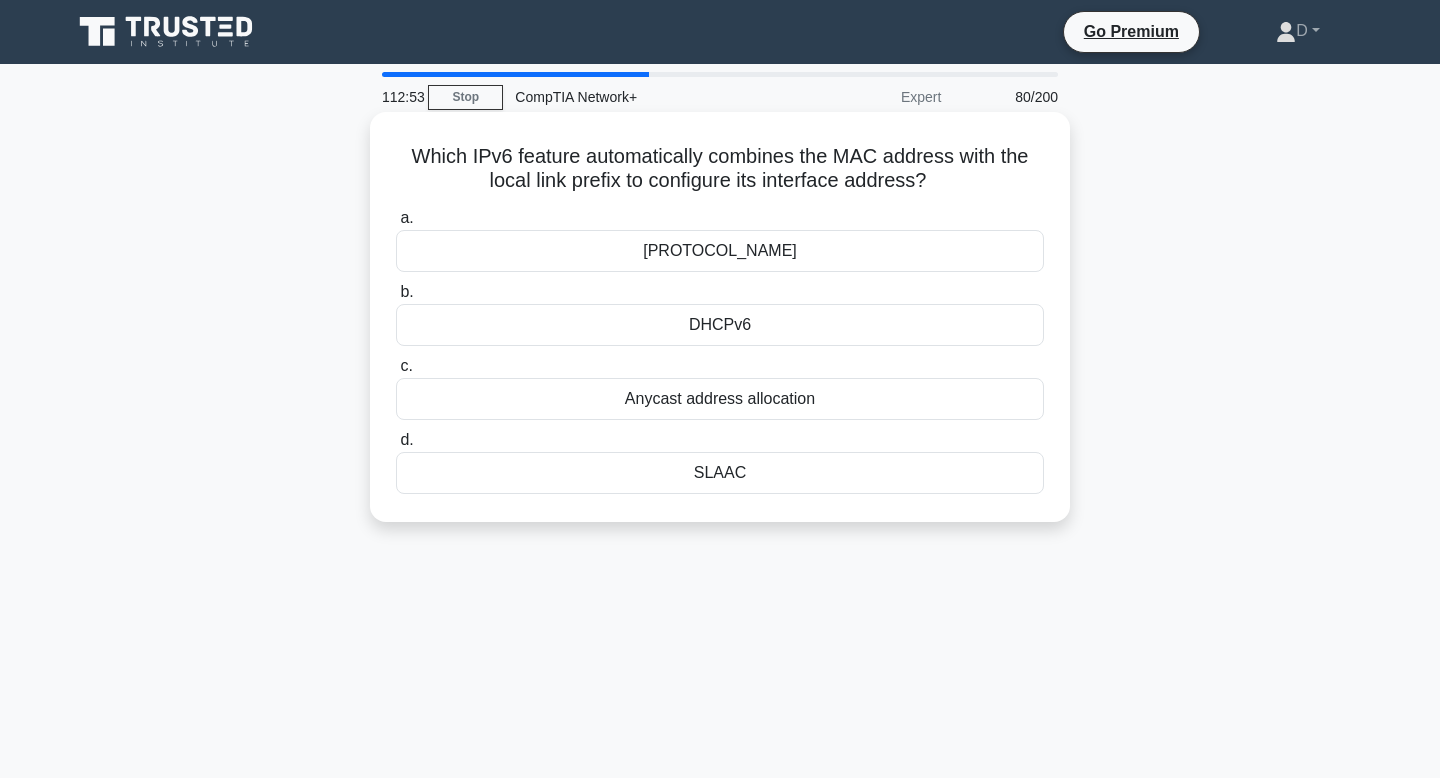 click on "DHCPv6" at bounding box center [720, 325] 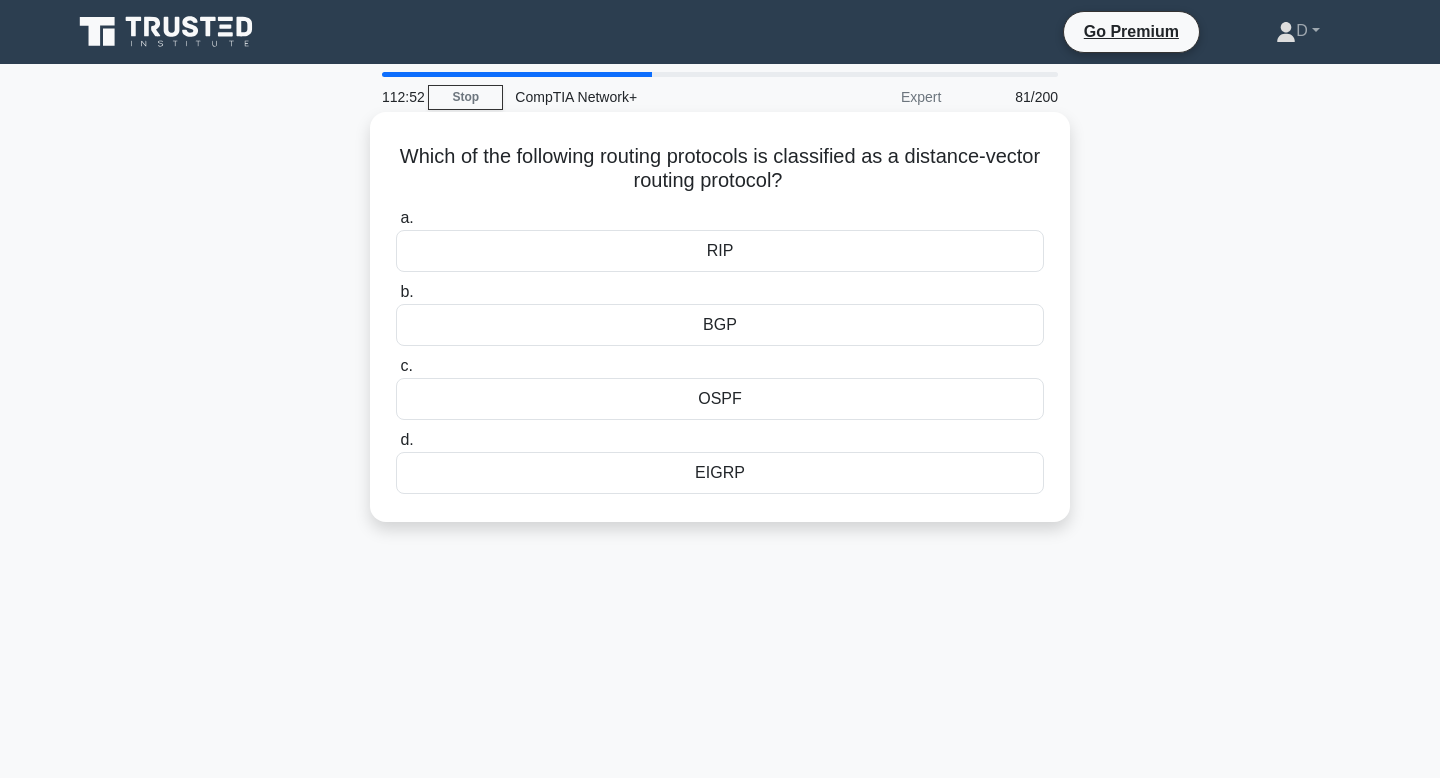 click on "RIP" at bounding box center [720, 251] 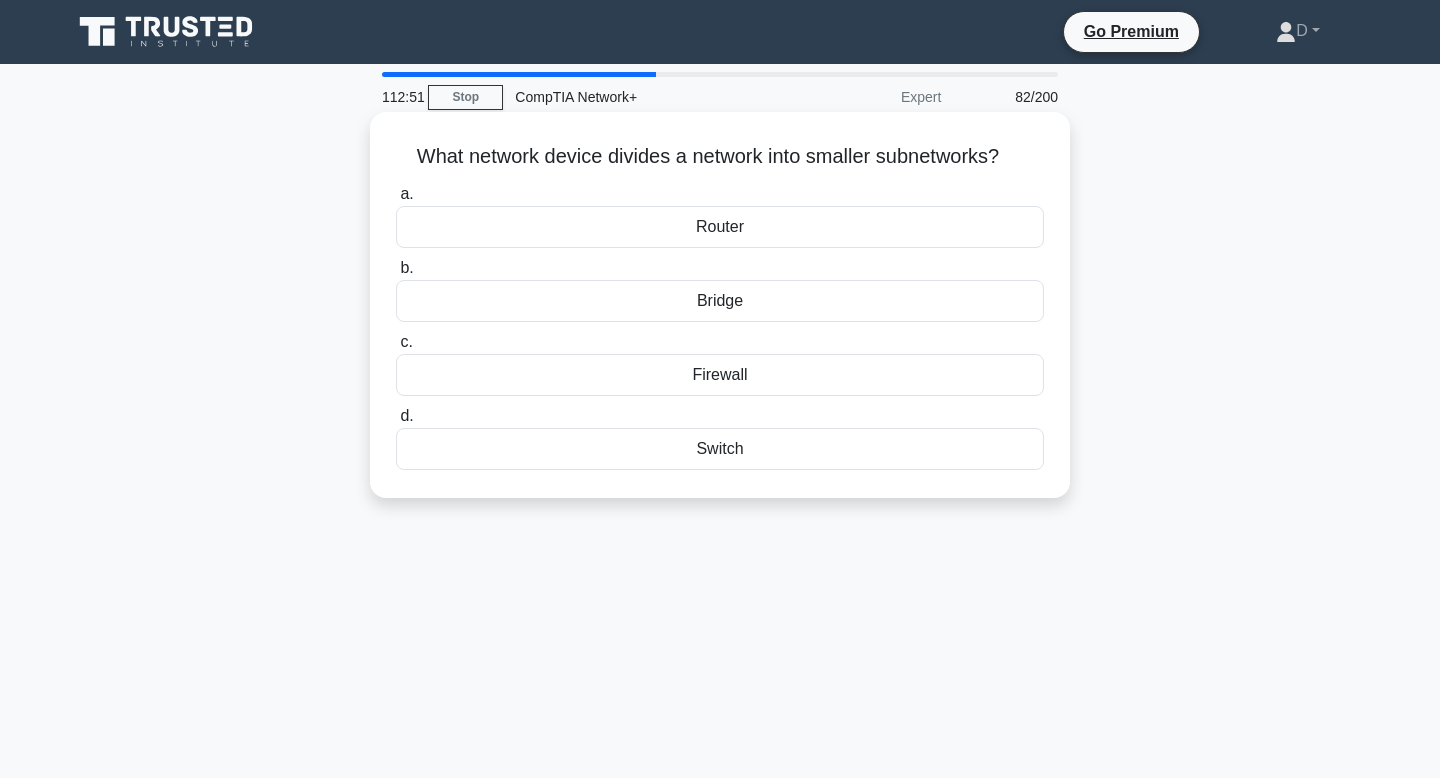 click on "Firewall" at bounding box center (720, 375) 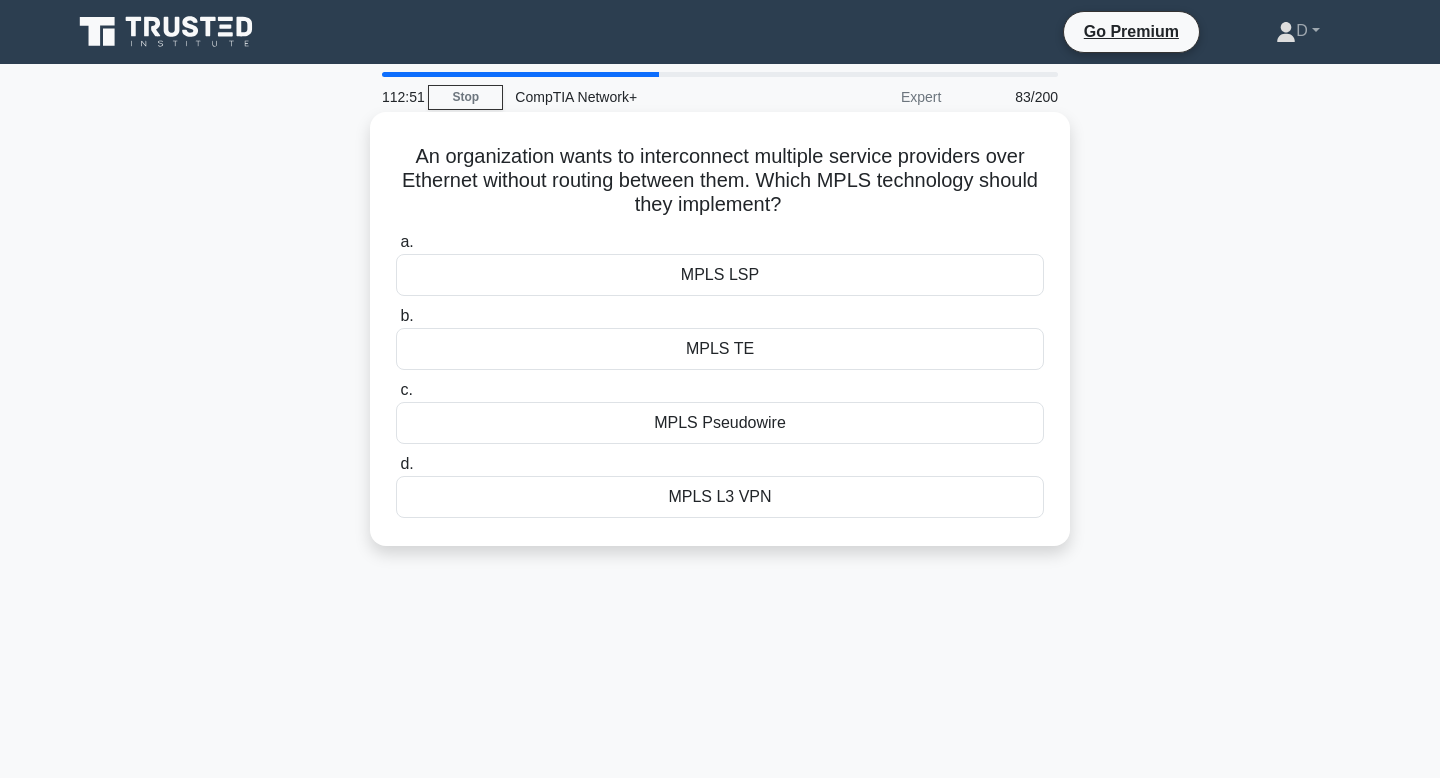 click on "MPLS LSP" at bounding box center [720, 275] 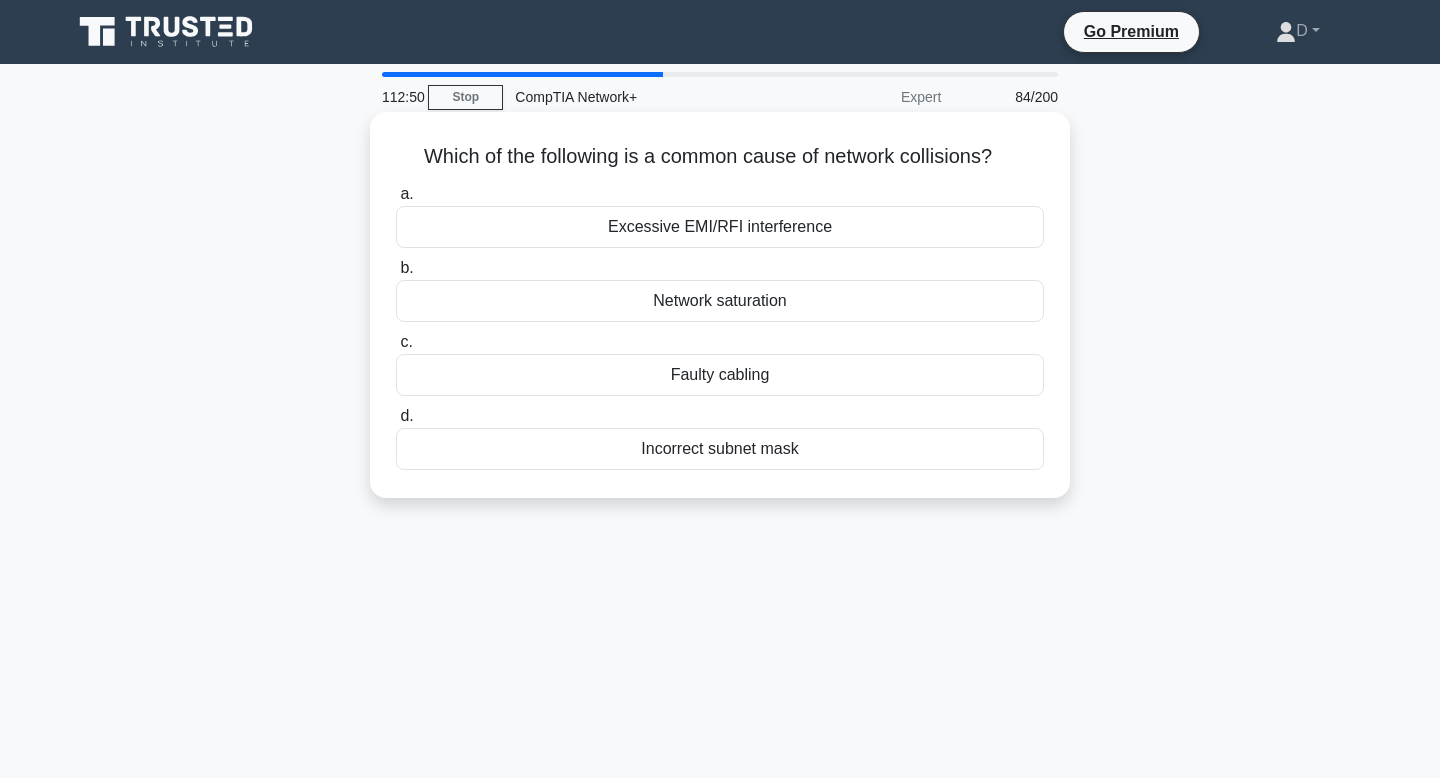 click on "Faulty cabling" at bounding box center (720, 375) 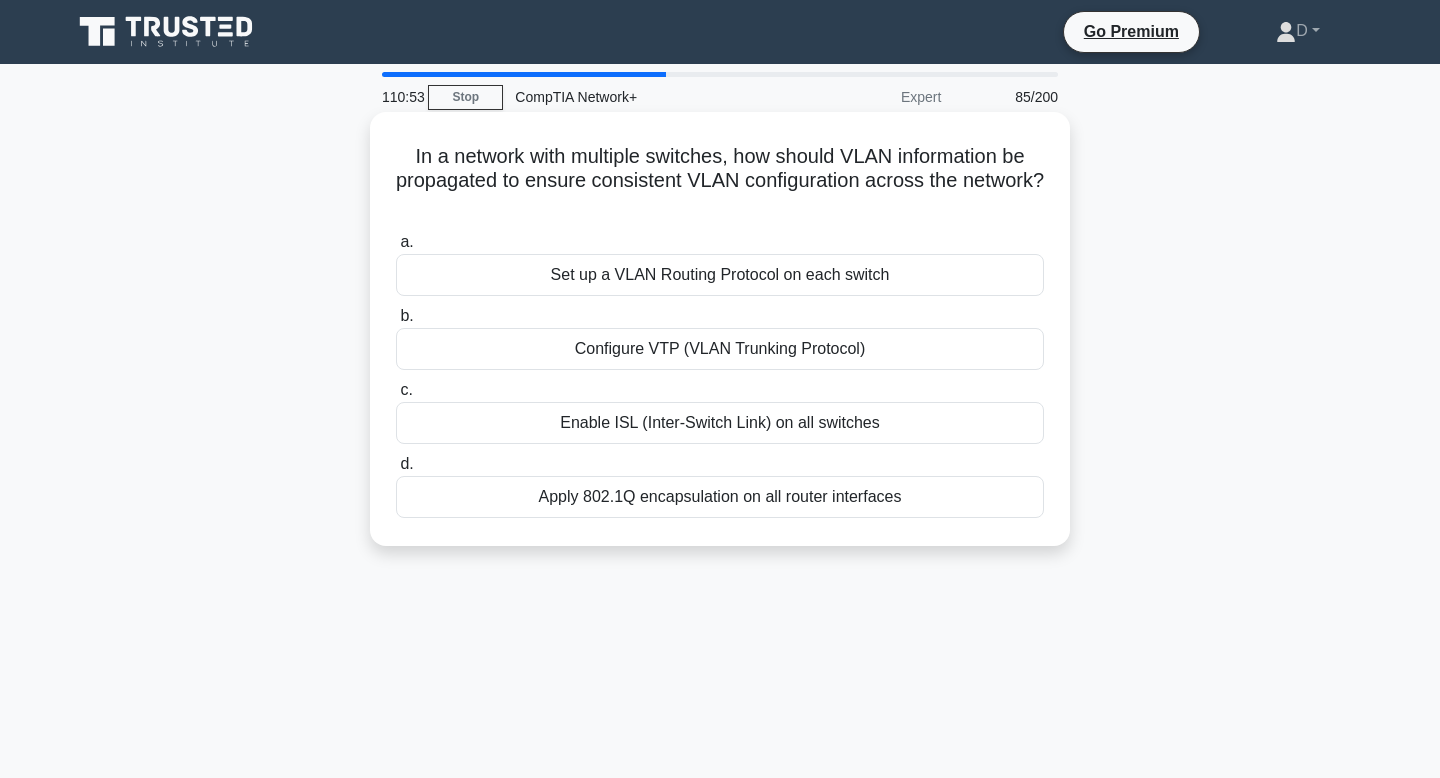 click on "Set up a VLAN Routing Protocol on each switch" at bounding box center (720, 275) 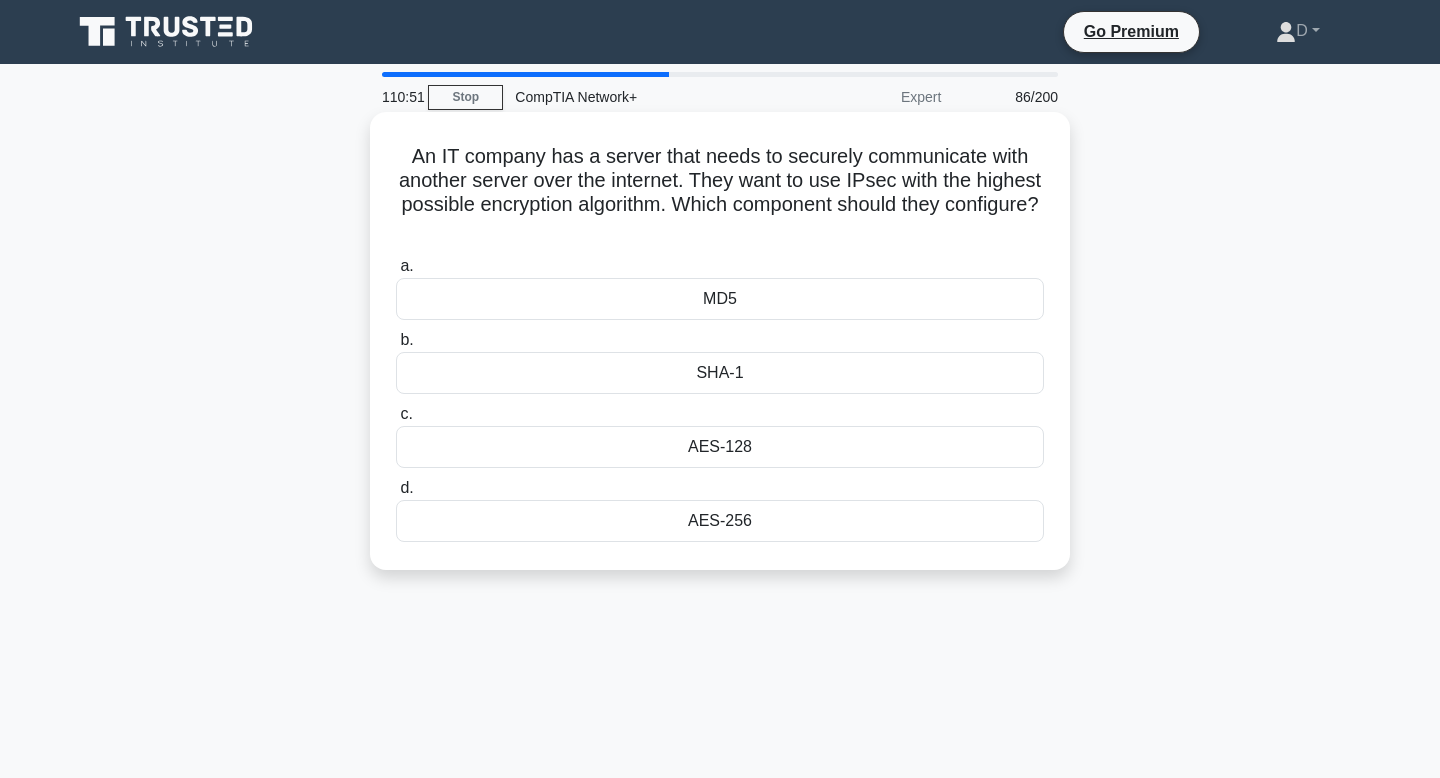 click on "SHA-1" at bounding box center (720, 373) 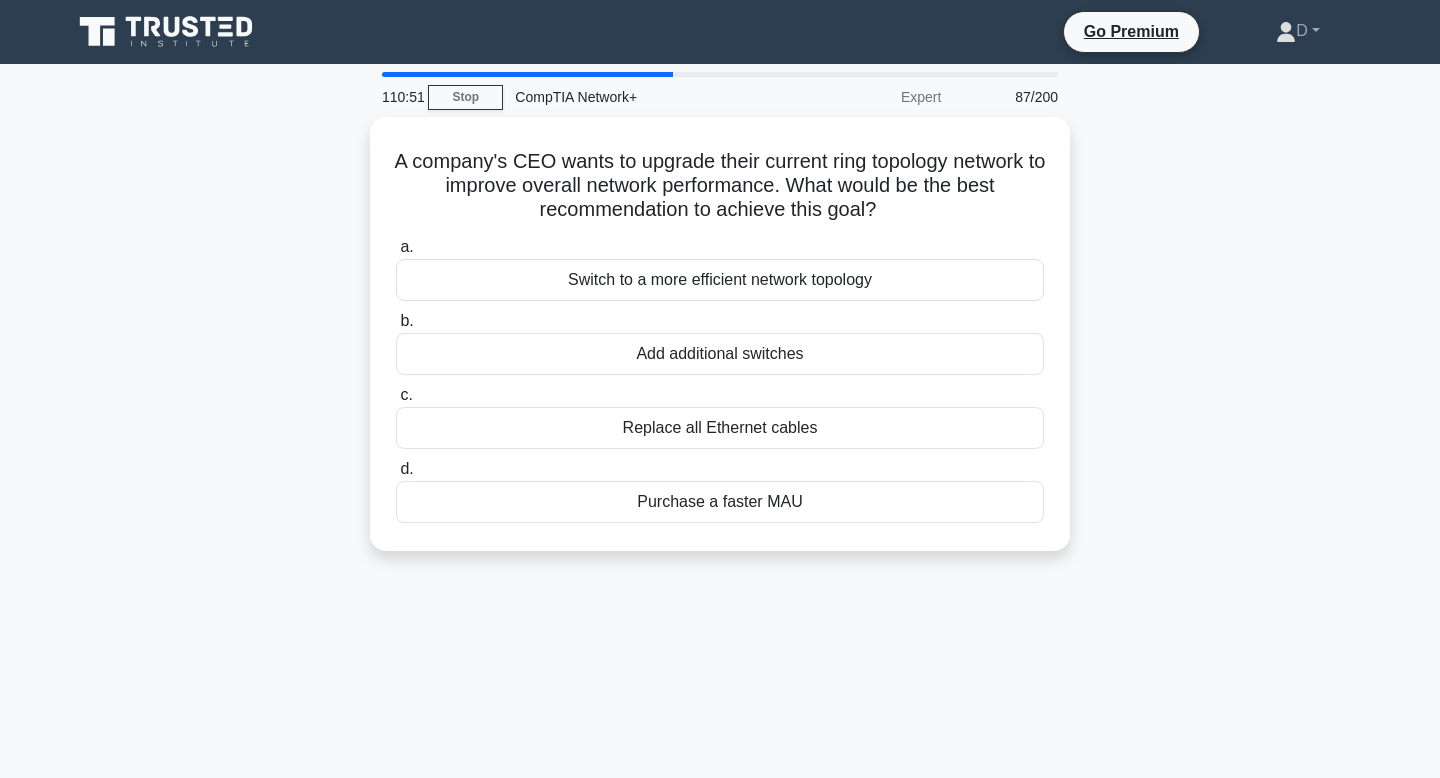 click on "Add additional switches" at bounding box center (720, 354) 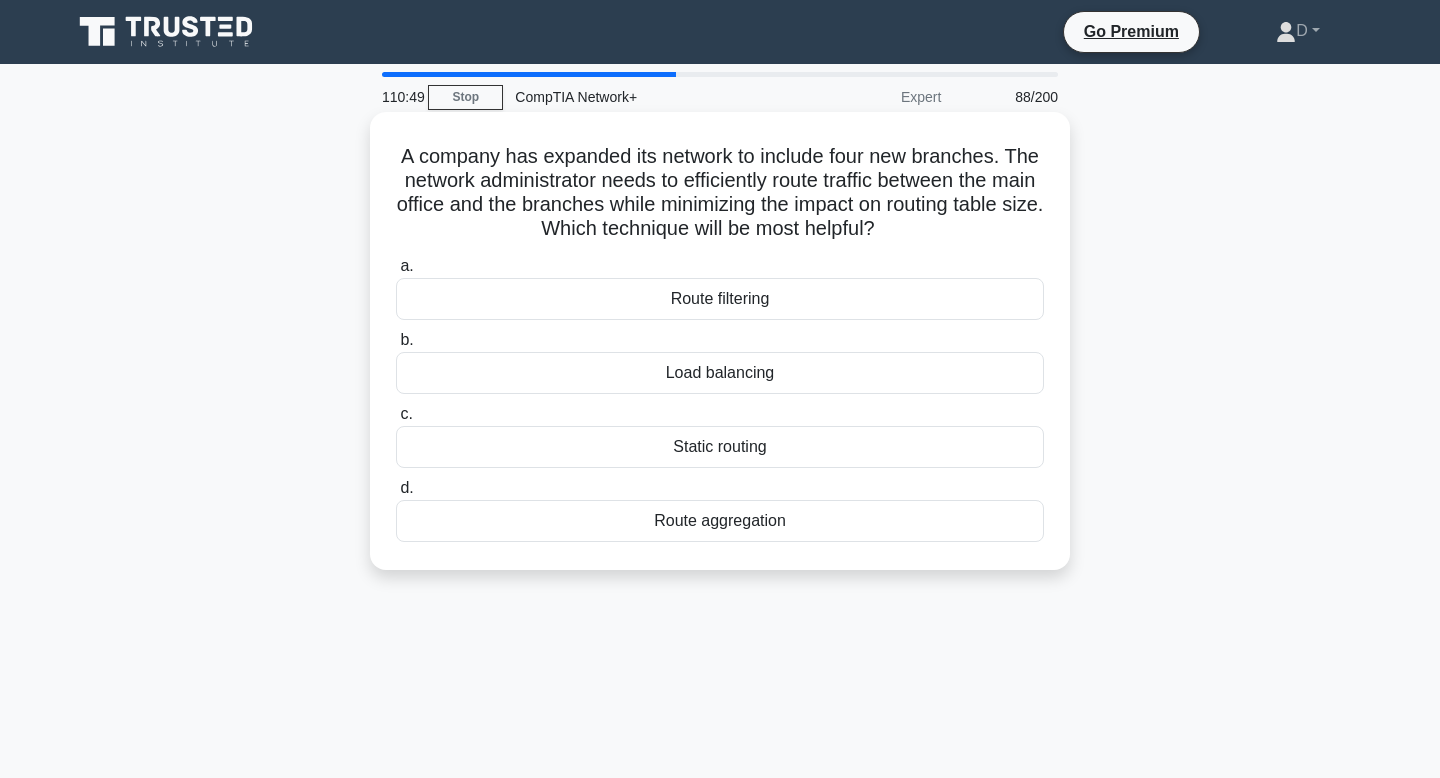 click on "Load balancing" at bounding box center [720, 373] 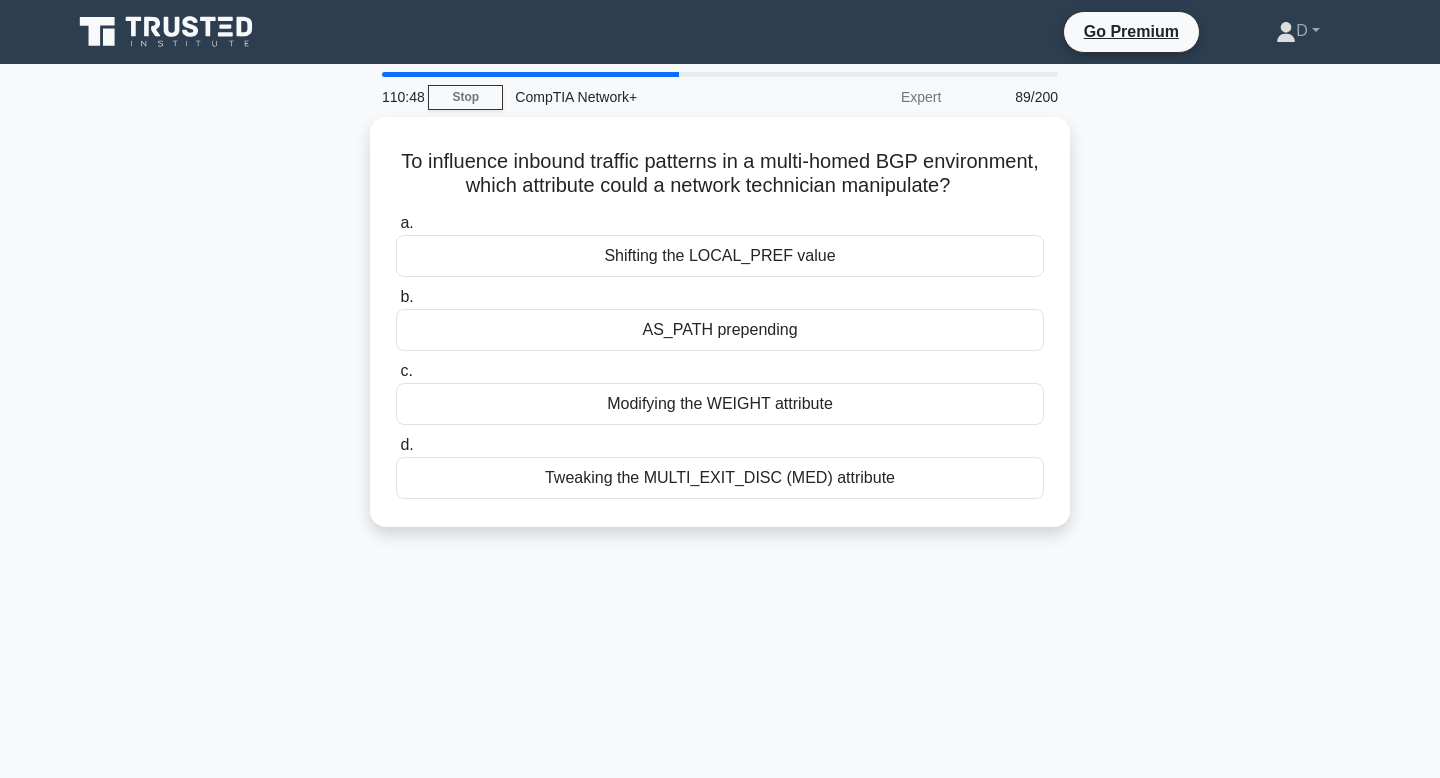 click on "Modifying the WEIGHT attribute" at bounding box center (720, 404) 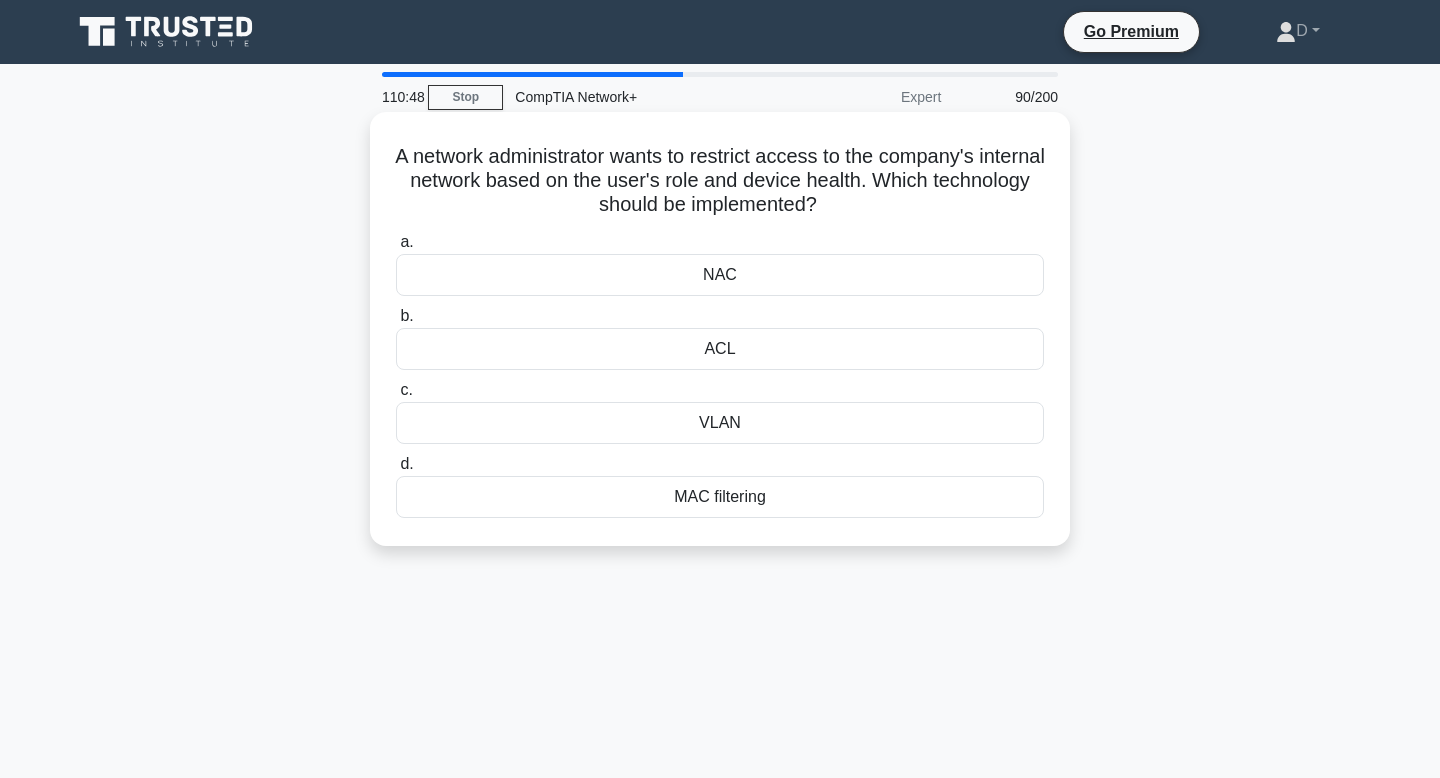 click on "a.
NAC
b.
ACL
c." at bounding box center [720, 374] 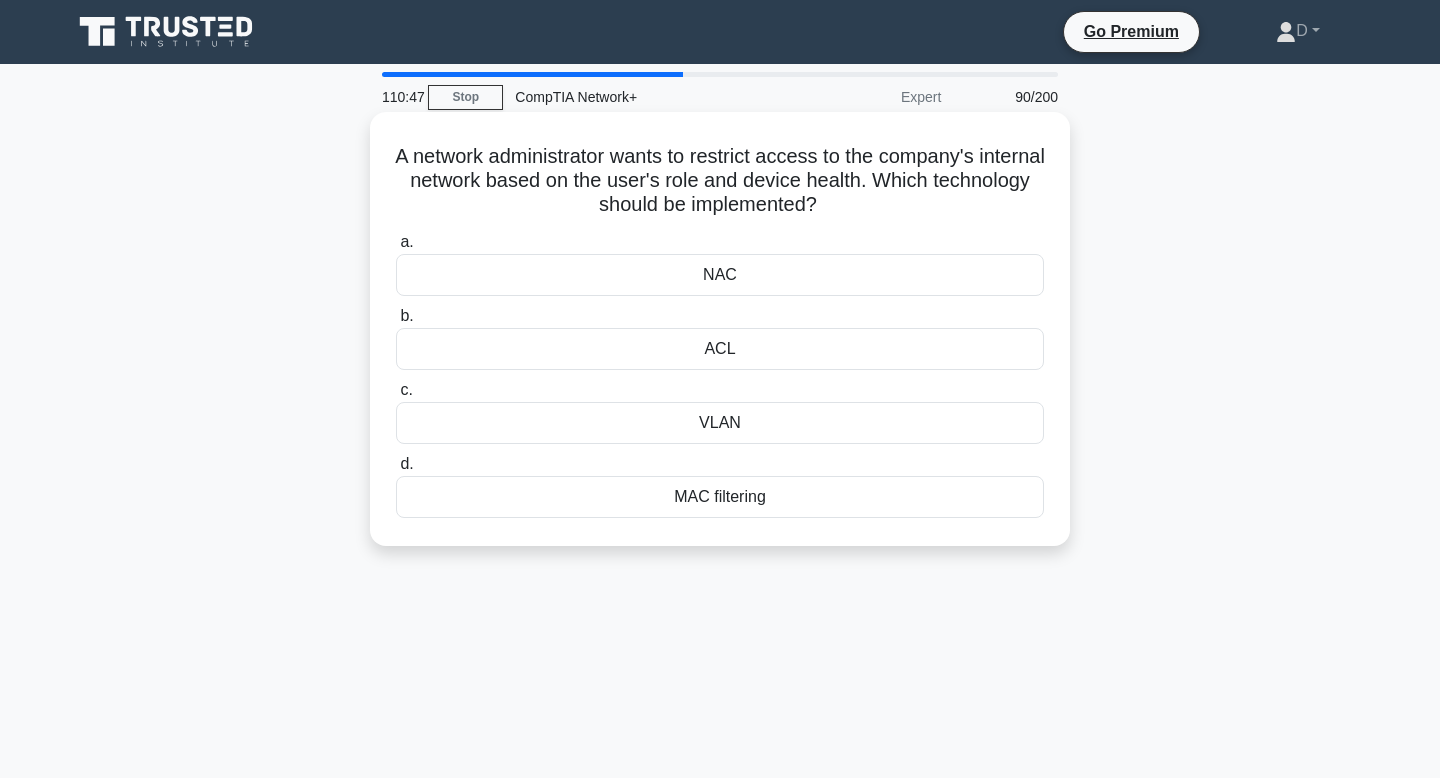 click on "ACL" at bounding box center (720, 349) 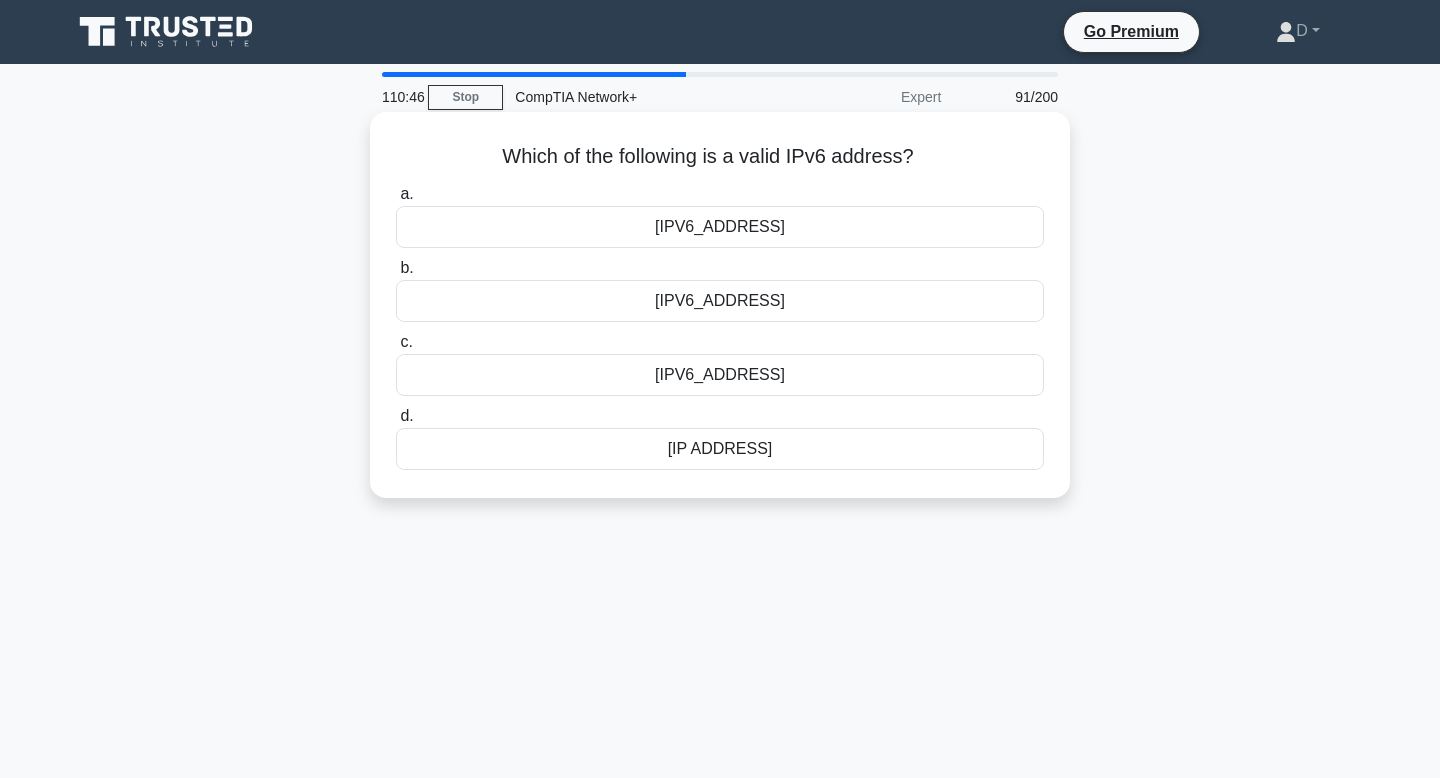 click on "2001:db8::85a3::8a2e:370:7334" at bounding box center [720, 375] 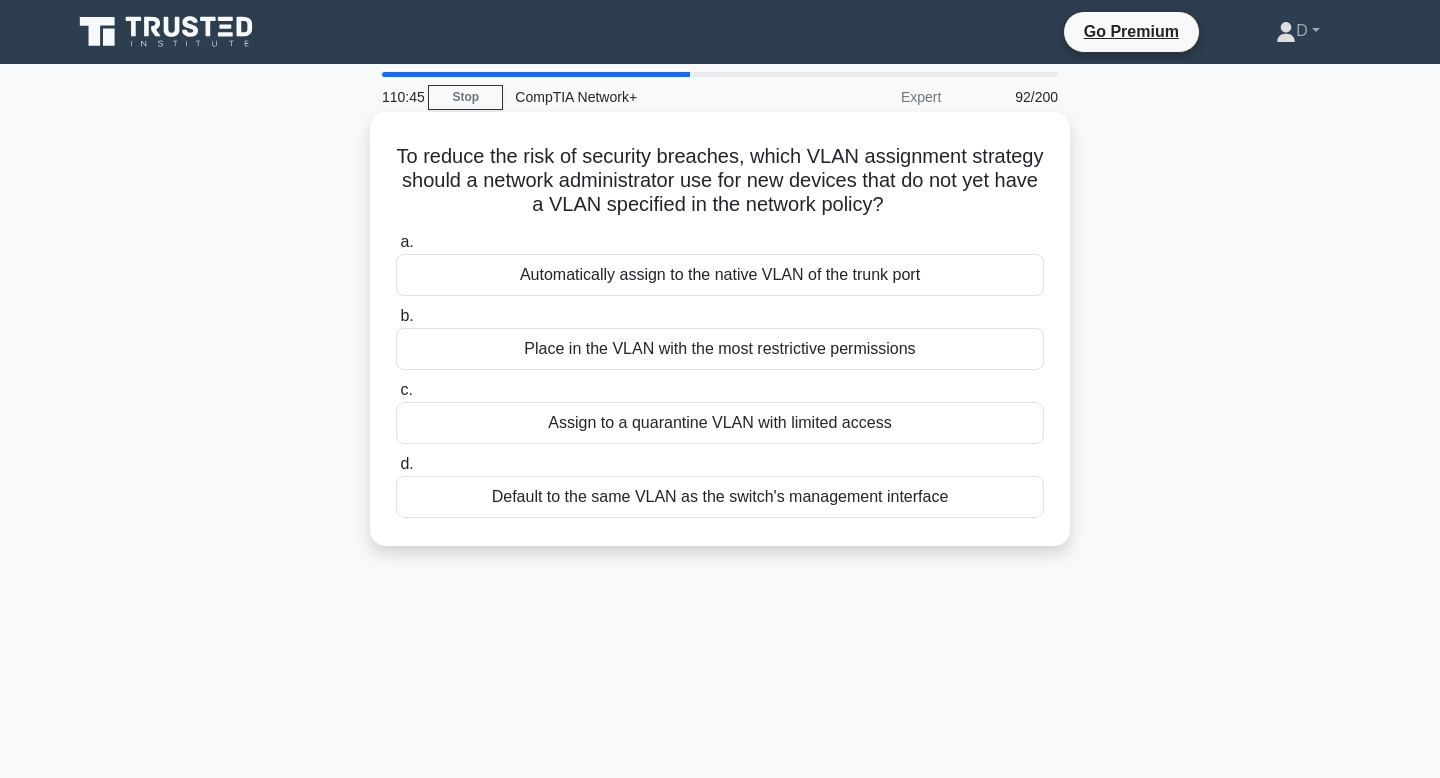 click on "b.
Place in the VLAN with the most restrictive permissions" at bounding box center [720, 337] 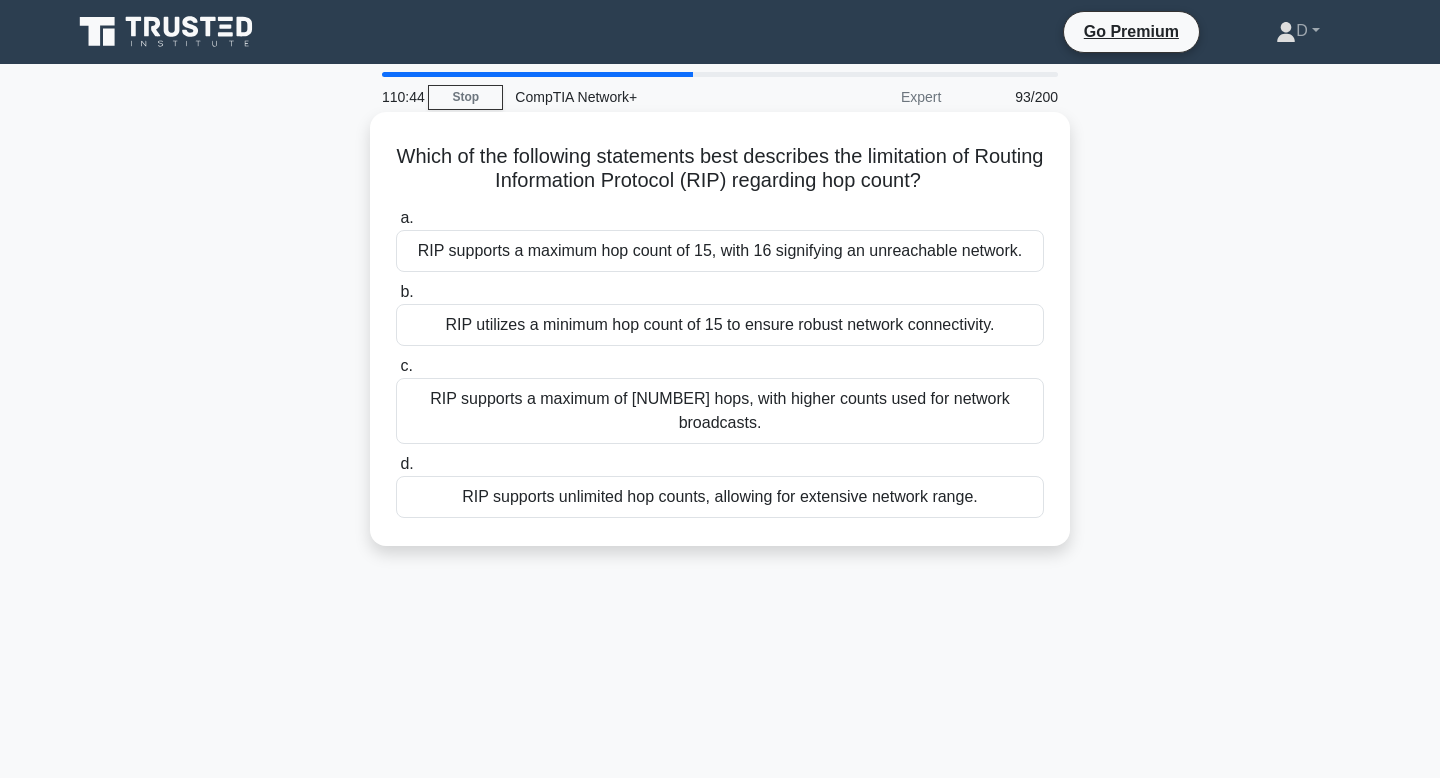 click on "RIP supports a maximum of 30 hops, with higher counts used for network broadcasts." at bounding box center (720, 411) 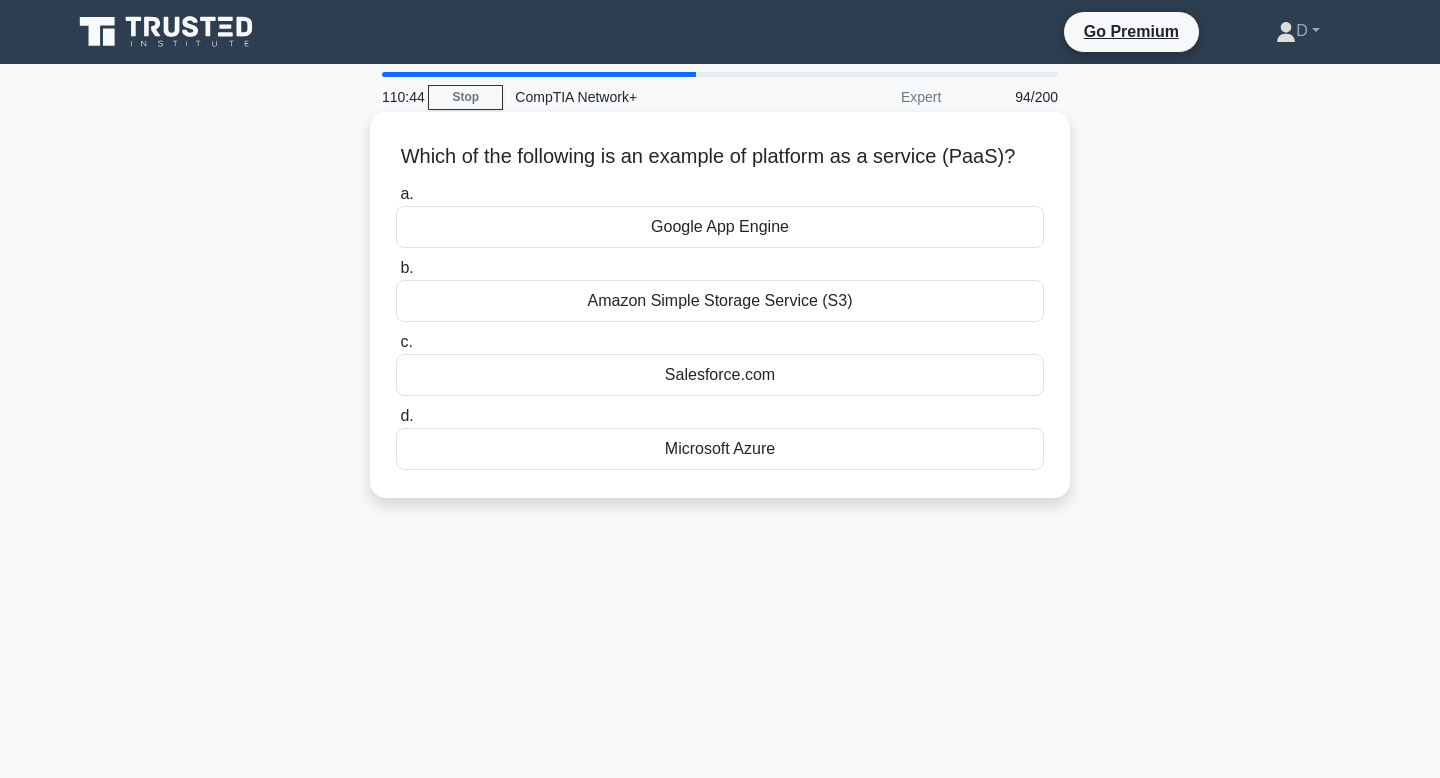 click on "c.
Salesforce.com" at bounding box center [720, 363] 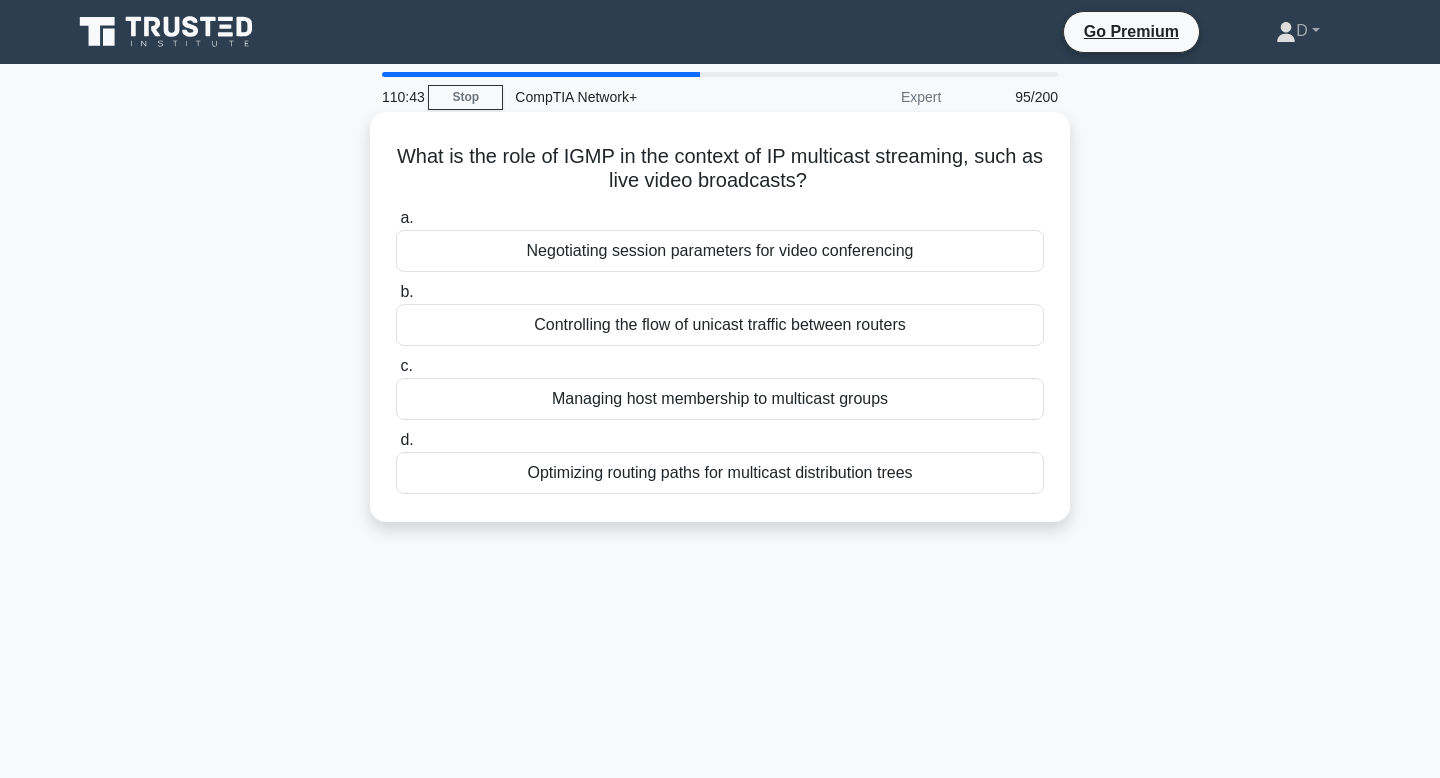 click on "b.
Controlling the flow of unicast traffic between routers" at bounding box center [720, 313] 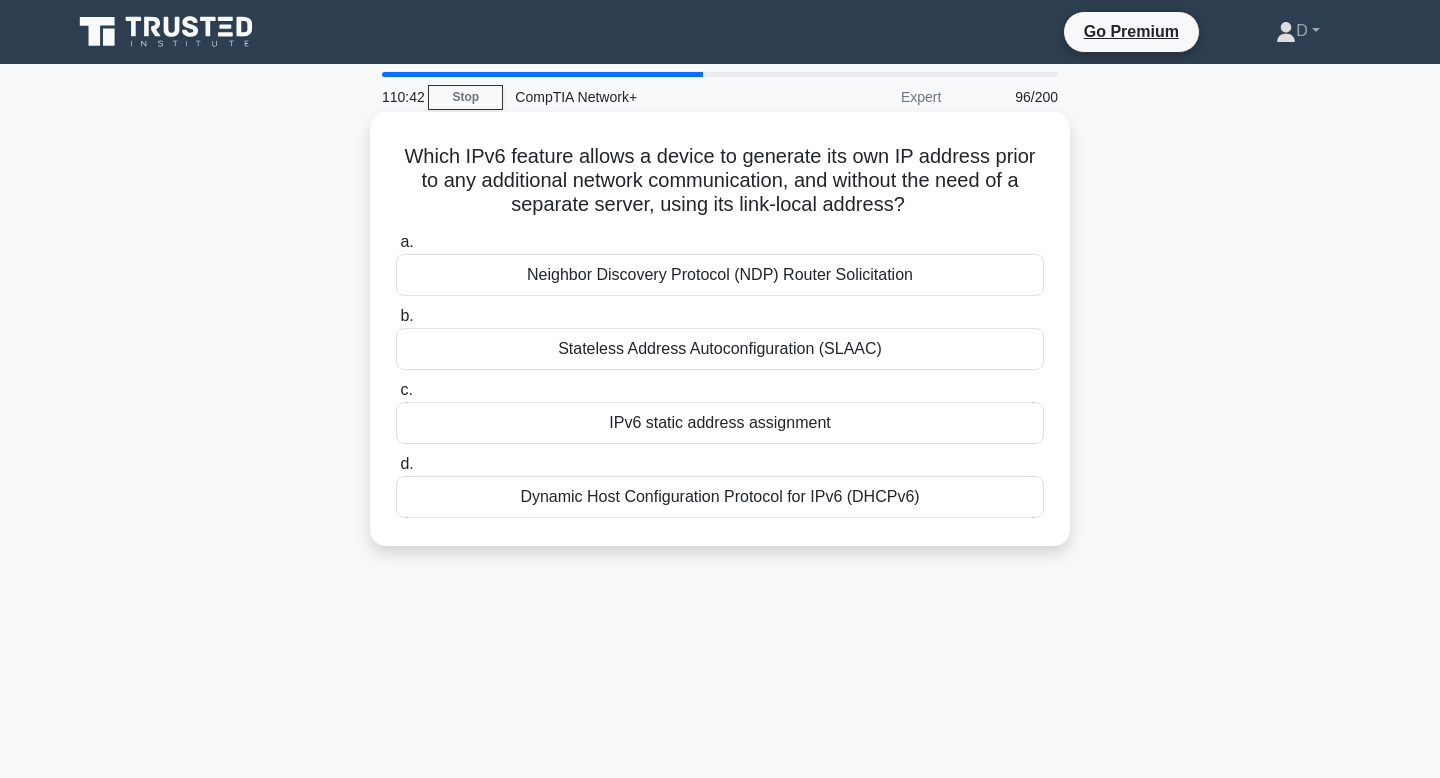 click on "Stateless Address Autoconfiguration (SLAAC)" at bounding box center [720, 349] 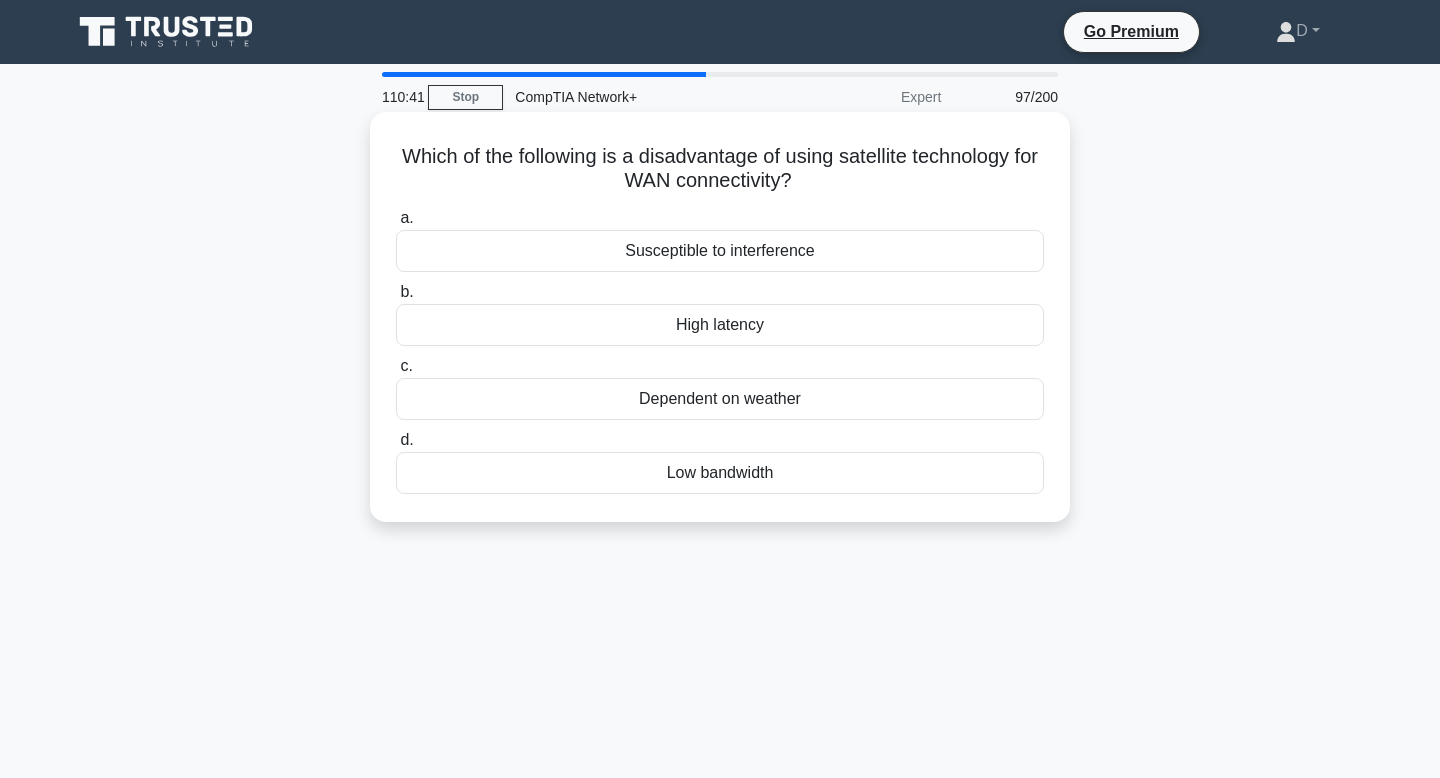 click on "a.
Susceptible to interference
b.
High latency
c. d." at bounding box center [720, 350] 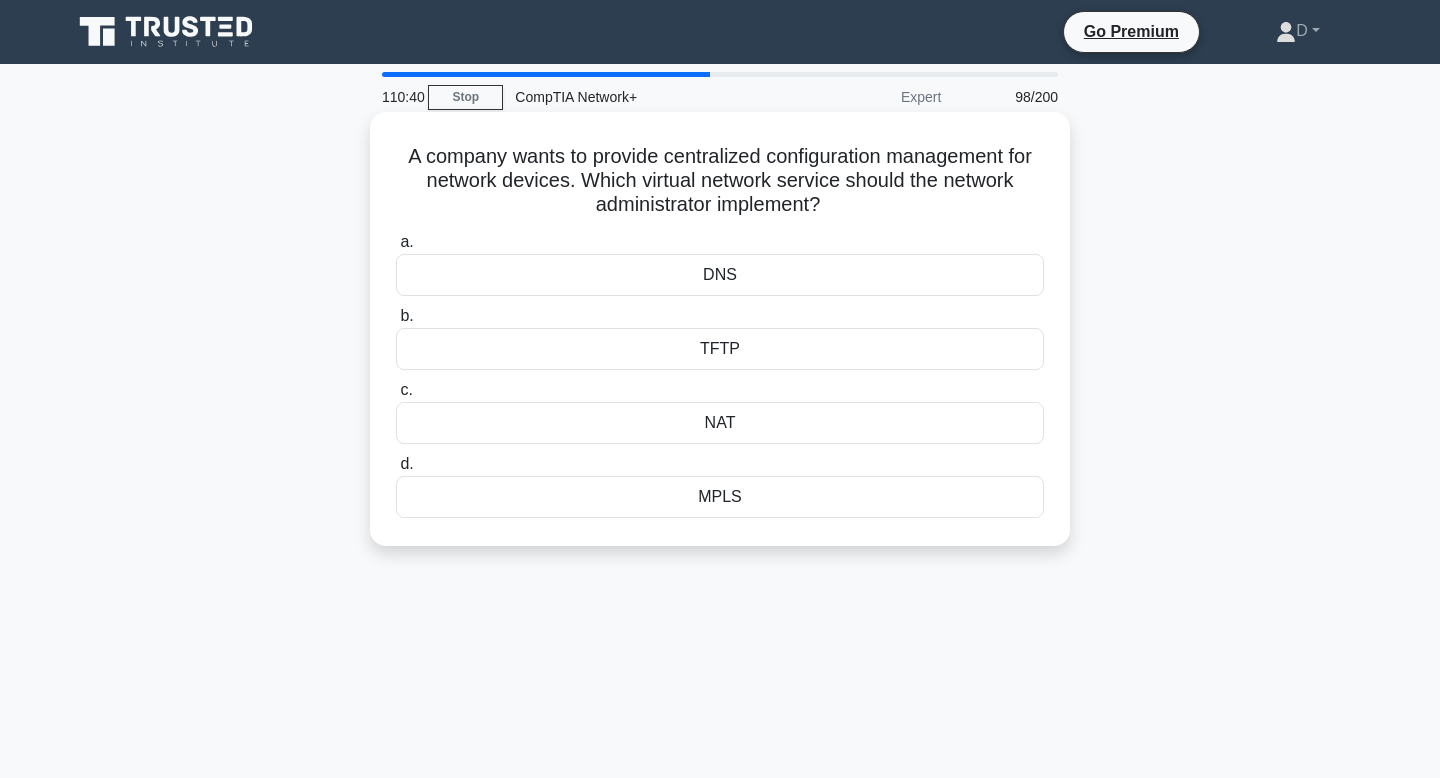 click on "a.
DNS
b.
TFTP
c." at bounding box center (720, 374) 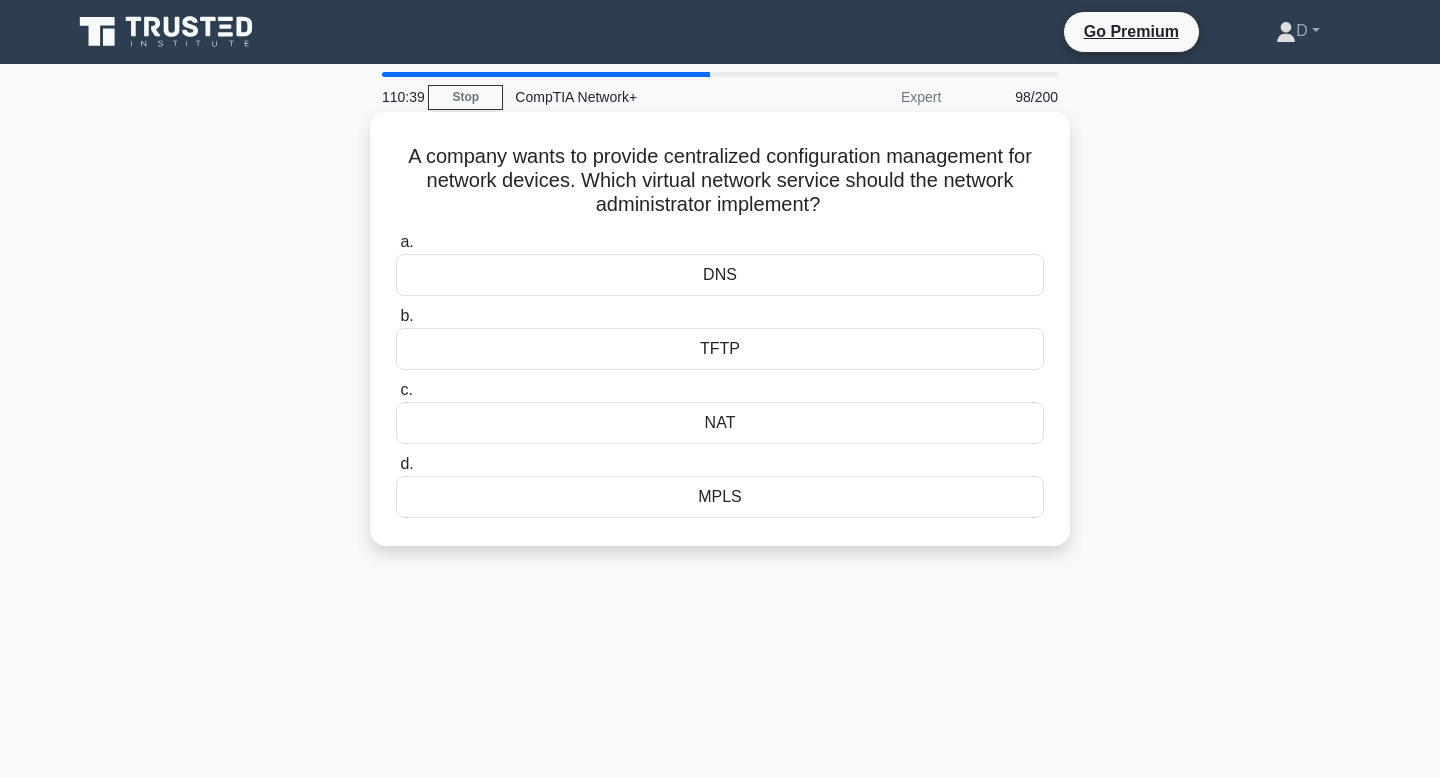 click on "TFTP" at bounding box center [720, 349] 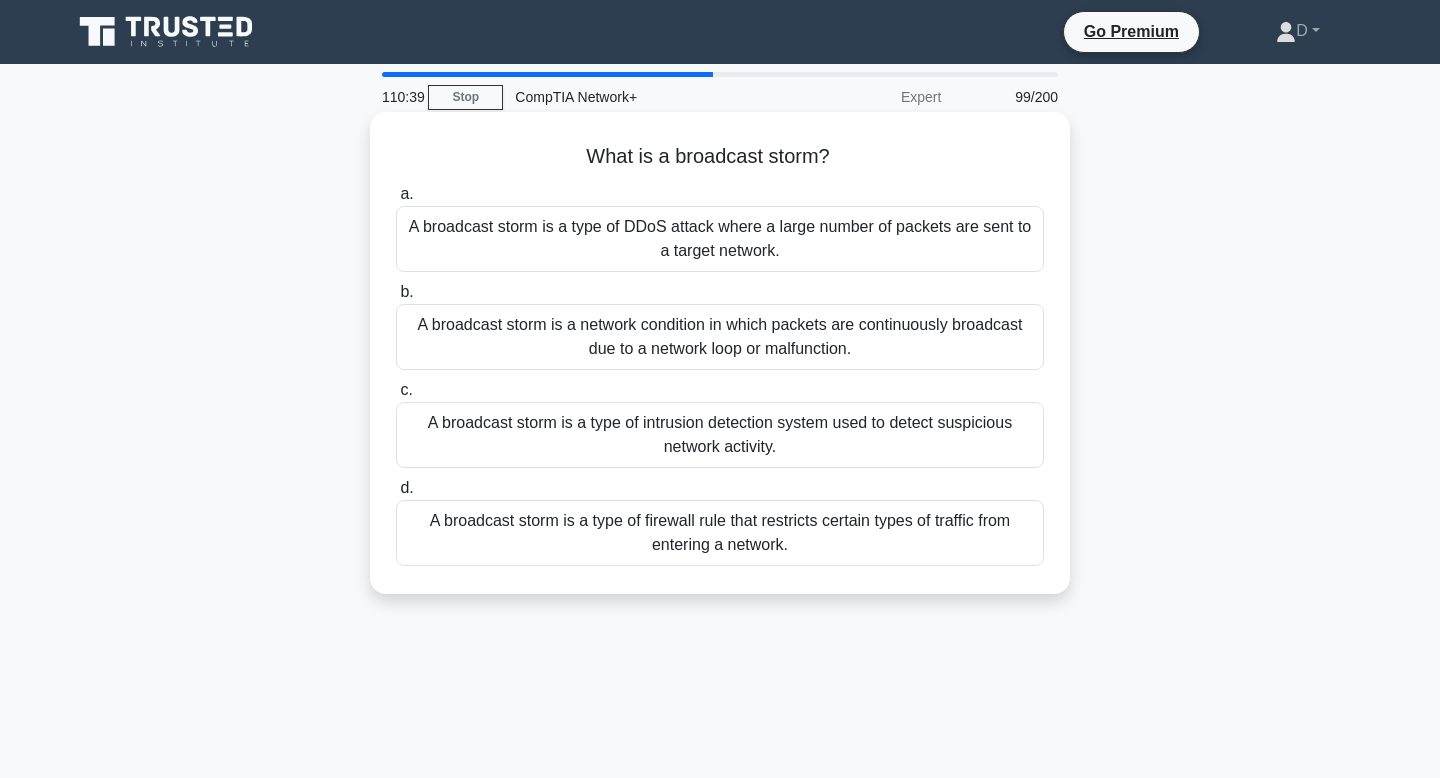 click on "A broadcast storm is a network condition in which packets are continuously broadcast due to a network loop or malfunction." at bounding box center [720, 337] 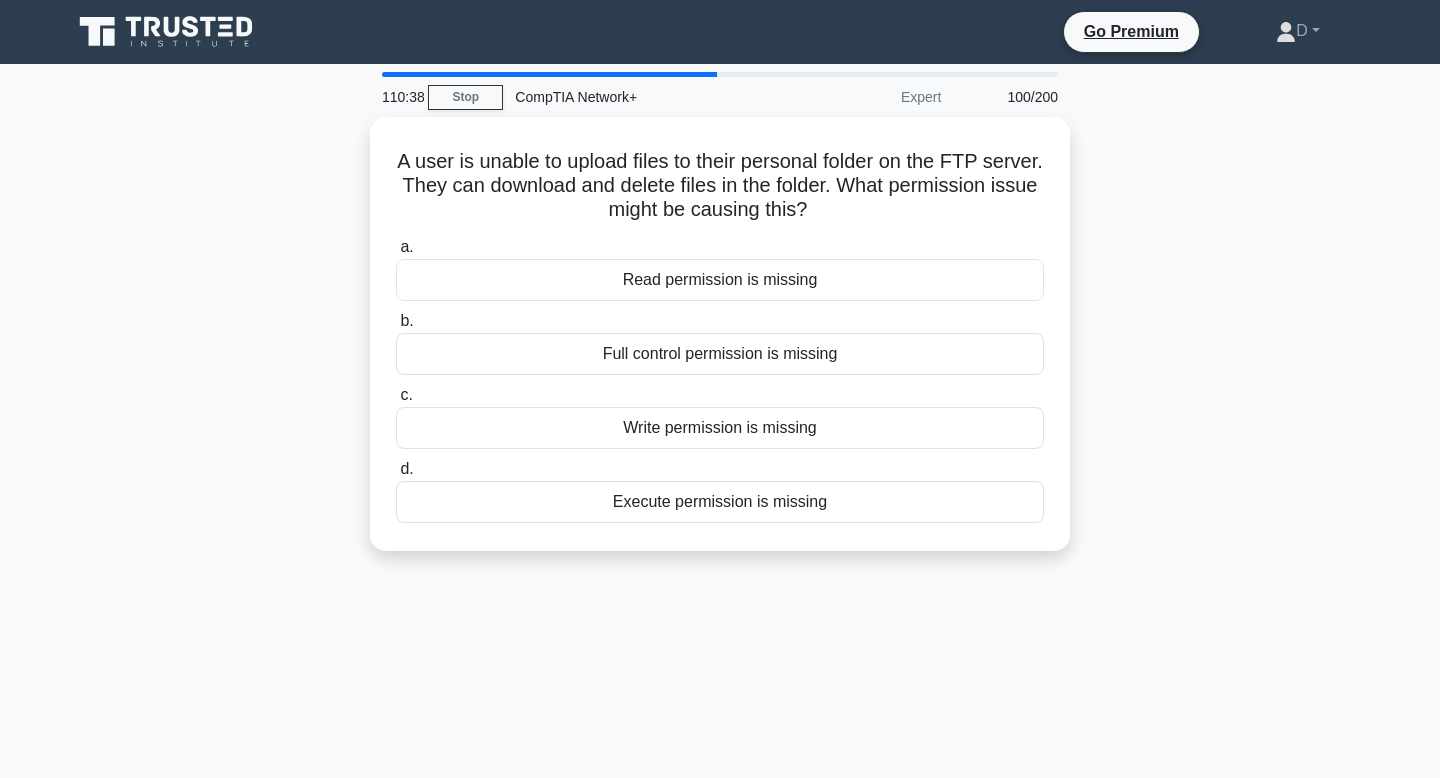 click on "Write permission is missing" at bounding box center (720, 428) 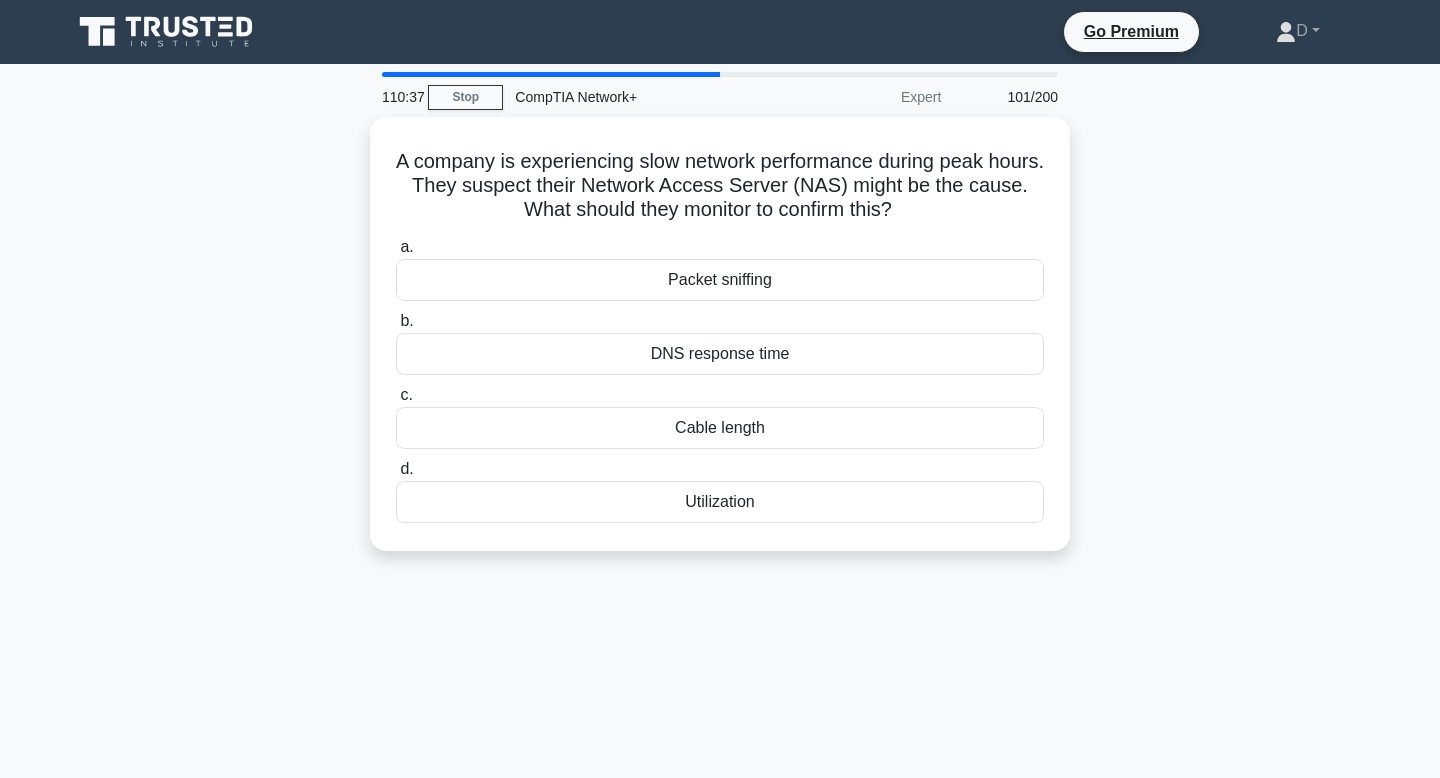 click on "b.
DNS response time" at bounding box center [720, 342] 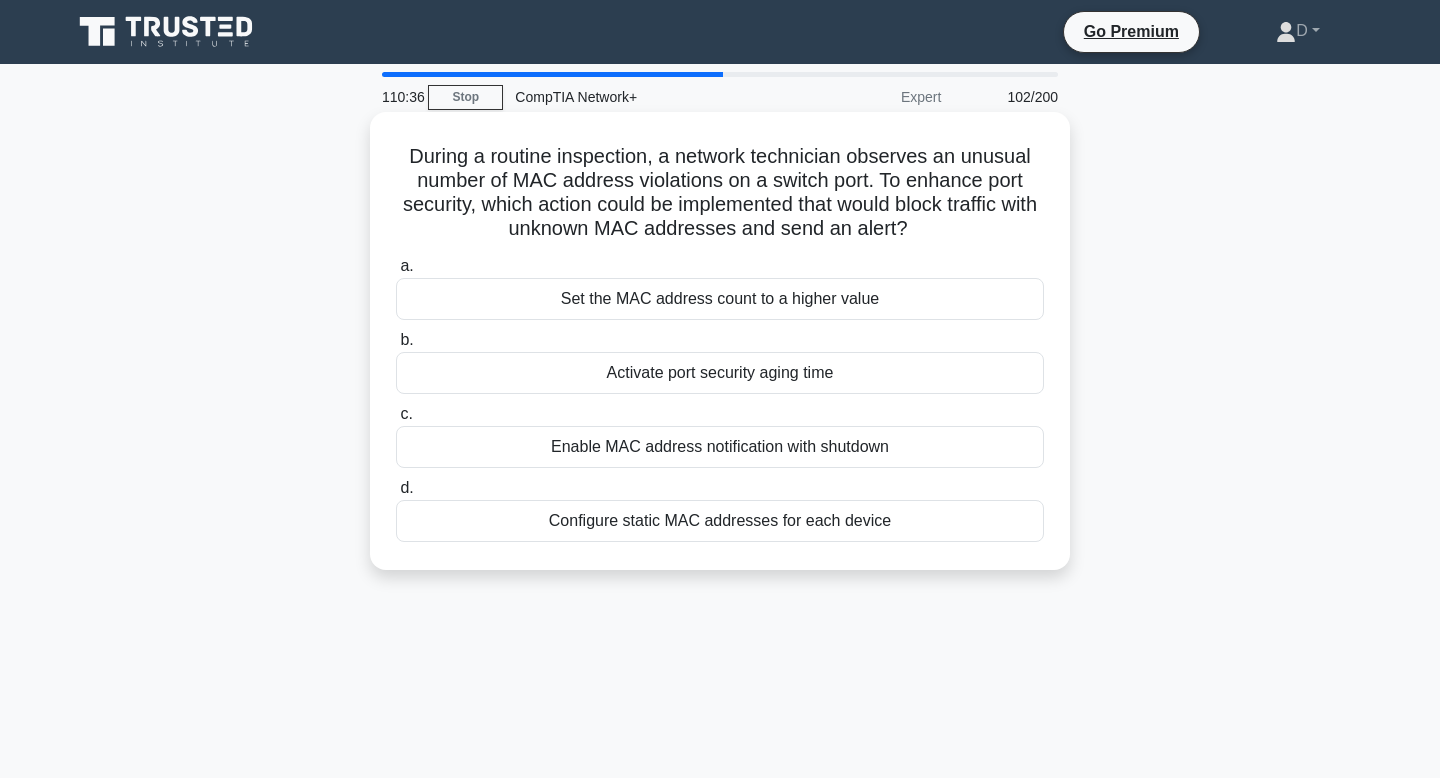 click on "c.
Enable MAC address notification with shutdown" at bounding box center (720, 435) 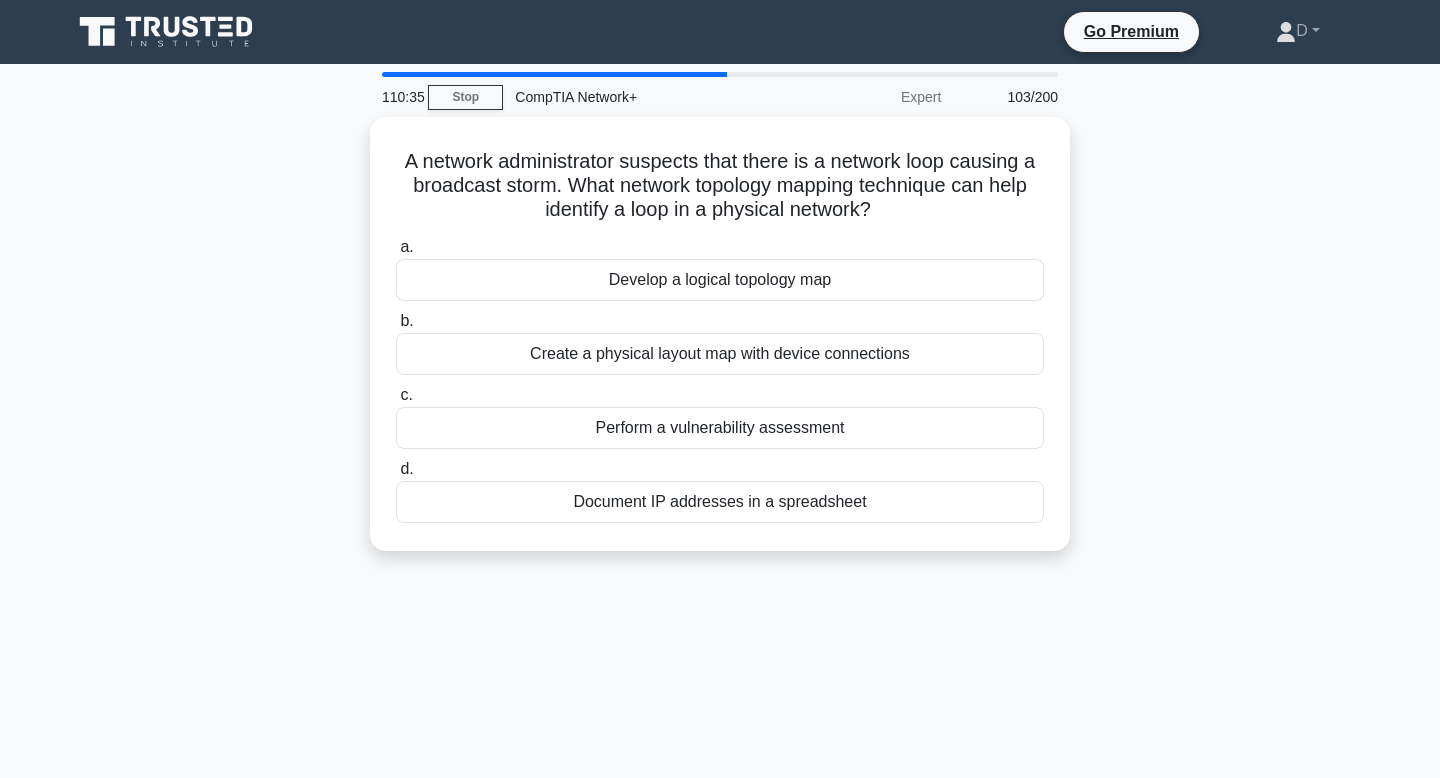 click on "Create a physical layout map with device connections" at bounding box center (720, 354) 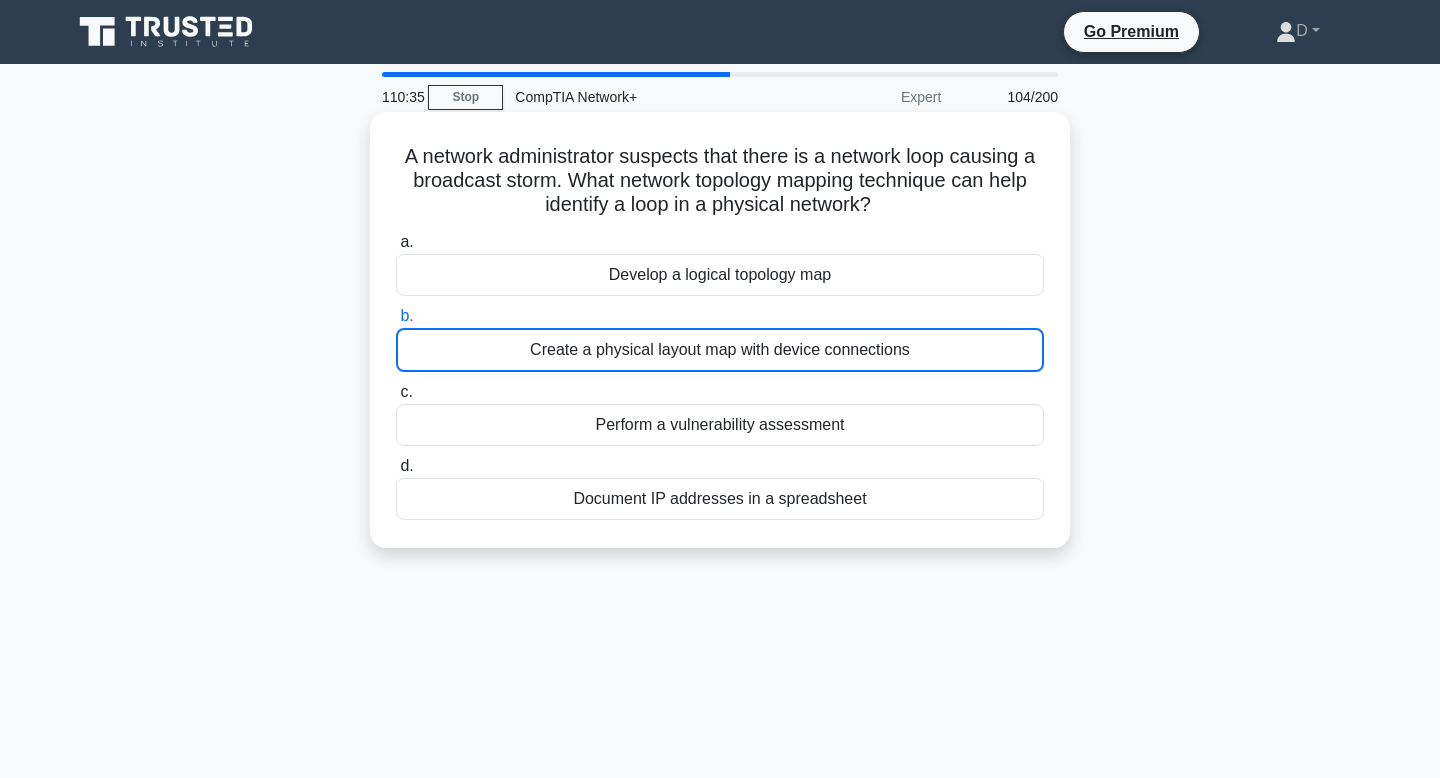 click on "Perform a vulnerability assessment" at bounding box center [720, 425] 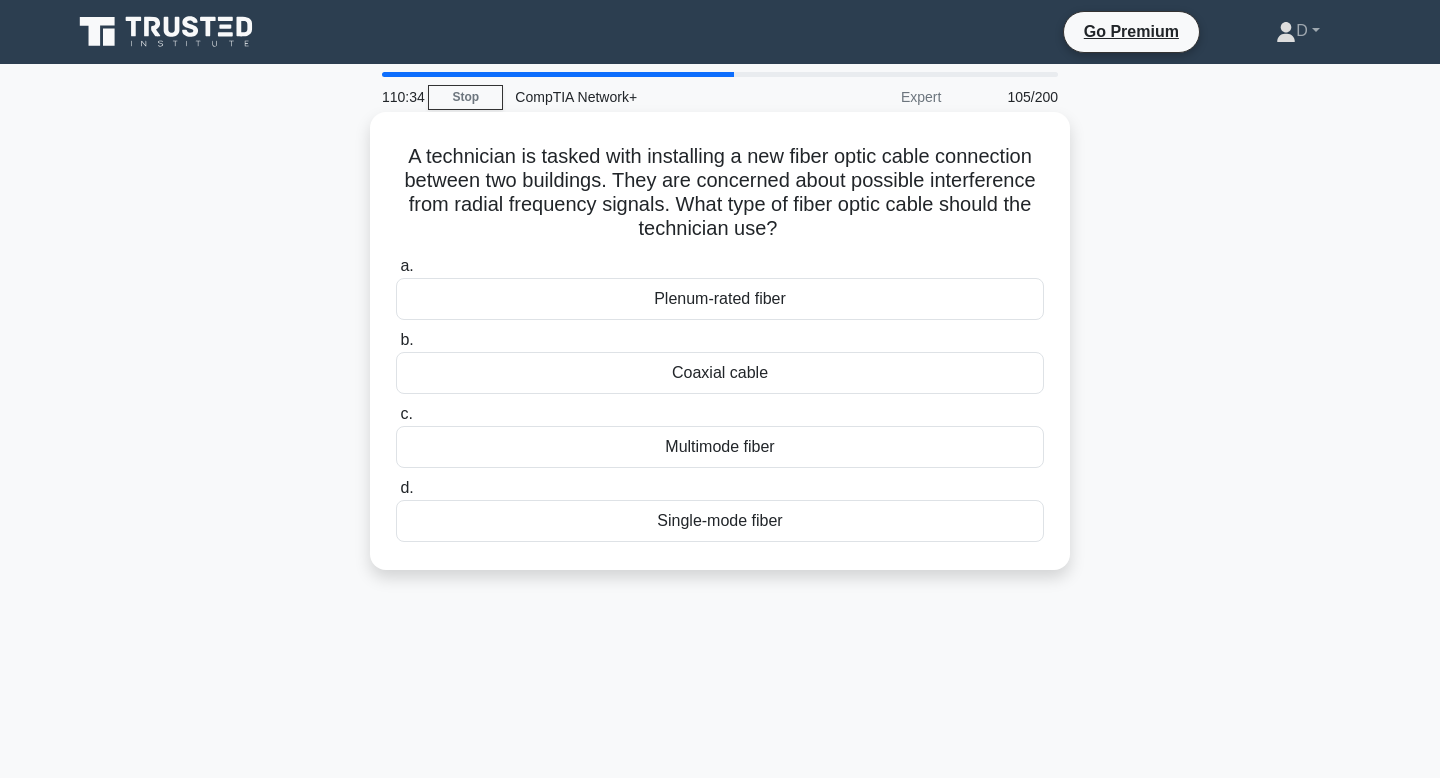 click on "a.
Plenum-rated fiber
b.
Coaxial cable
c. d." at bounding box center [720, 398] 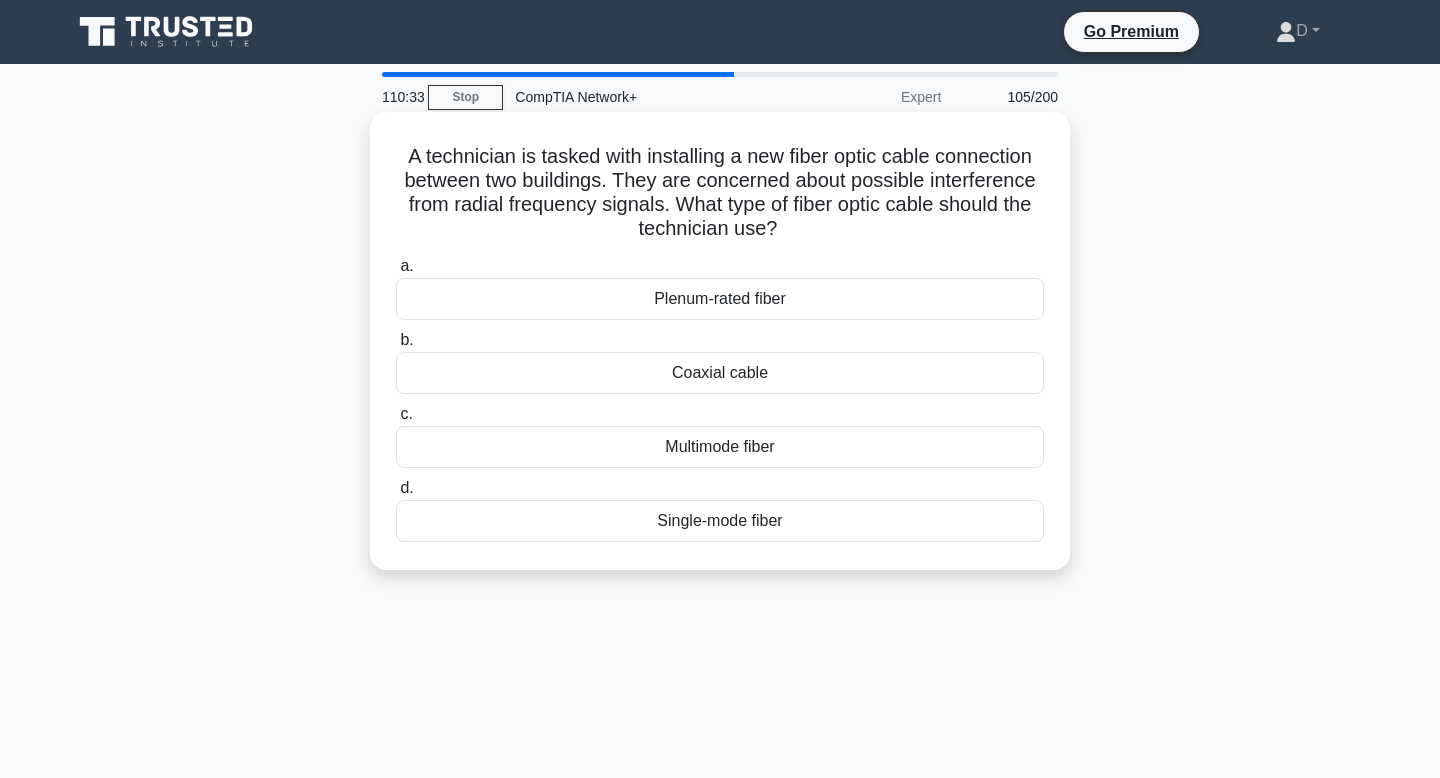 click on "Coaxial cable" at bounding box center [720, 373] 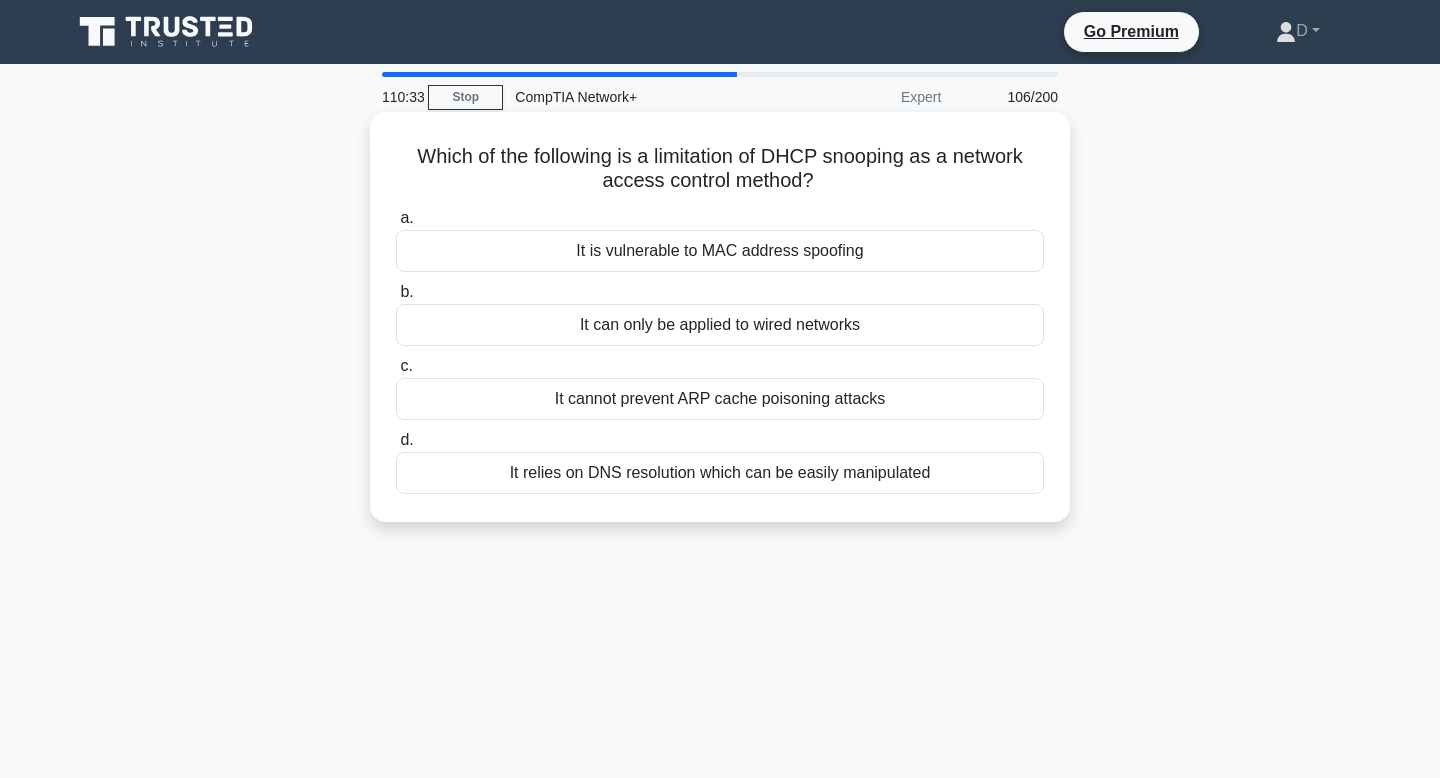 click on "It cannot prevent ARP cache poisoning attacks" at bounding box center (720, 399) 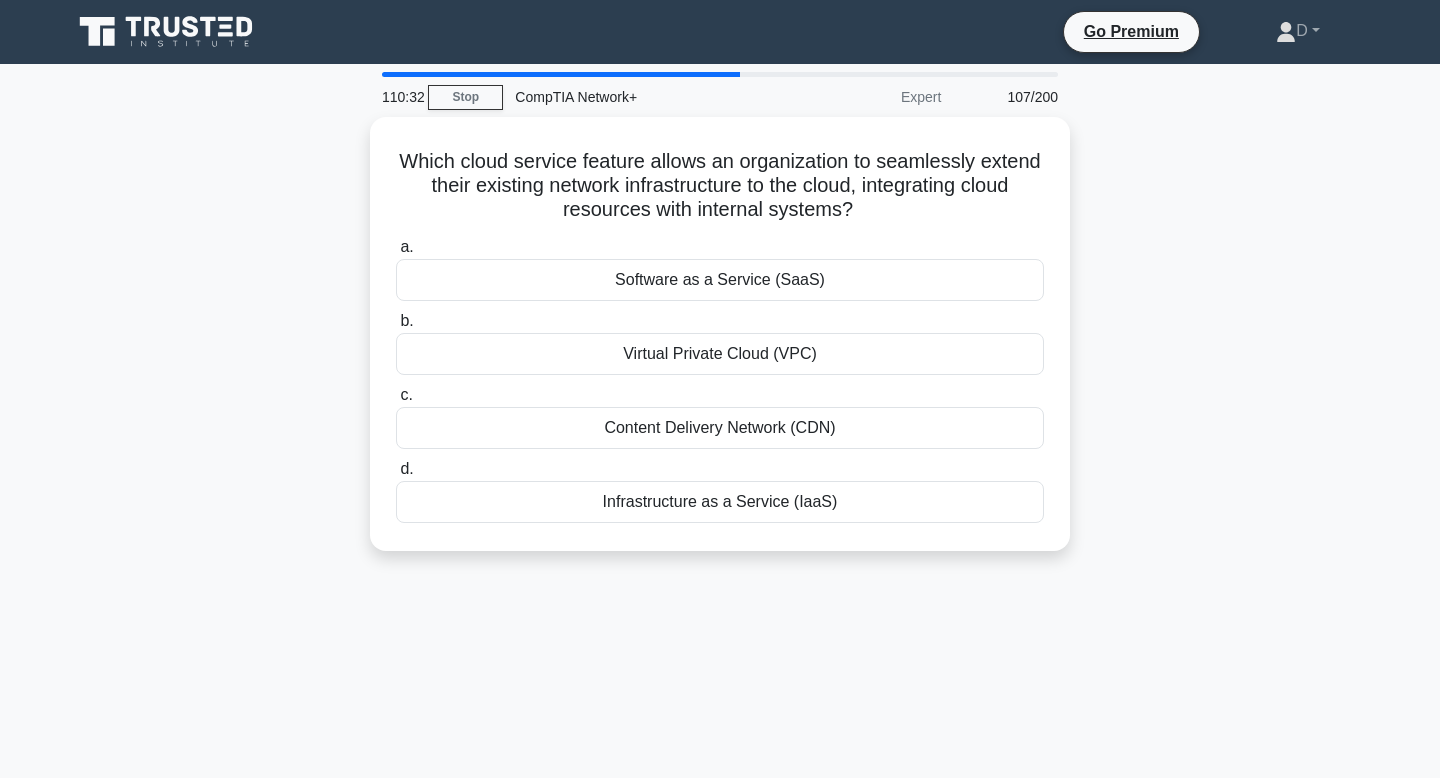 click on "Virtual Private Cloud (VPC)" at bounding box center (720, 354) 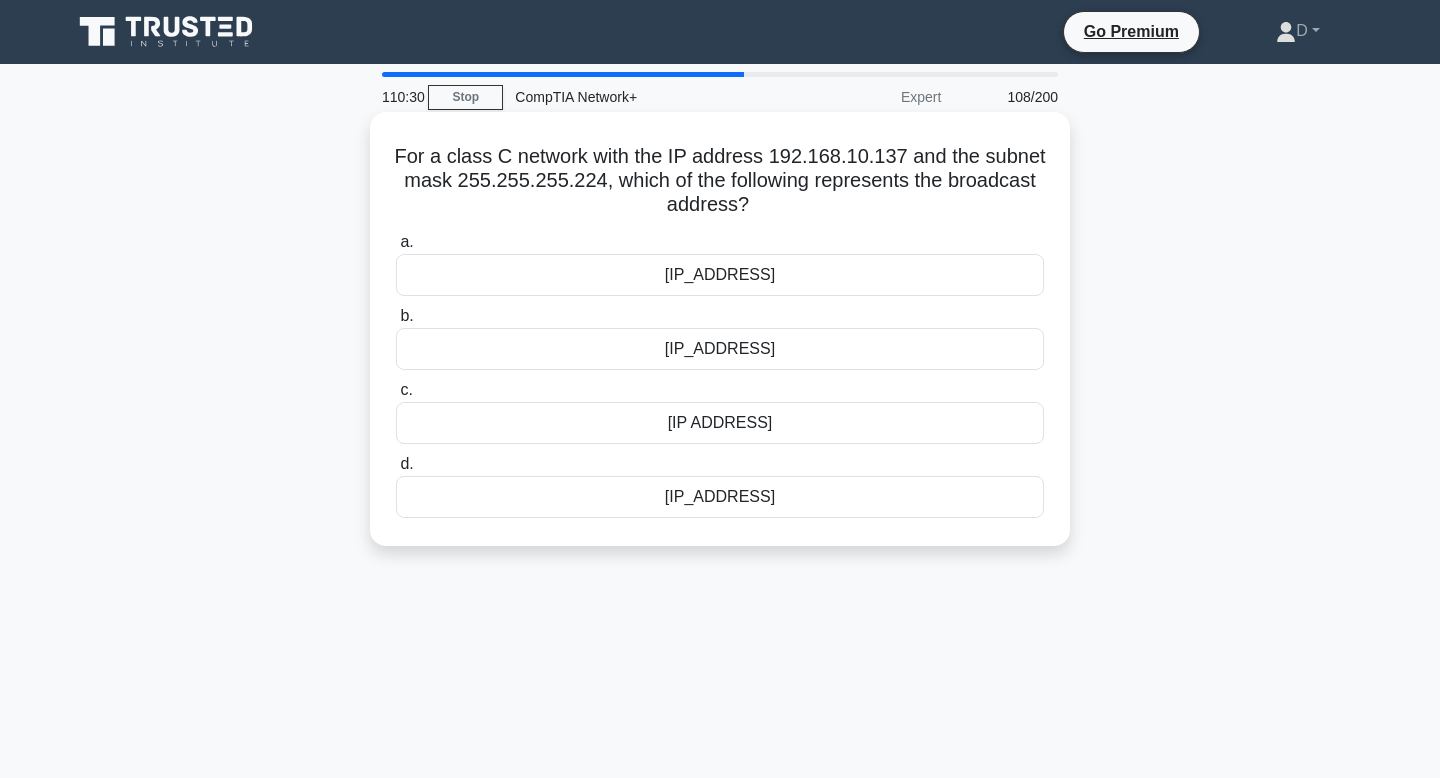 click on "192.168.10.136" at bounding box center [720, 423] 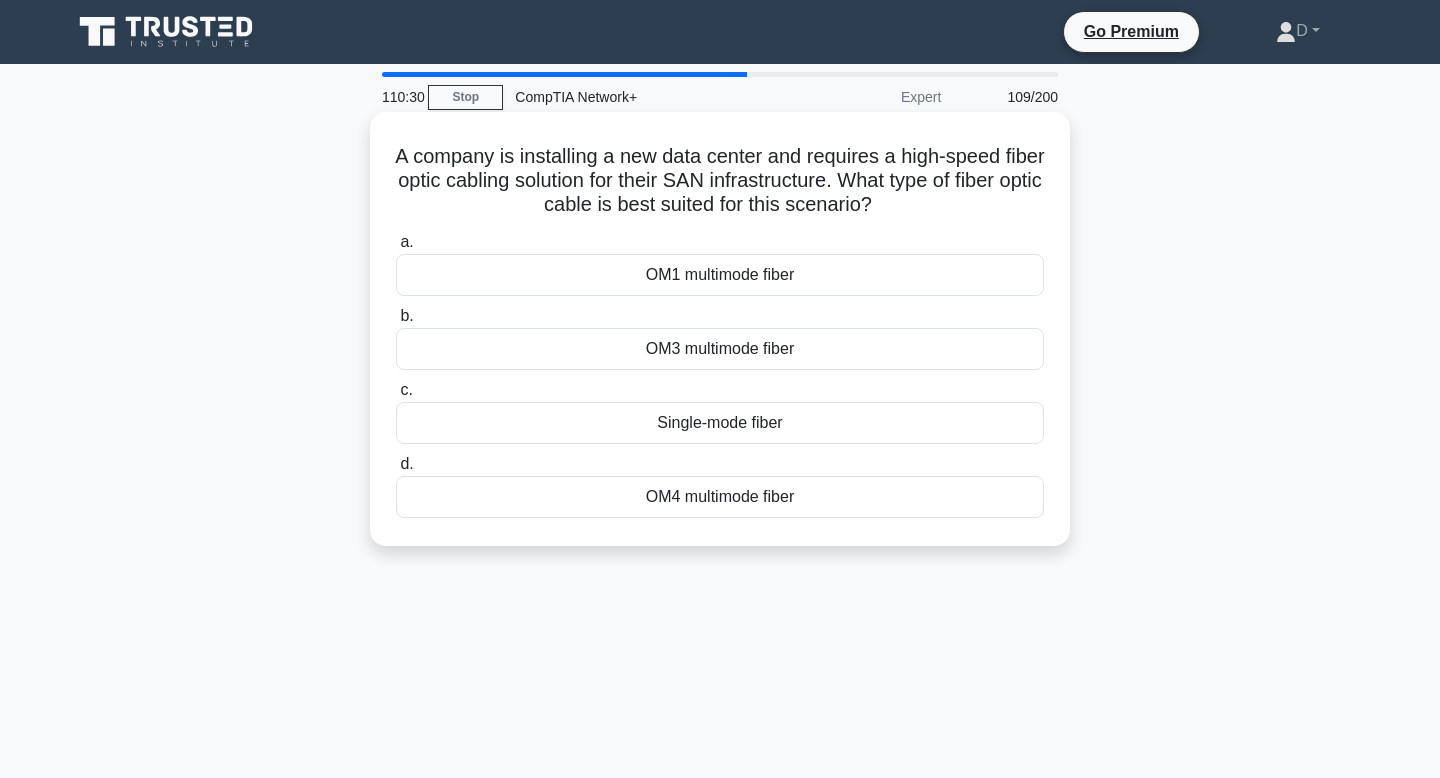 click on "OM3 multimode fiber" at bounding box center [720, 349] 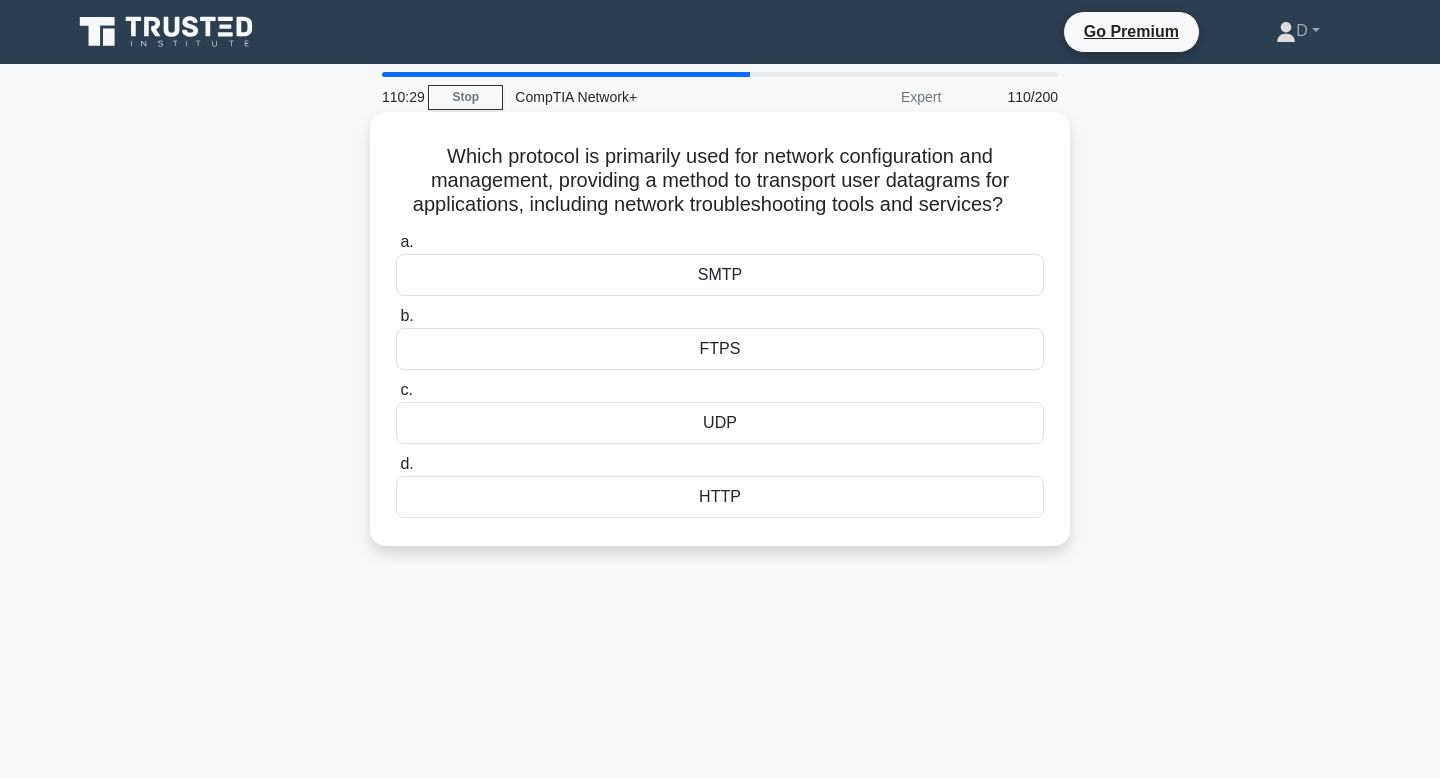 click on "UDP" at bounding box center (720, 423) 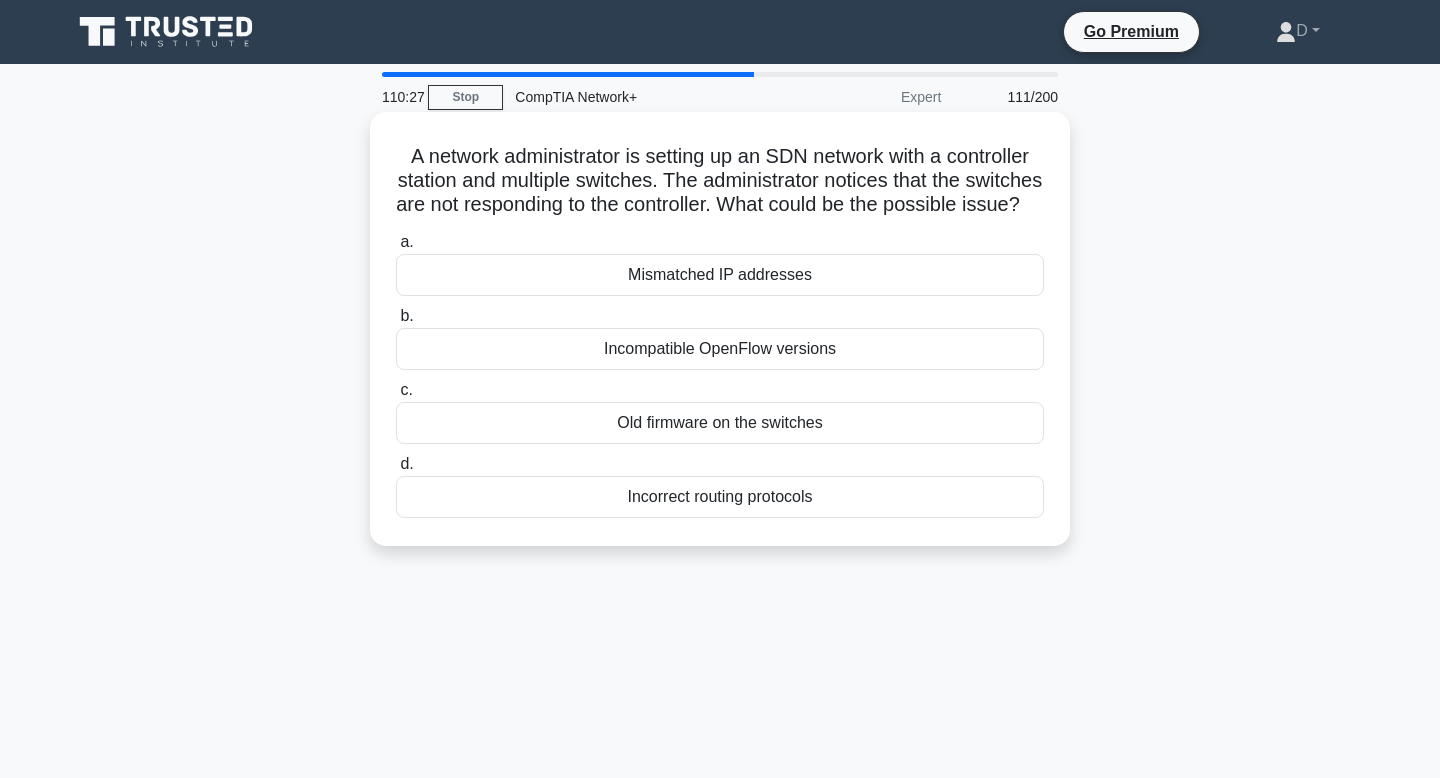 click on "Incompatible OpenFlow versions" at bounding box center (720, 349) 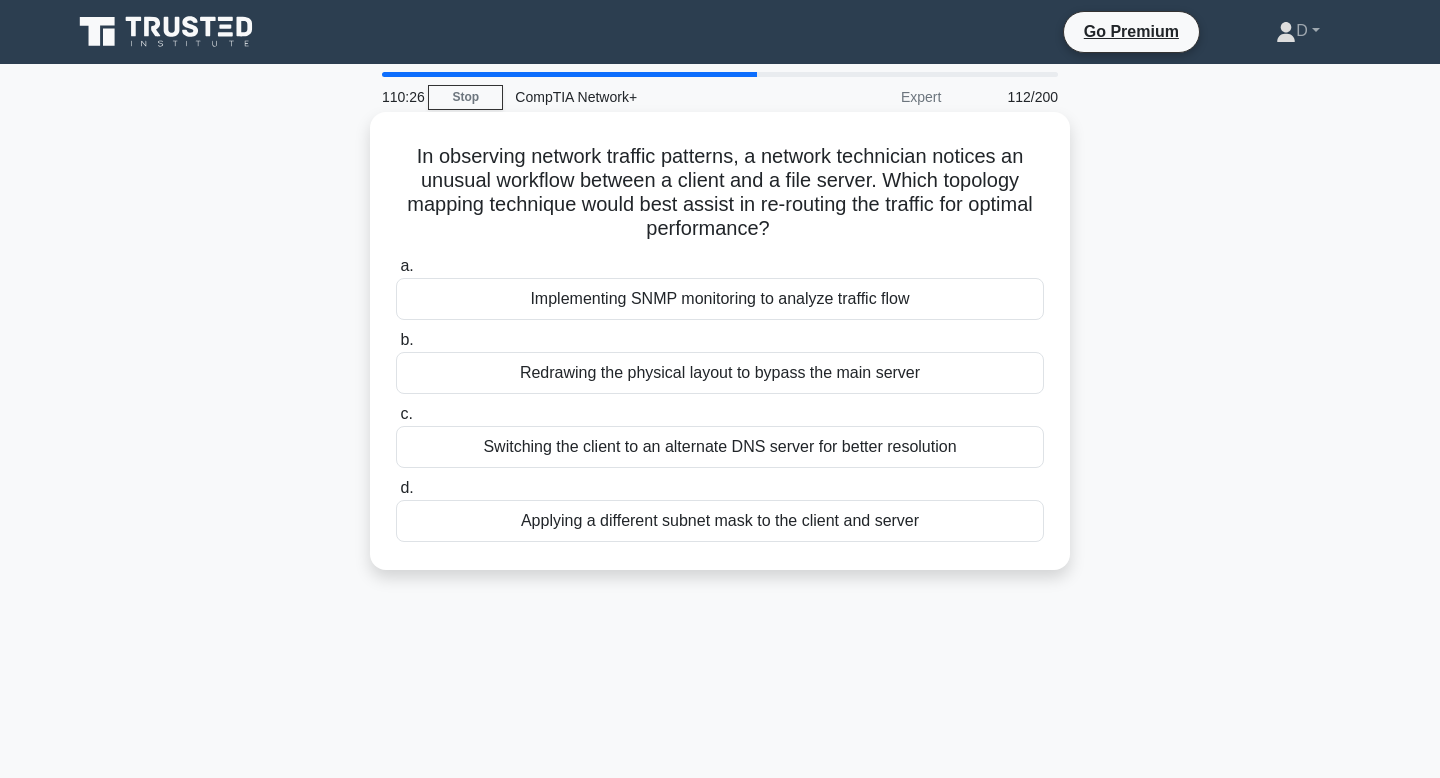 click on "Switching the client to an alternate DNS server for better resolution" at bounding box center (720, 447) 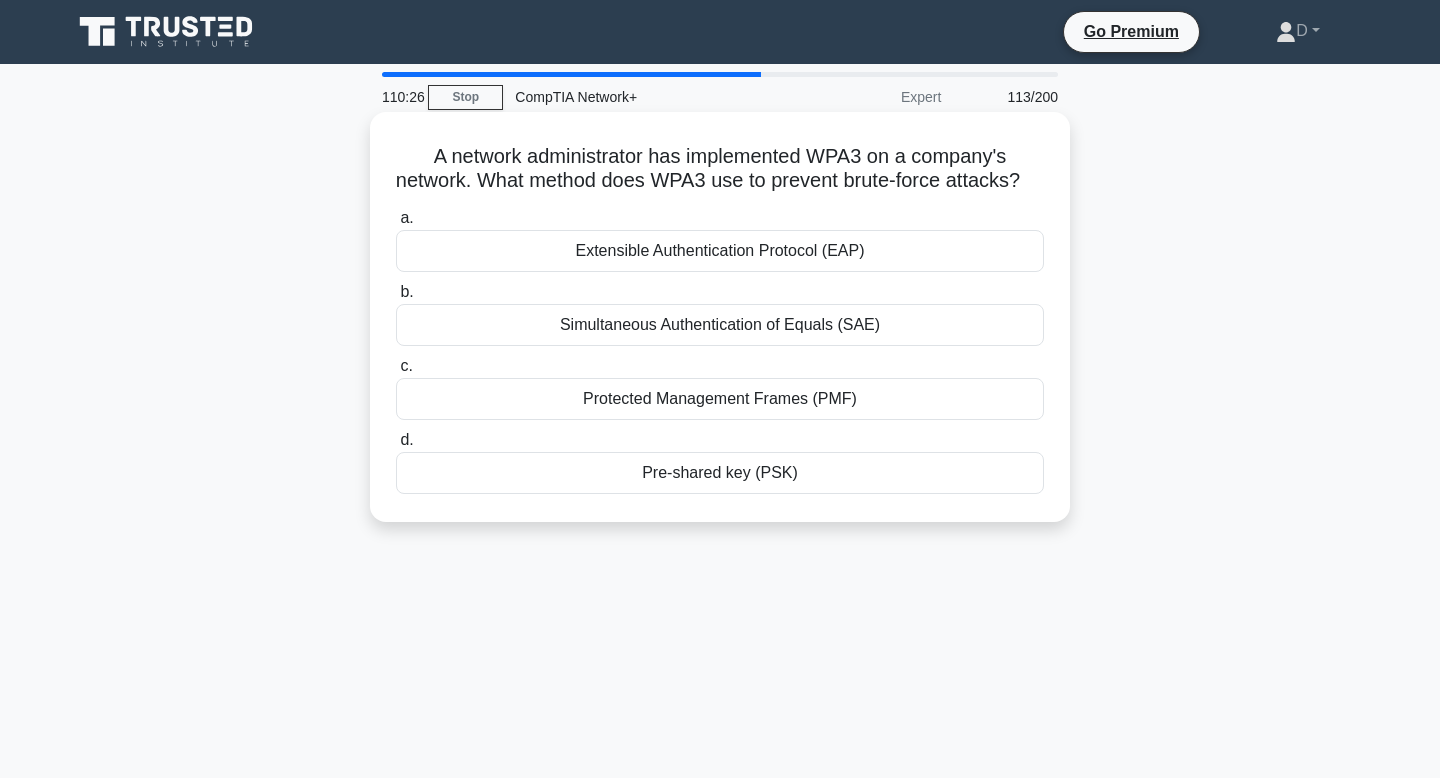 click on "c.
Protected Management Frames (PMF)" at bounding box center [720, 387] 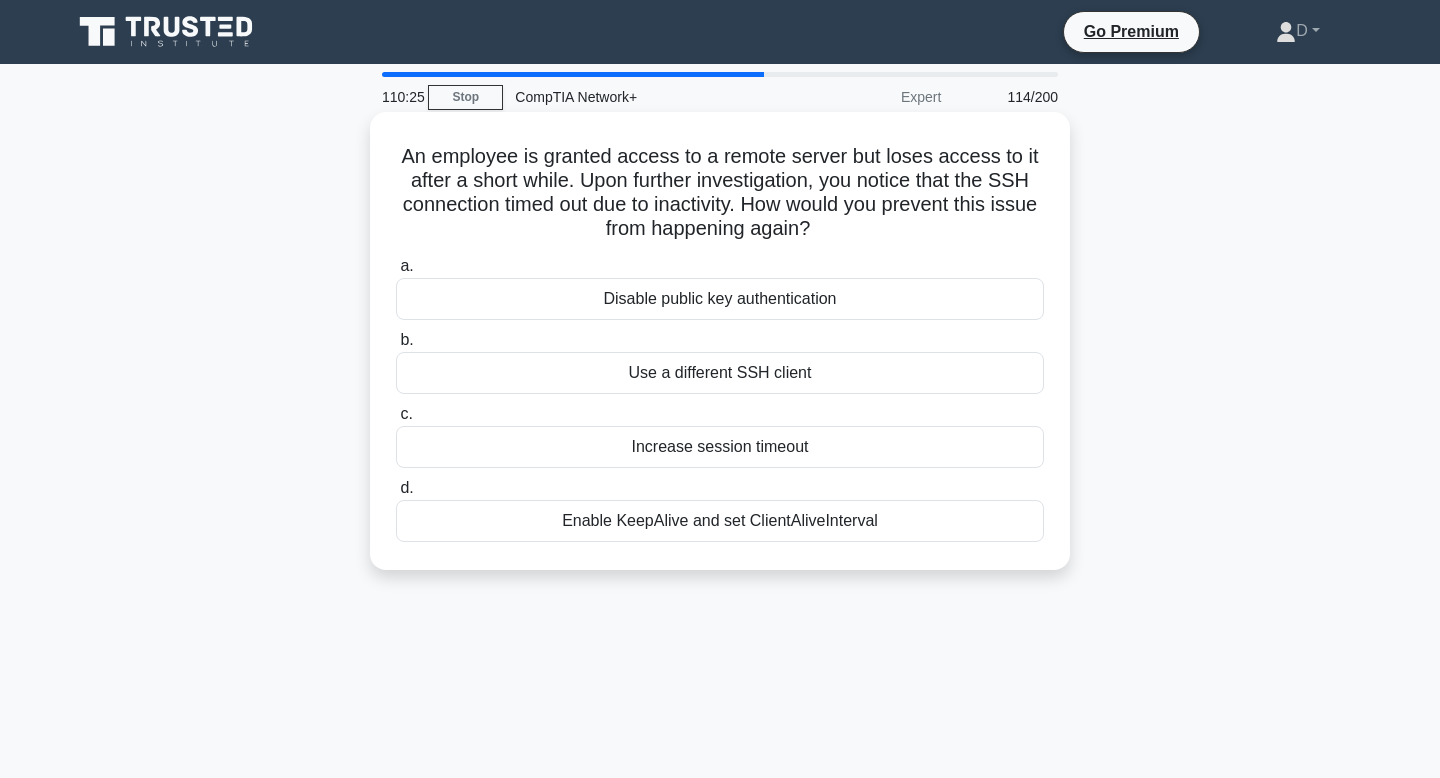 click on "Use a different SSH client" at bounding box center [720, 373] 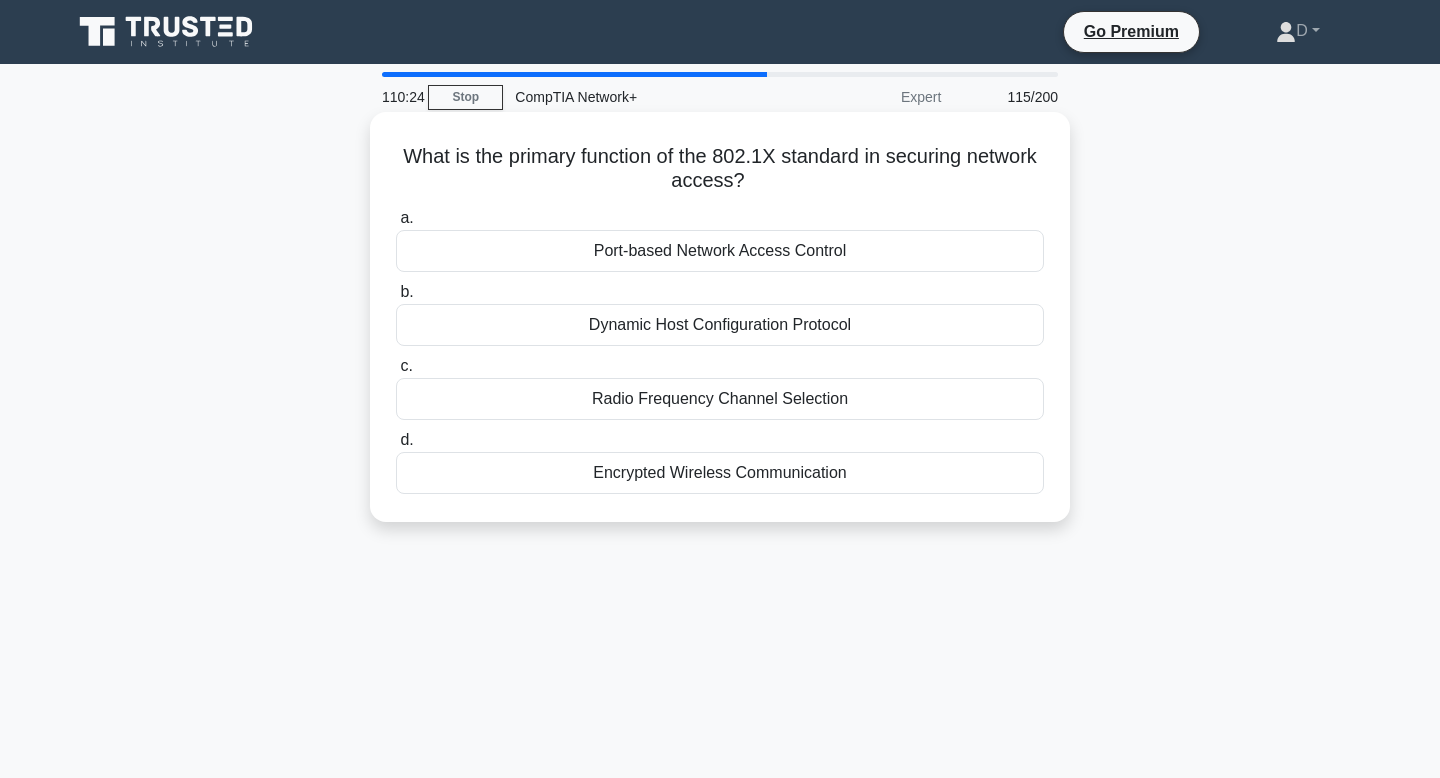 click on "c.
Radio Frequency Channel Selection" at bounding box center [720, 387] 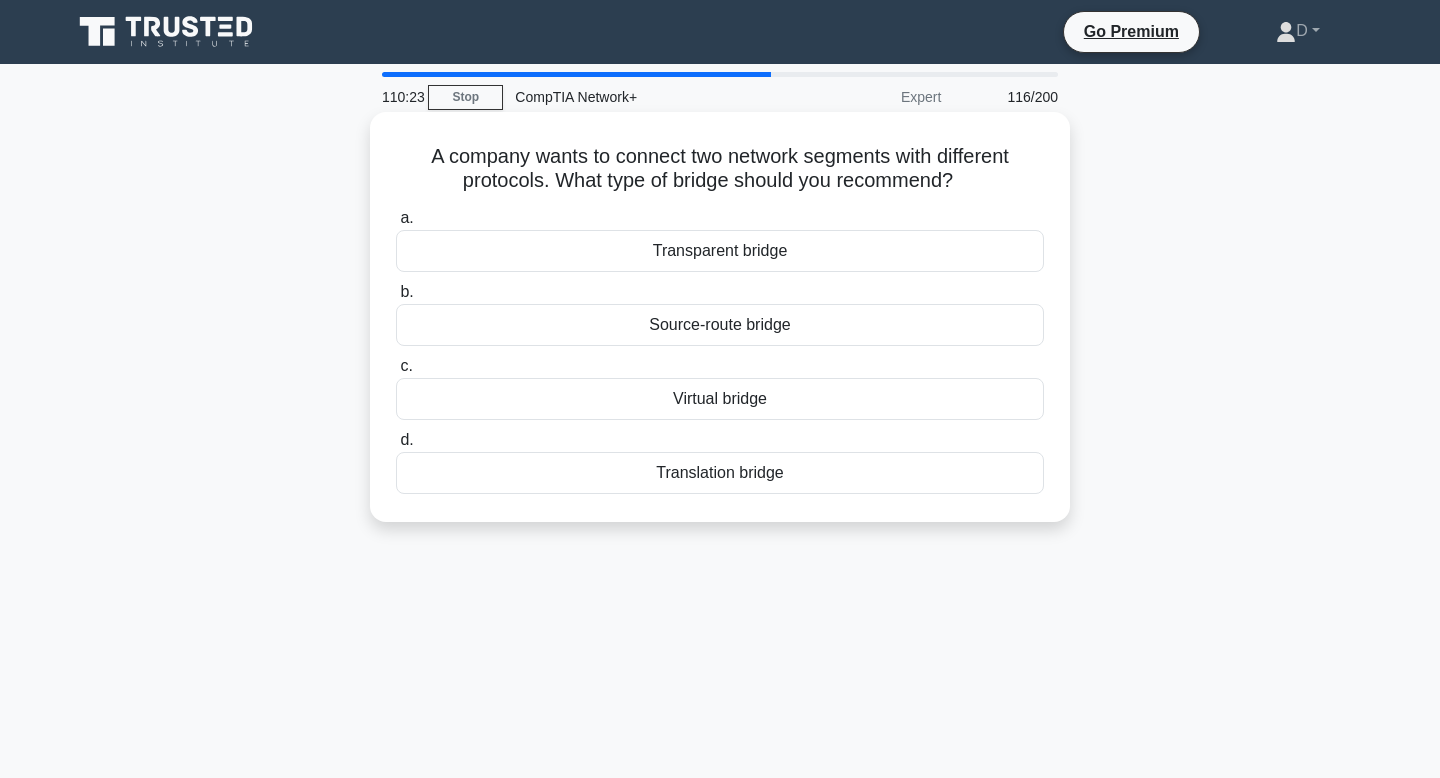 click on "a.
Transparent bridge
b.
Source-route bridge
c. d." at bounding box center [720, 350] 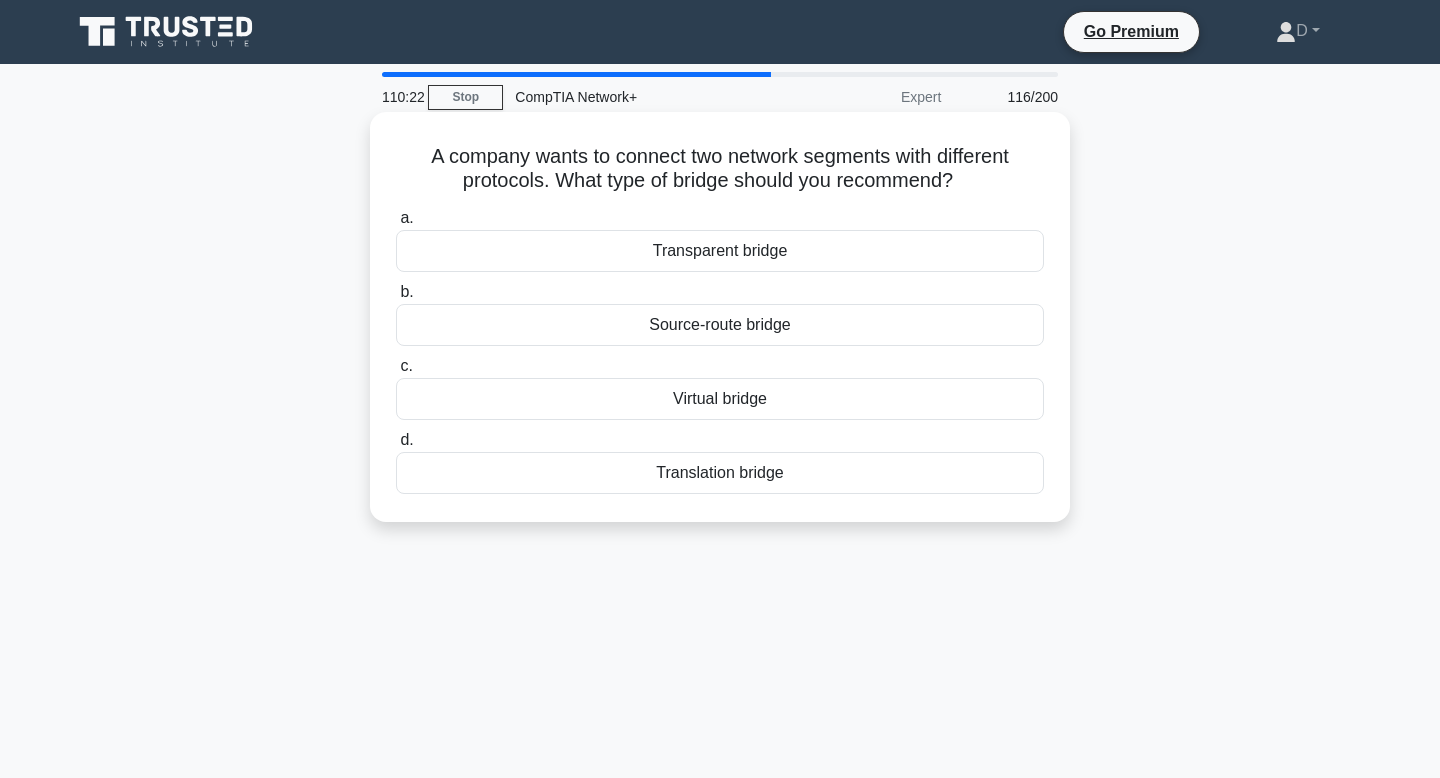 click on "Virtual bridge" at bounding box center [720, 399] 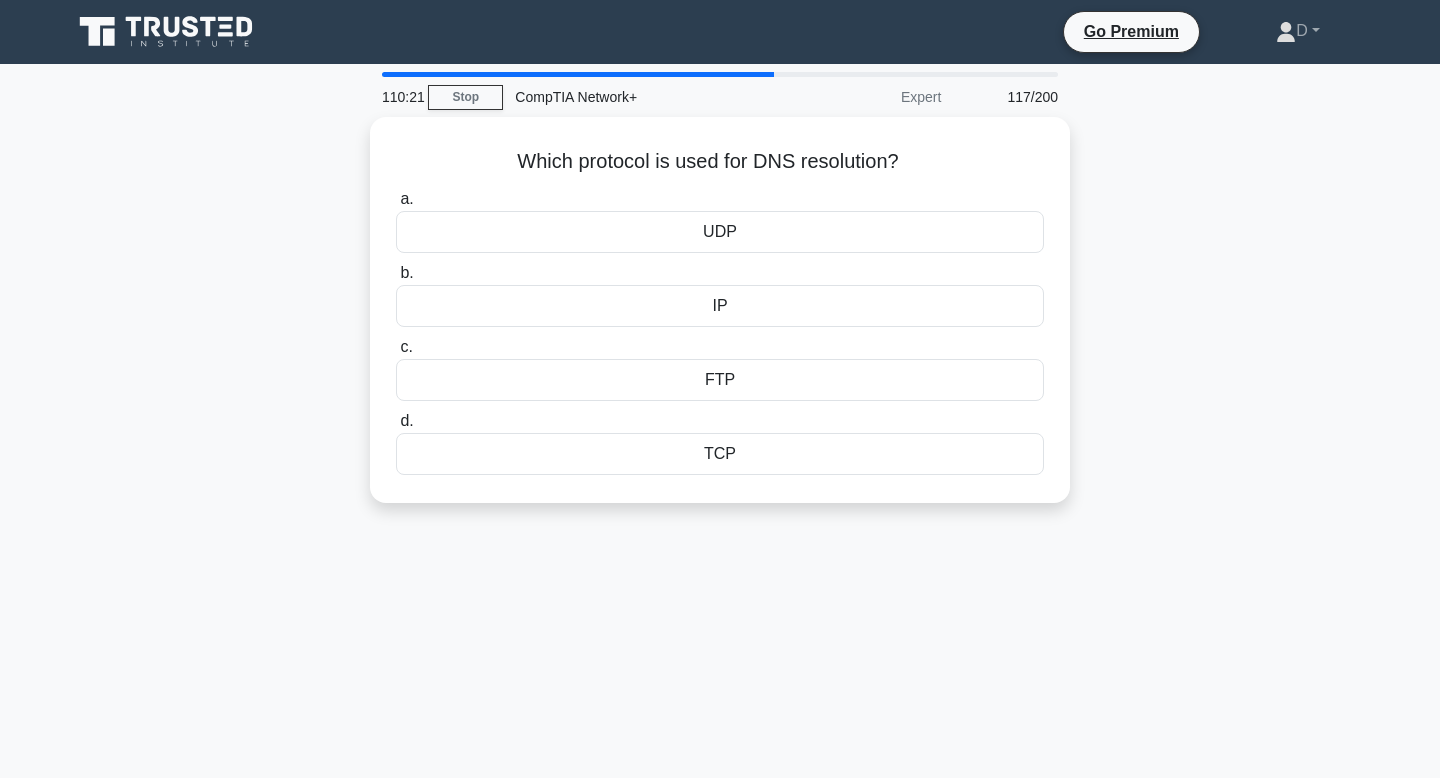 click on "FTP" at bounding box center (720, 380) 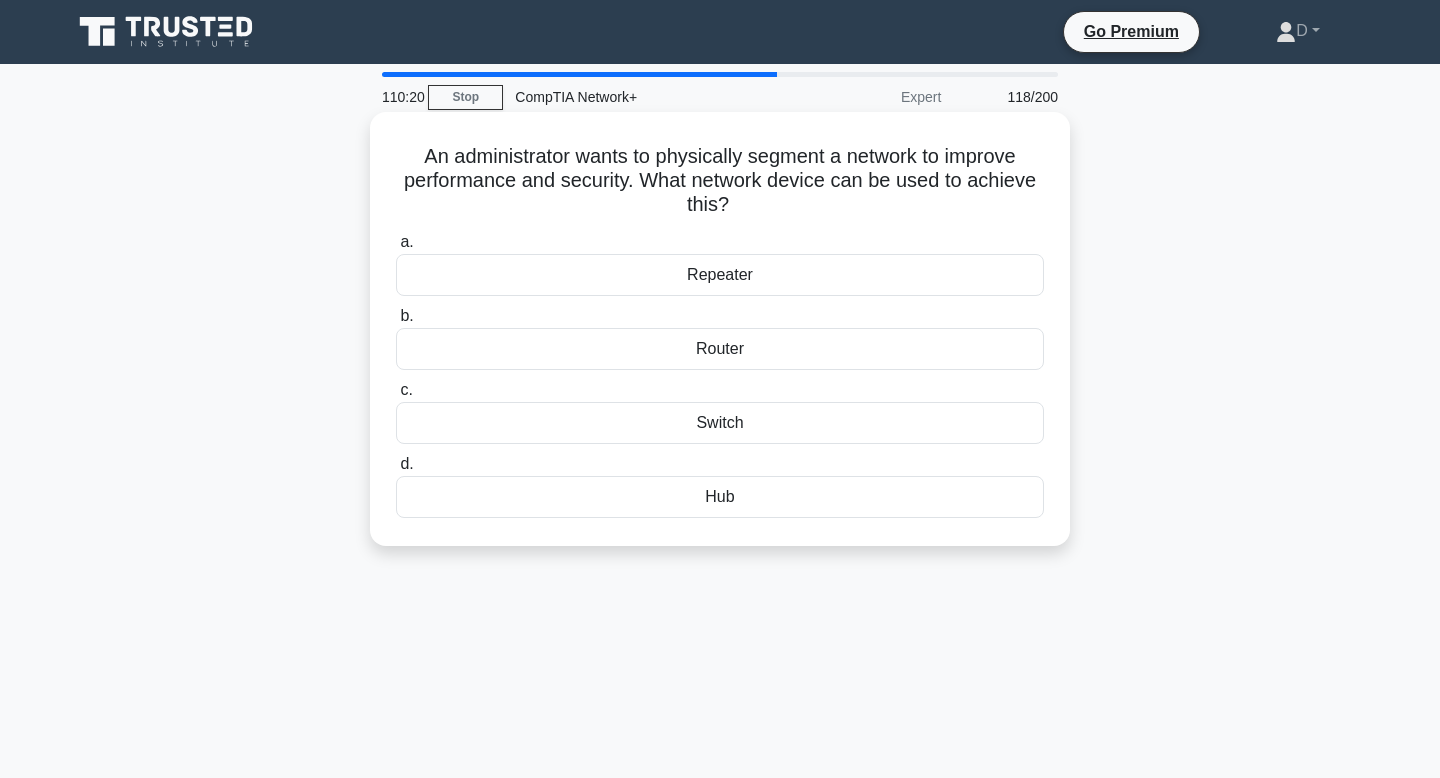 click on "Repeater" at bounding box center (720, 275) 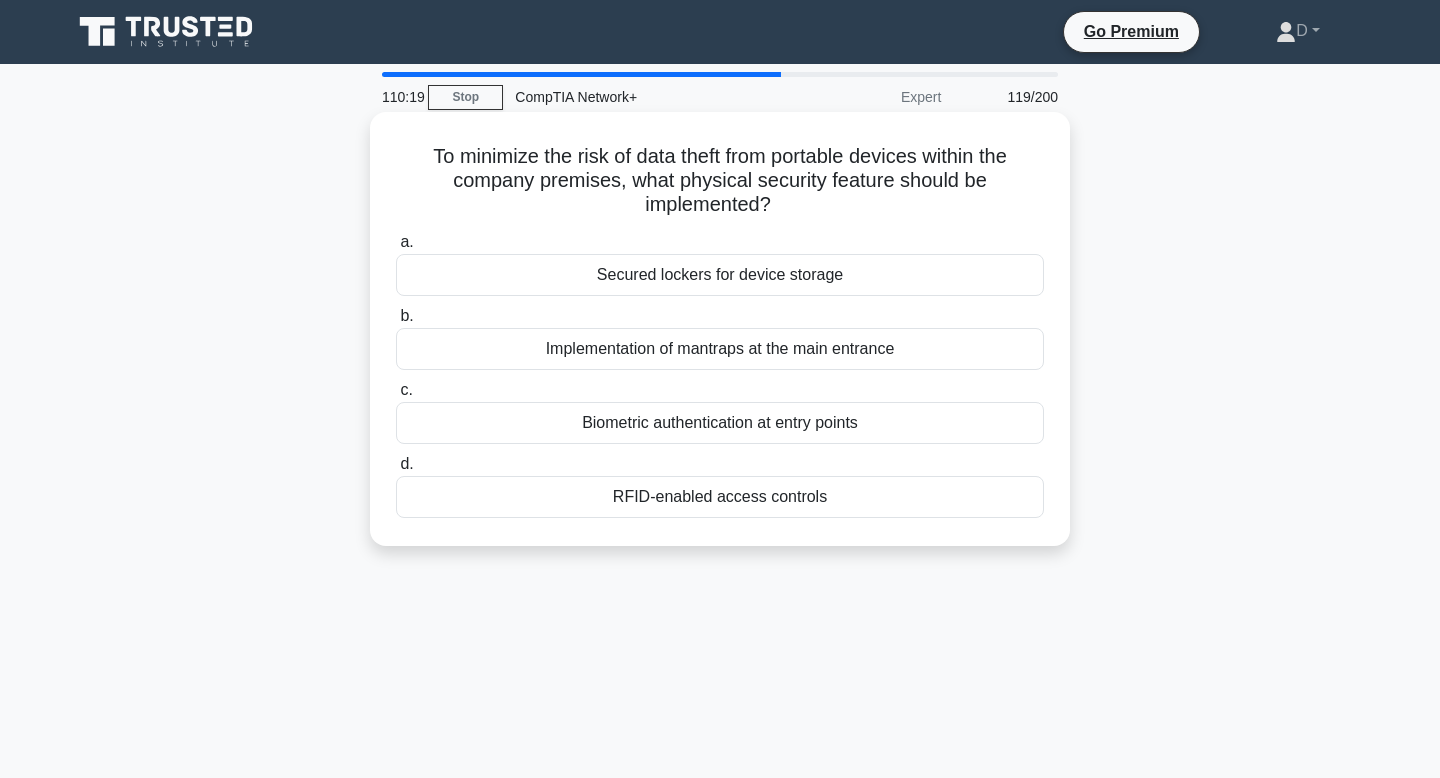 click on "c.
Biometric authentication at entry points" at bounding box center (720, 411) 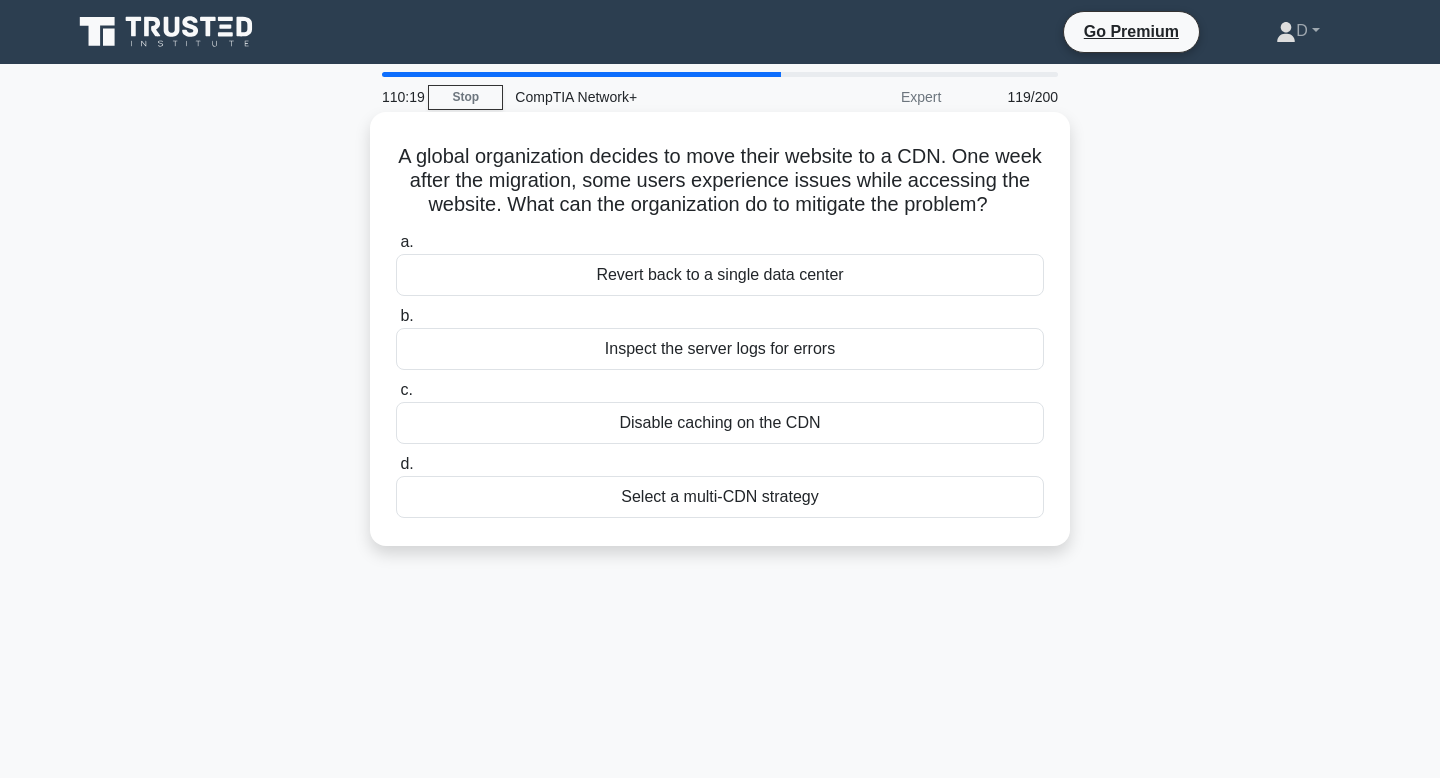 click on "Inspect the server logs for errors" at bounding box center [720, 349] 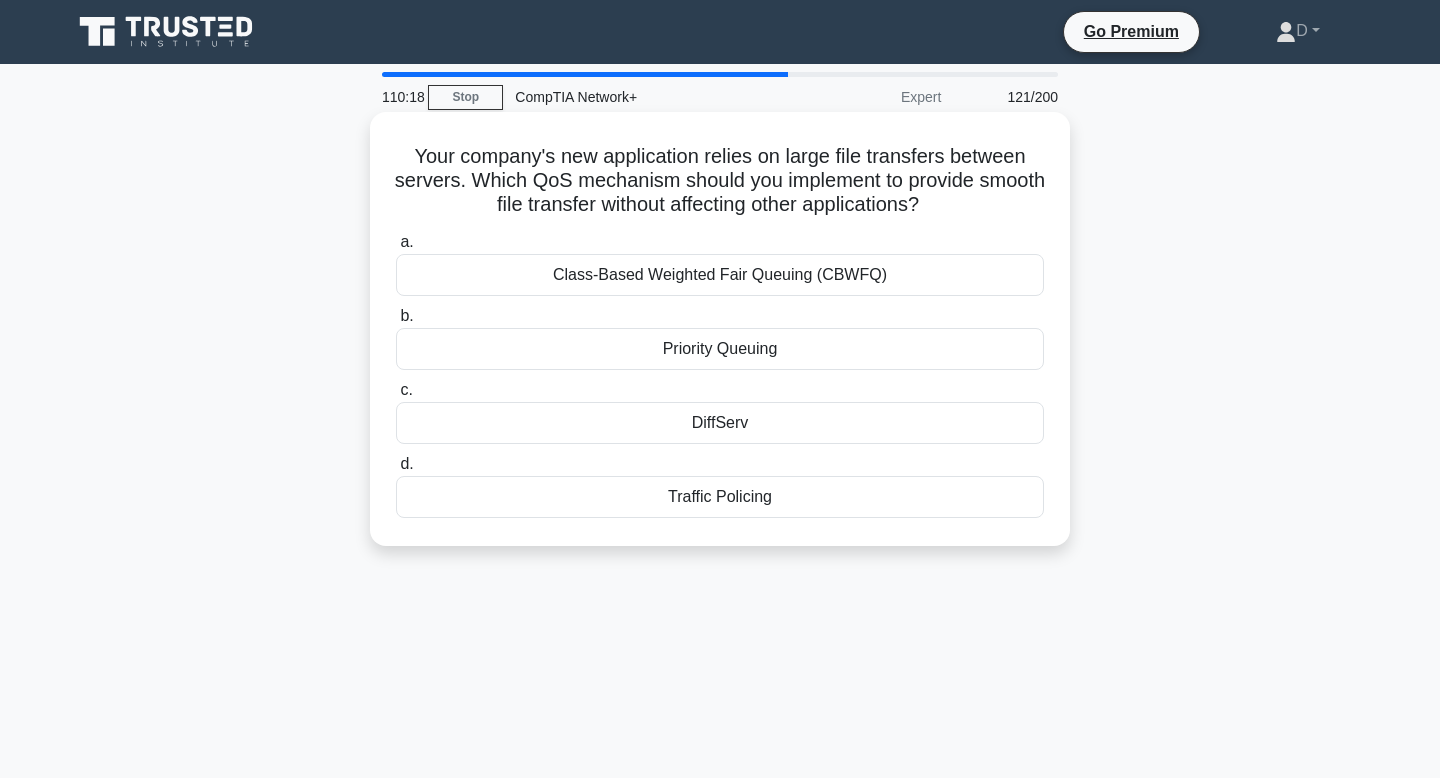 click on "DiffServ" at bounding box center [720, 423] 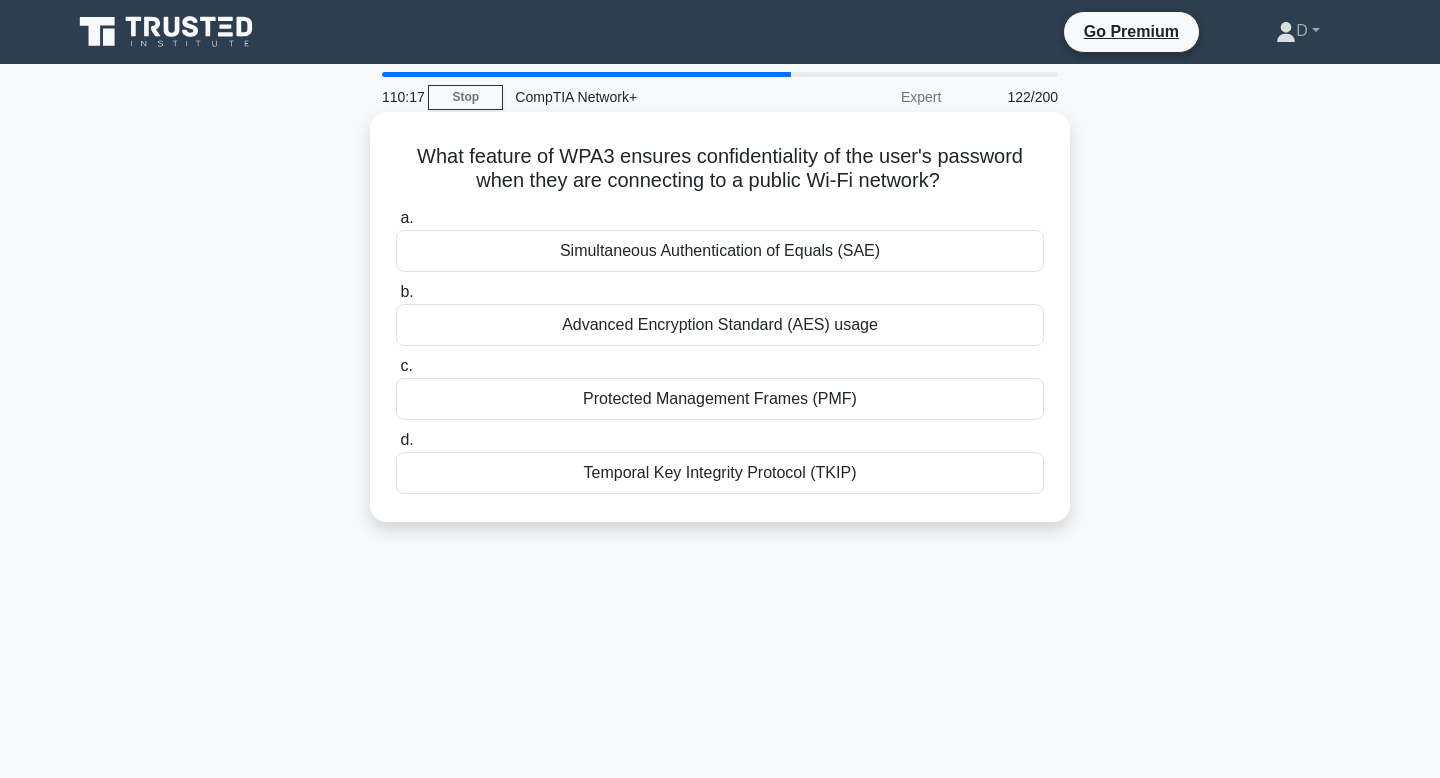 click on "Advanced Encryption Standard (AES) usage" at bounding box center [720, 325] 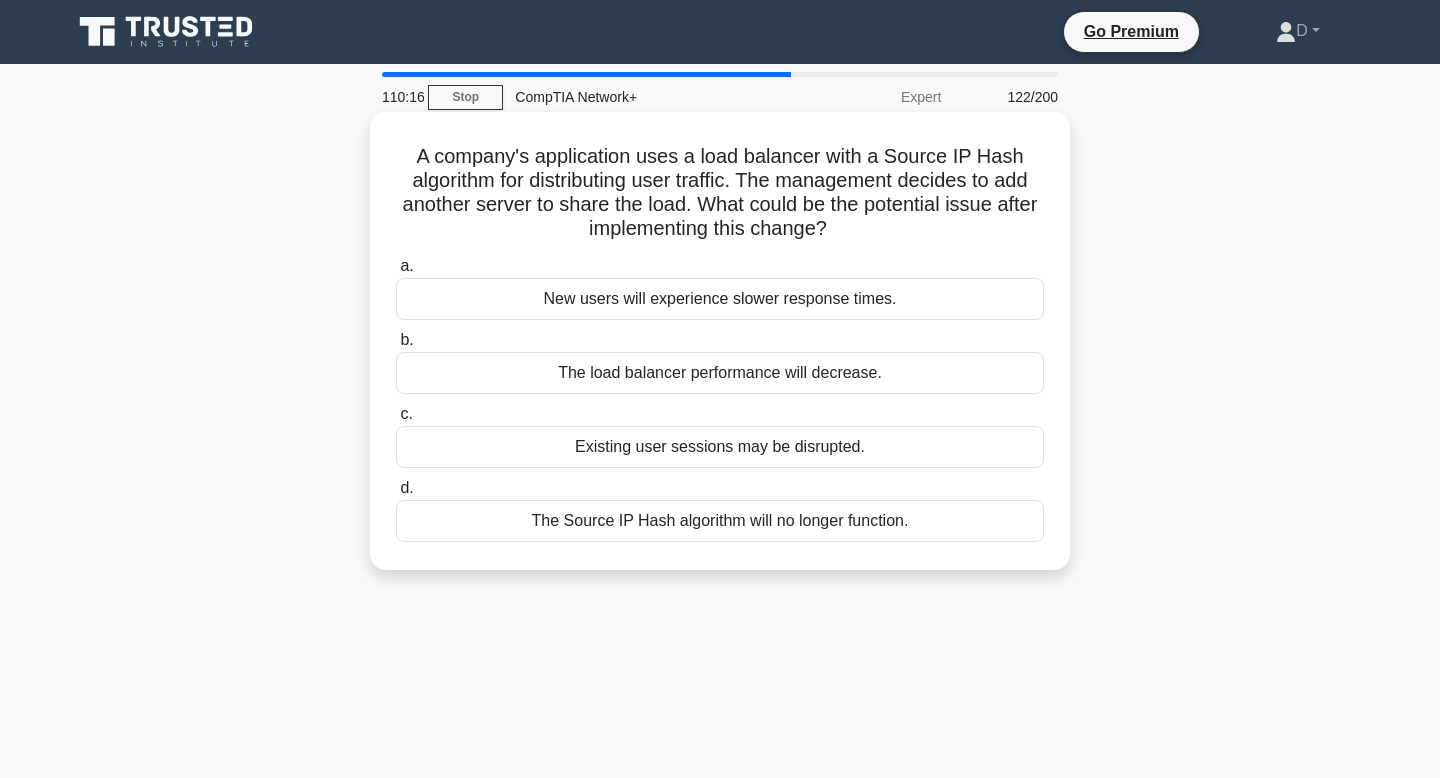 click on "The load balancer performance will decrease." at bounding box center (720, 373) 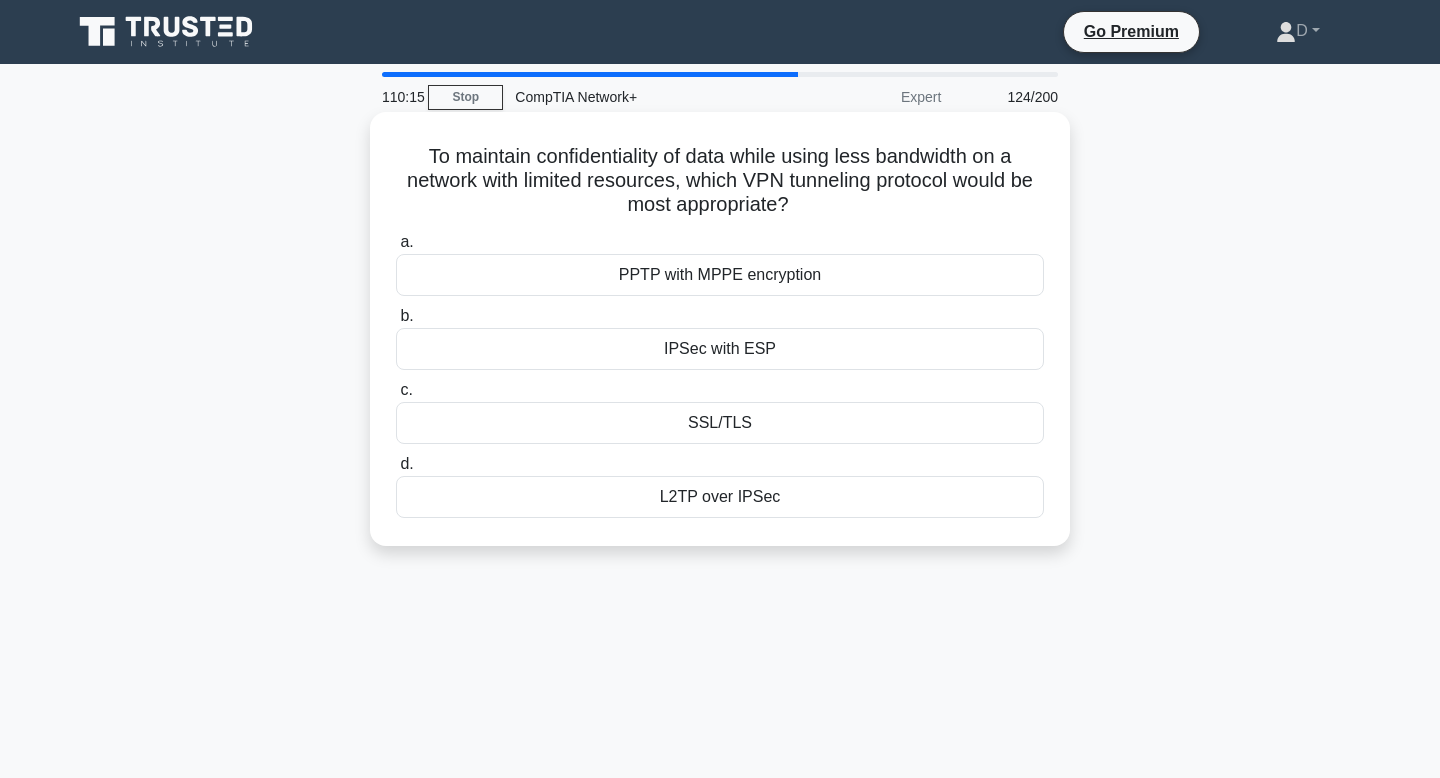 click on "SSL/TLS" at bounding box center [720, 423] 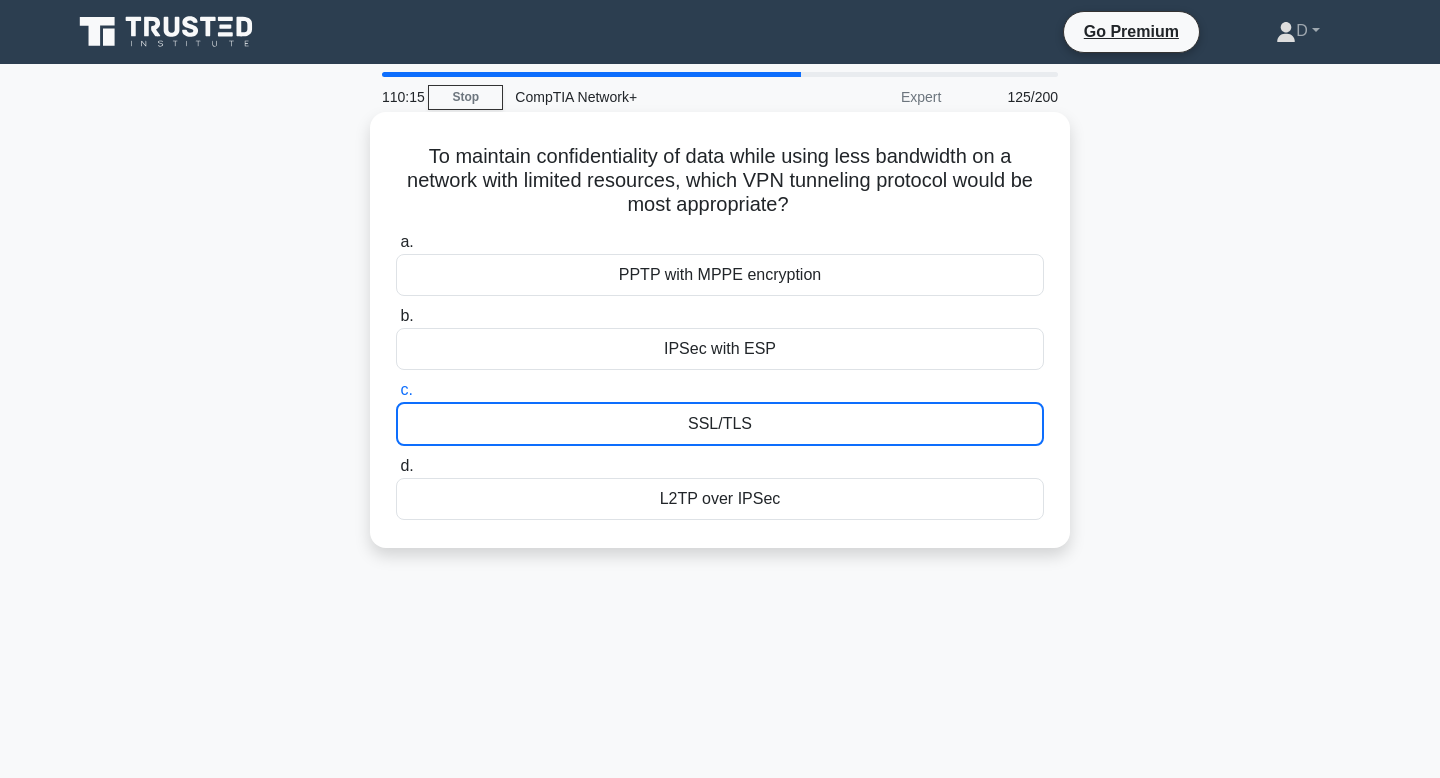 click on "b.
IPSec with ESP" at bounding box center [720, 337] 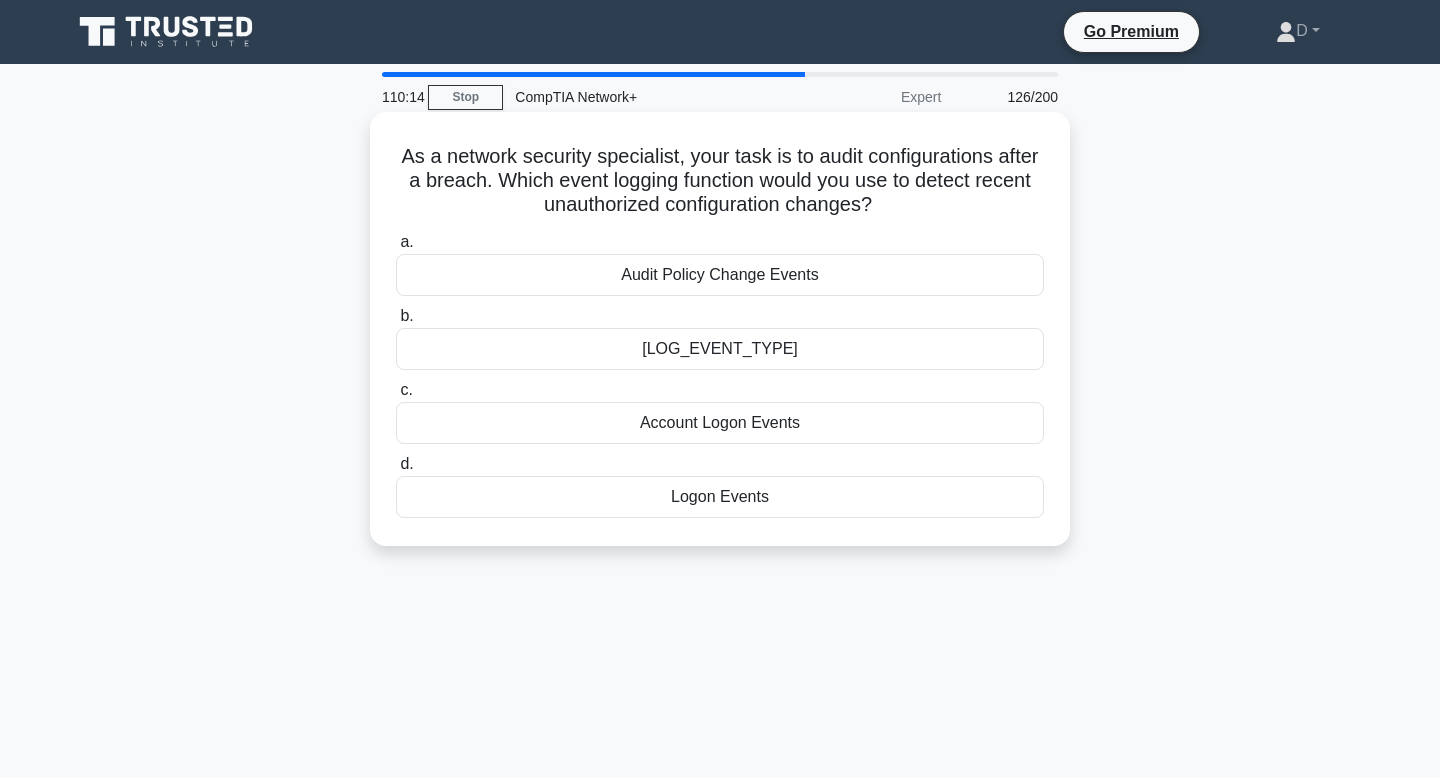 click on "a.
Audit Policy Change Events
b.
Directory Service Access Events
c. d." at bounding box center [720, 374] 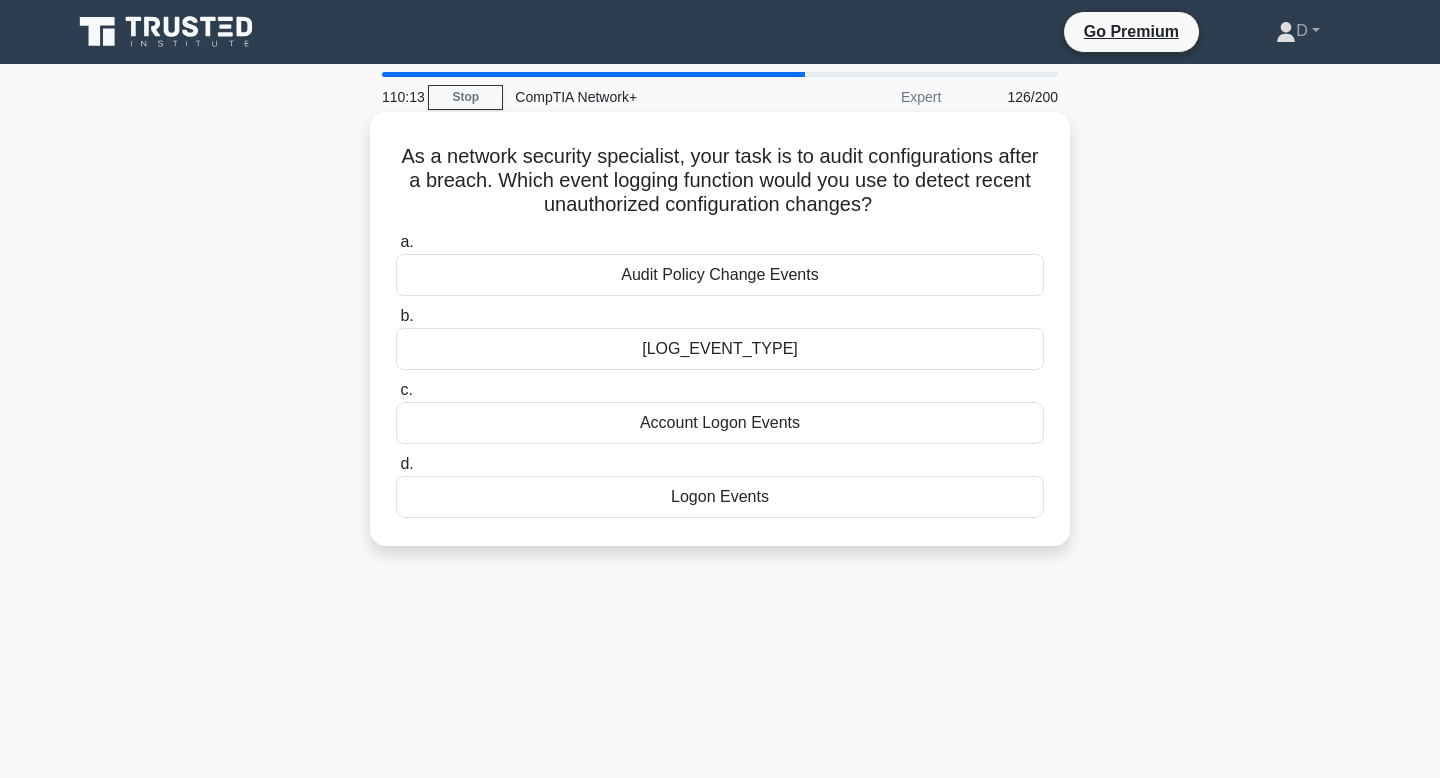 click on "Account Logon Events" at bounding box center [720, 423] 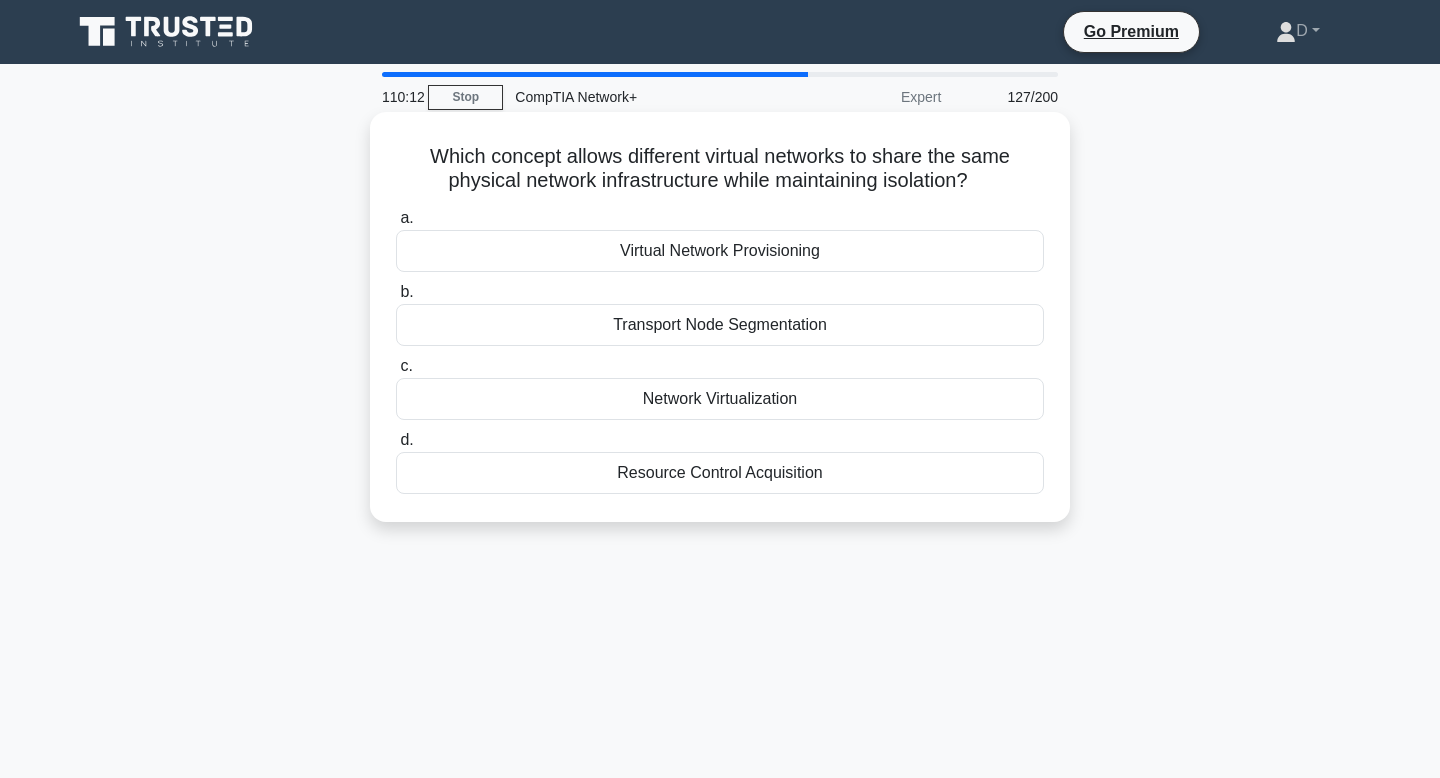 click on "Network Virtualization" at bounding box center [720, 399] 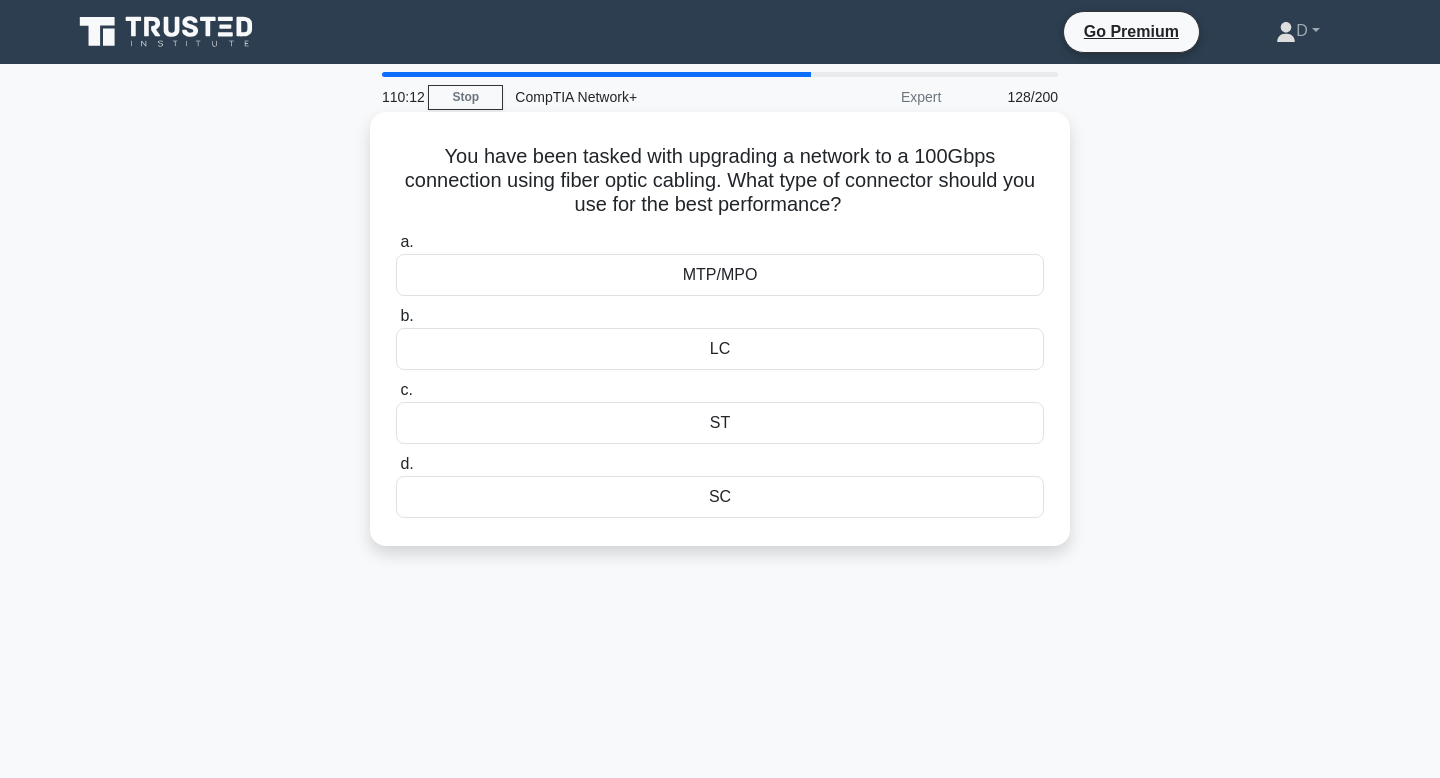 click on "b.
LC" at bounding box center [720, 337] 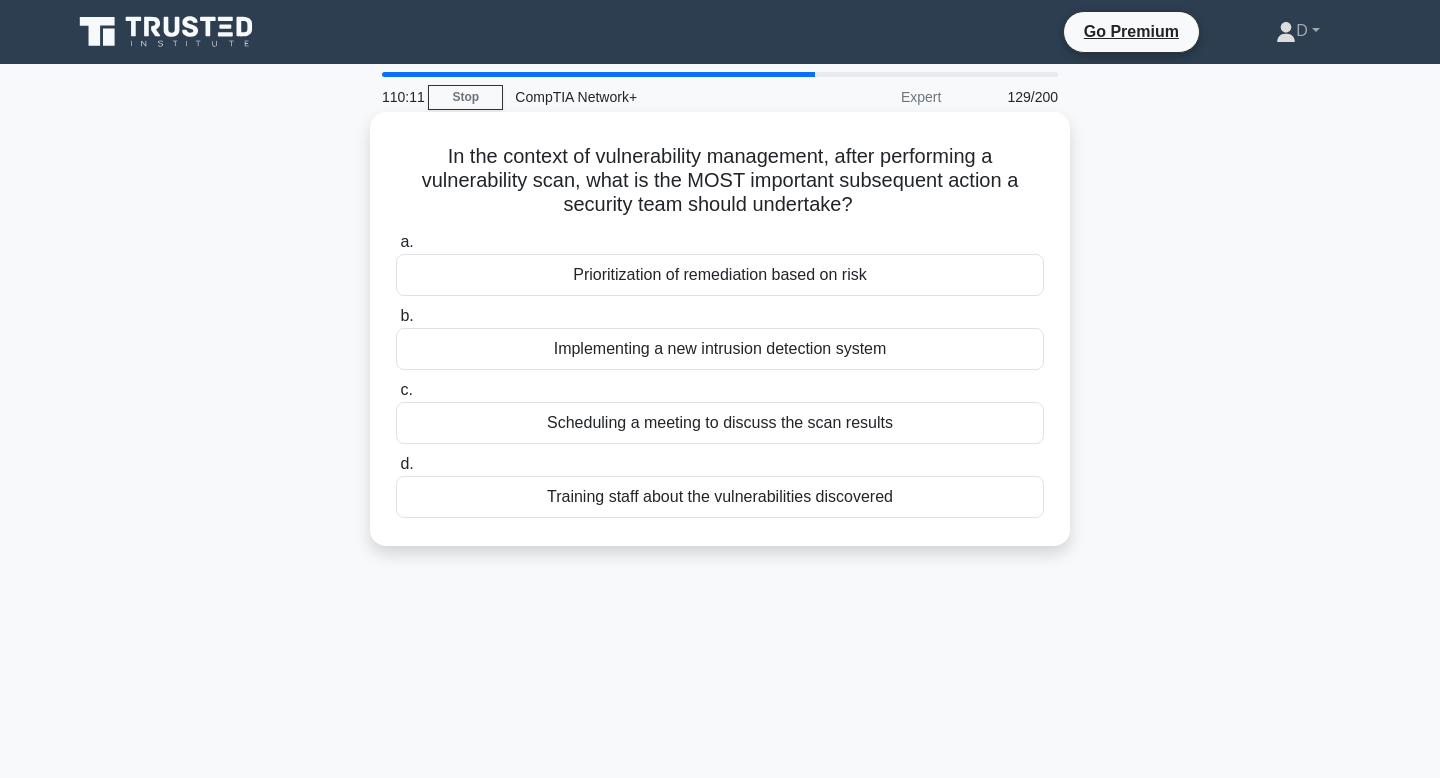 click on "a.
Prioritization of remediation based on risk
b.
Implementing a new intrusion detection system
c. d." at bounding box center [720, 374] 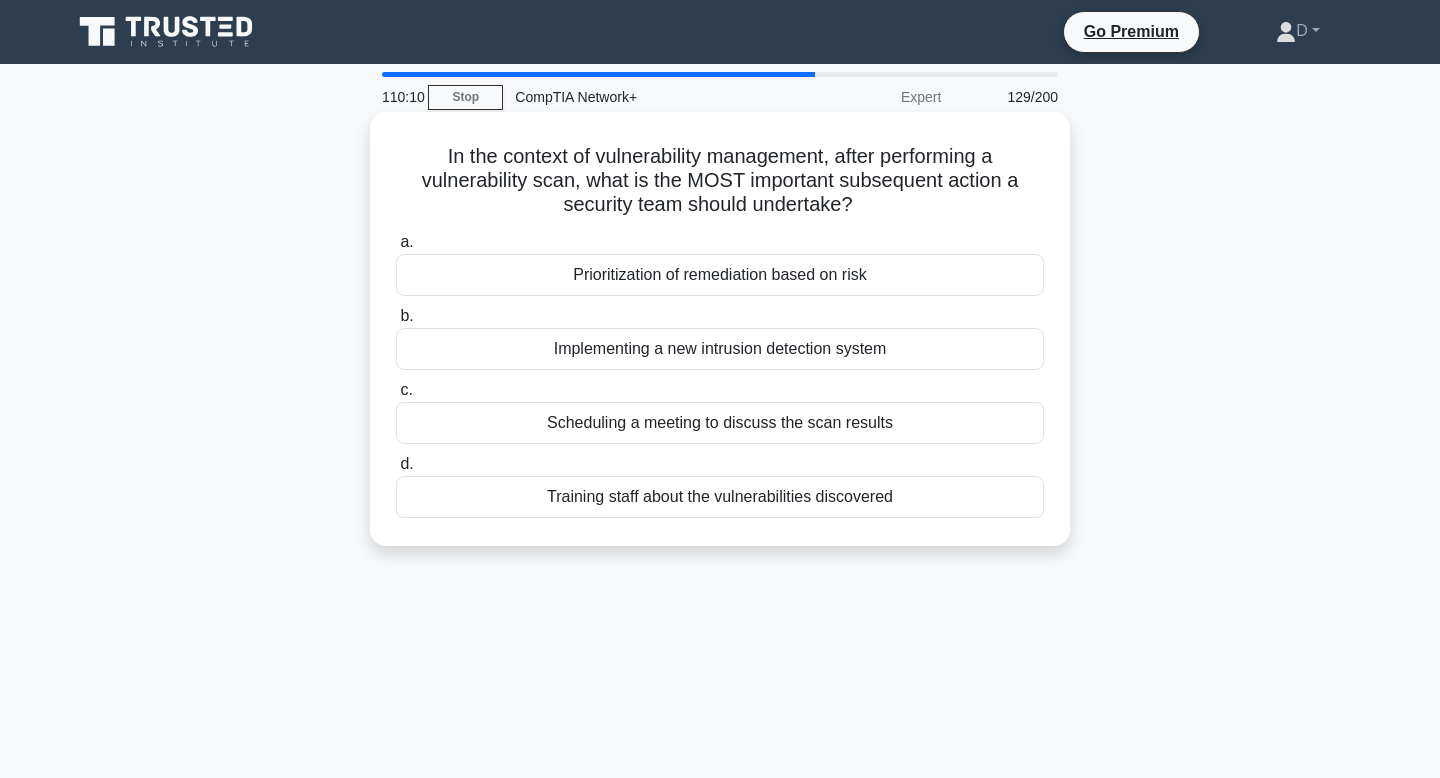 click on "Implementing a new intrusion detection system" at bounding box center [720, 349] 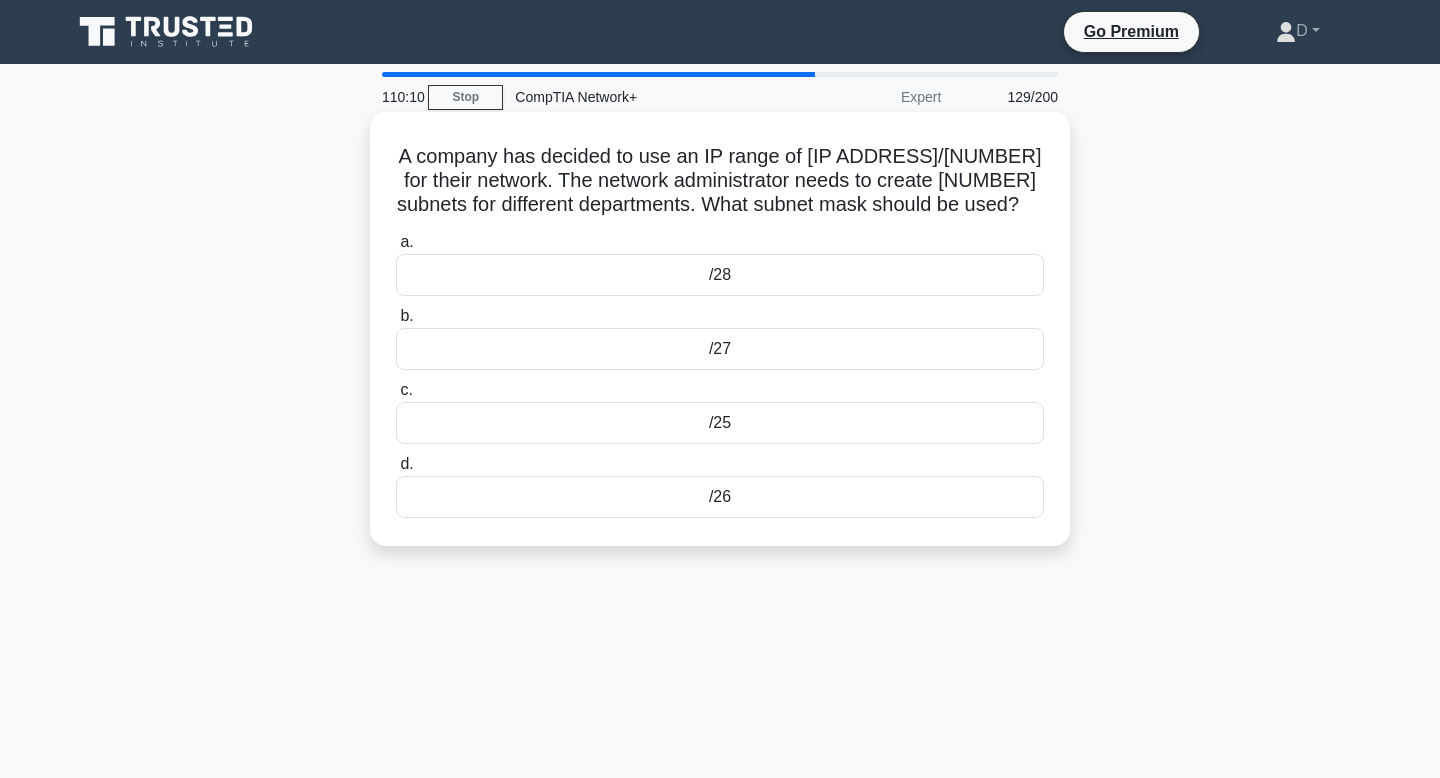 click on "/27" at bounding box center [720, 349] 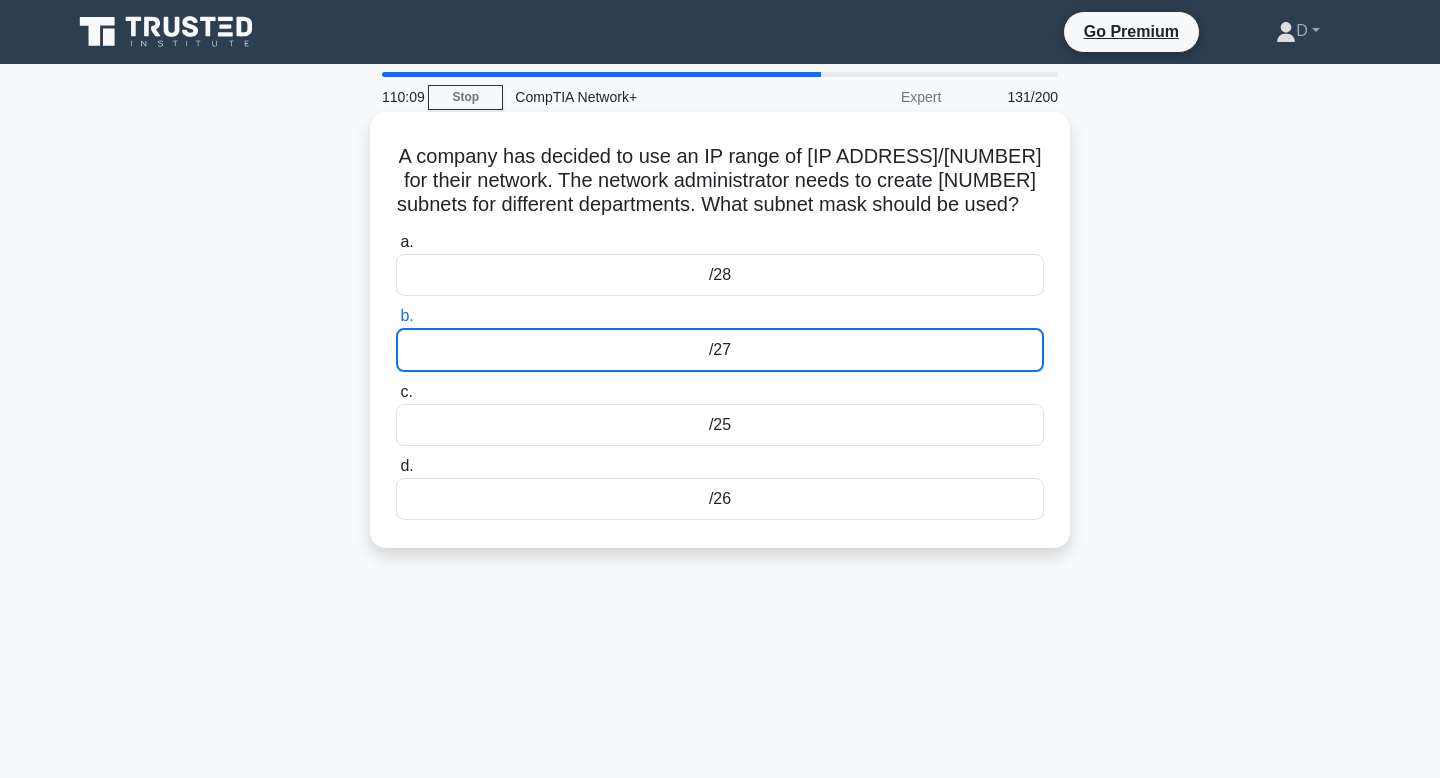 click on "/25" at bounding box center [720, 425] 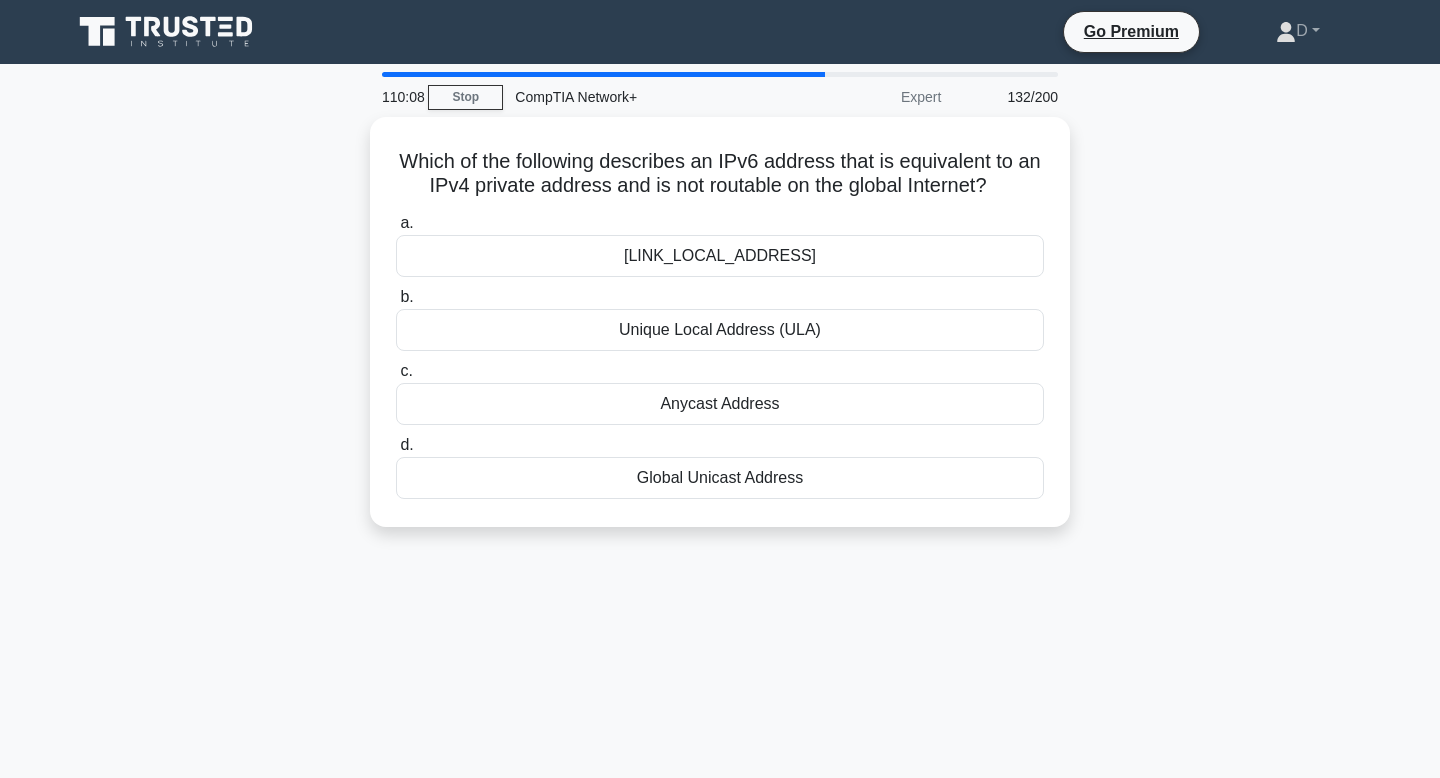 click on "Anycast Address" at bounding box center [720, 404] 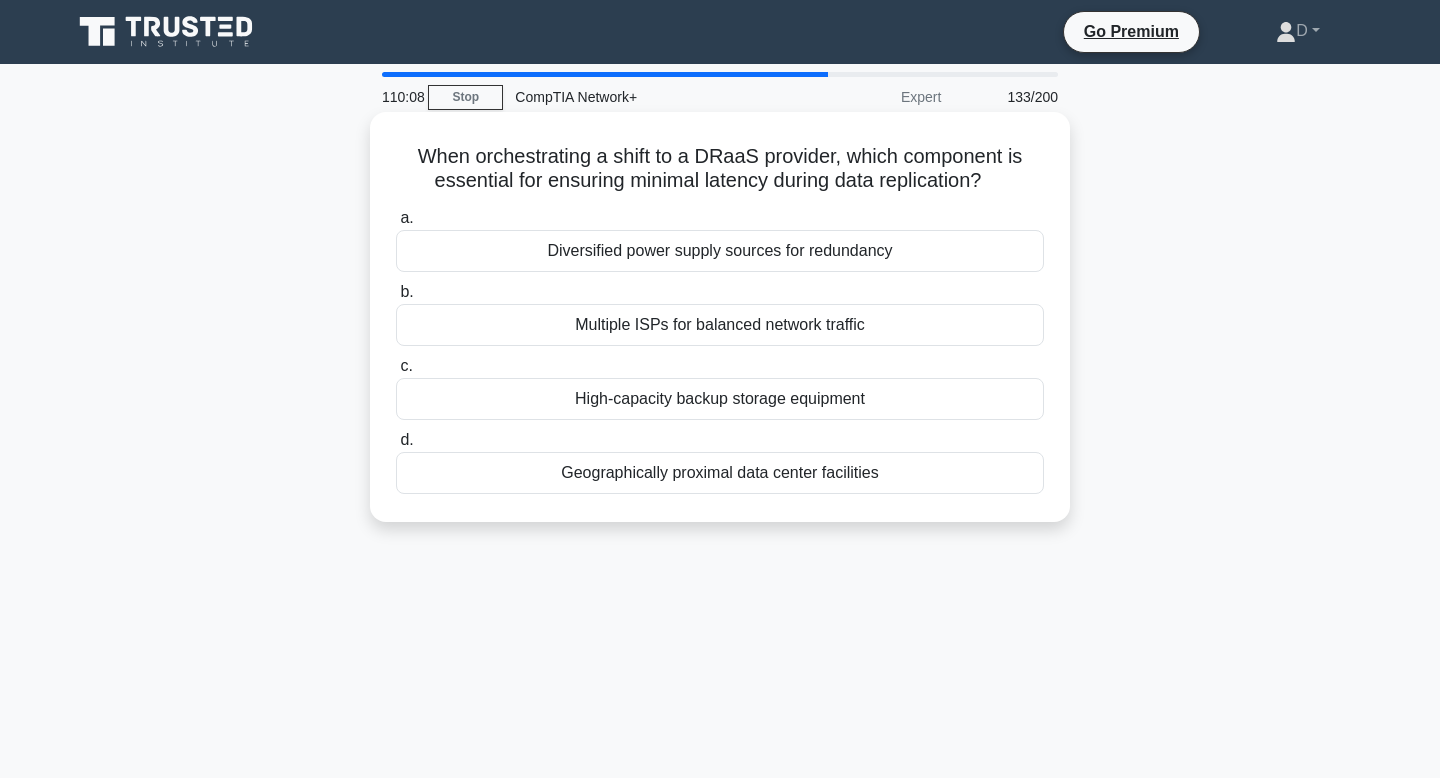 click on "b.
Multiple ISPs for balanced network traffic" at bounding box center (720, 313) 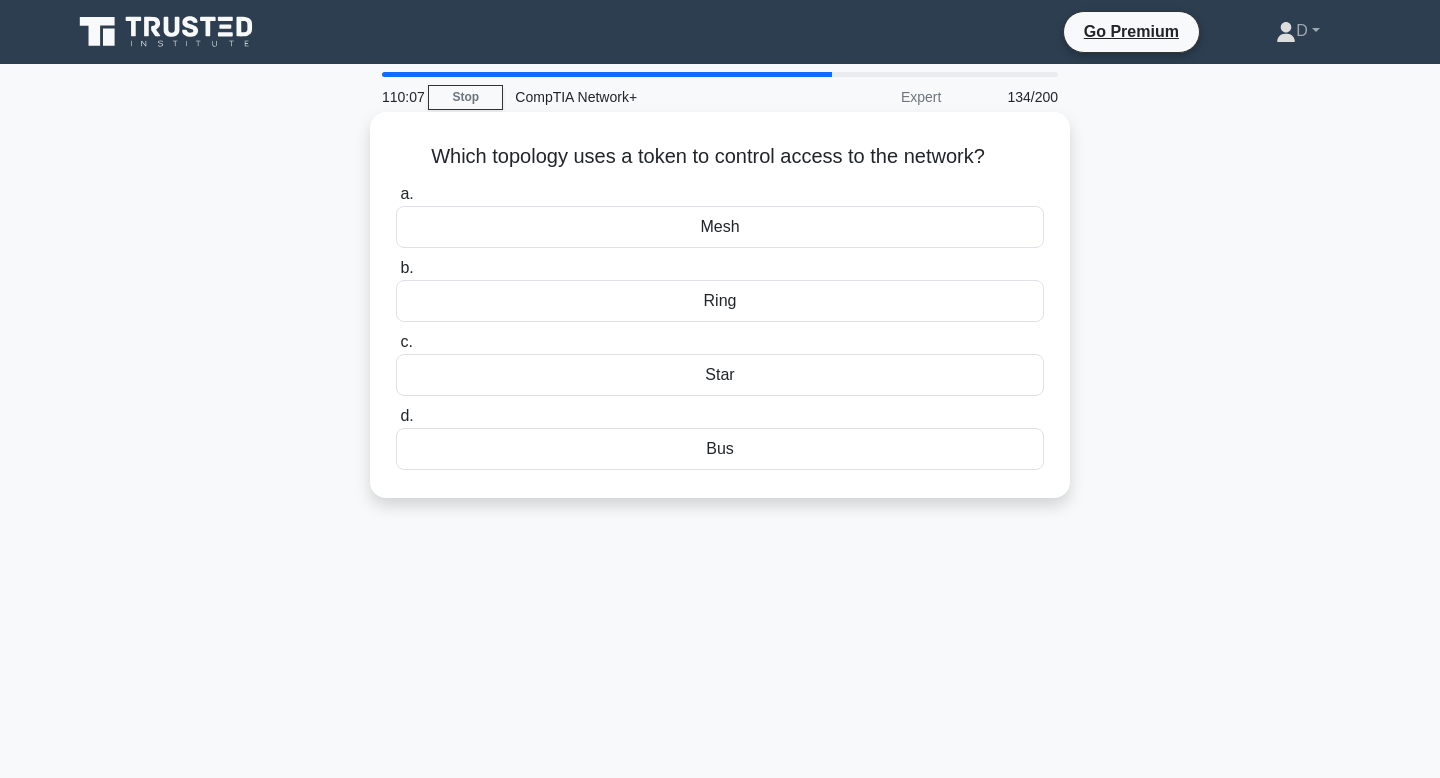 click on "d.
Bus" at bounding box center [720, 437] 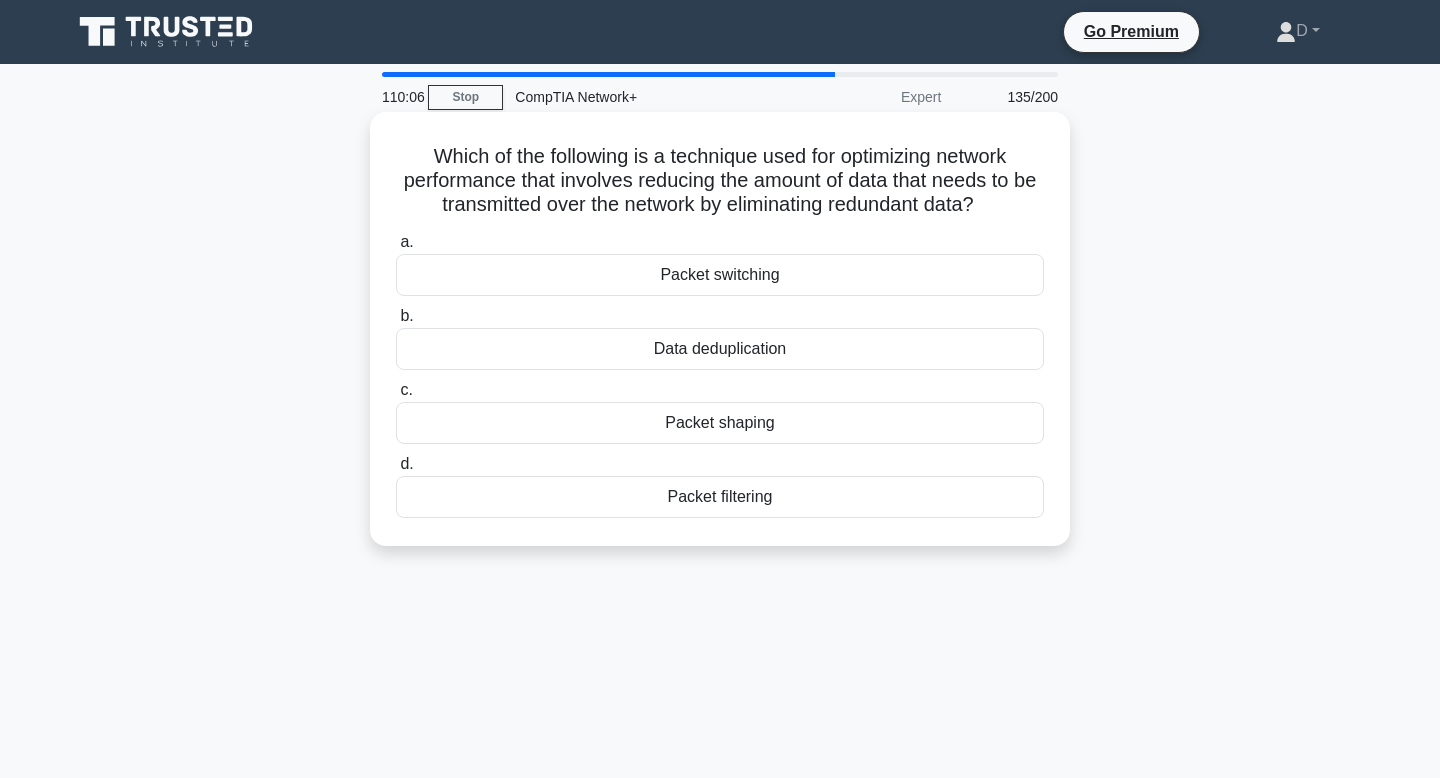 click on "b.
Data deduplication" at bounding box center [720, 337] 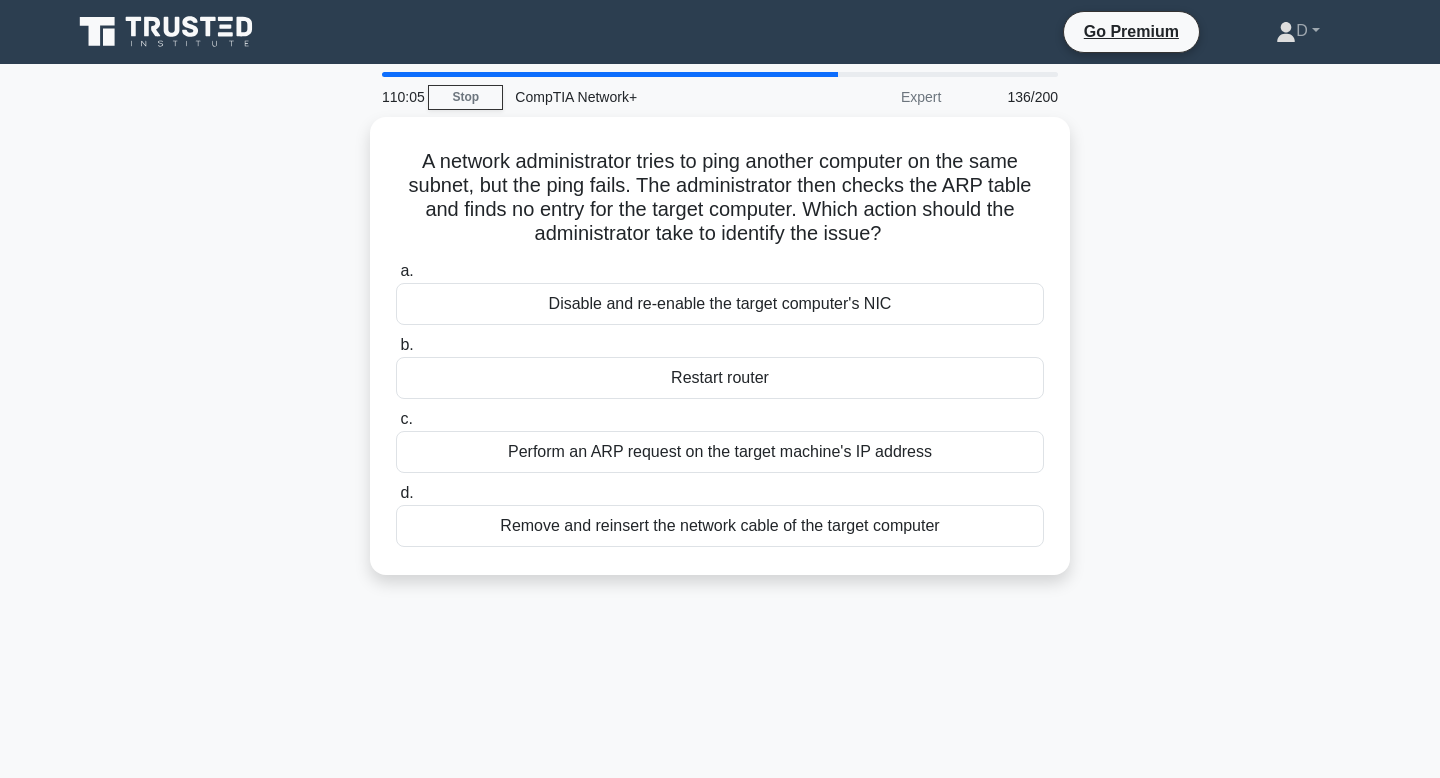 click on "Restart router" at bounding box center (720, 378) 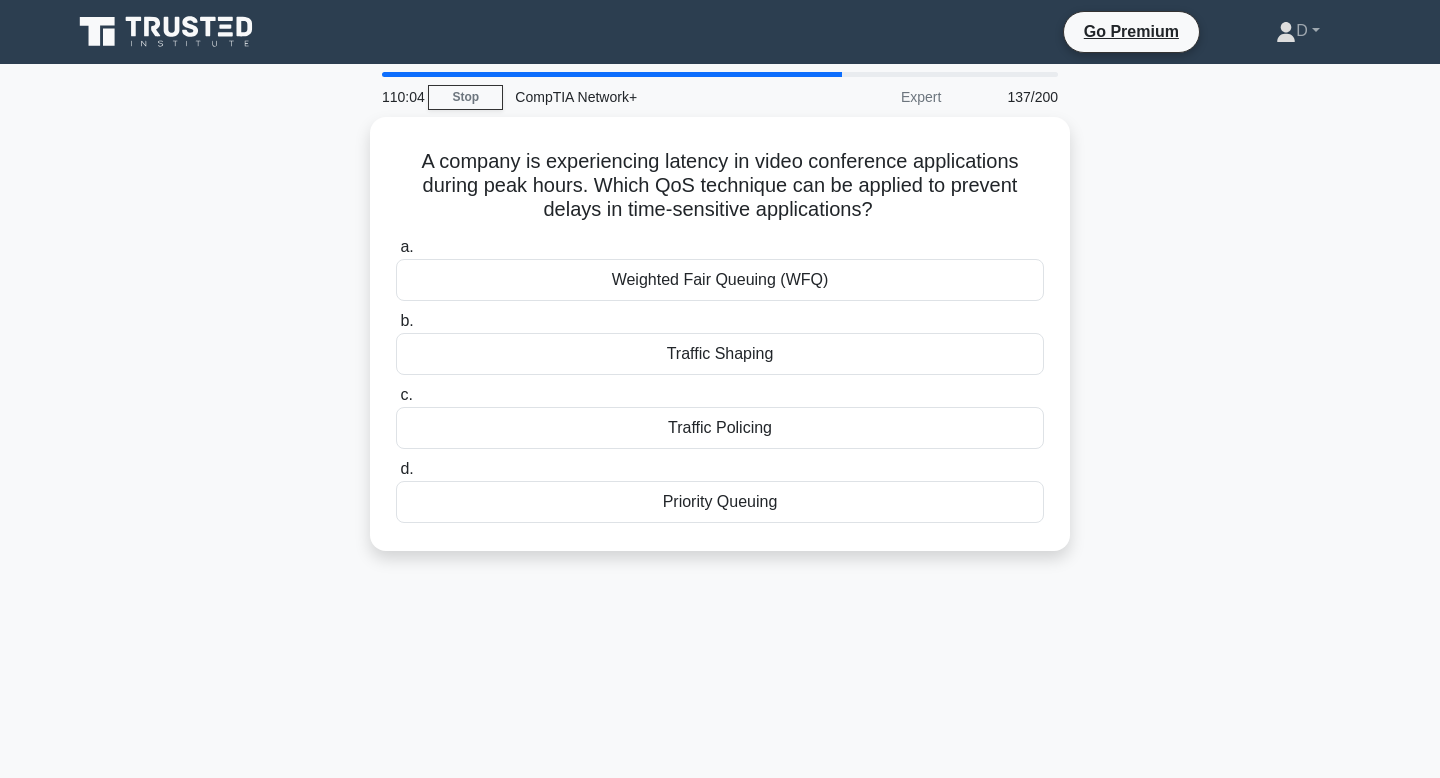 click on "Traffic Shaping" at bounding box center (720, 354) 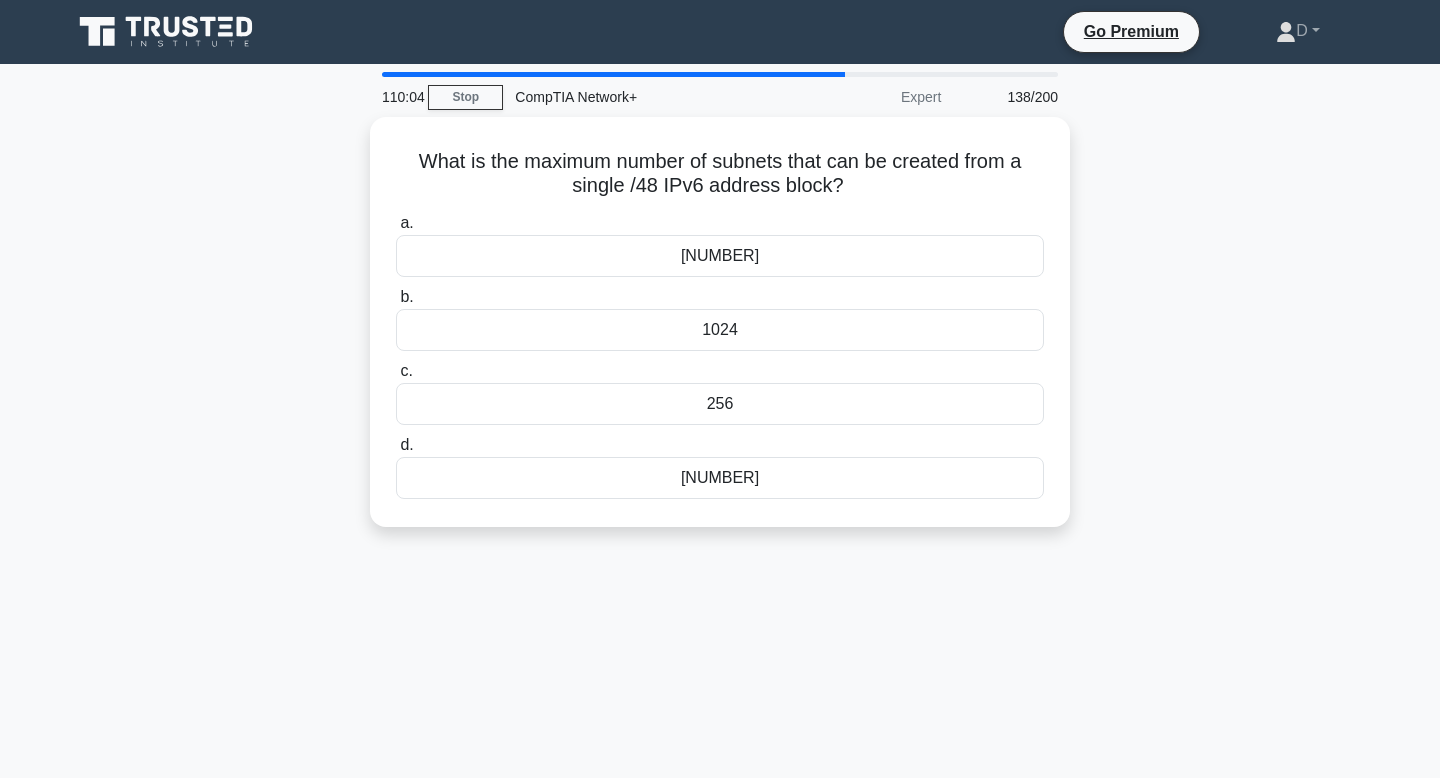 click on "1024" at bounding box center [720, 330] 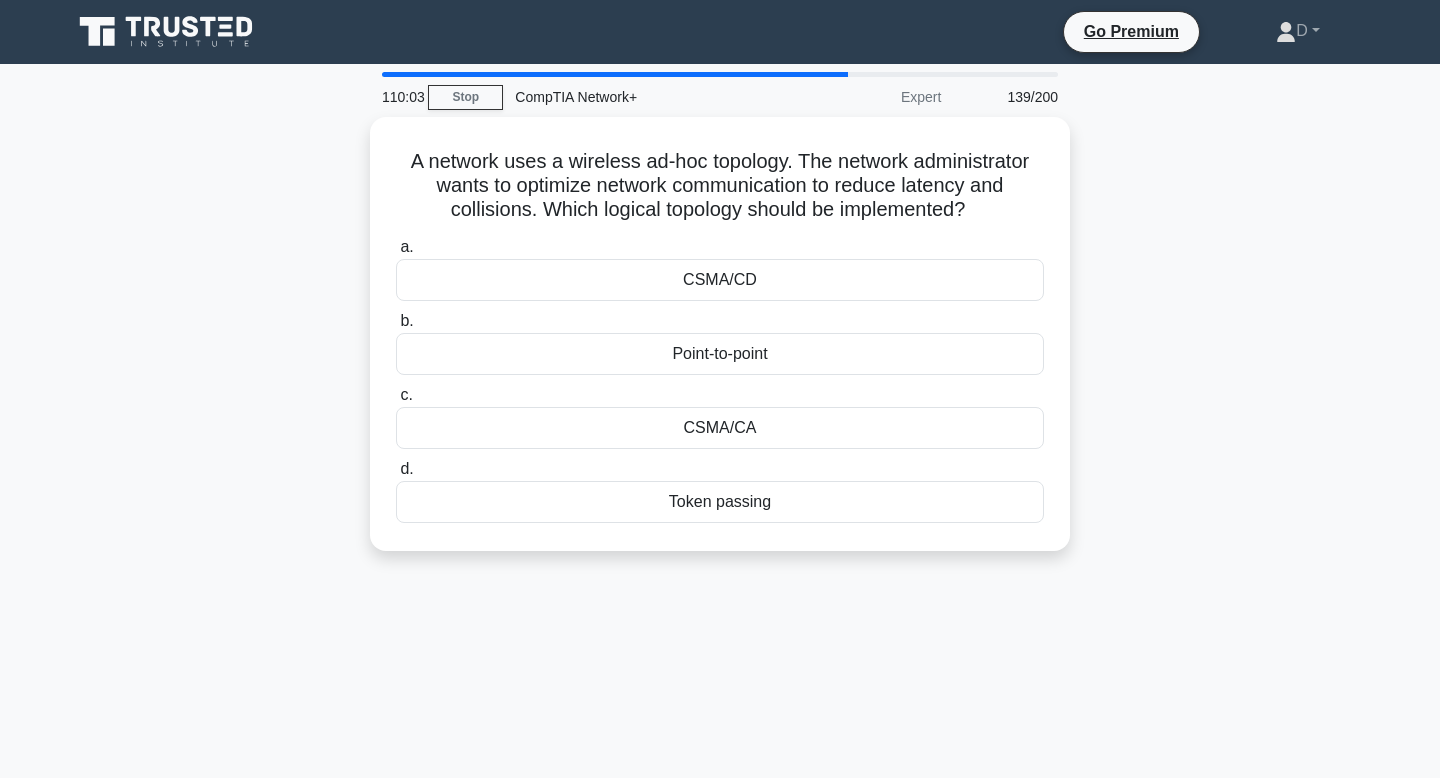 click on "Point-to-point" at bounding box center [720, 354] 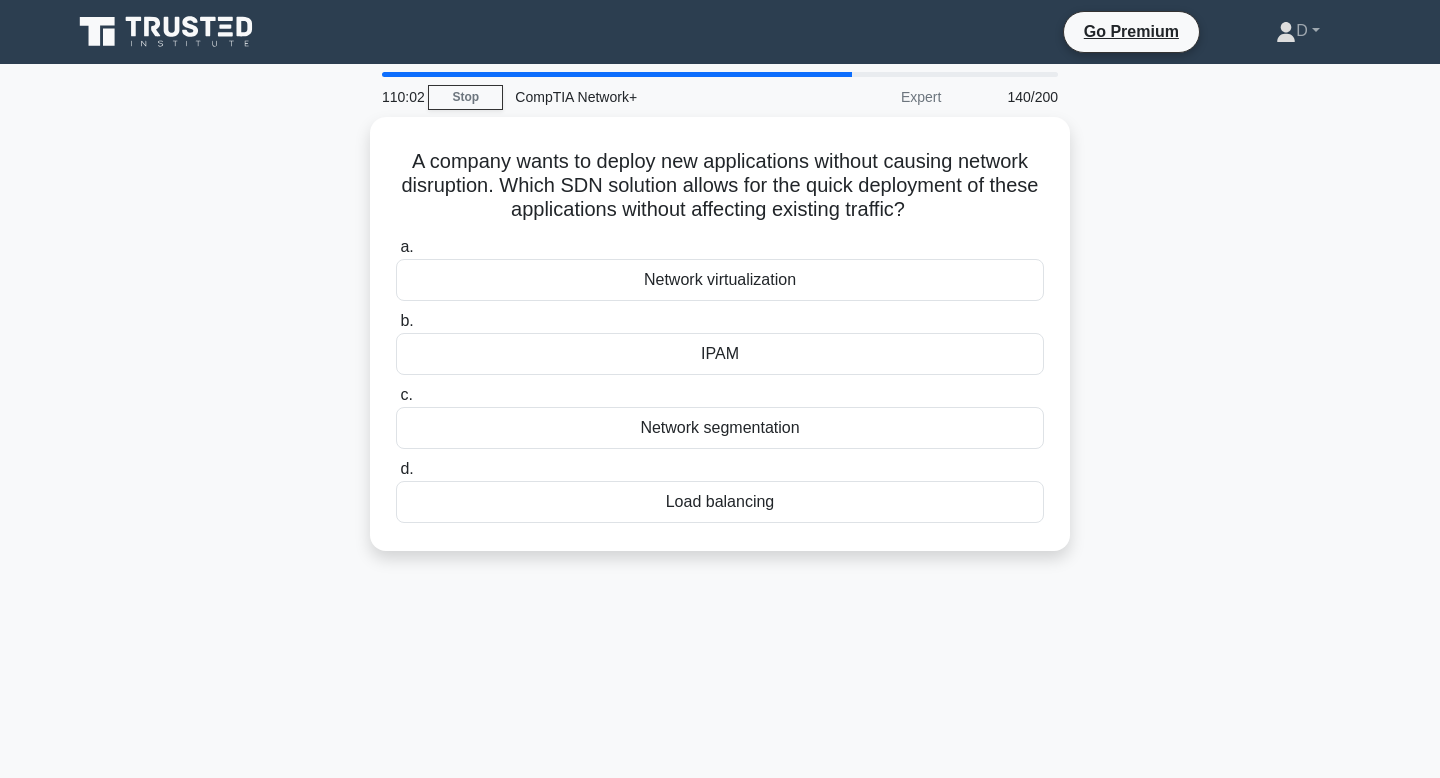click on "IPAM" at bounding box center (720, 354) 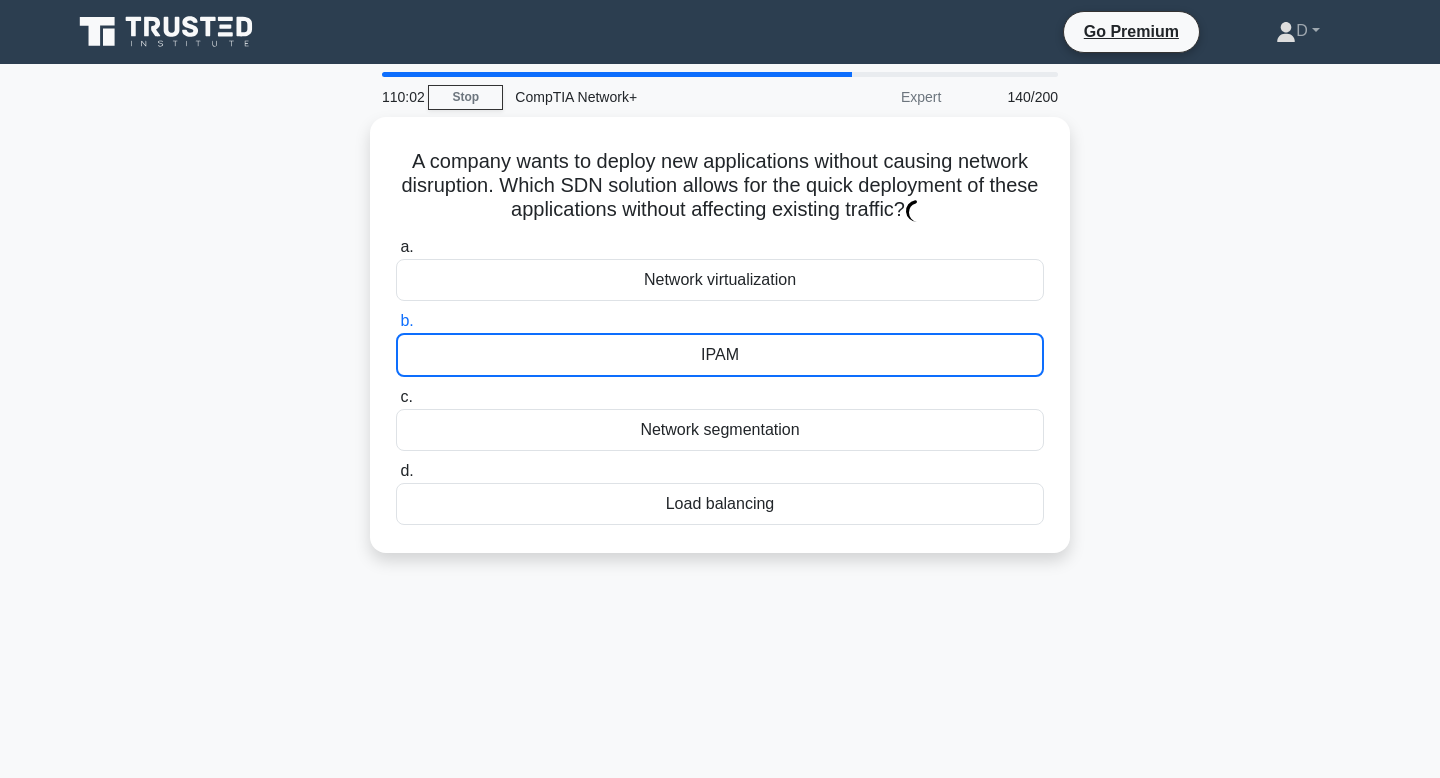 click on "IPAM" at bounding box center [720, 355] 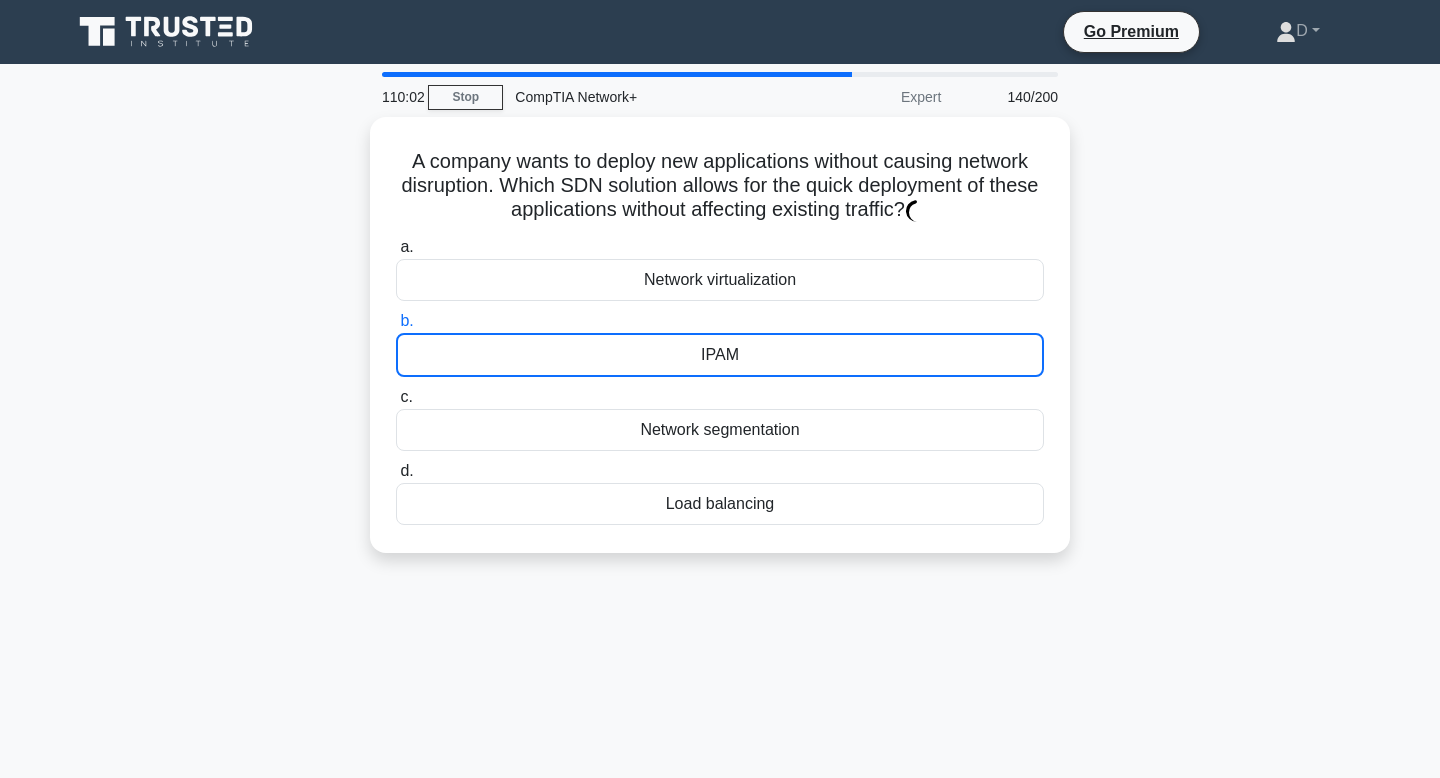 click on "b.
IPAM" at bounding box center (396, 321) 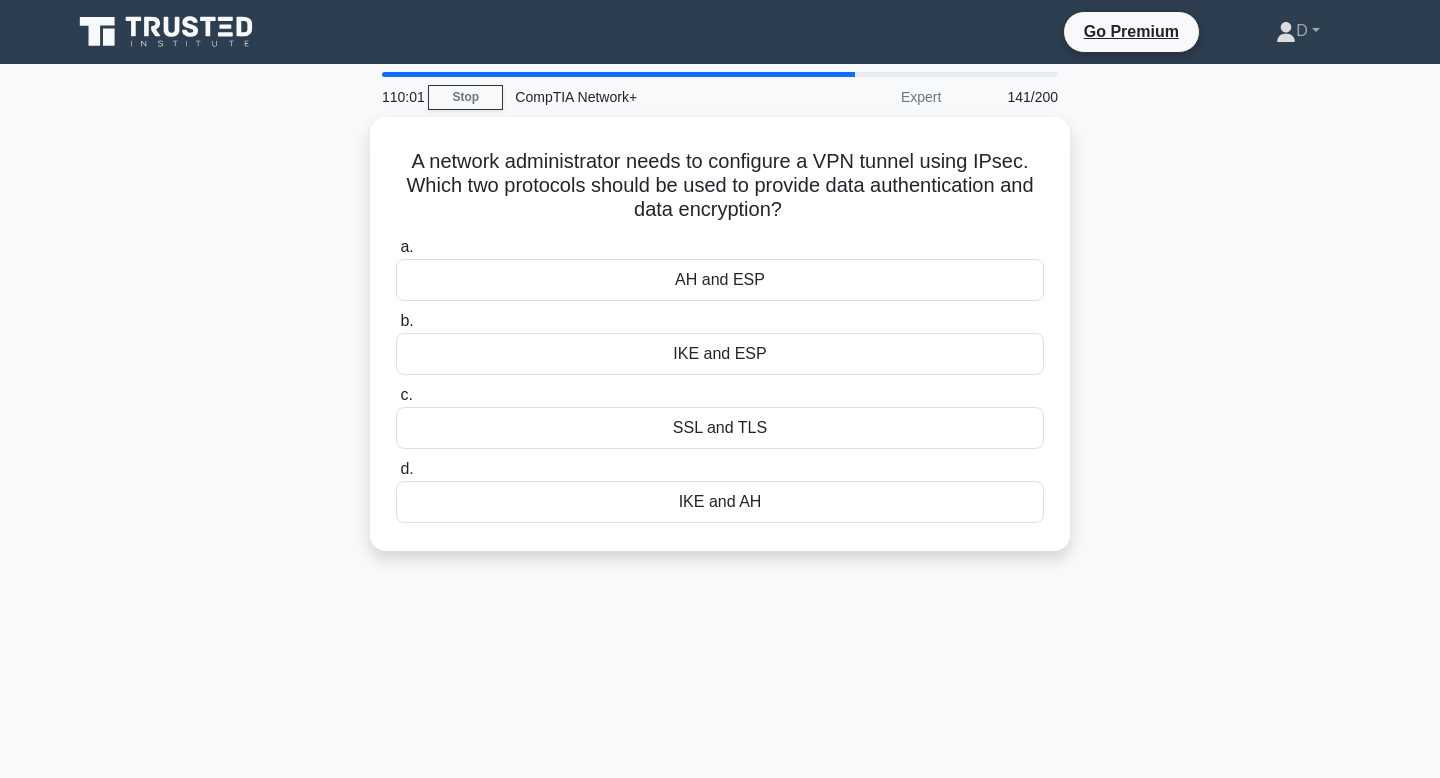 click on "IKE and ESP" at bounding box center [720, 354] 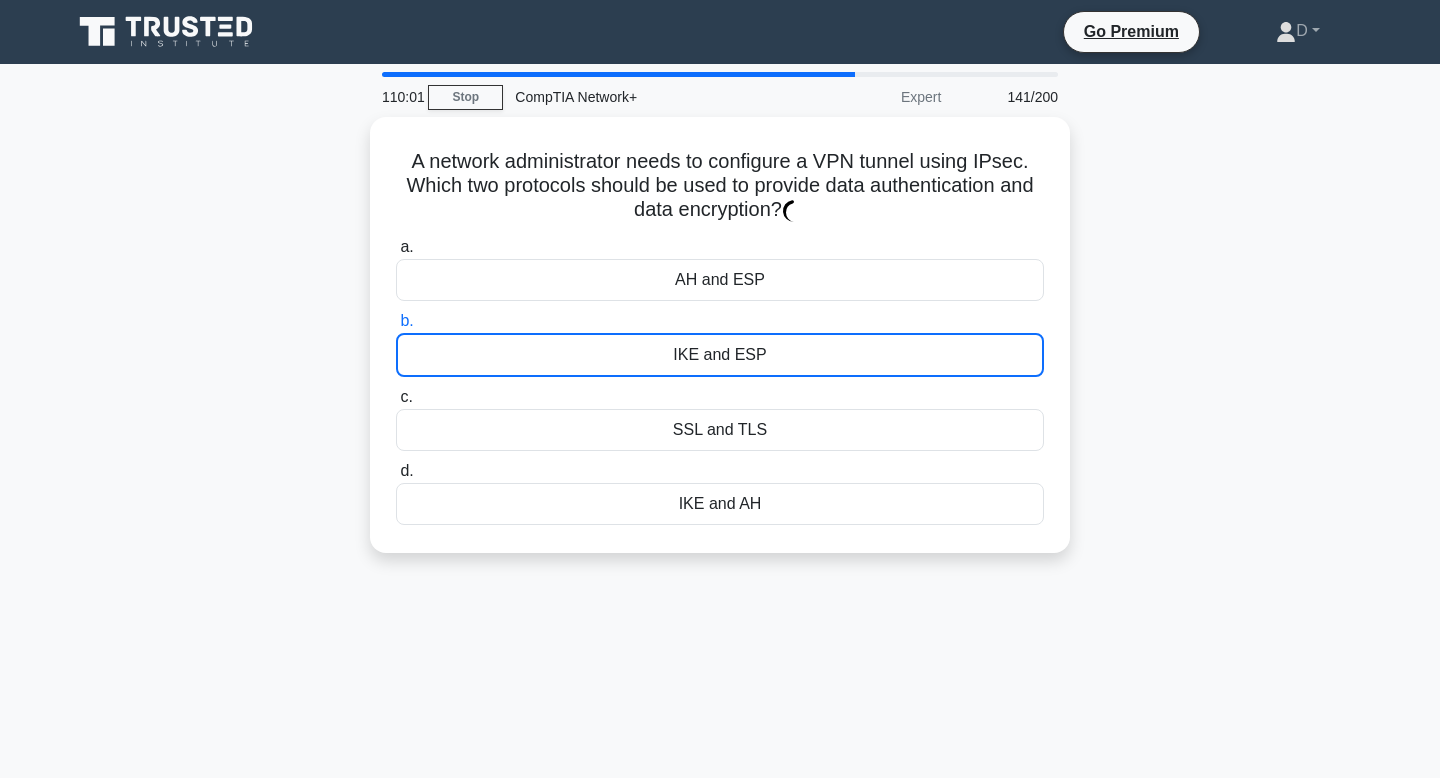 click on "IKE and ESP" at bounding box center (720, 355) 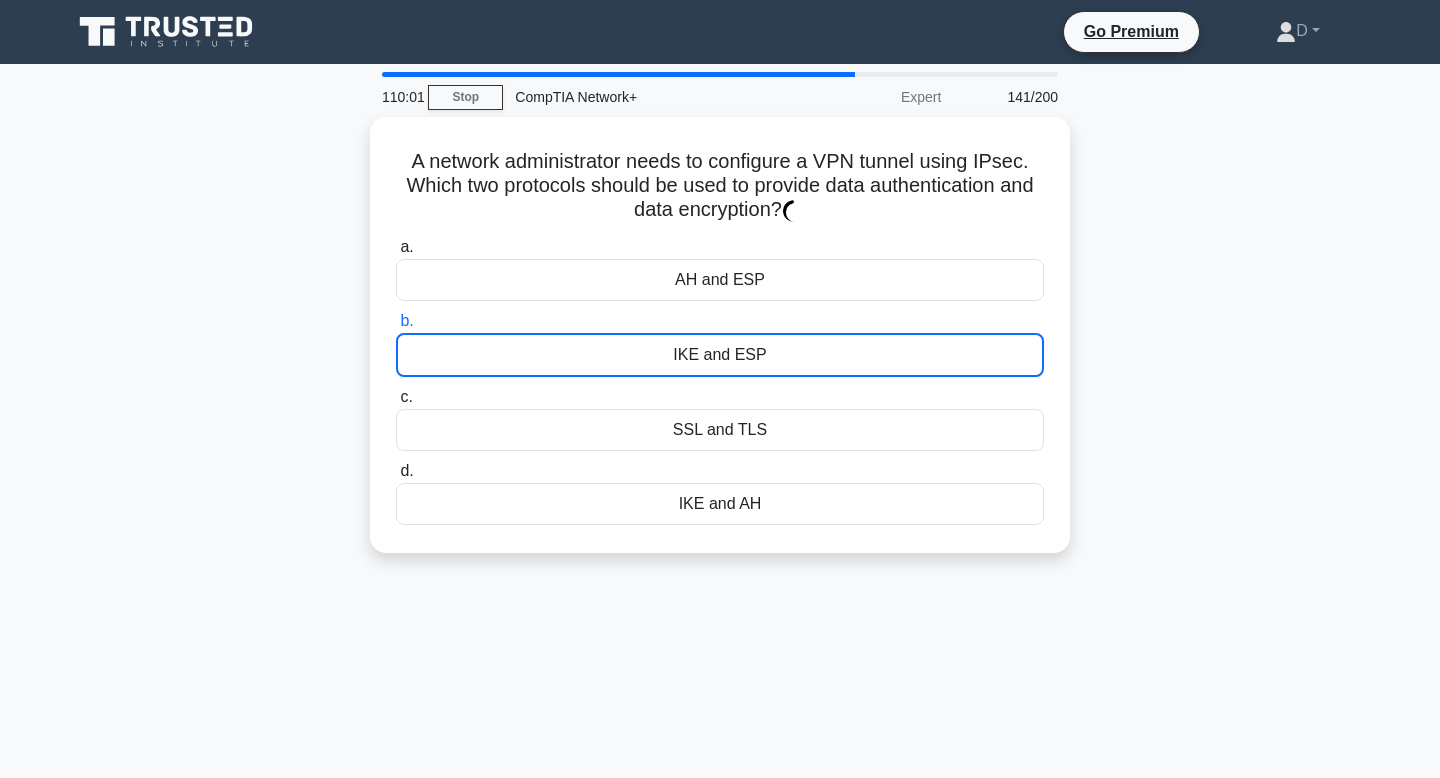 click on "b.
IKE and ESP" at bounding box center [396, 321] 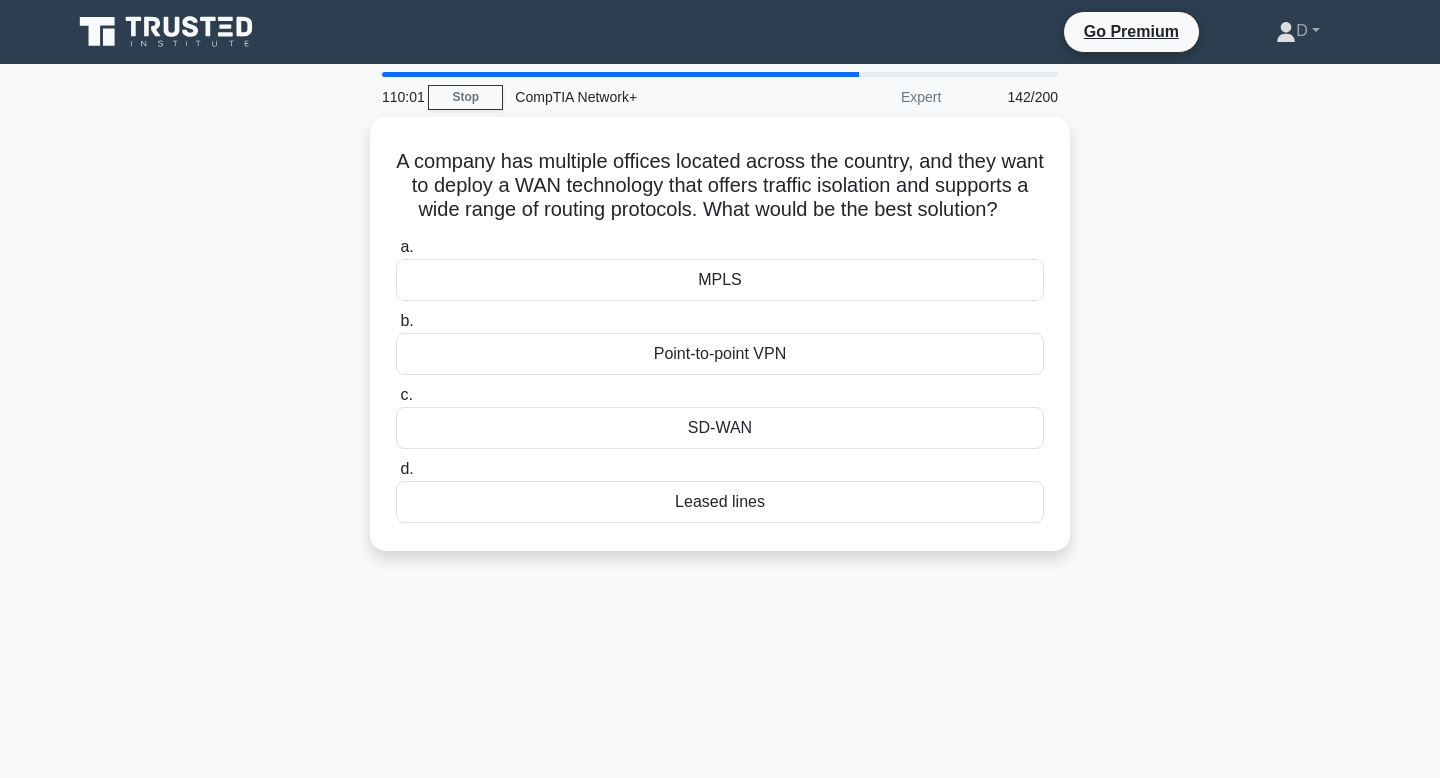 click on "Point-to-point VPN" at bounding box center [720, 354] 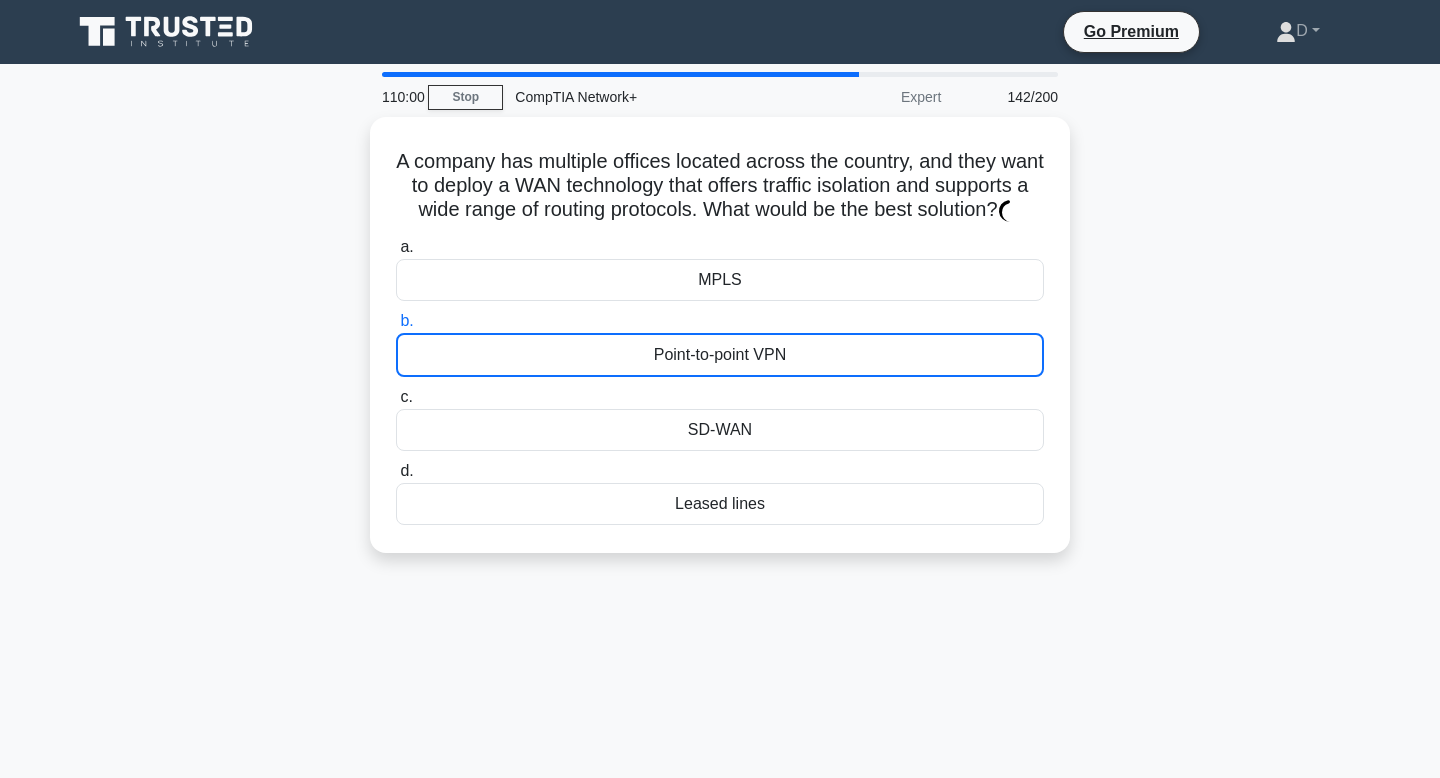 click on "Point-to-point VPN" at bounding box center [720, 355] 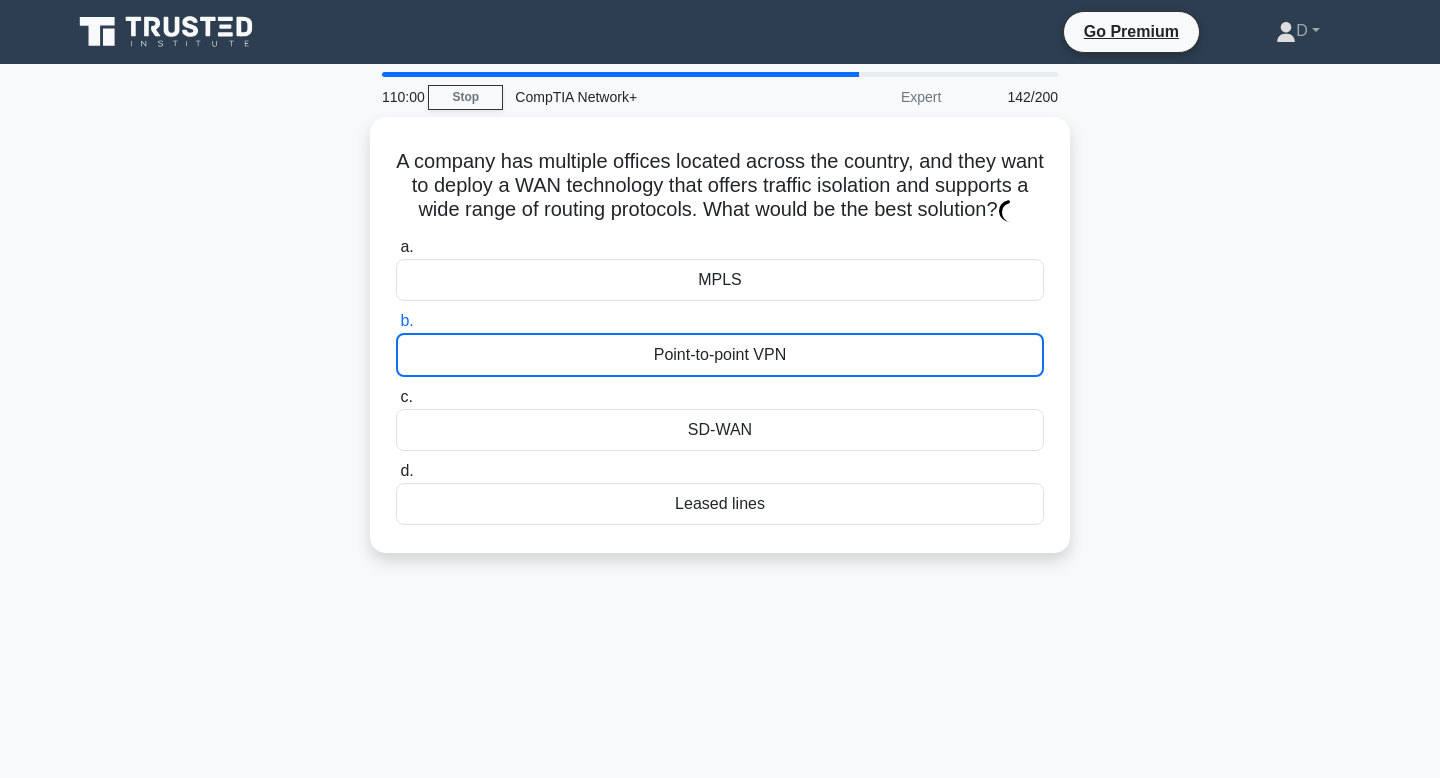 click on "b.
Point-to-point VPN" at bounding box center [396, 321] 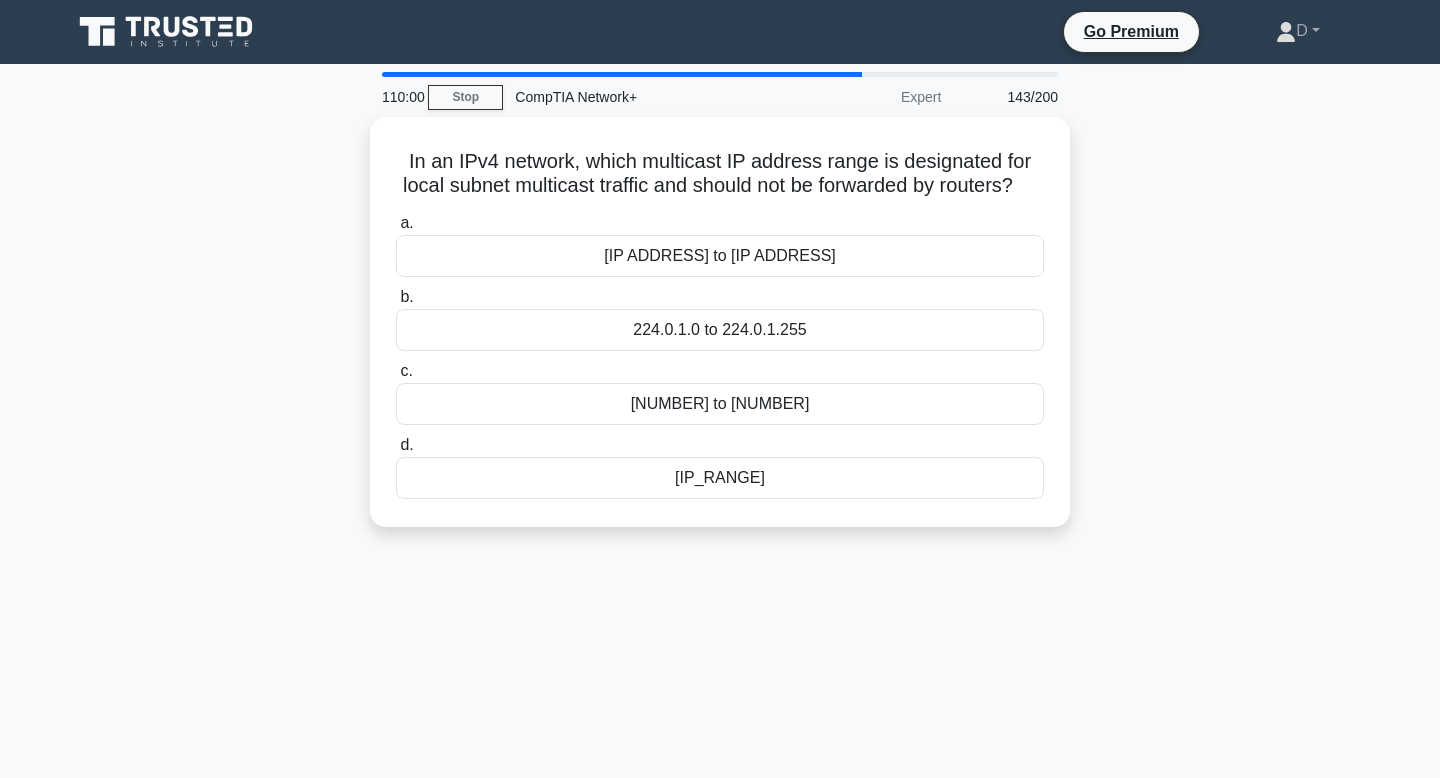 click on "224.0.1.0 to 224.0.1.255" at bounding box center [720, 330] 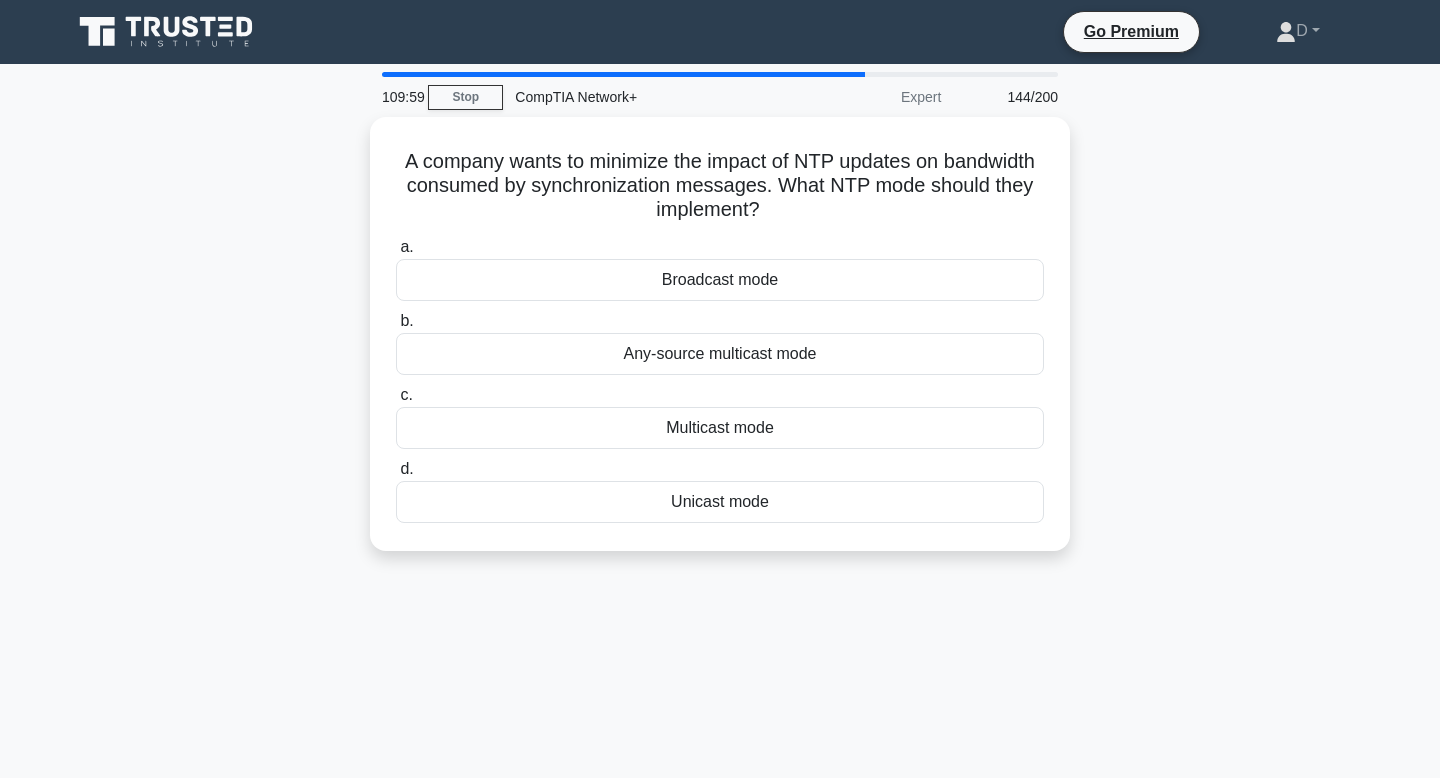 click on "Any-source multicast mode" at bounding box center (720, 354) 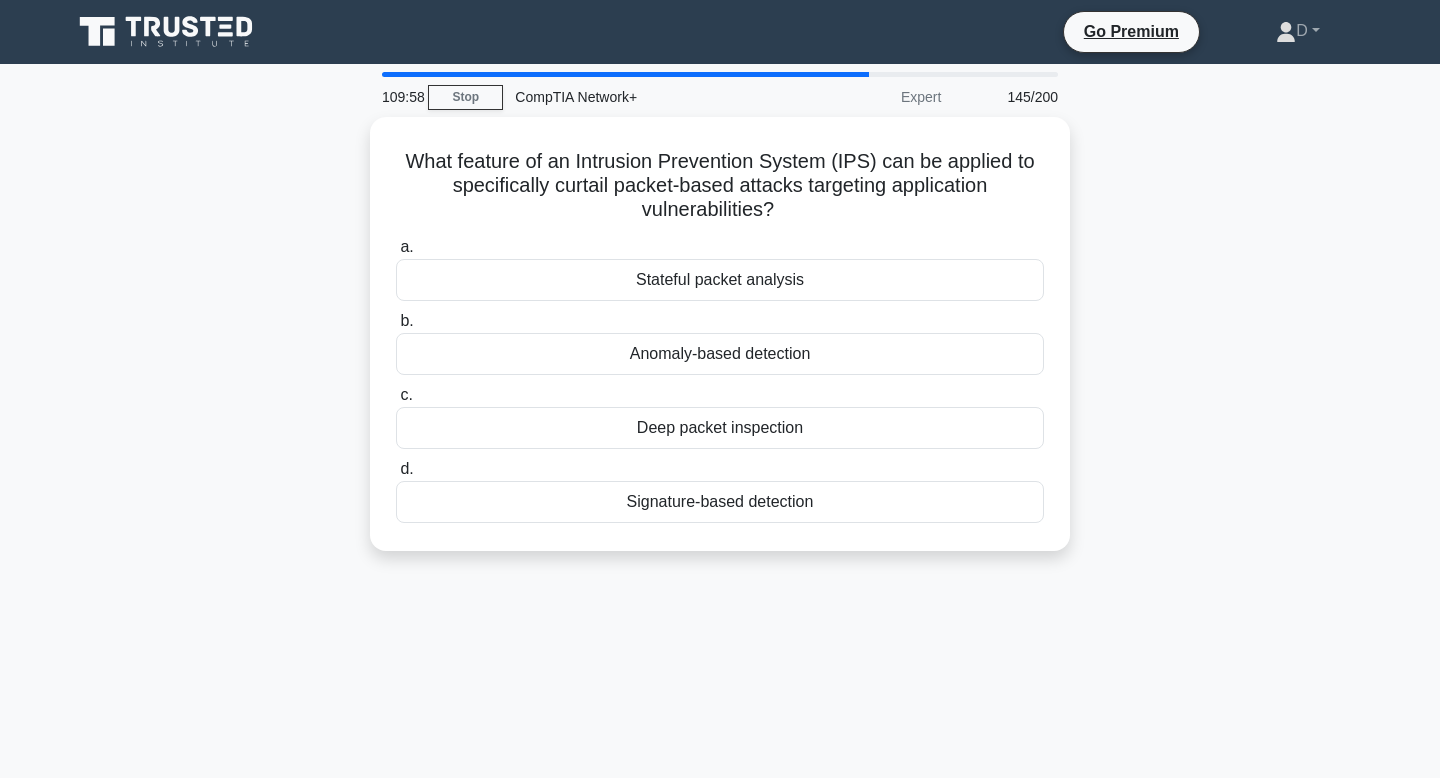 click on "Anomaly-based detection" at bounding box center [720, 354] 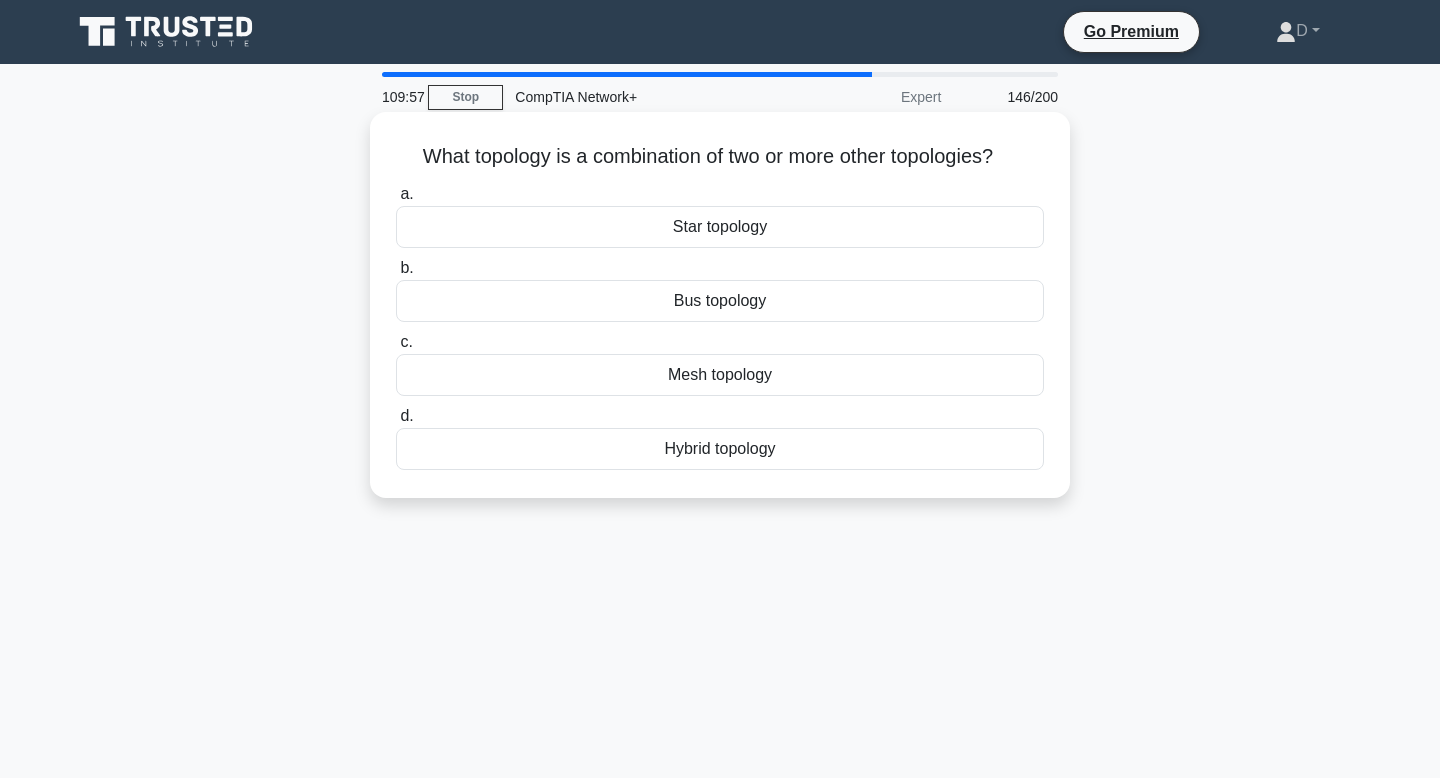 click on "c.
Mesh topology" at bounding box center (720, 363) 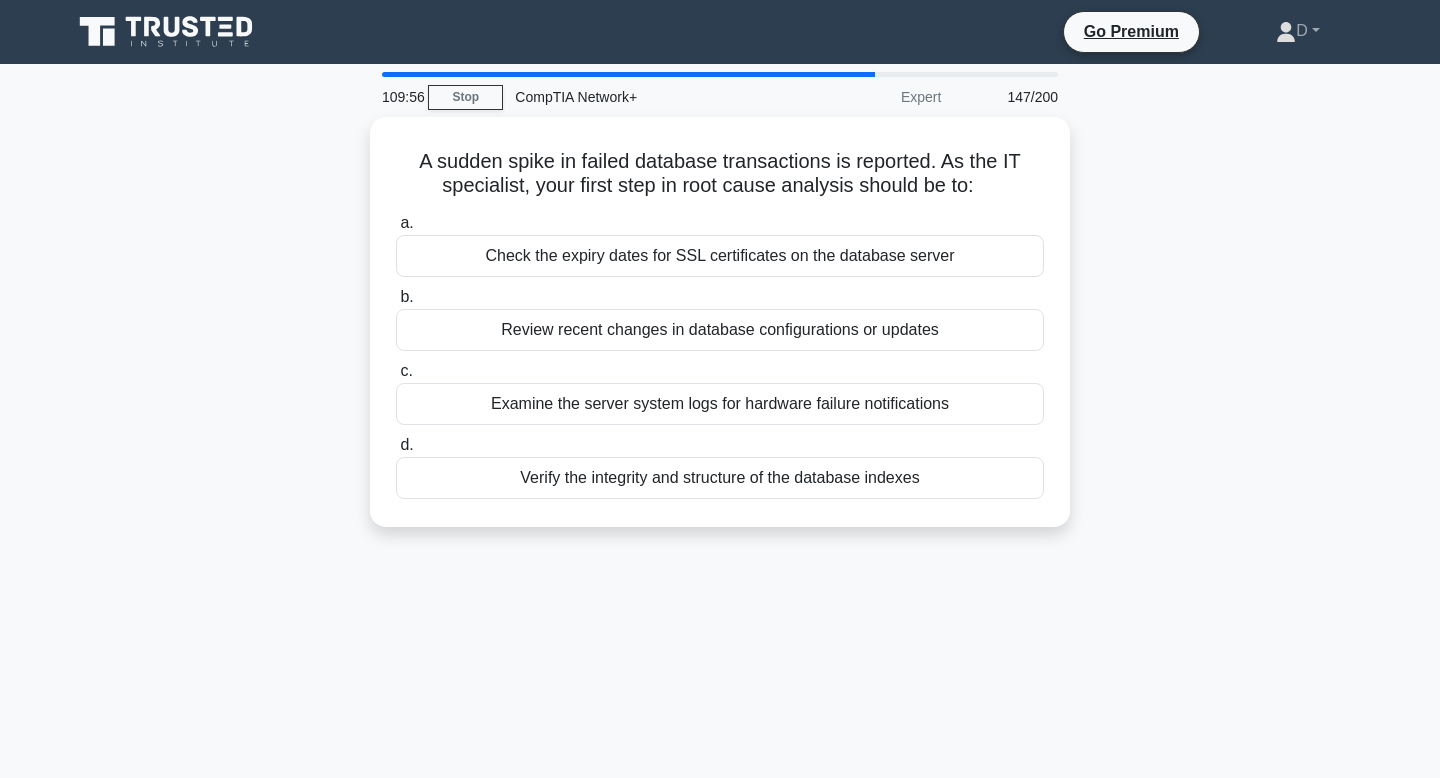 click on "Review recent changes in database configurations or updates" at bounding box center (720, 330) 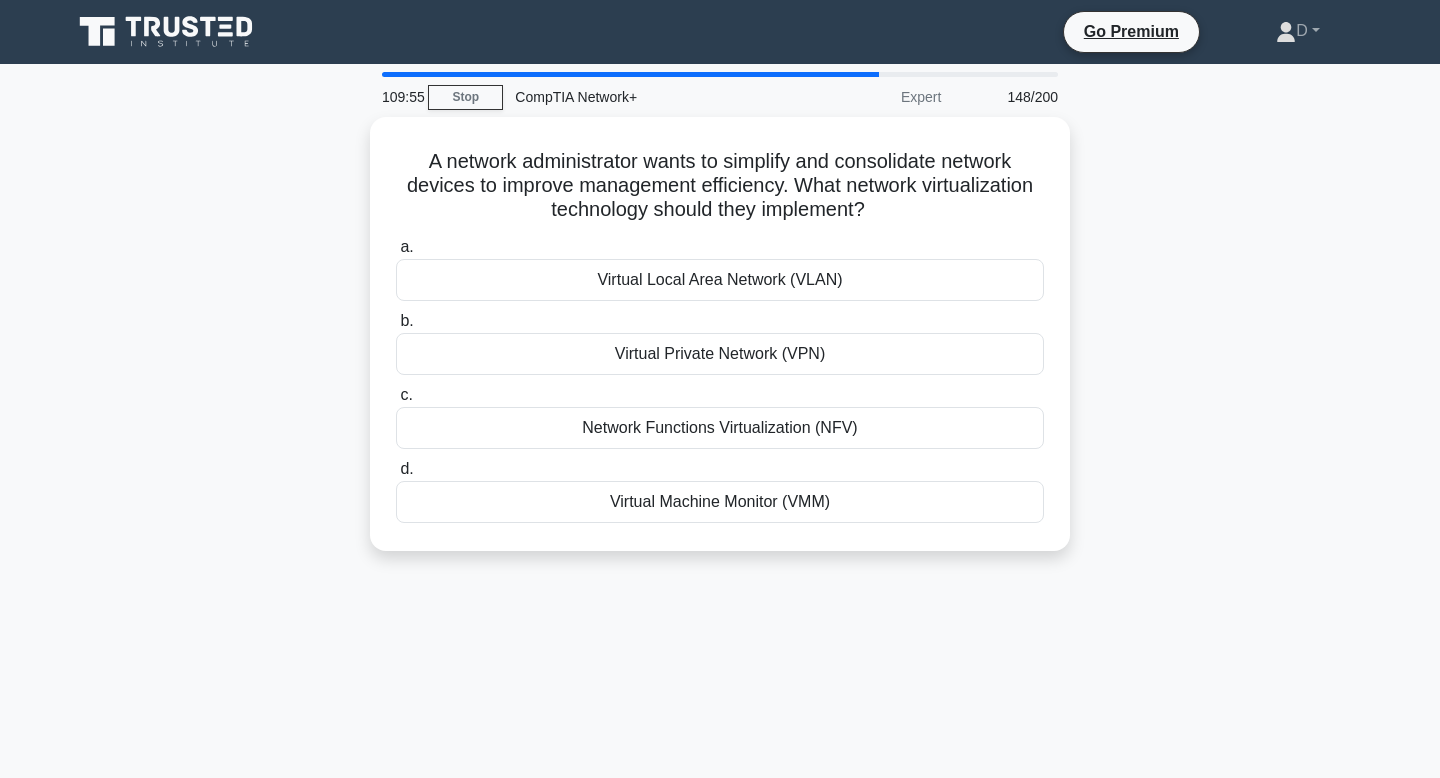 click on "Virtual Private Network (VPN)" at bounding box center (720, 354) 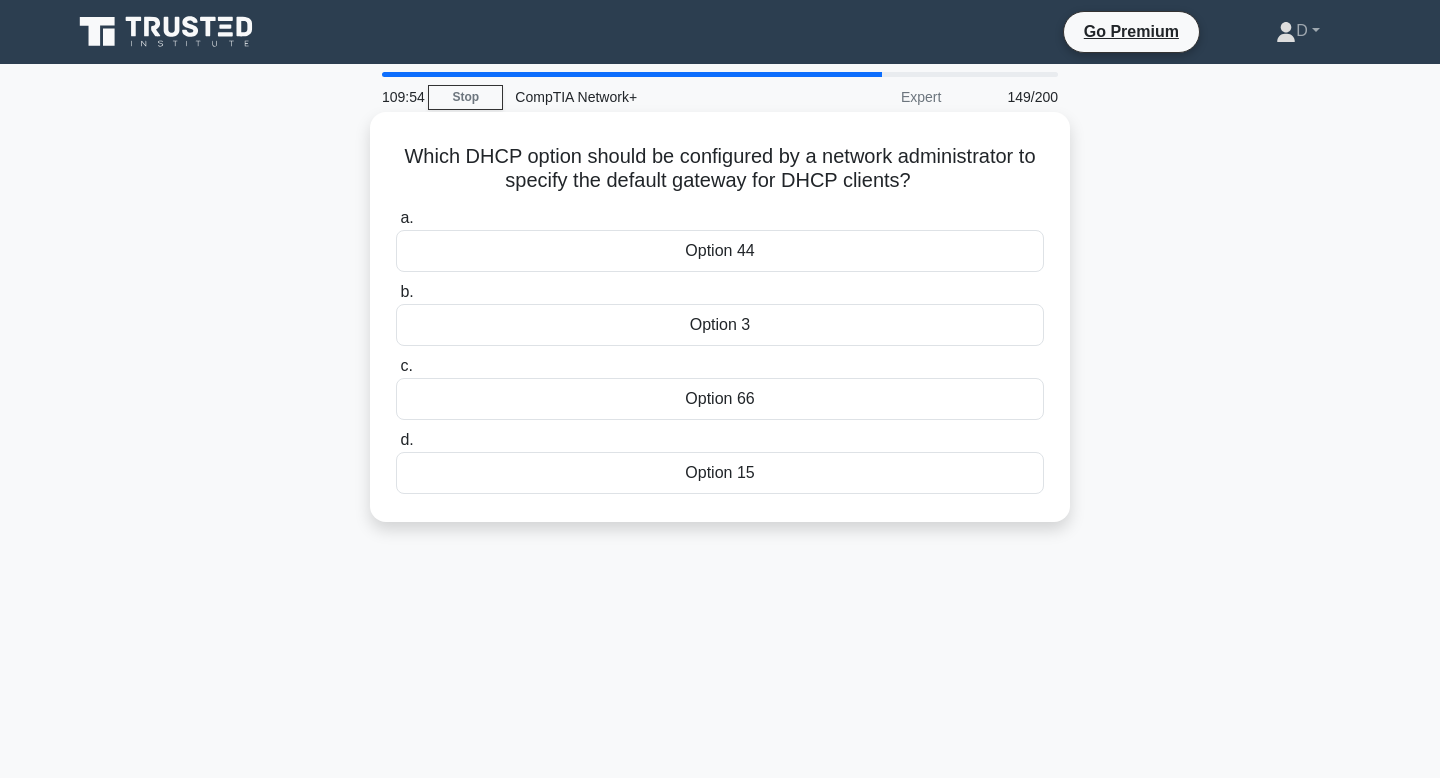 click on "Option 3" at bounding box center (720, 325) 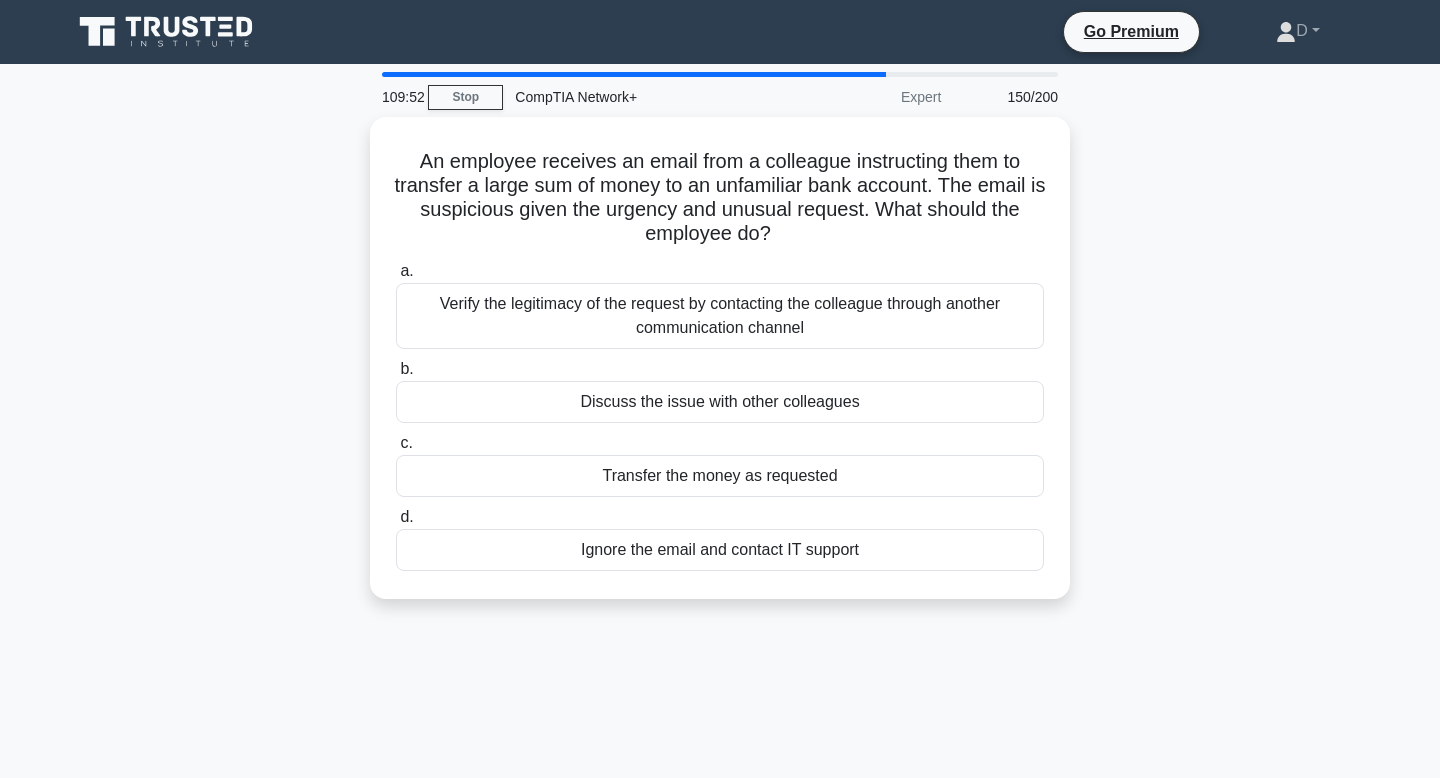 click on "Verify the legitimacy of the request by contacting the colleague through another communication channel" at bounding box center [720, 316] 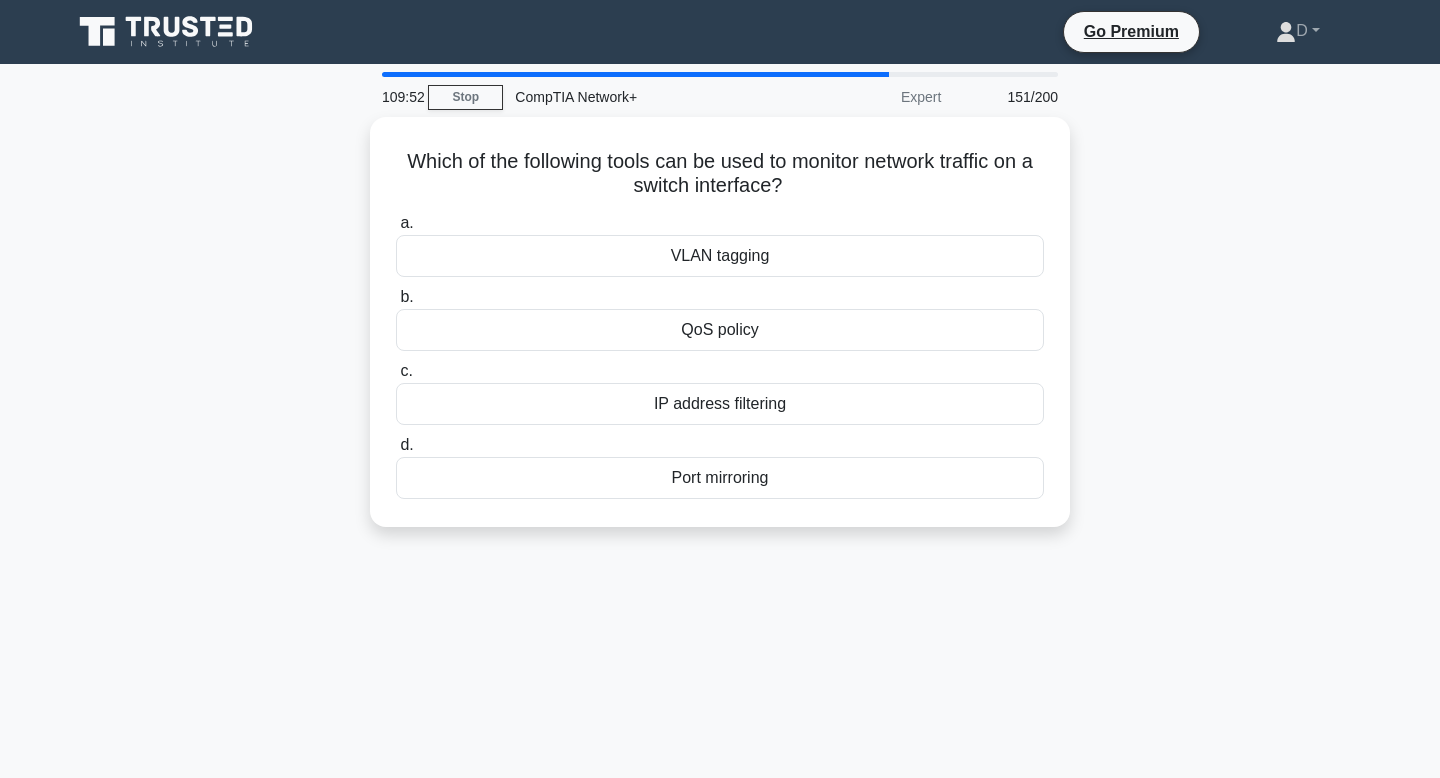 click on "QoS policy" at bounding box center (720, 330) 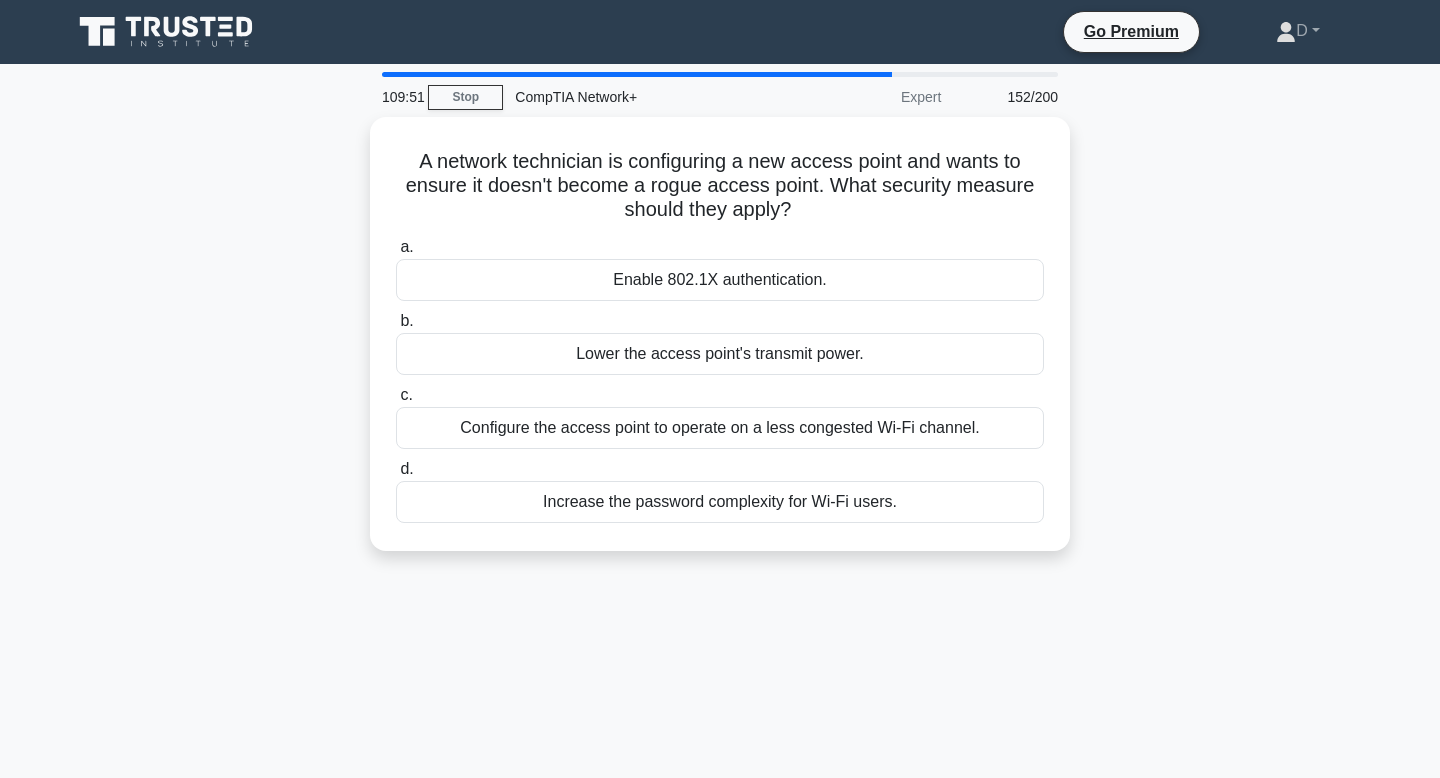 click on "Lower the access point's transmit power." at bounding box center [720, 354] 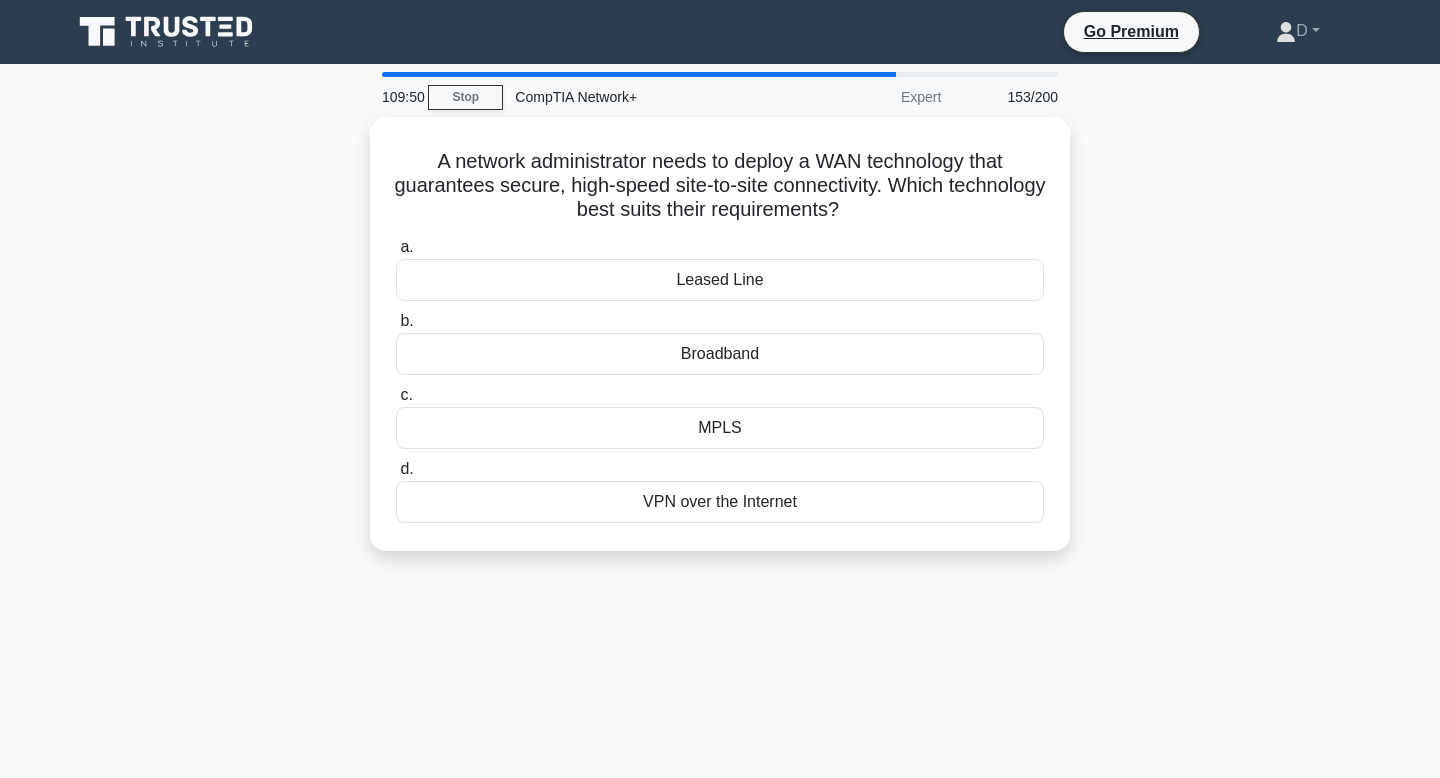 click on "Broadband" at bounding box center (720, 354) 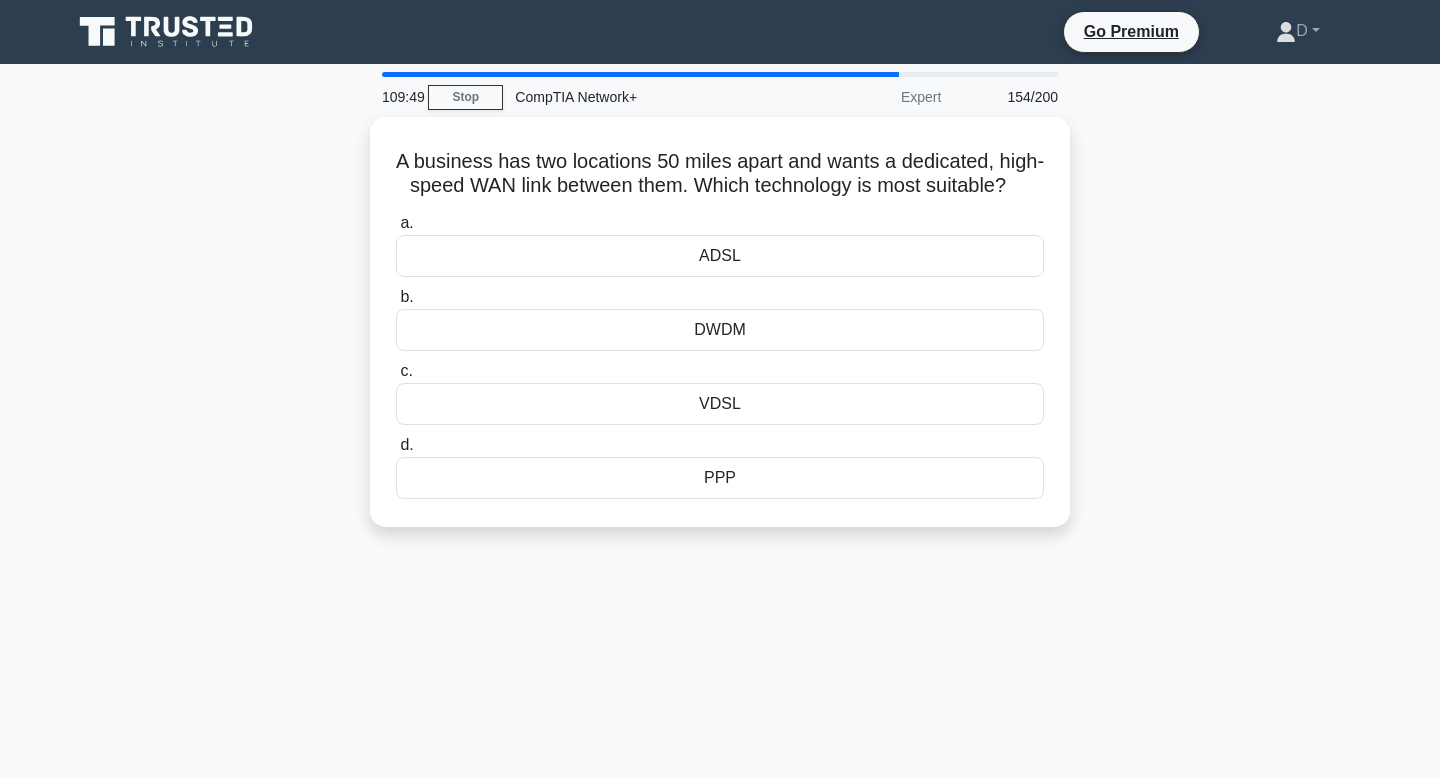 click on "DWDM" at bounding box center (720, 330) 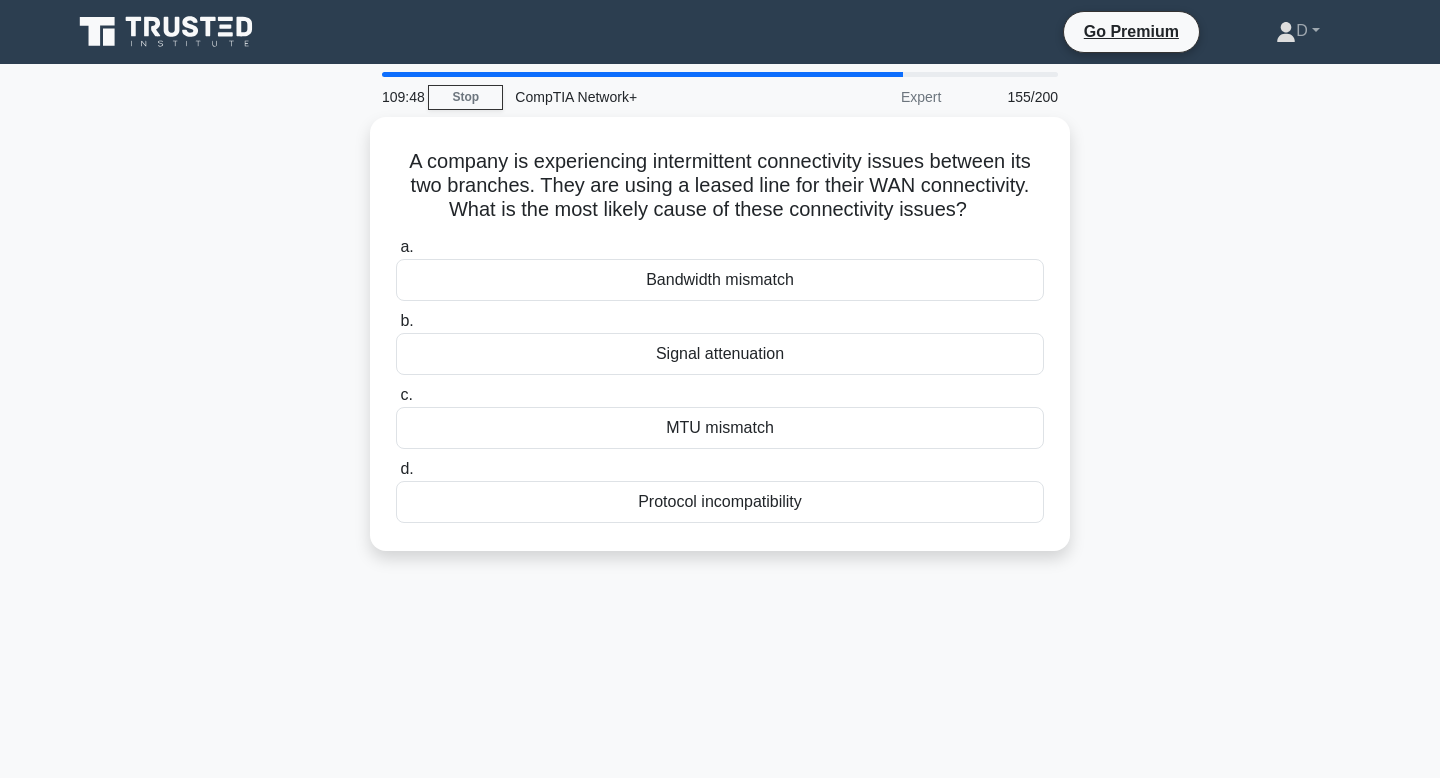 click on "Signal attenuation" at bounding box center [720, 354] 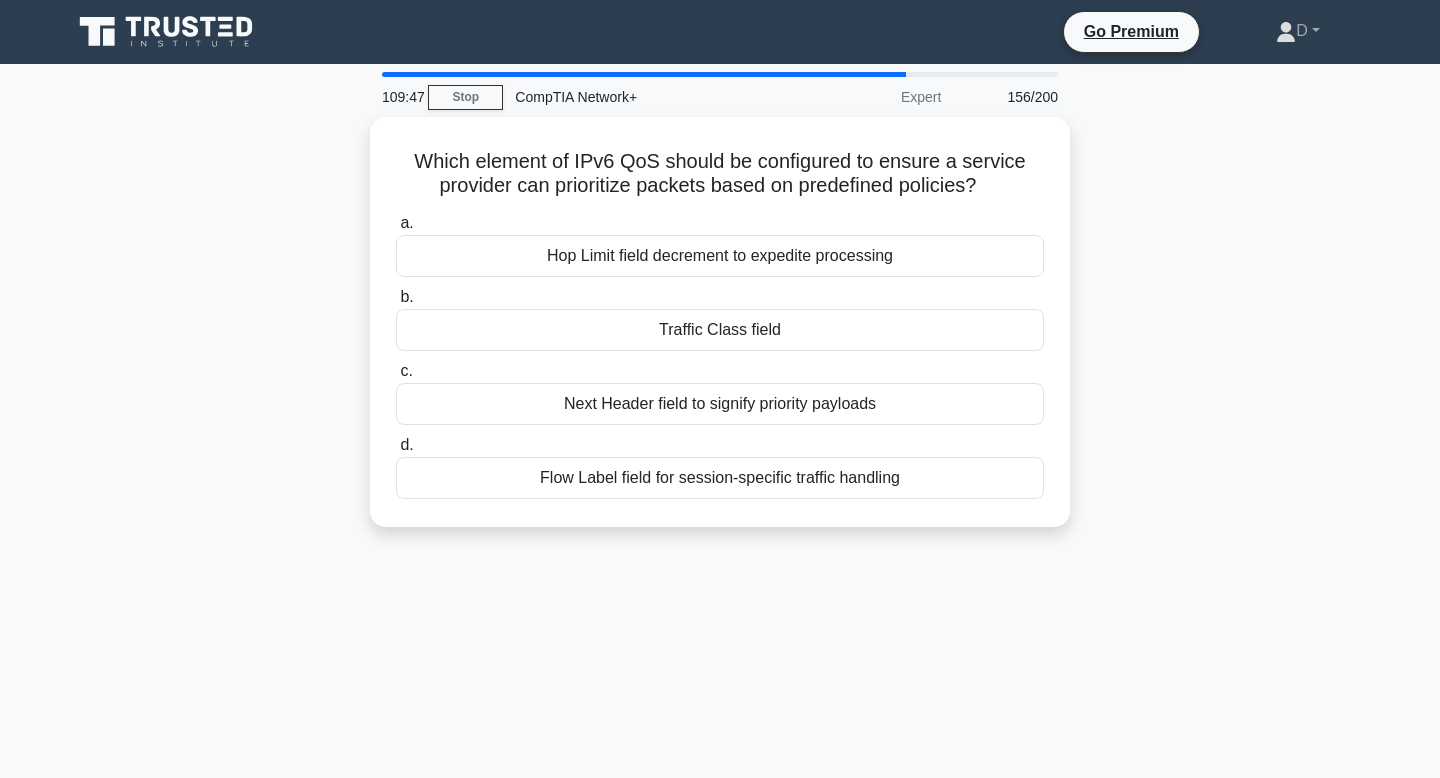 click on "Traffic Class field" at bounding box center [720, 330] 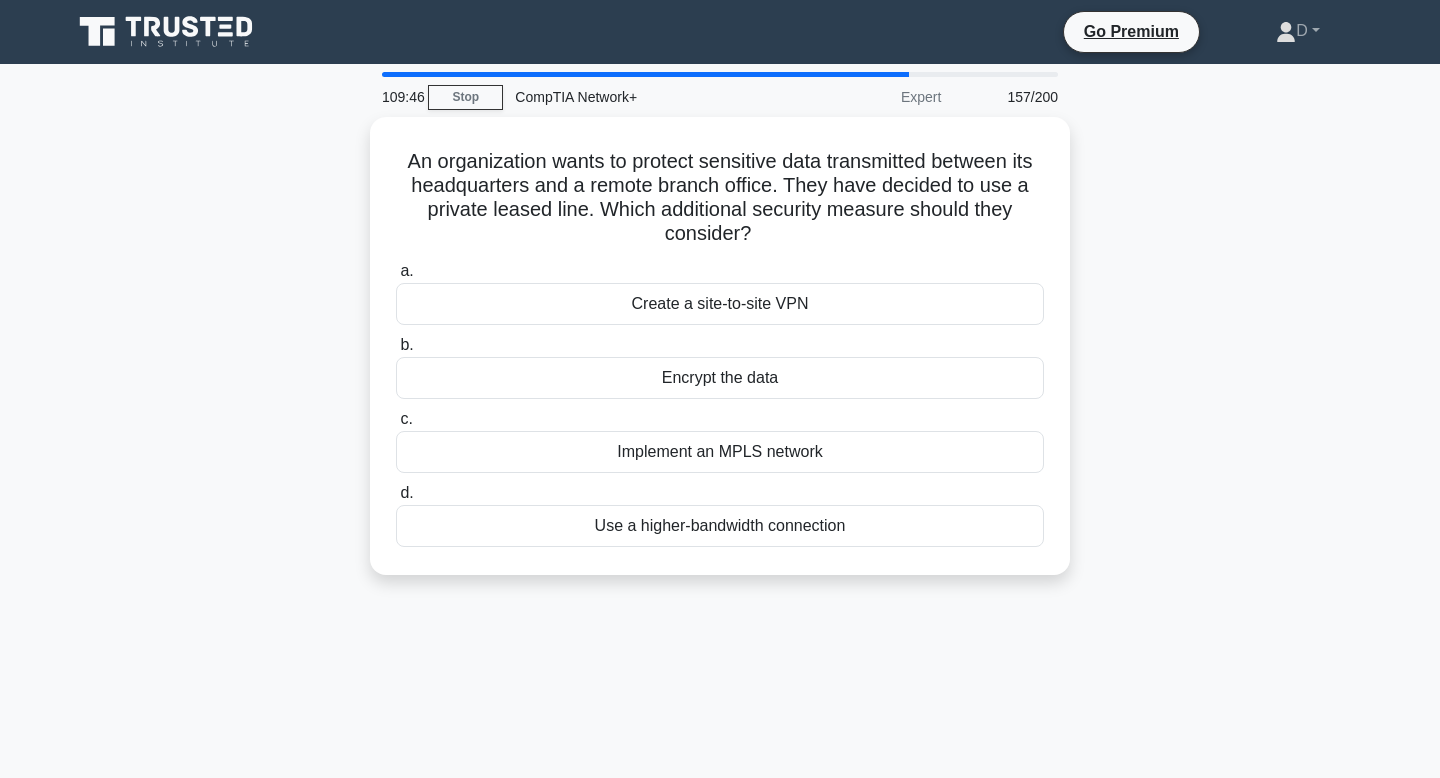 click on "b.
Encrypt the data" at bounding box center [720, 366] 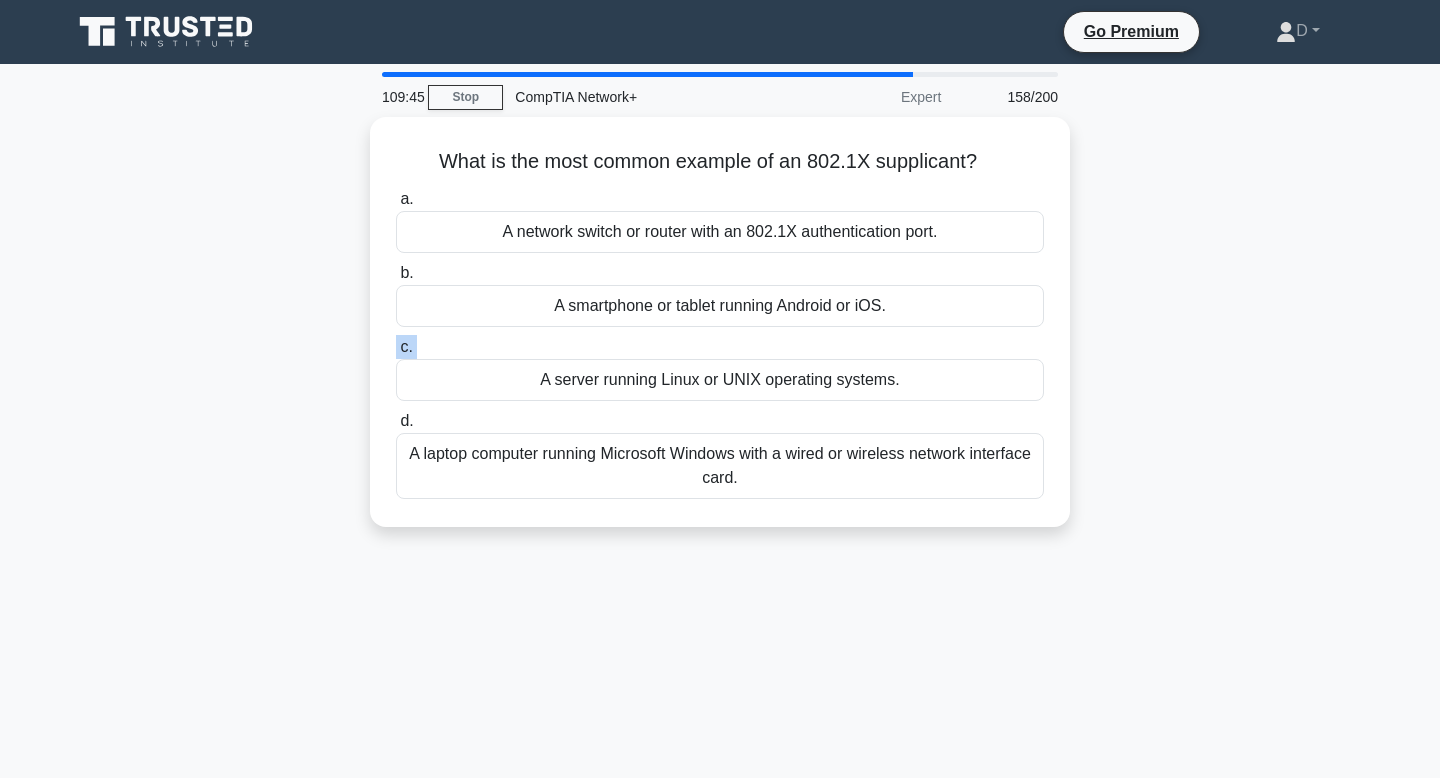 click on "c.
A server running Linux or UNIX operating systems." at bounding box center [720, 368] 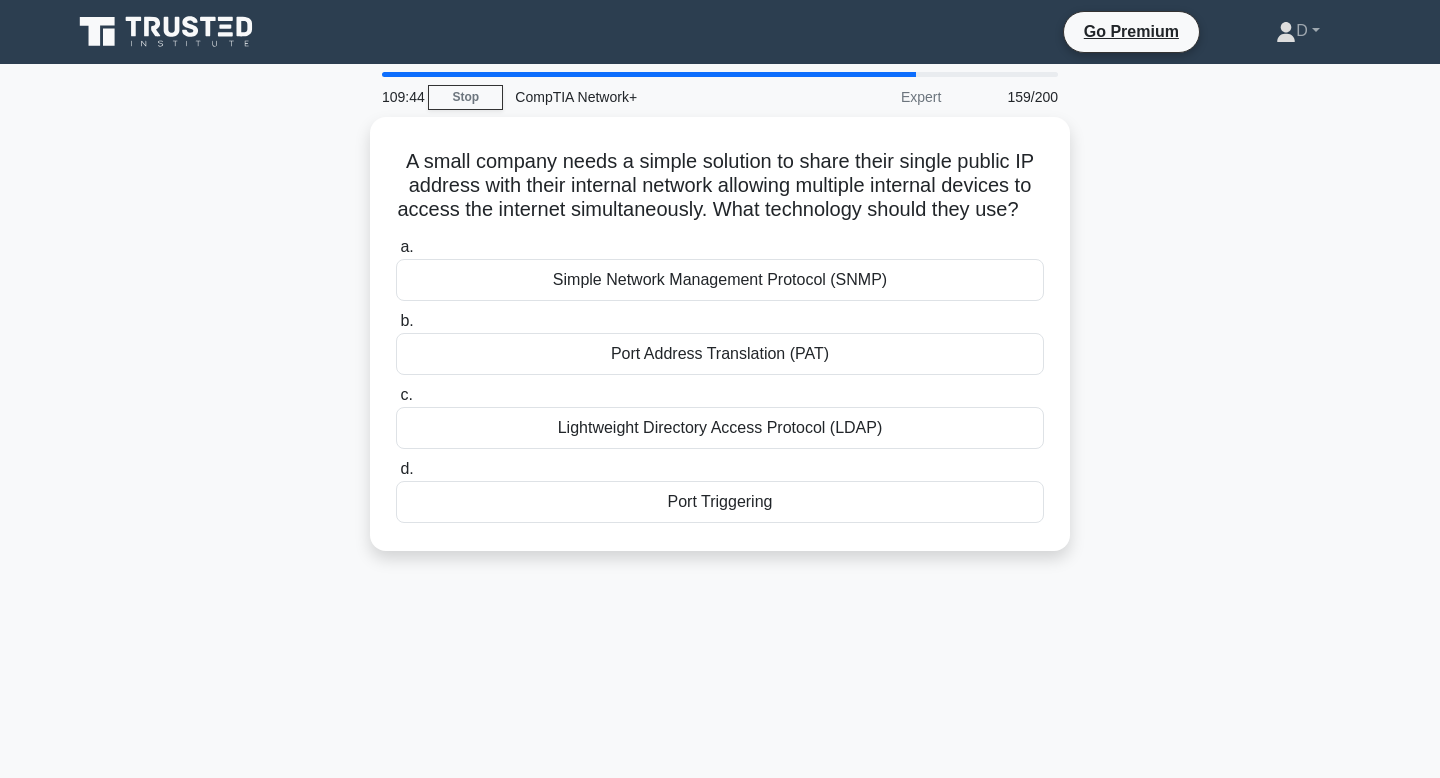 click on "Port Address Translation (PAT)" at bounding box center (720, 354) 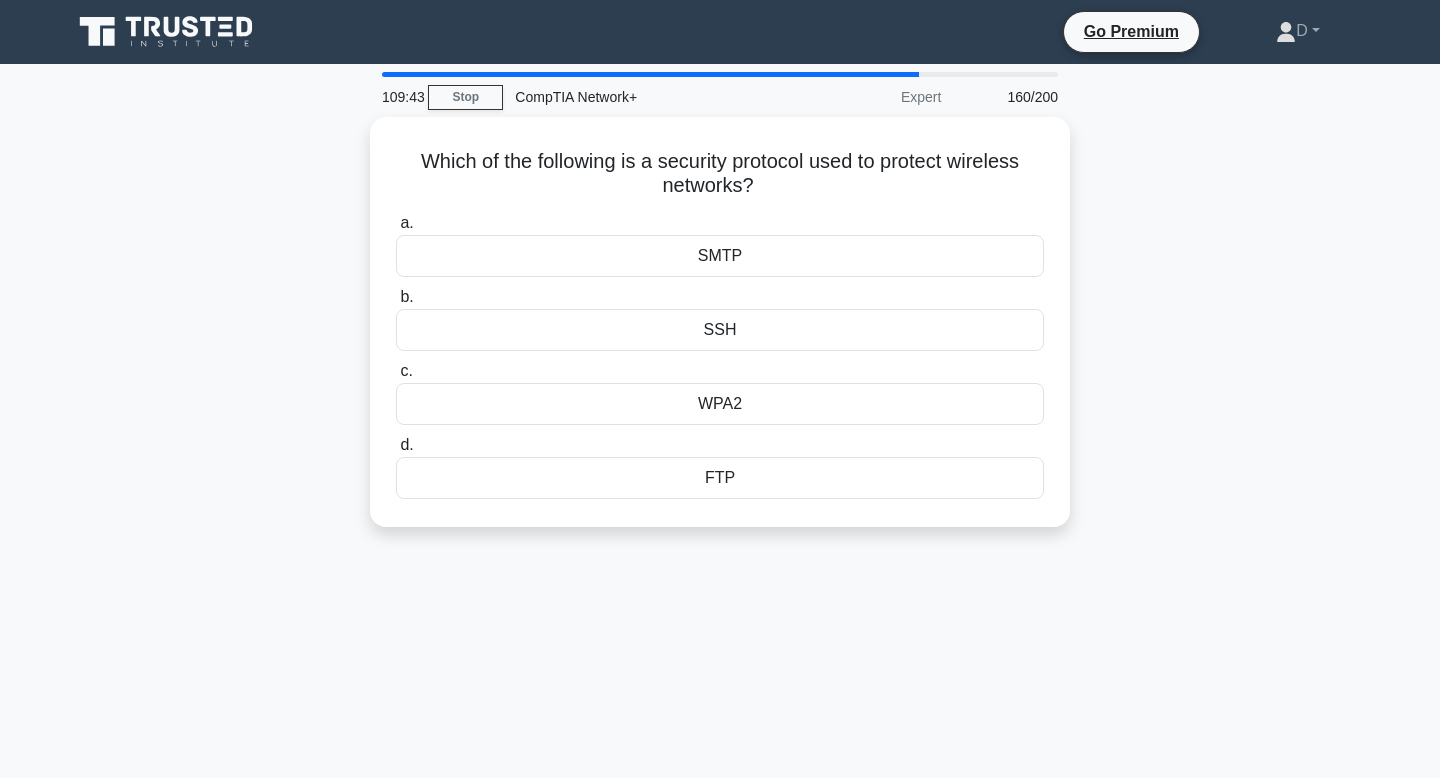 click on "SSH" at bounding box center [720, 330] 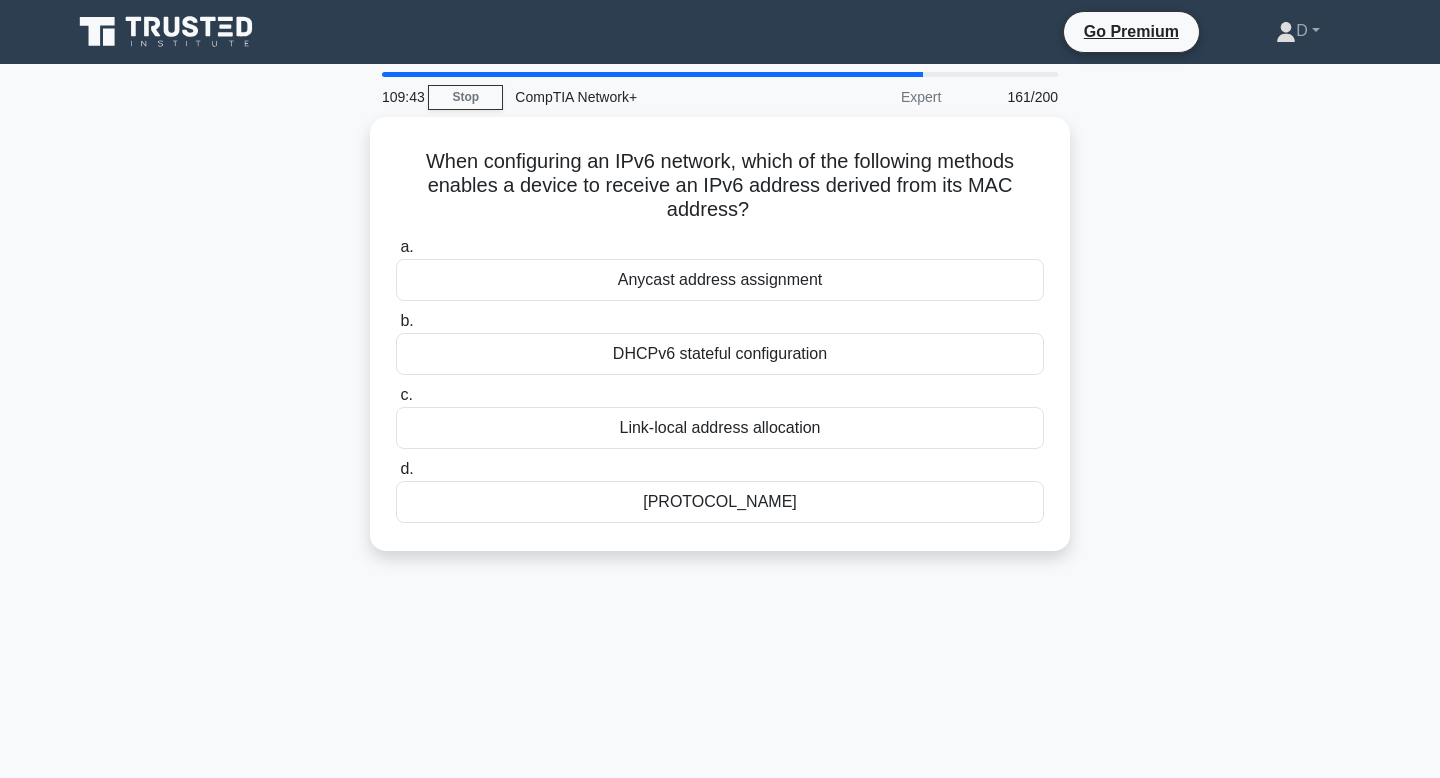click on "DHCPv6 stateful configuration" at bounding box center (720, 354) 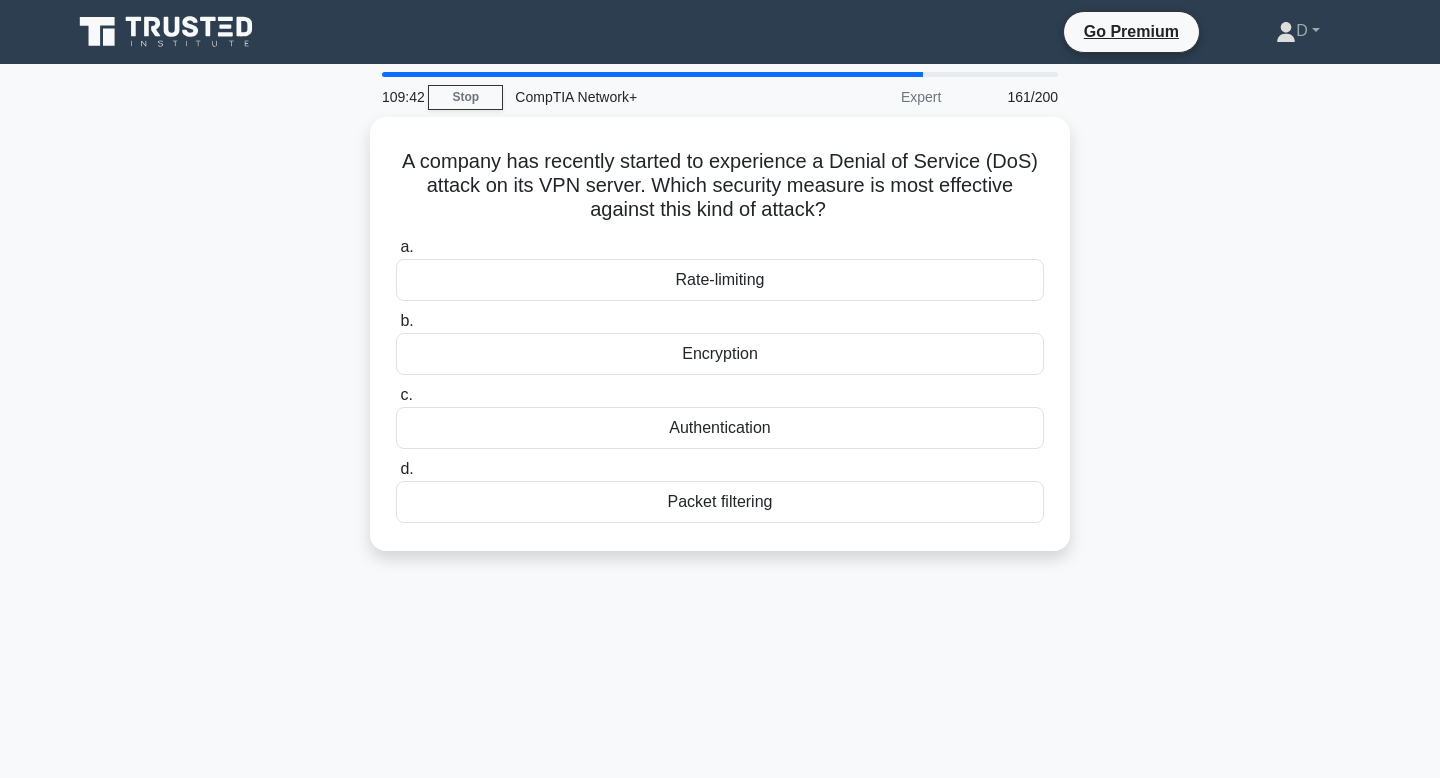 click on "Encryption" at bounding box center (720, 354) 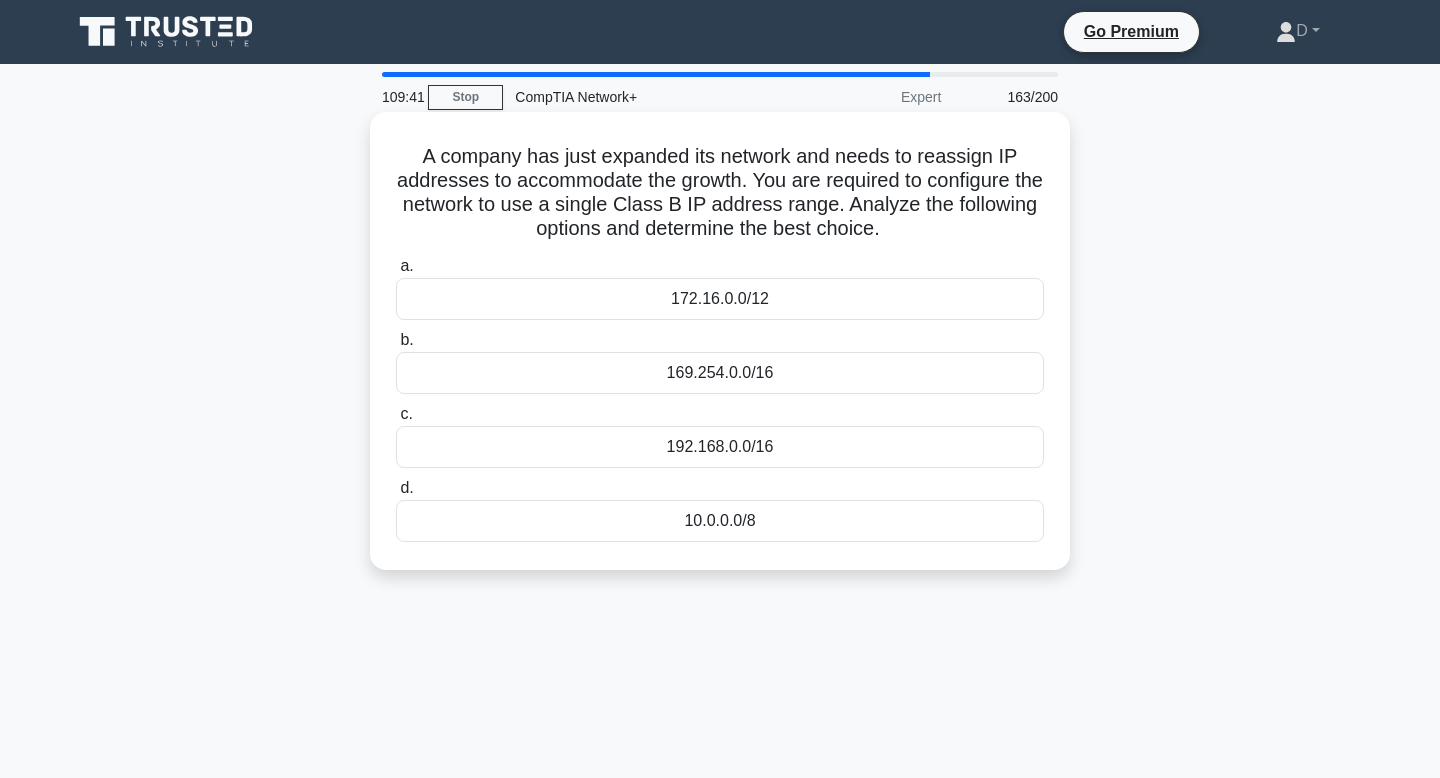 click on "b.
169.254.0.0/16" at bounding box center (720, 361) 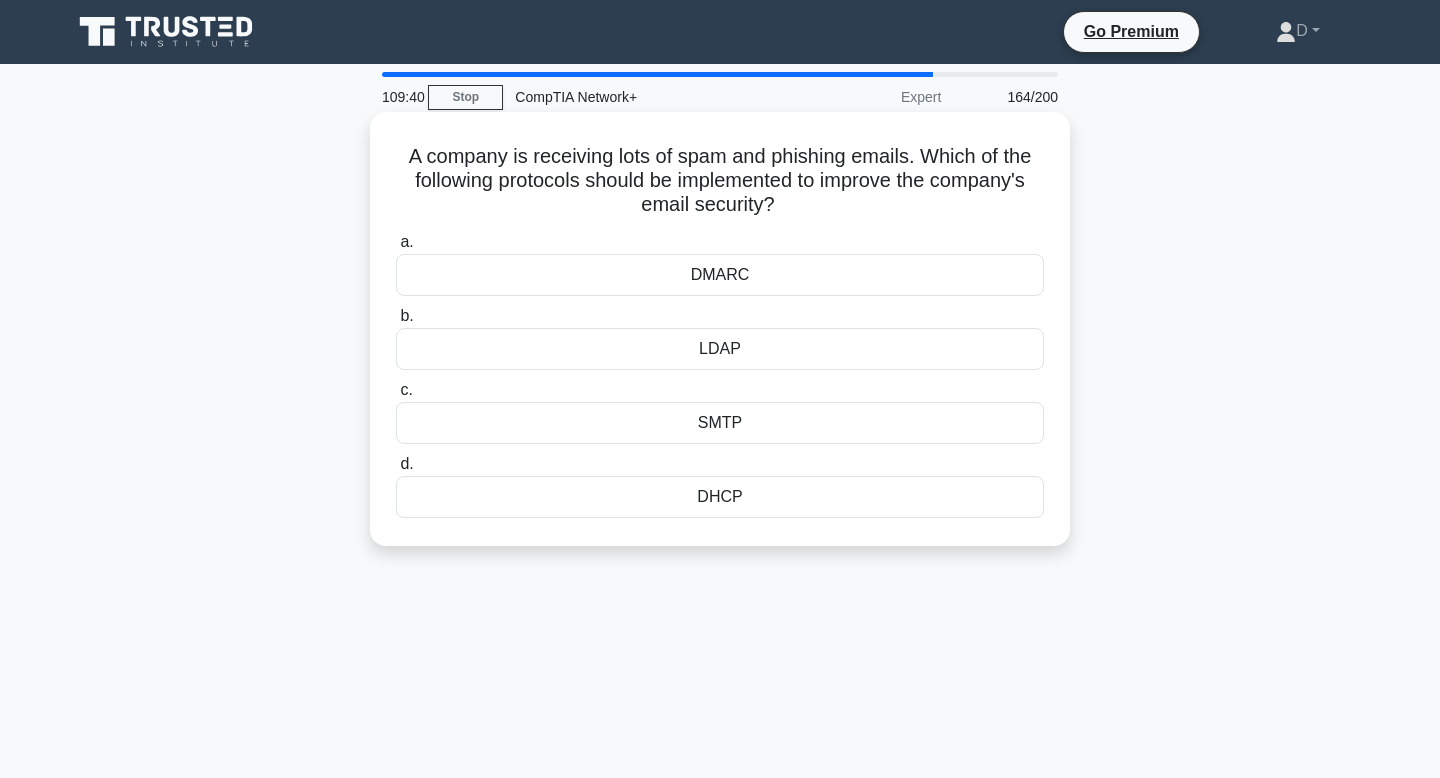 click on "LDAP" at bounding box center [720, 349] 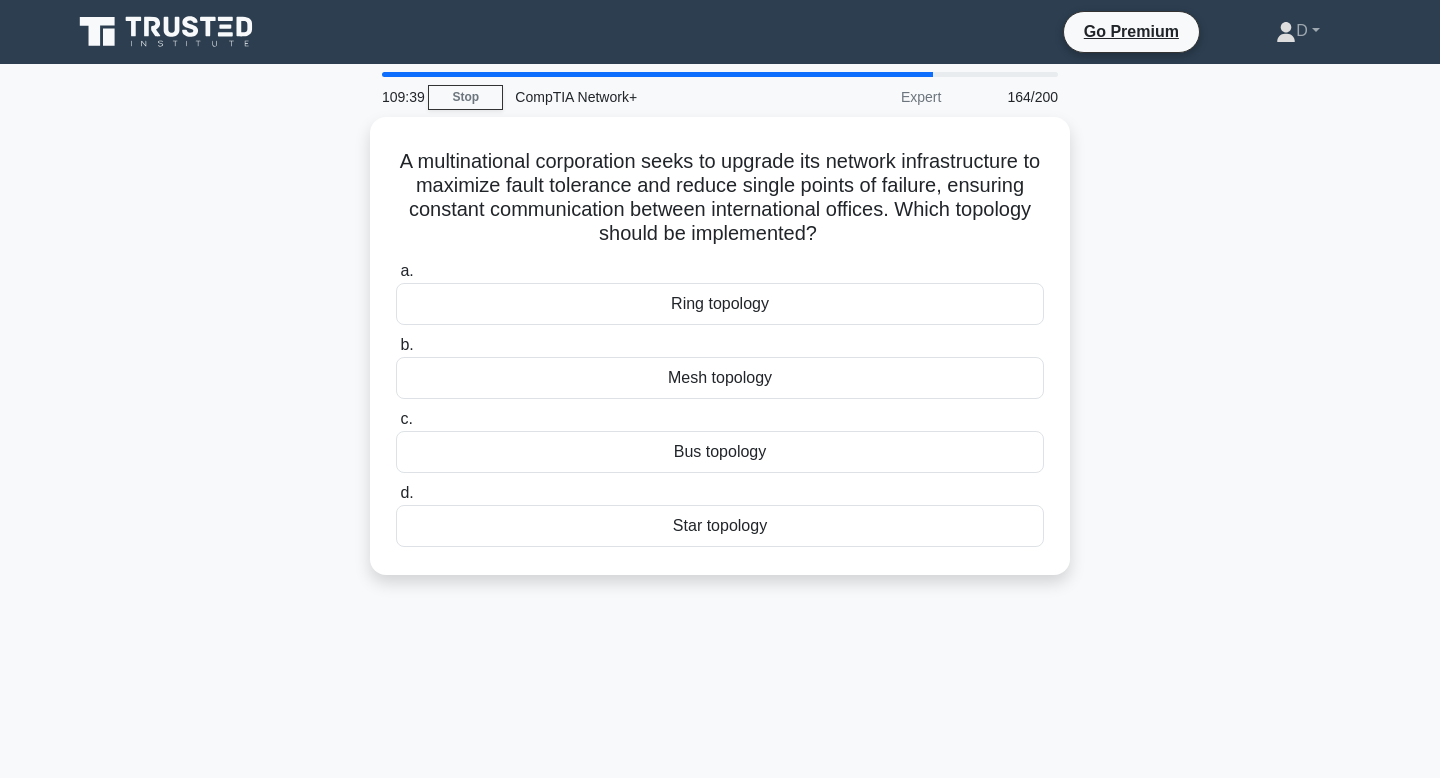 click on "b.
Mesh topology" at bounding box center (720, 366) 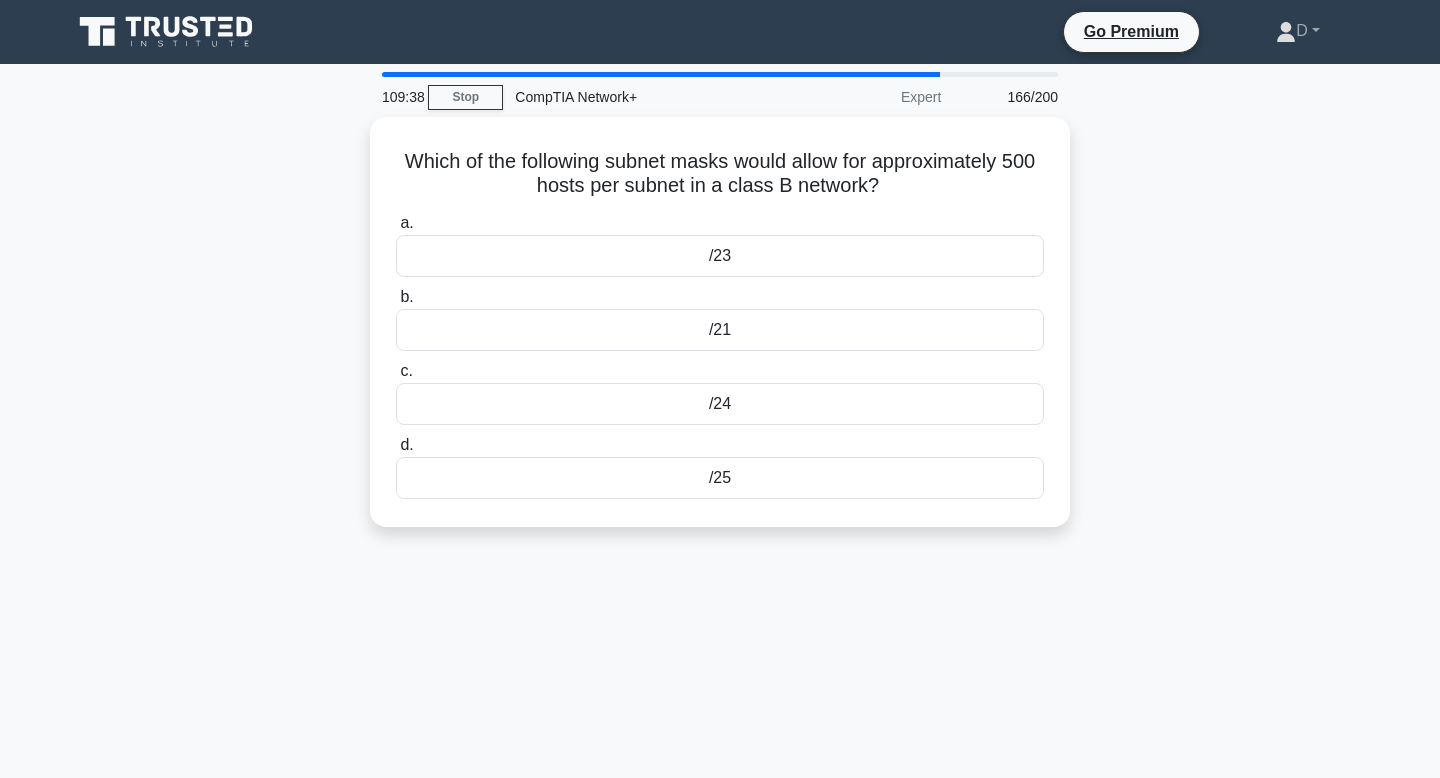 click on "/21" at bounding box center (720, 330) 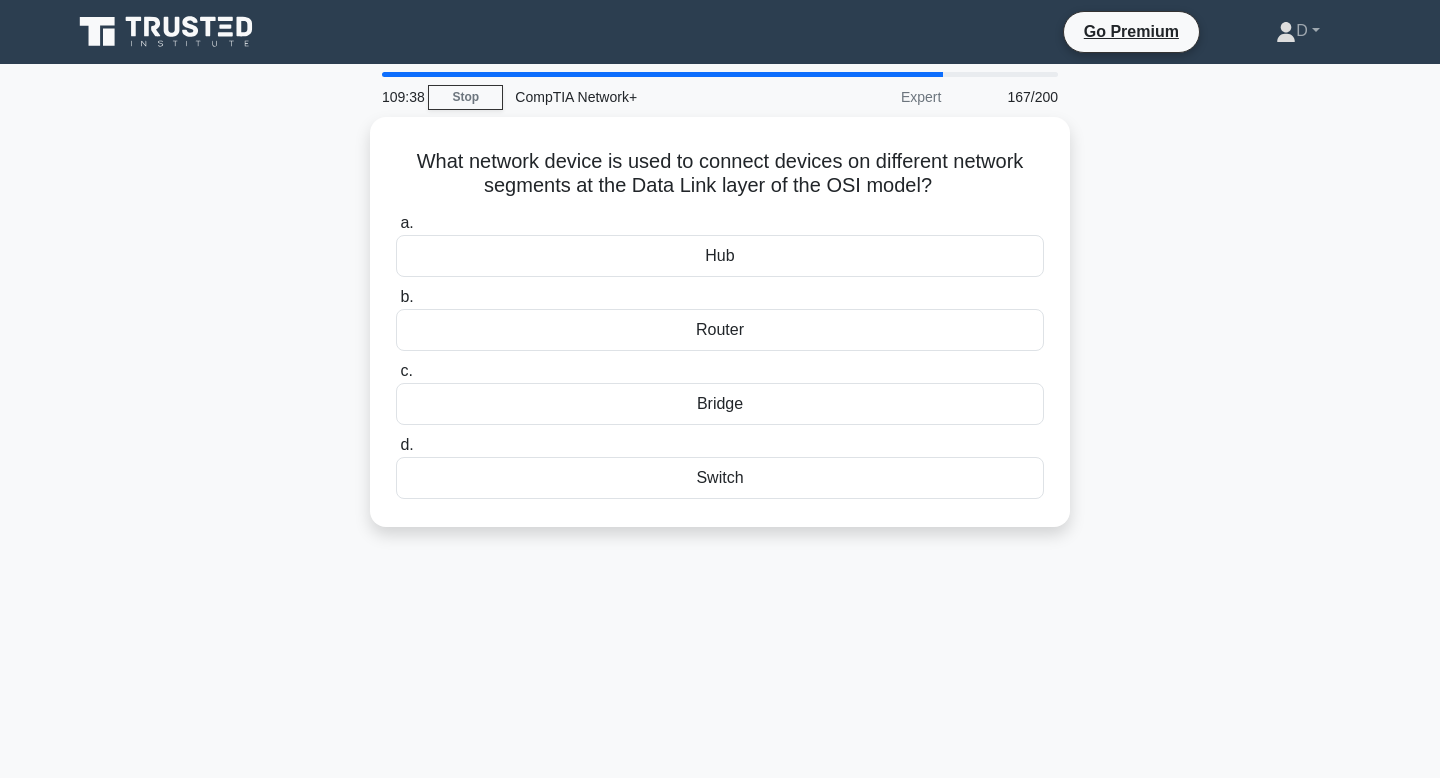 click on "Router" at bounding box center (720, 330) 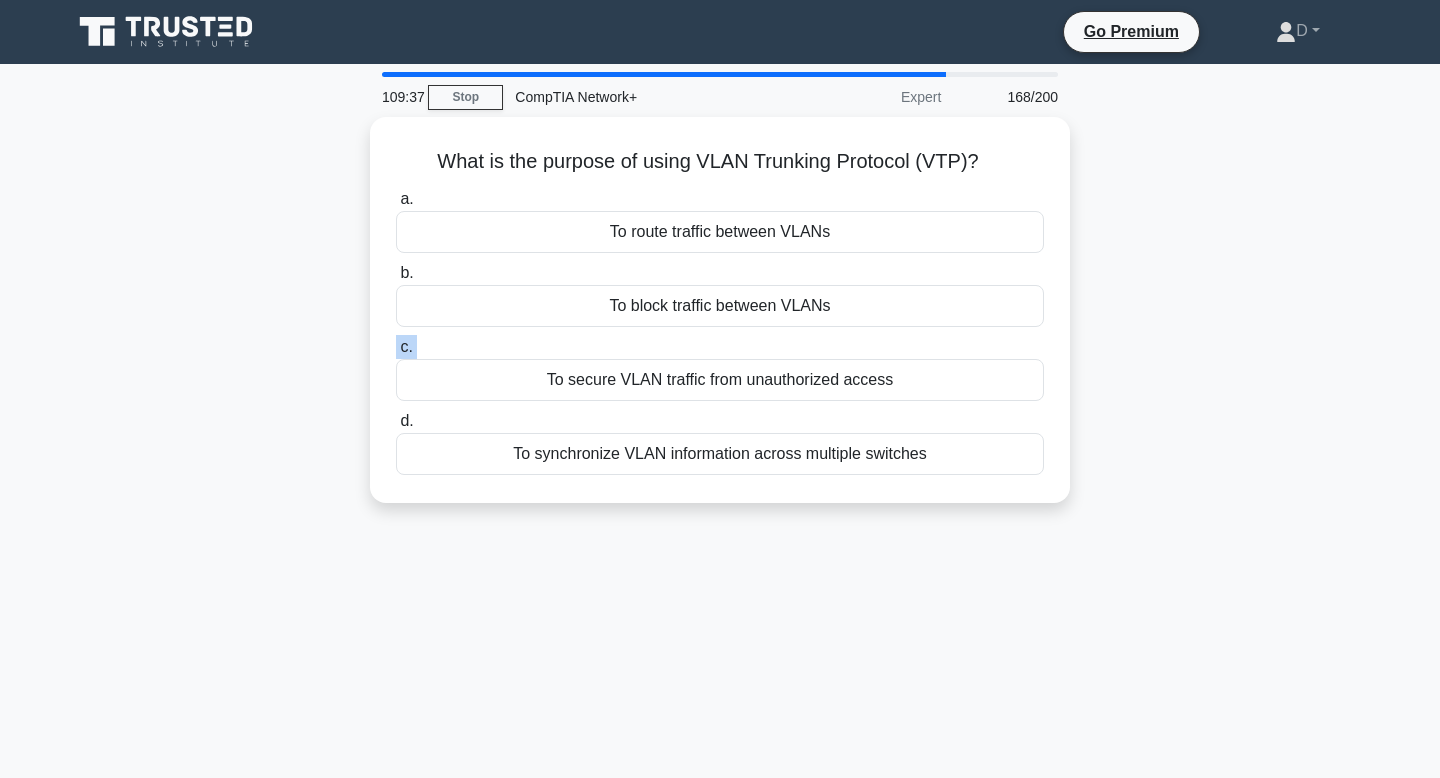 click on "c.
To secure VLAN traffic from unauthorized access" at bounding box center (720, 368) 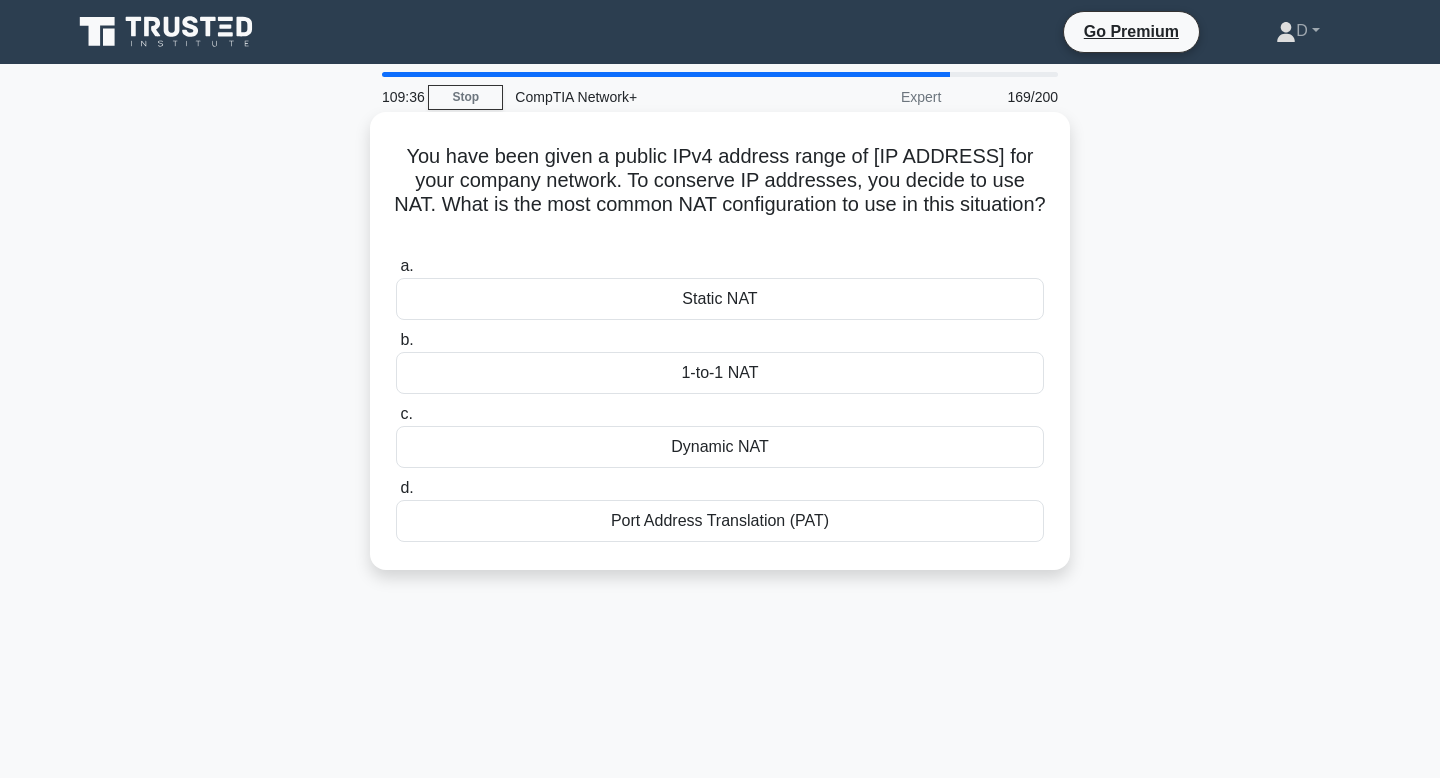 click on "1-to-1 NAT" at bounding box center (720, 373) 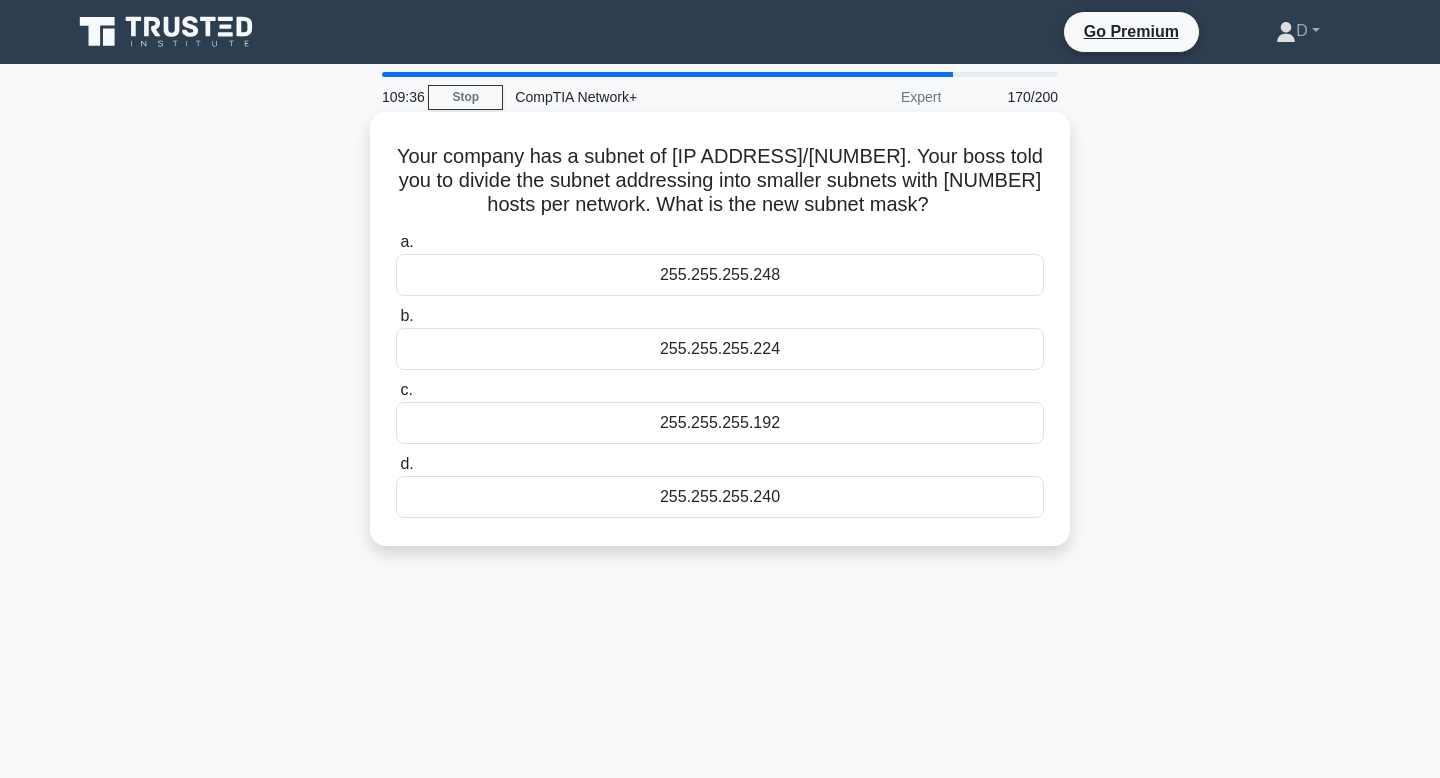 click on "255.255.255.224" at bounding box center (720, 349) 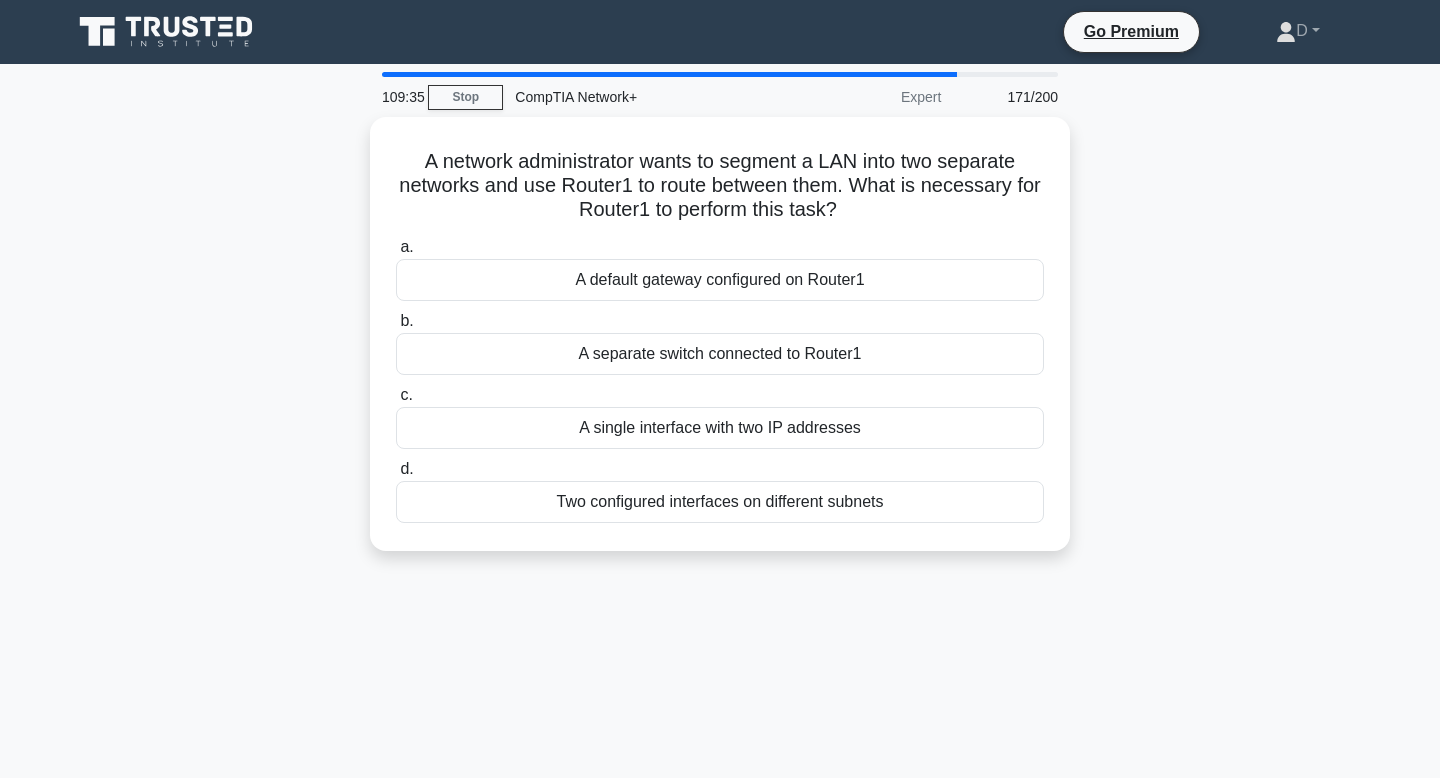 click on "A separate switch connected to Router1" at bounding box center (720, 354) 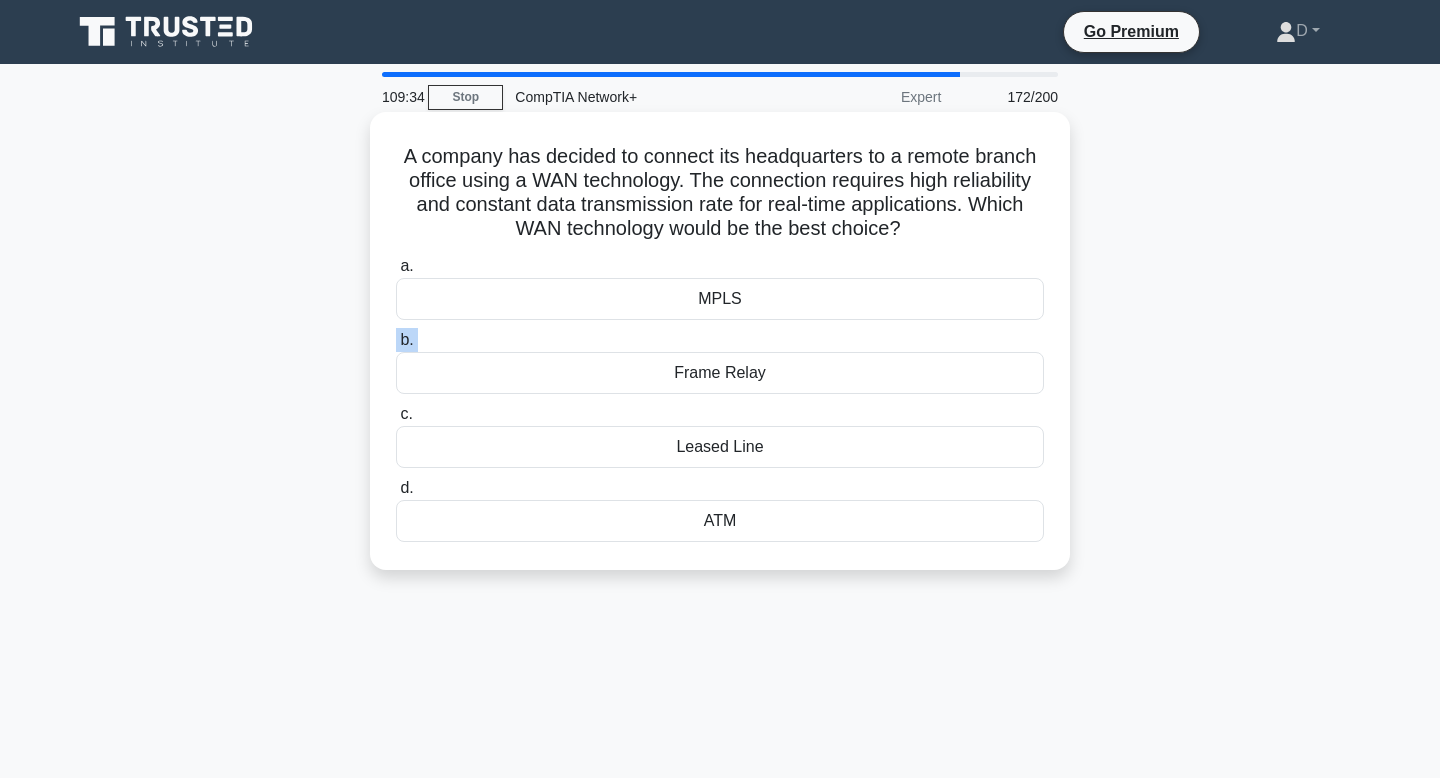 click on "b.
Frame Relay" at bounding box center [720, 361] 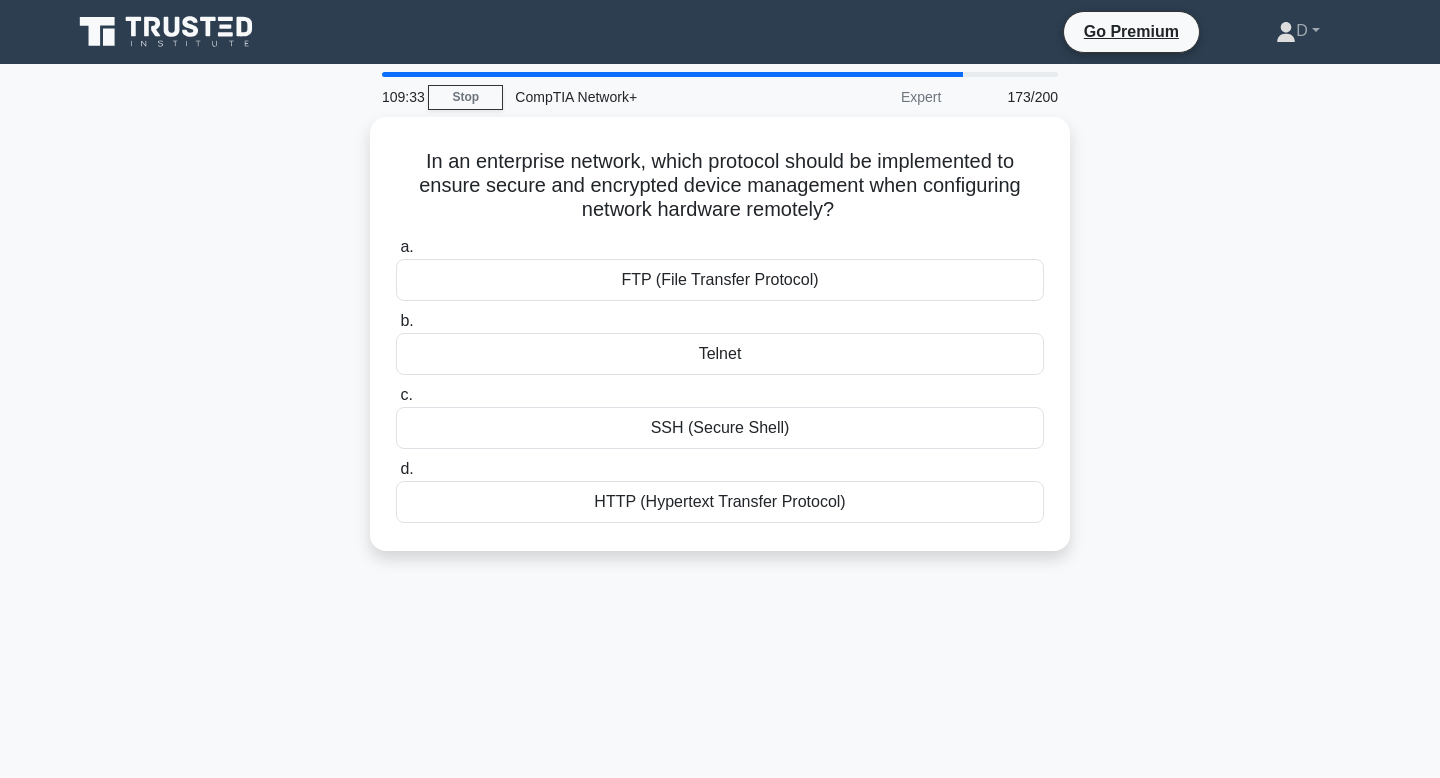 click on "Telnet" at bounding box center [720, 354] 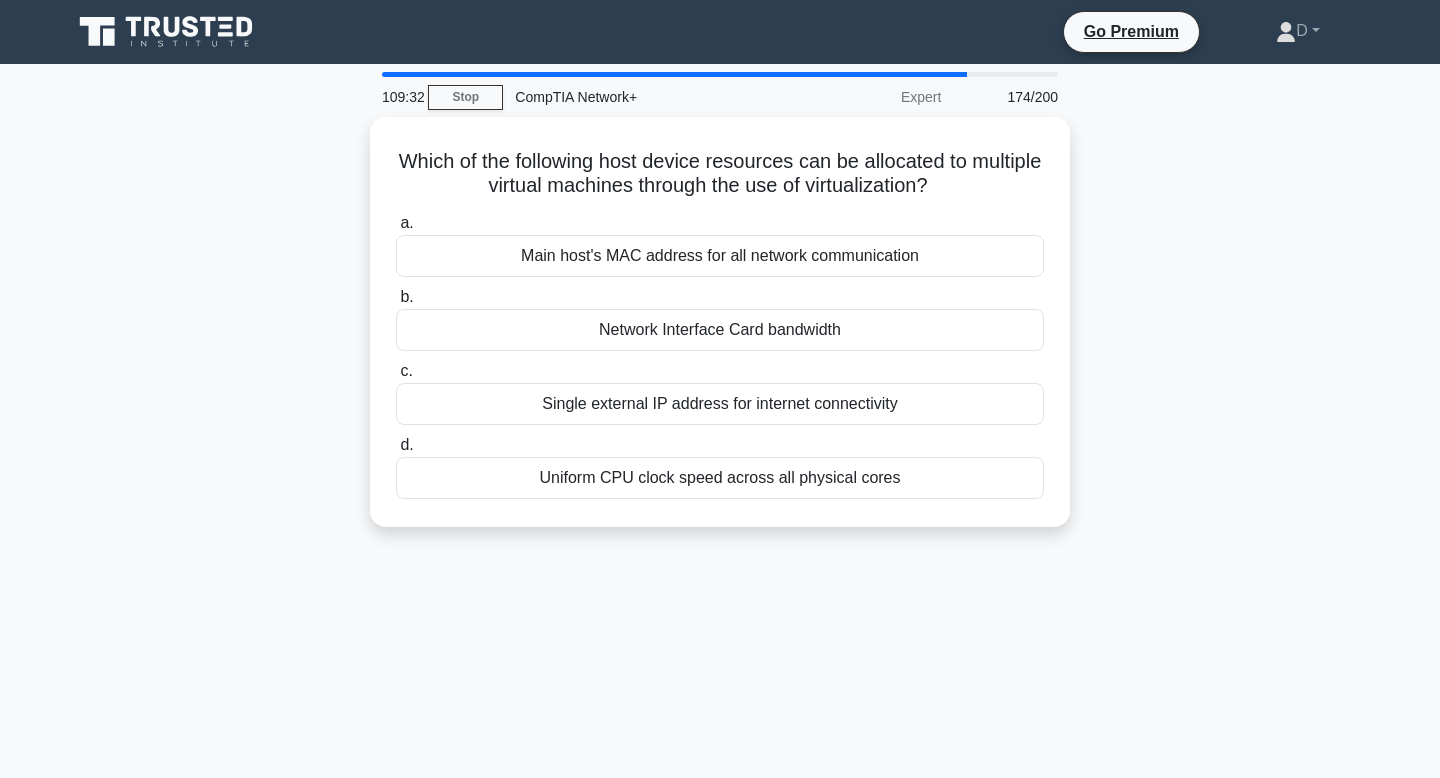 click on "Network Interface Card bandwidth" at bounding box center (720, 330) 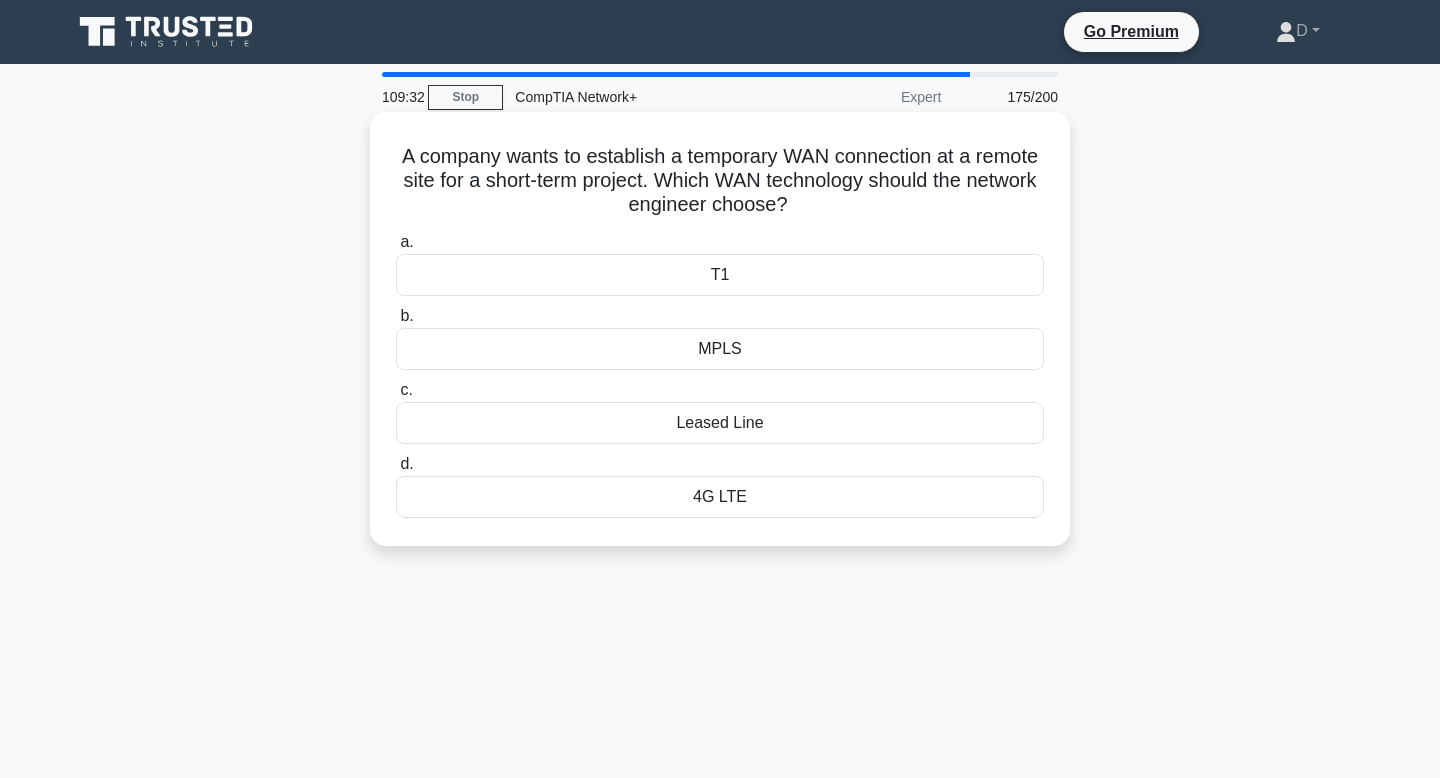click on "MPLS" at bounding box center [720, 349] 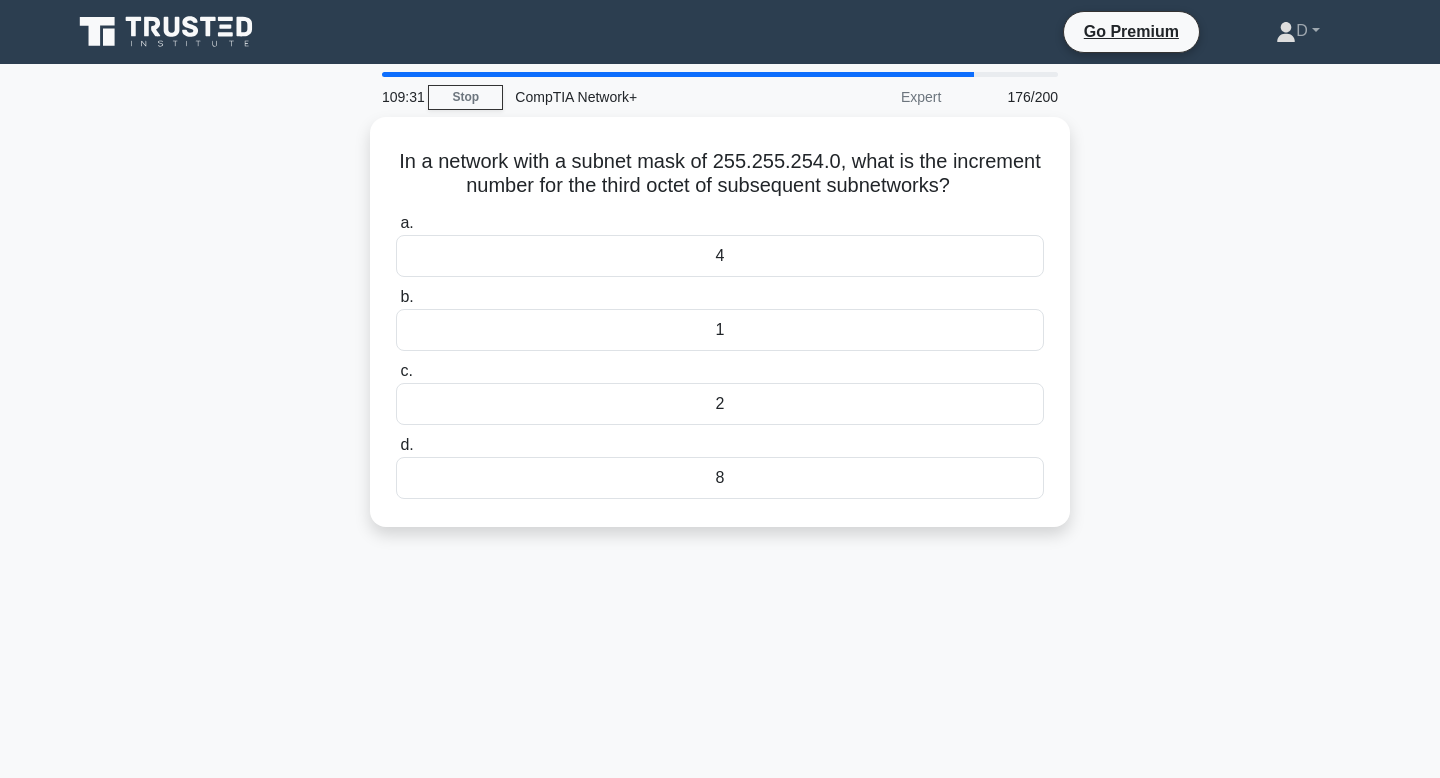 click on "1" at bounding box center [720, 330] 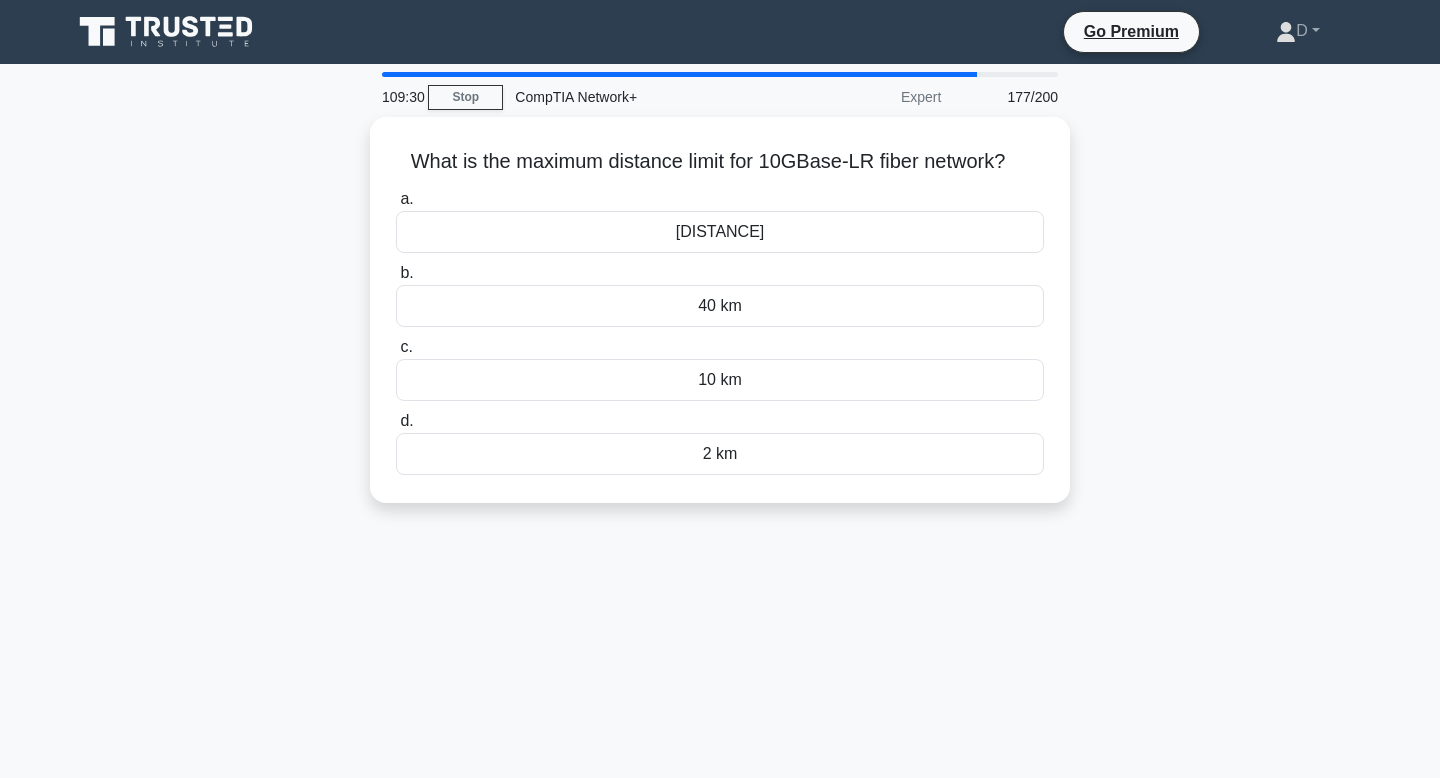 click on "a.
100 m
b.
40 km" at bounding box center [720, 331] 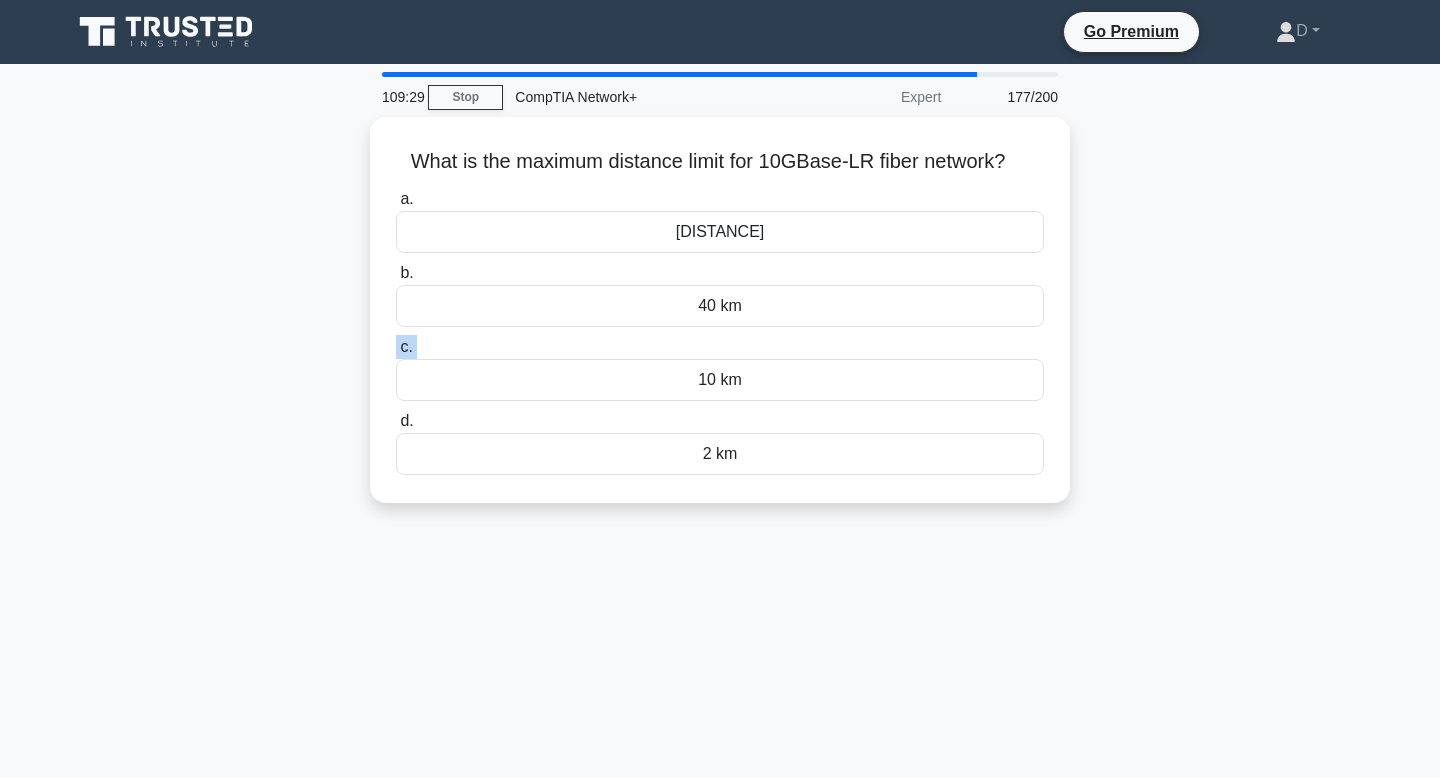 click on "c.
10 km" at bounding box center (720, 368) 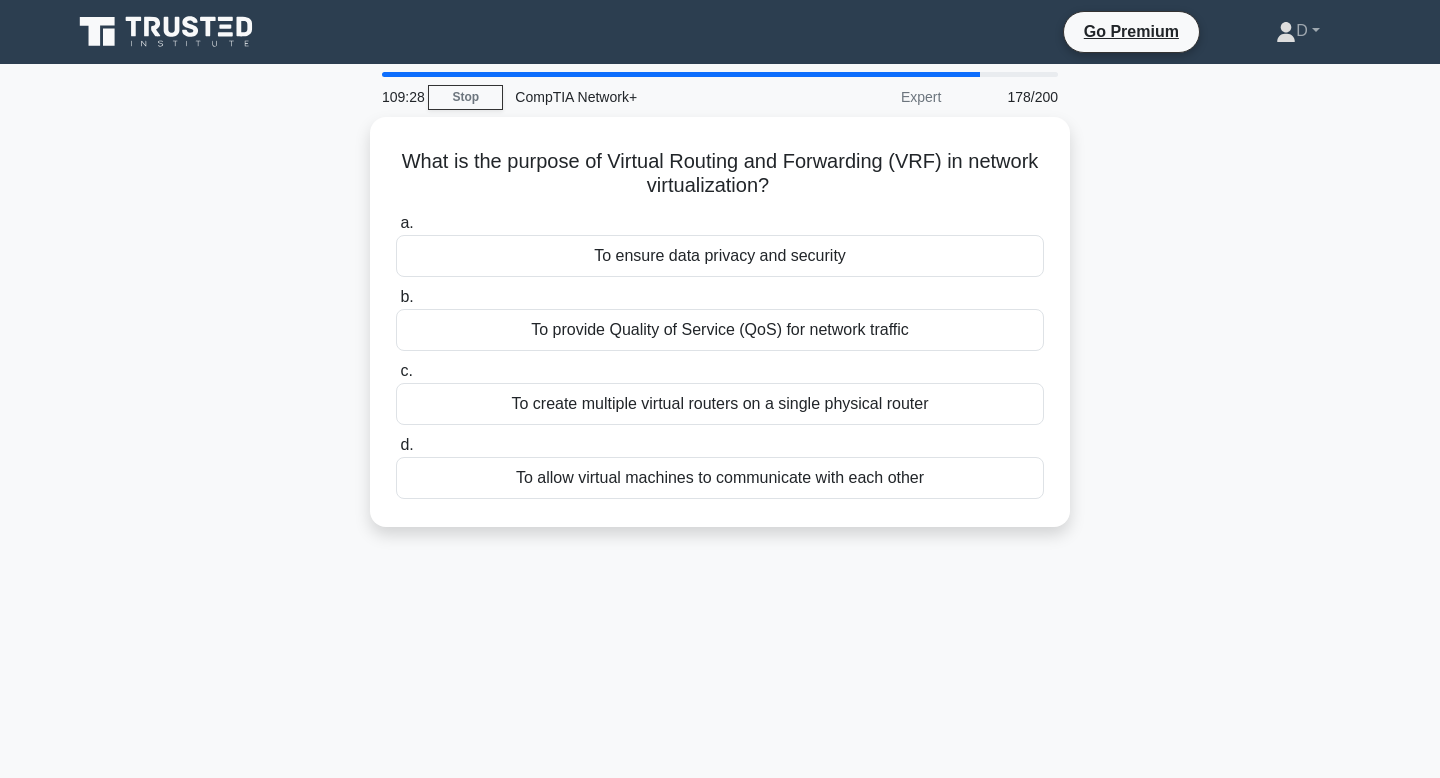 click on "To provide Quality of Service (QoS) for network traffic" at bounding box center [720, 330] 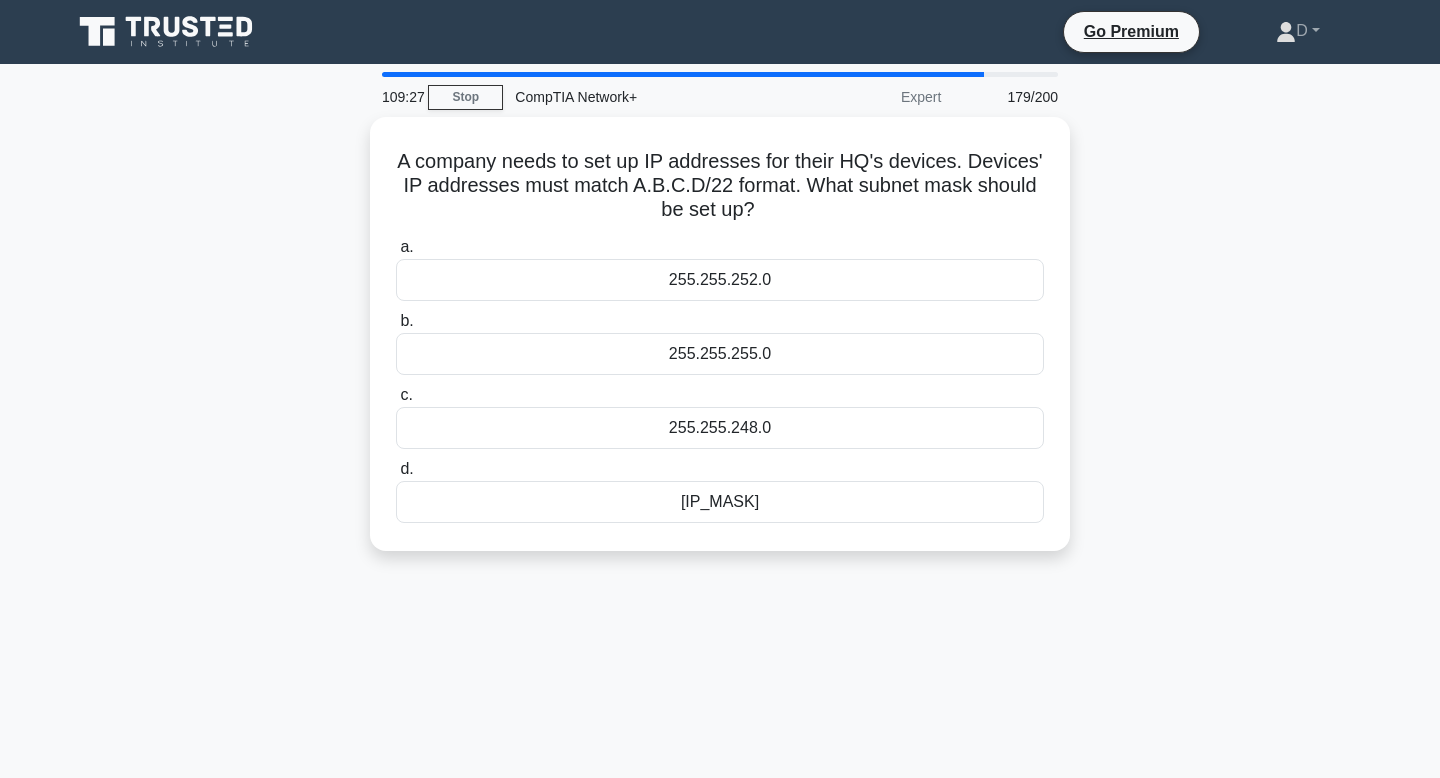 click on "255.255.255.0" at bounding box center (720, 354) 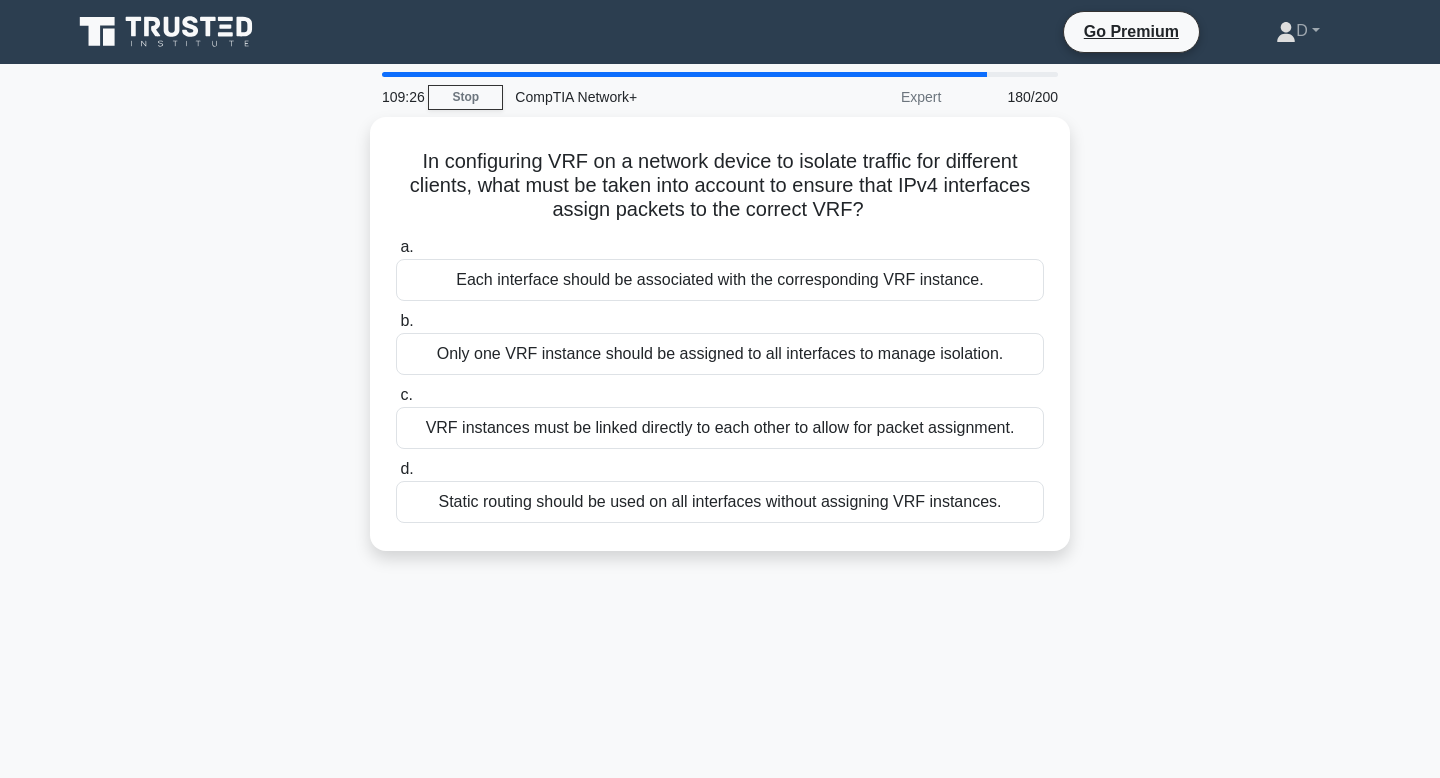 click on "Only one VRF instance should be assigned to all interfaces to manage isolation." at bounding box center (720, 354) 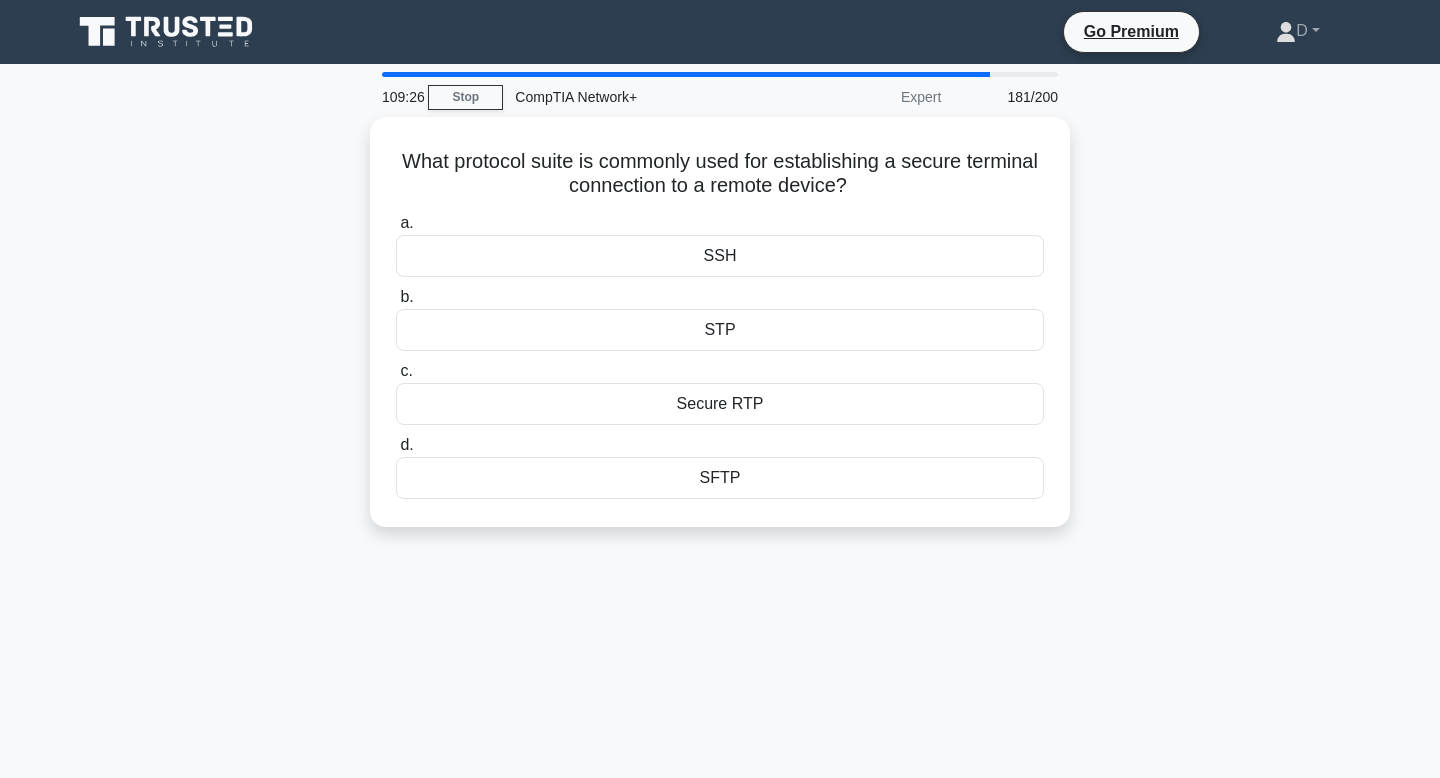 click on "STP" at bounding box center [720, 330] 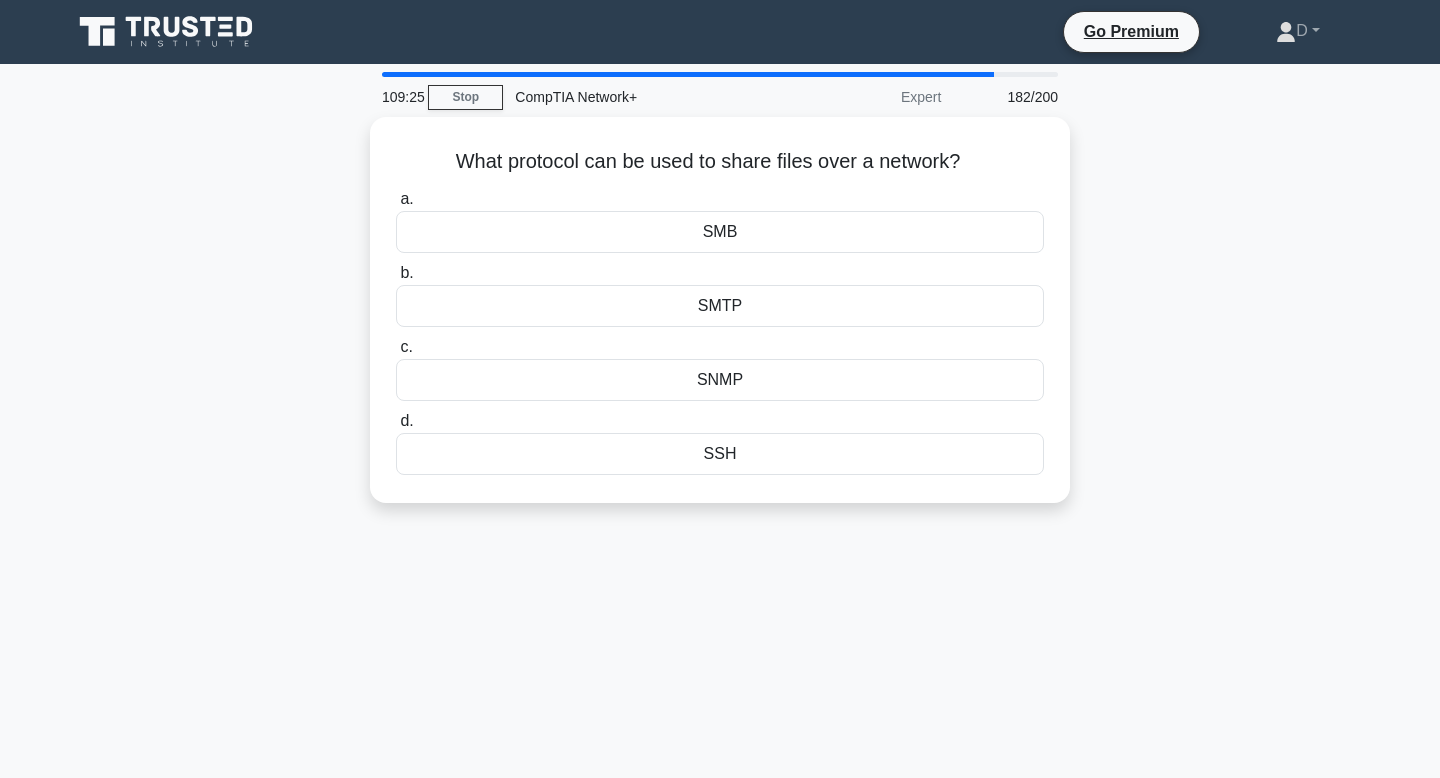 click on "c.
SNMP" at bounding box center [720, 368] 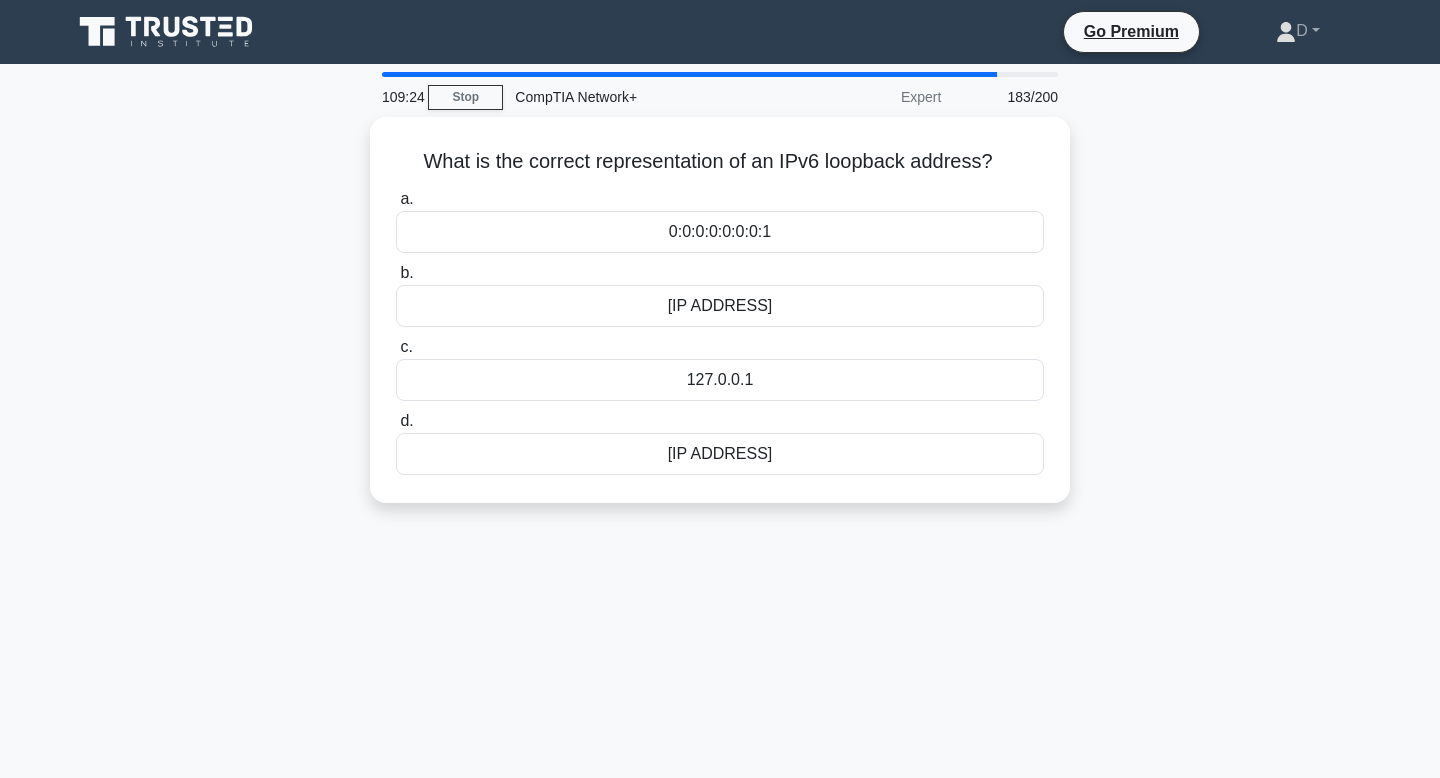 click on "c.
127.0.0.1" at bounding box center [720, 368] 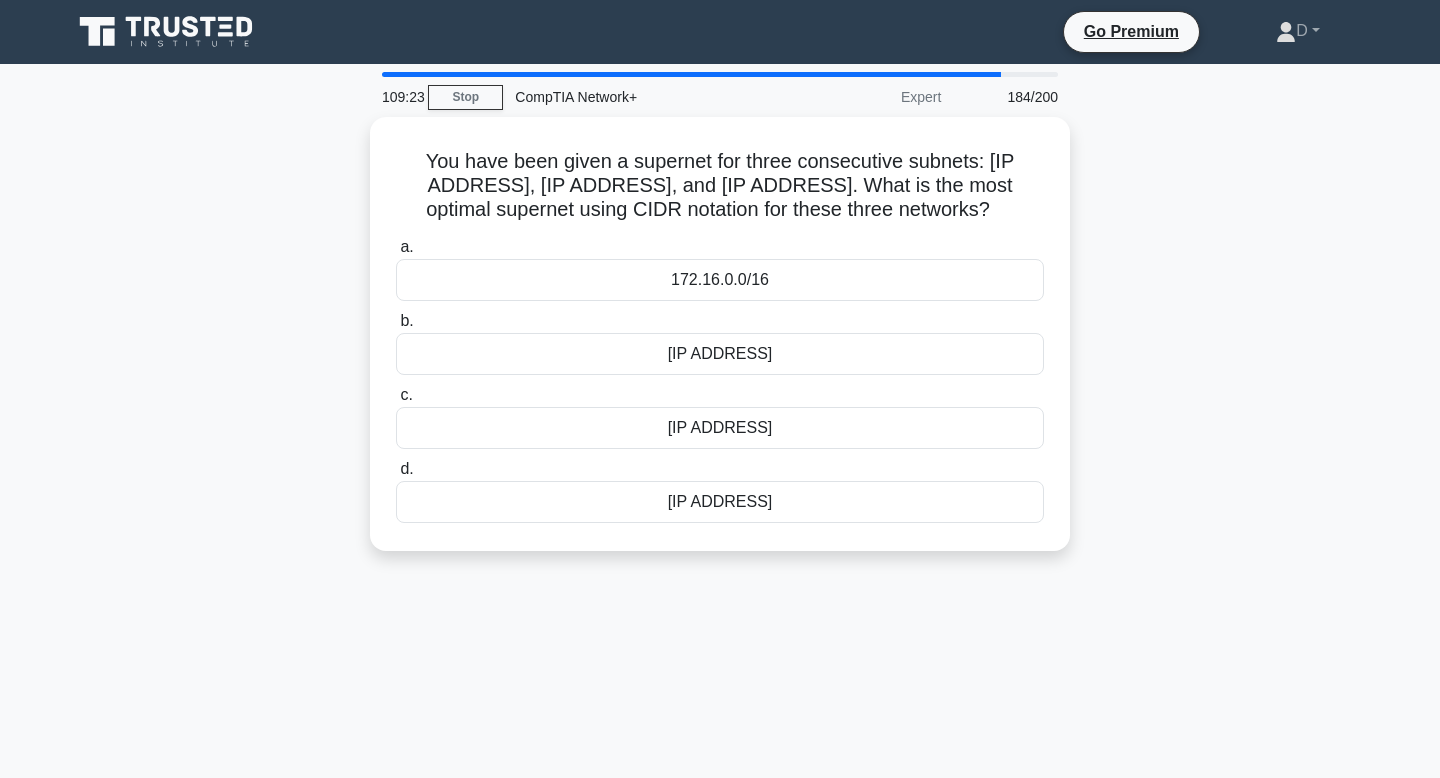 click on "172.17.0.0/15" at bounding box center [720, 354] 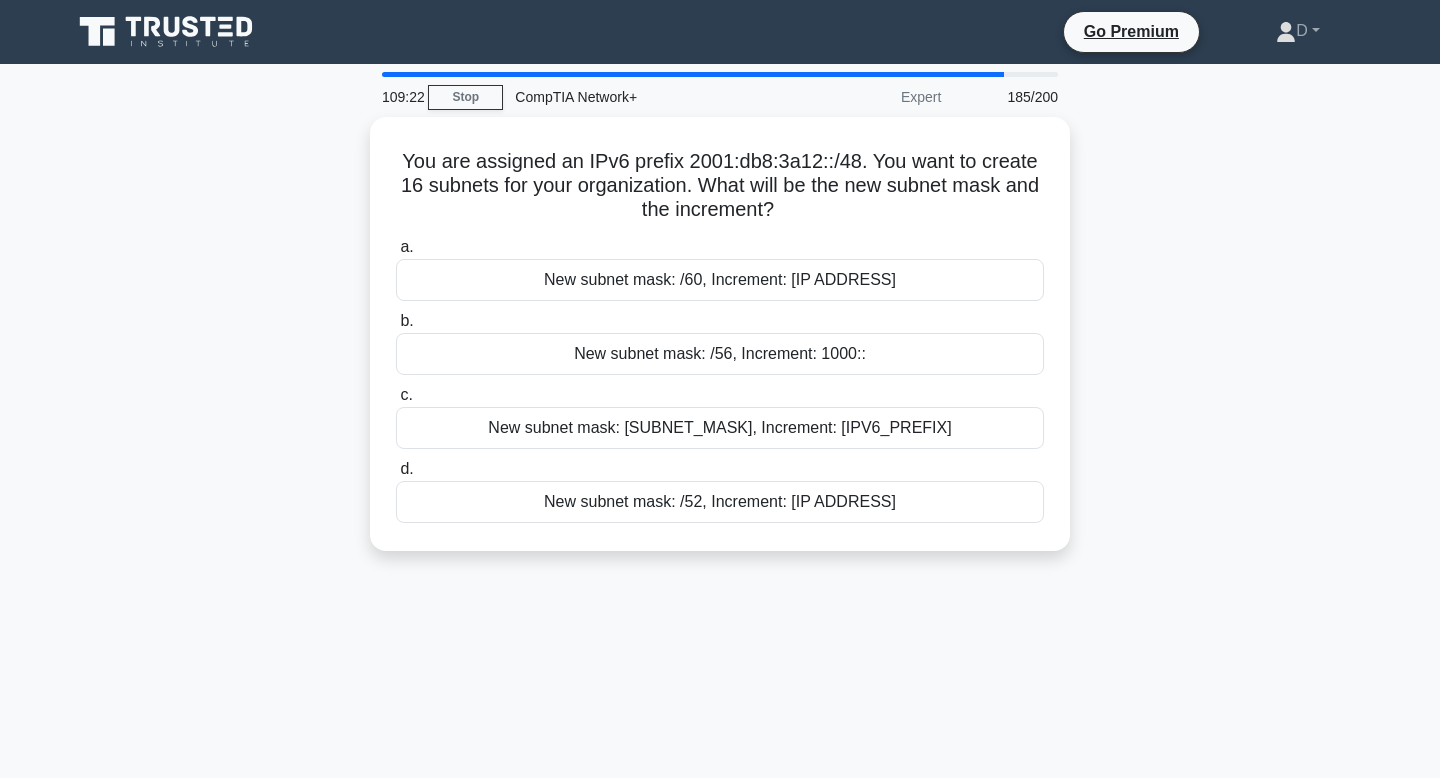 click on "New subnet mask: /56, Increment: 1000::" at bounding box center [720, 354] 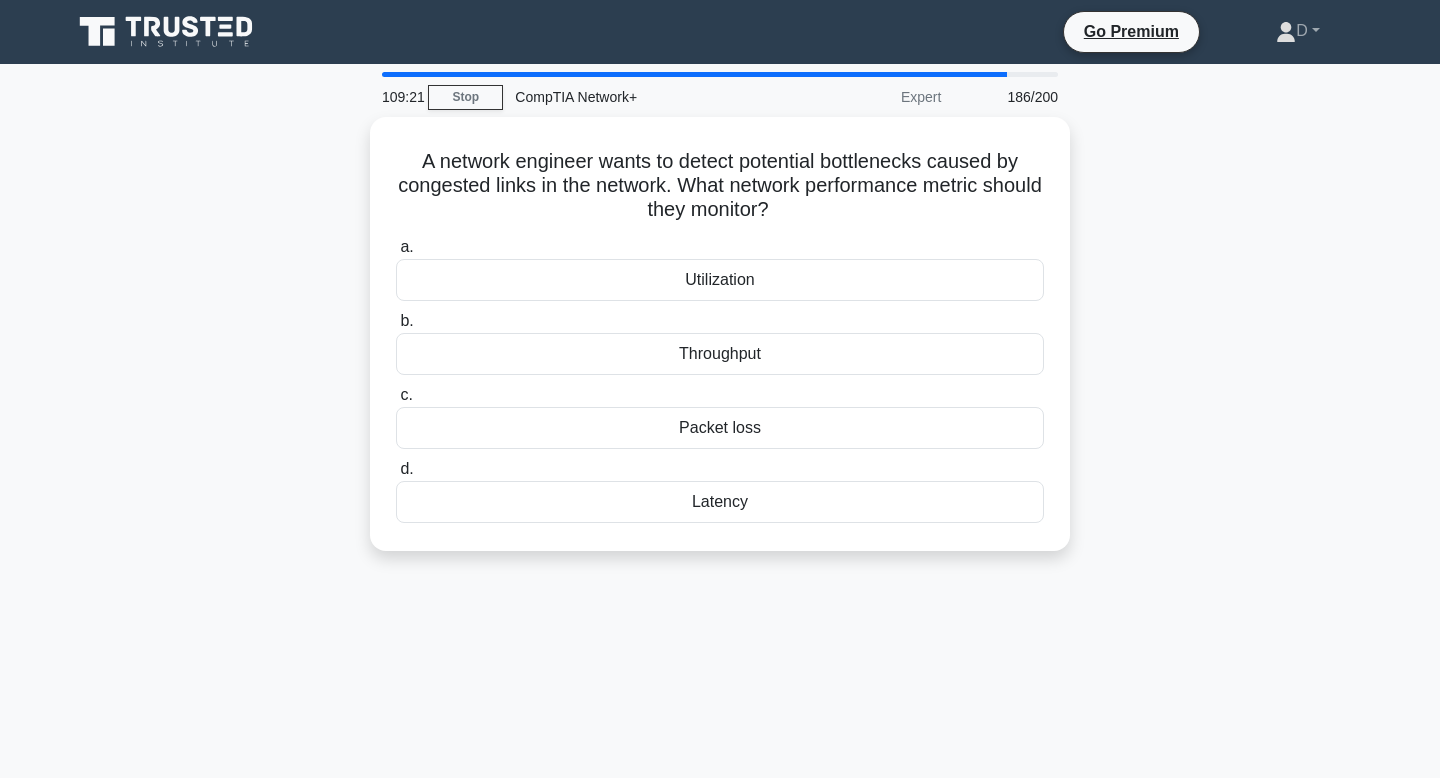 click on "Throughput" at bounding box center (720, 354) 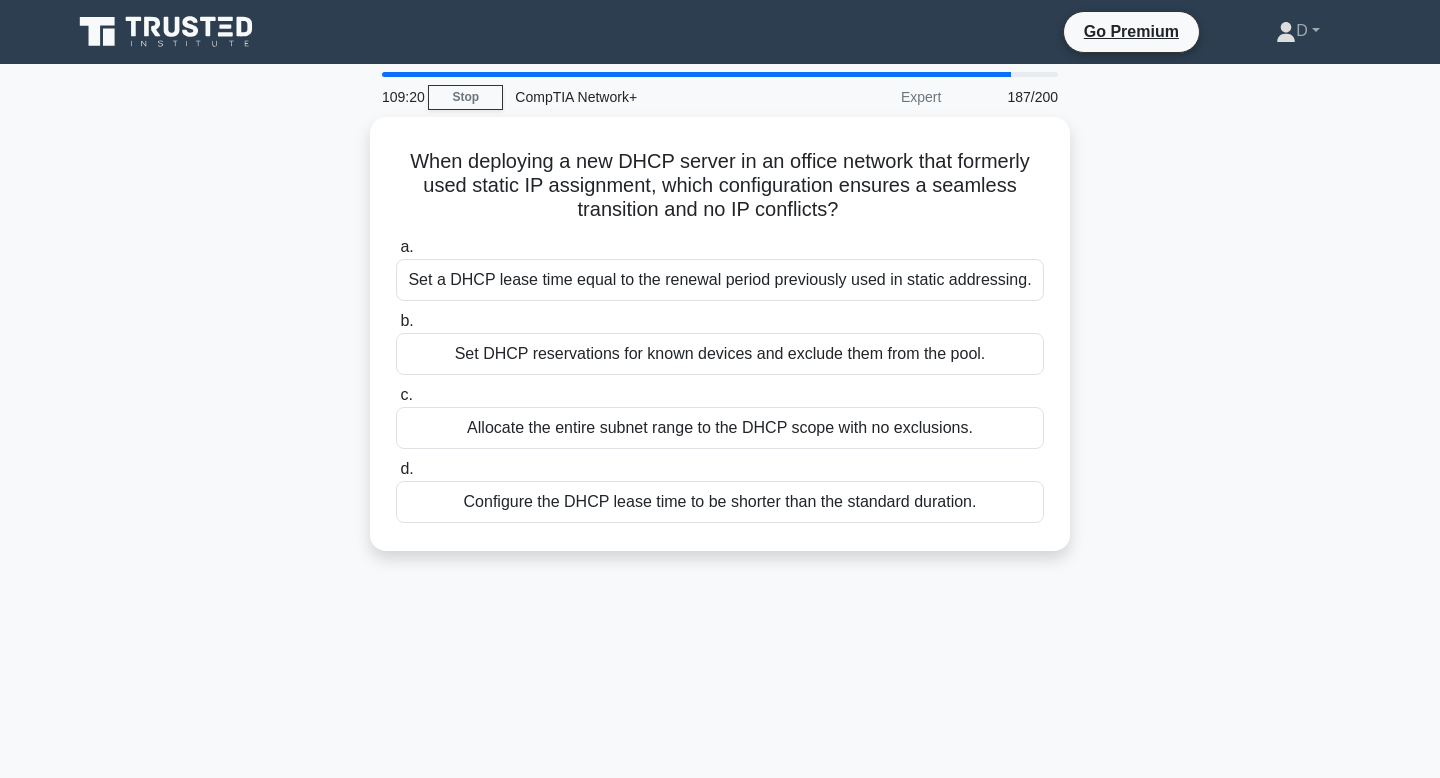 click on "Set DHCP reservations for known devices and exclude them from the pool." at bounding box center [720, 354] 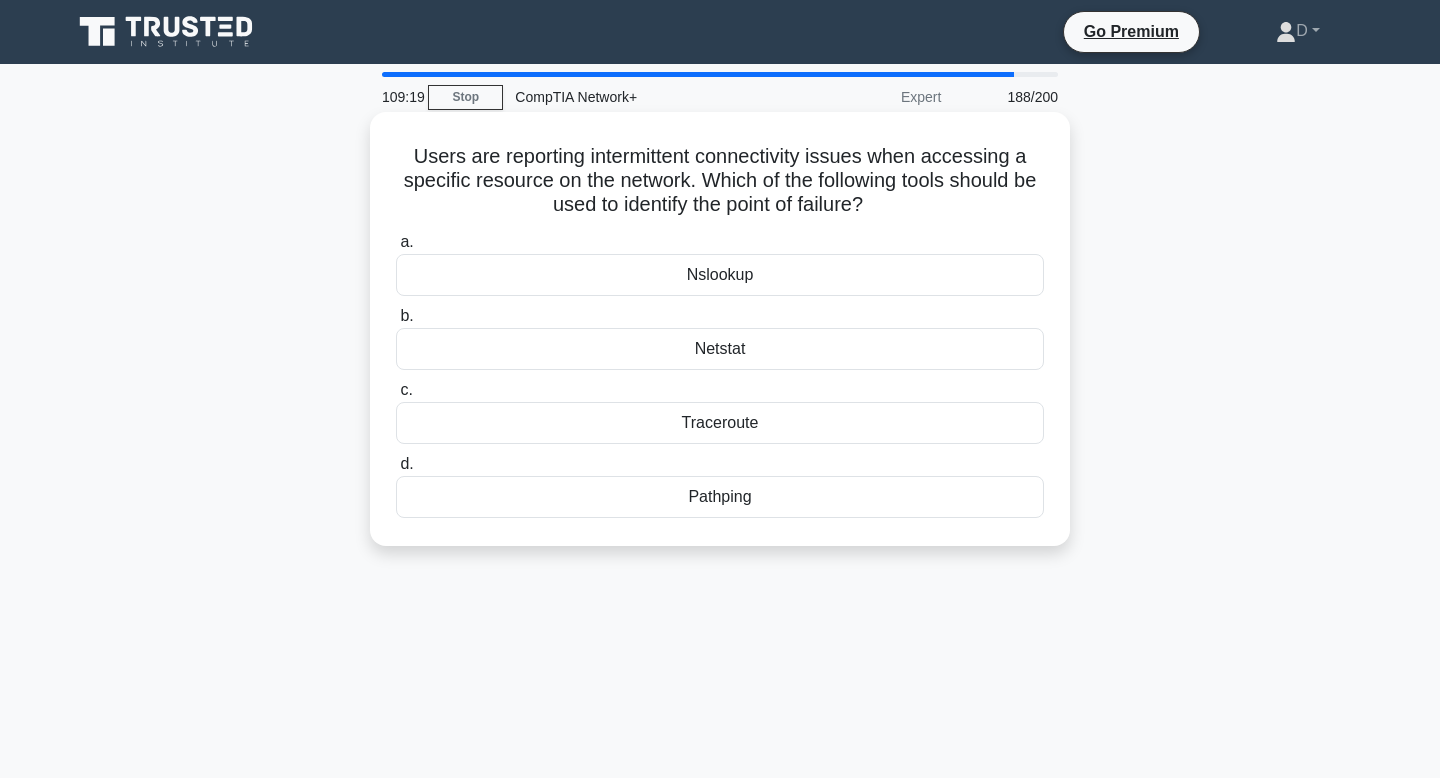 click on "Netstat" at bounding box center [720, 349] 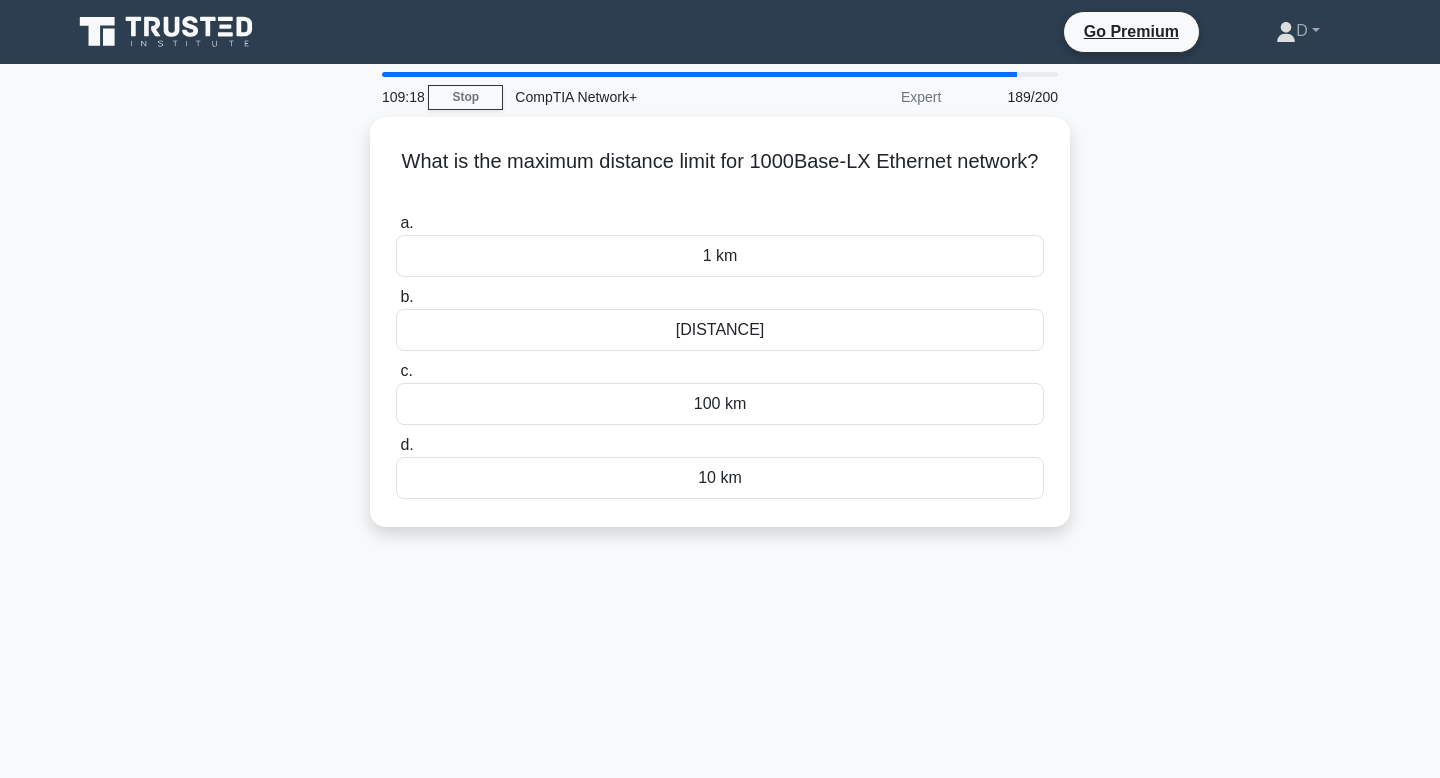 click on "100 m" at bounding box center [720, 330] 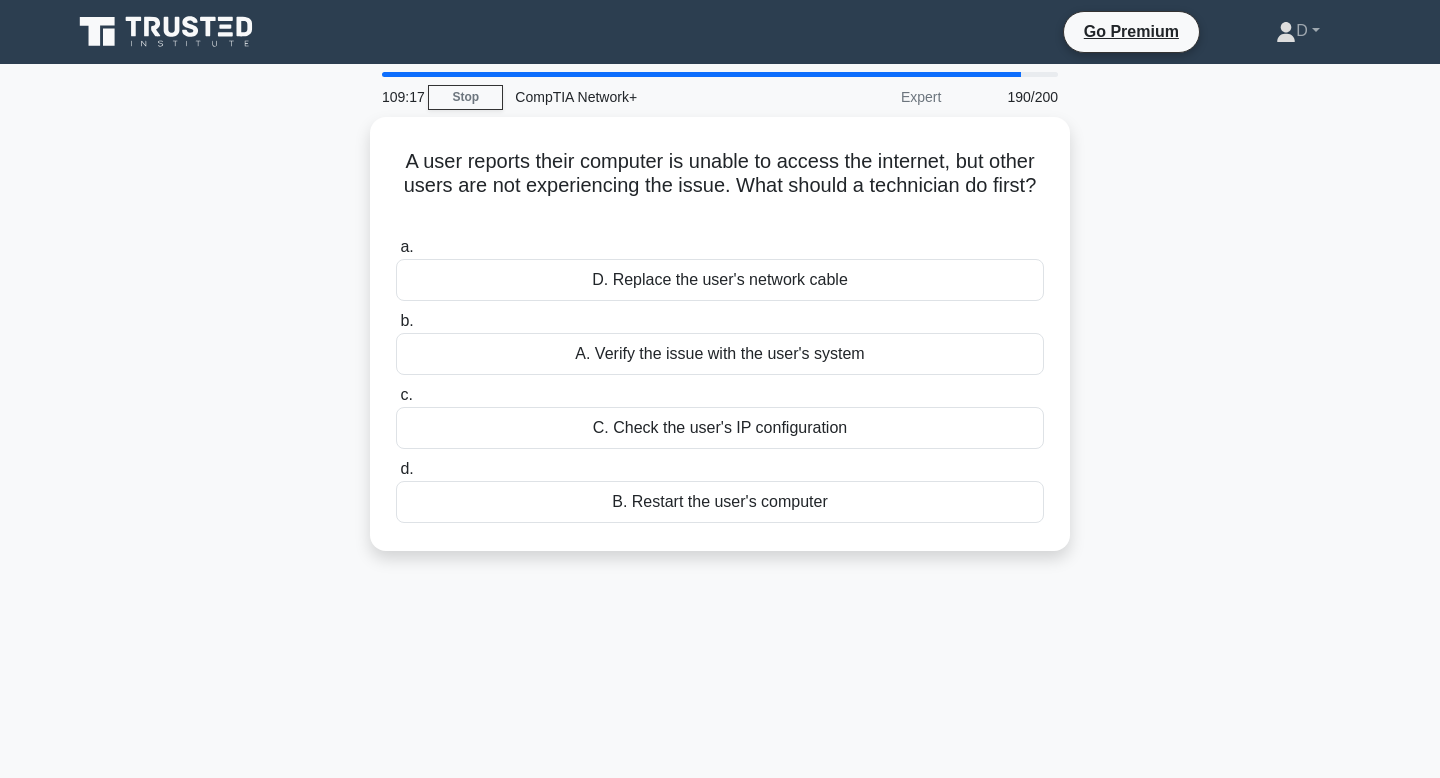 click on "b.
A. Verify the issue with the user's system" at bounding box center (720, 342) 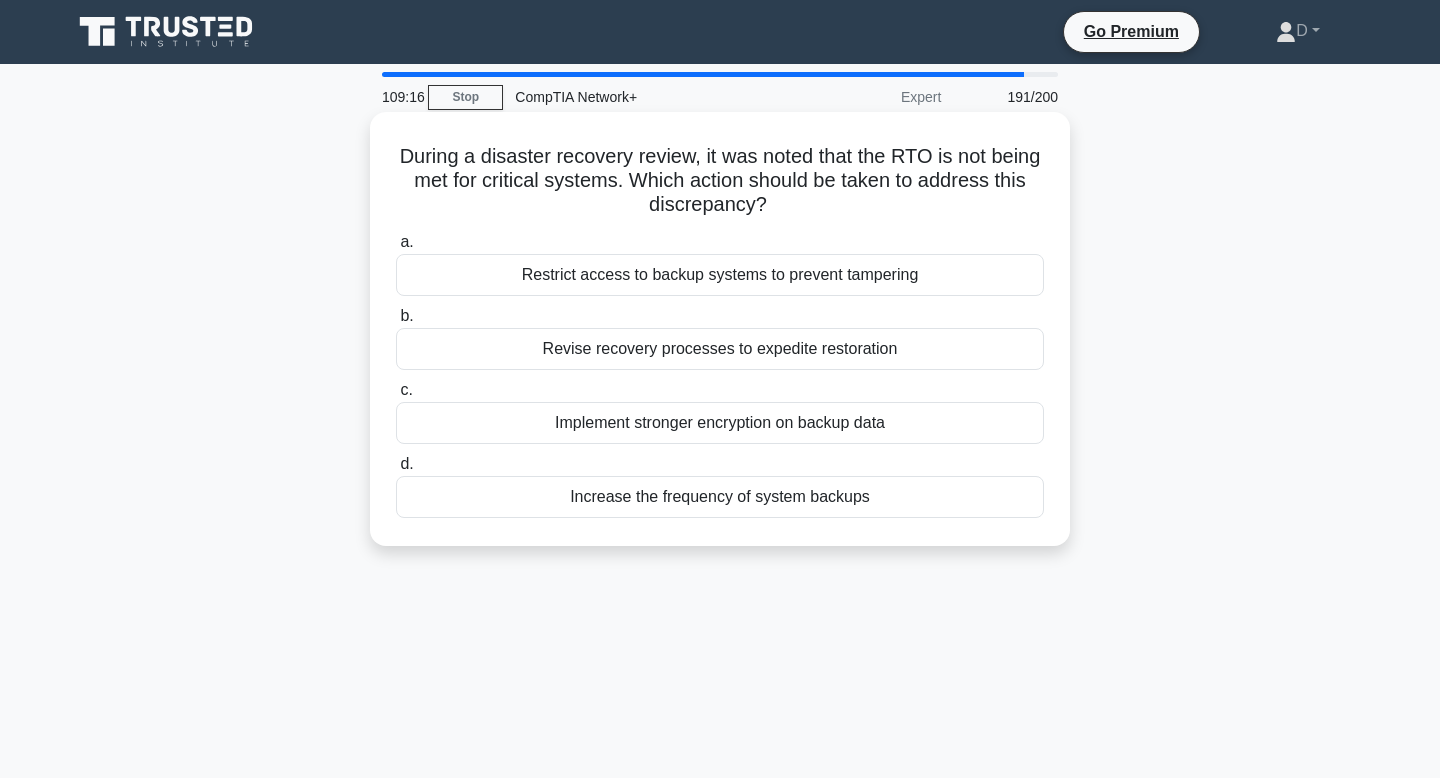 click on "Revise recovery processes to expedite restoration" at bounding box center (720, 349) 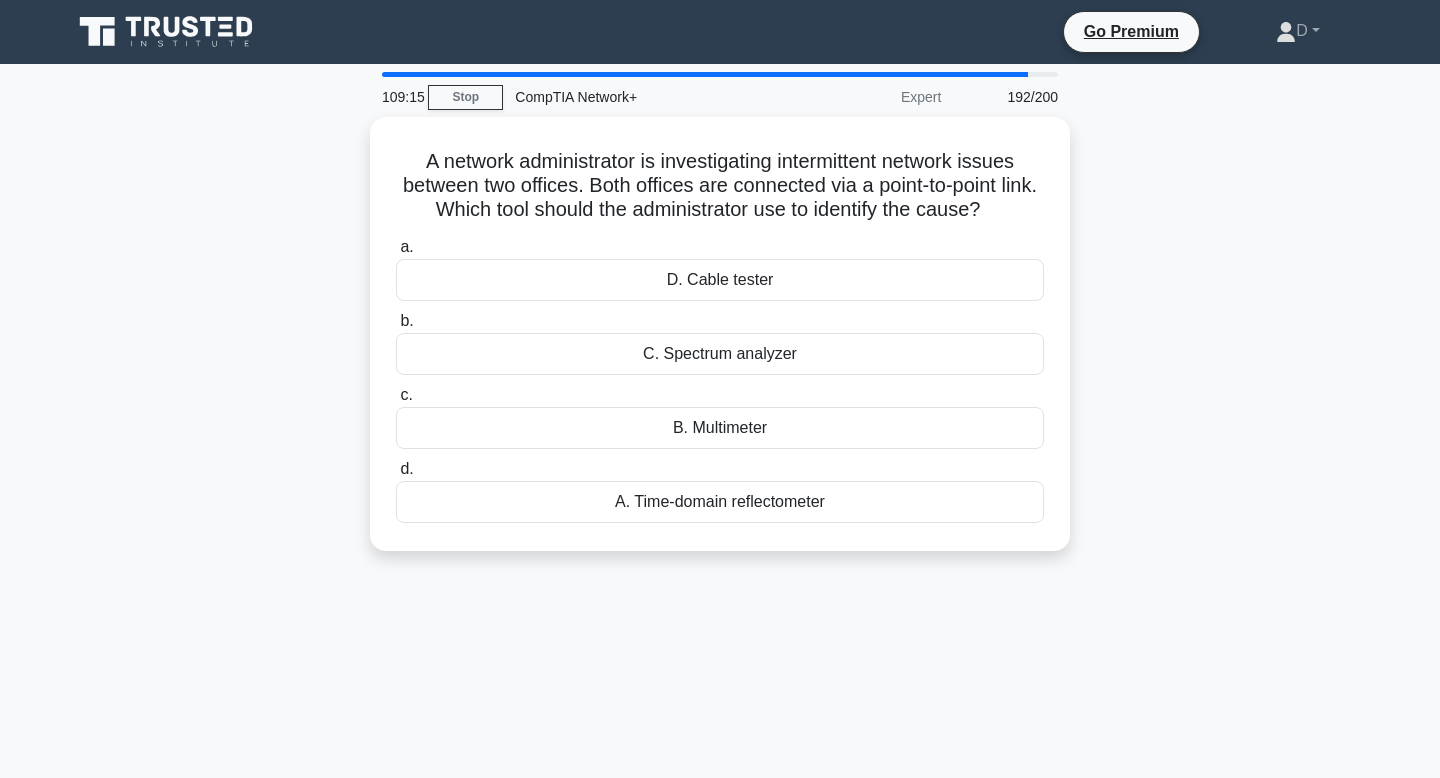 click on "C. Spectrum analyzer" at bounding box center (720, 354) 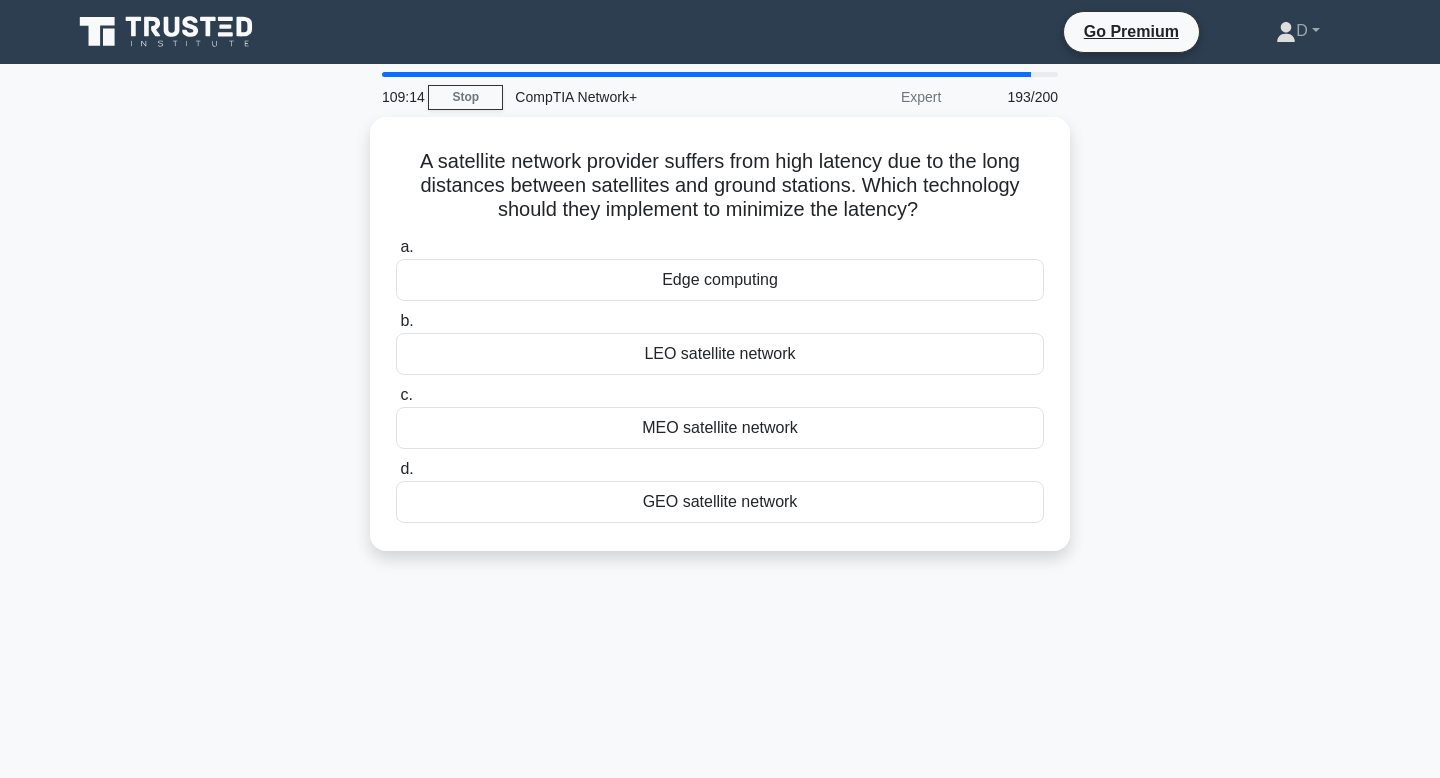 click on "LEO satellite network" at bounding box center [720, 354] 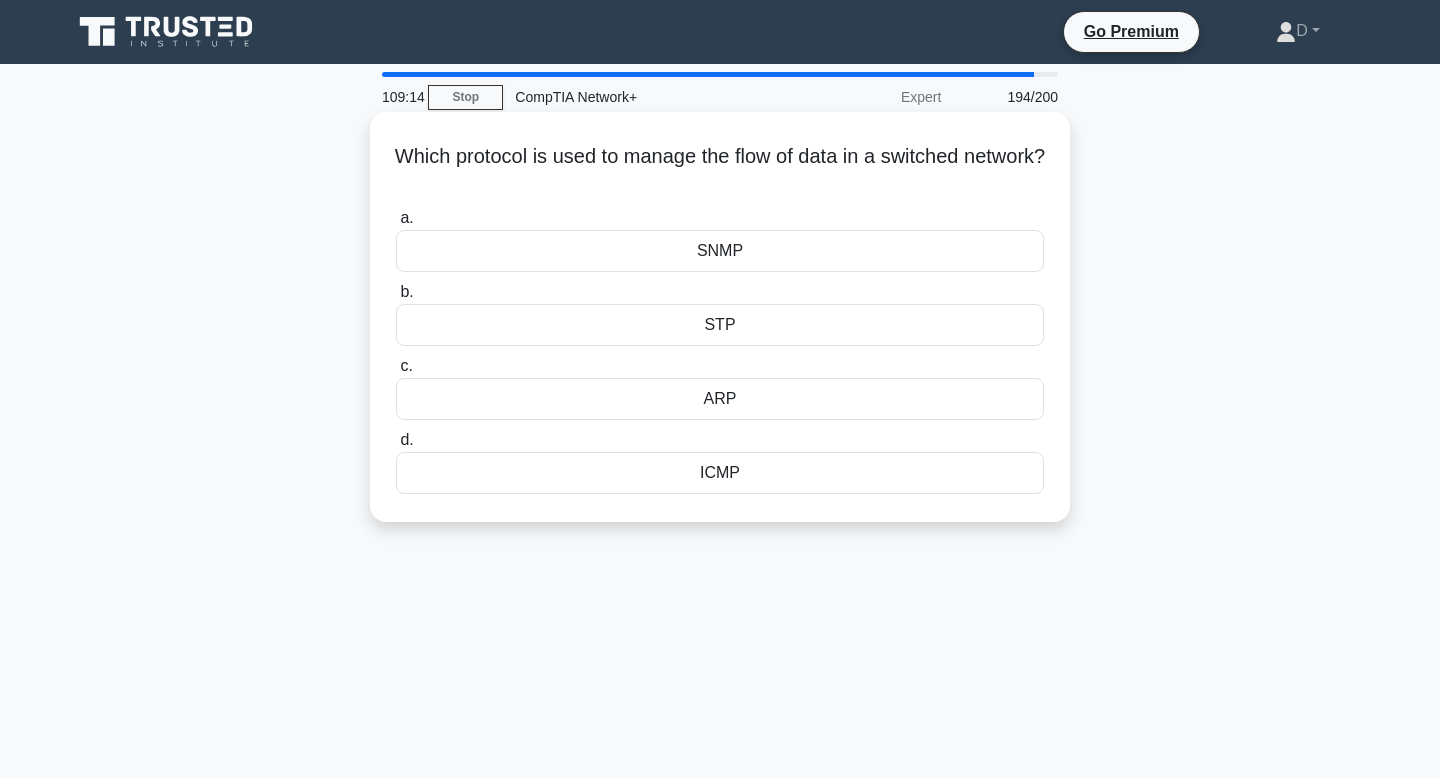 click on "STP" at bounding box center [720, 325] 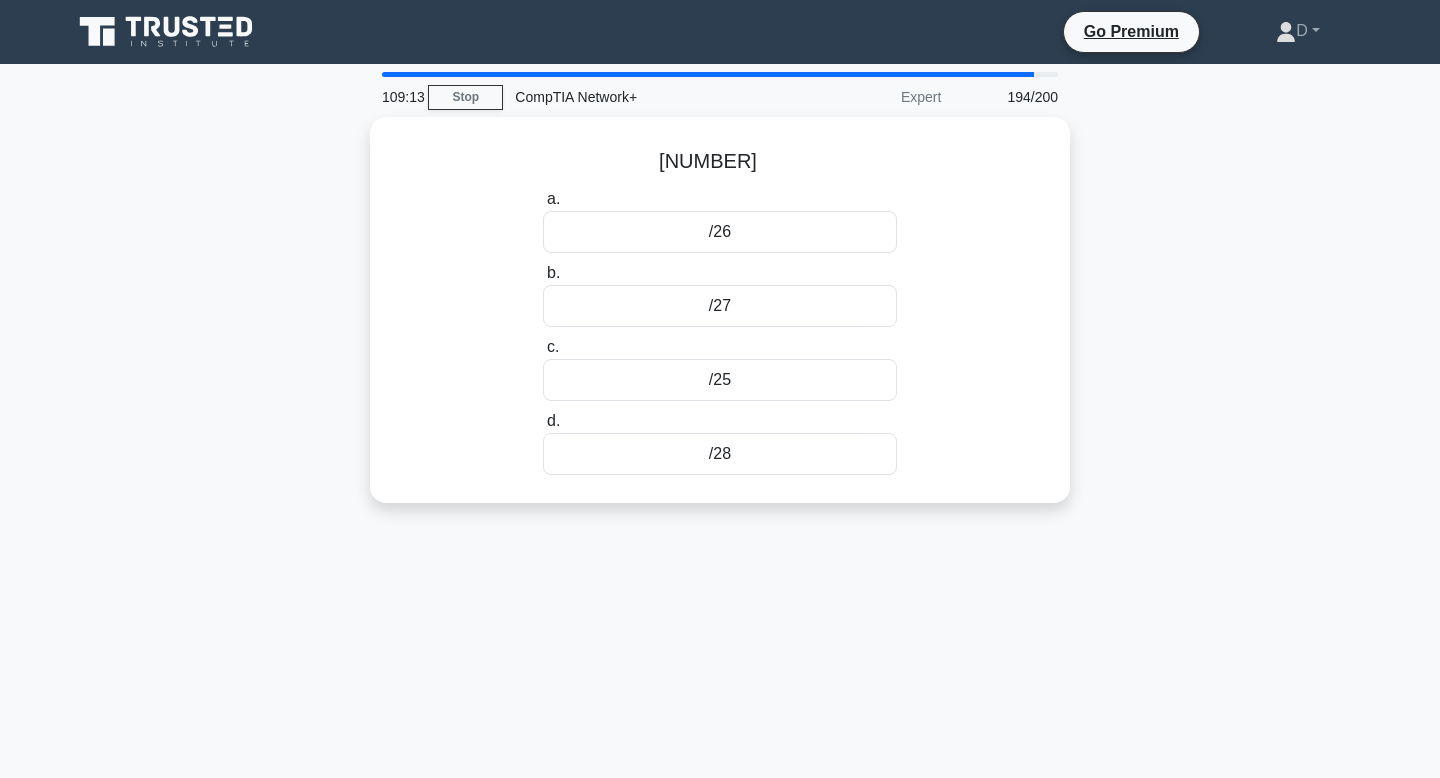click on "/27" at bounding box center [720, 306] 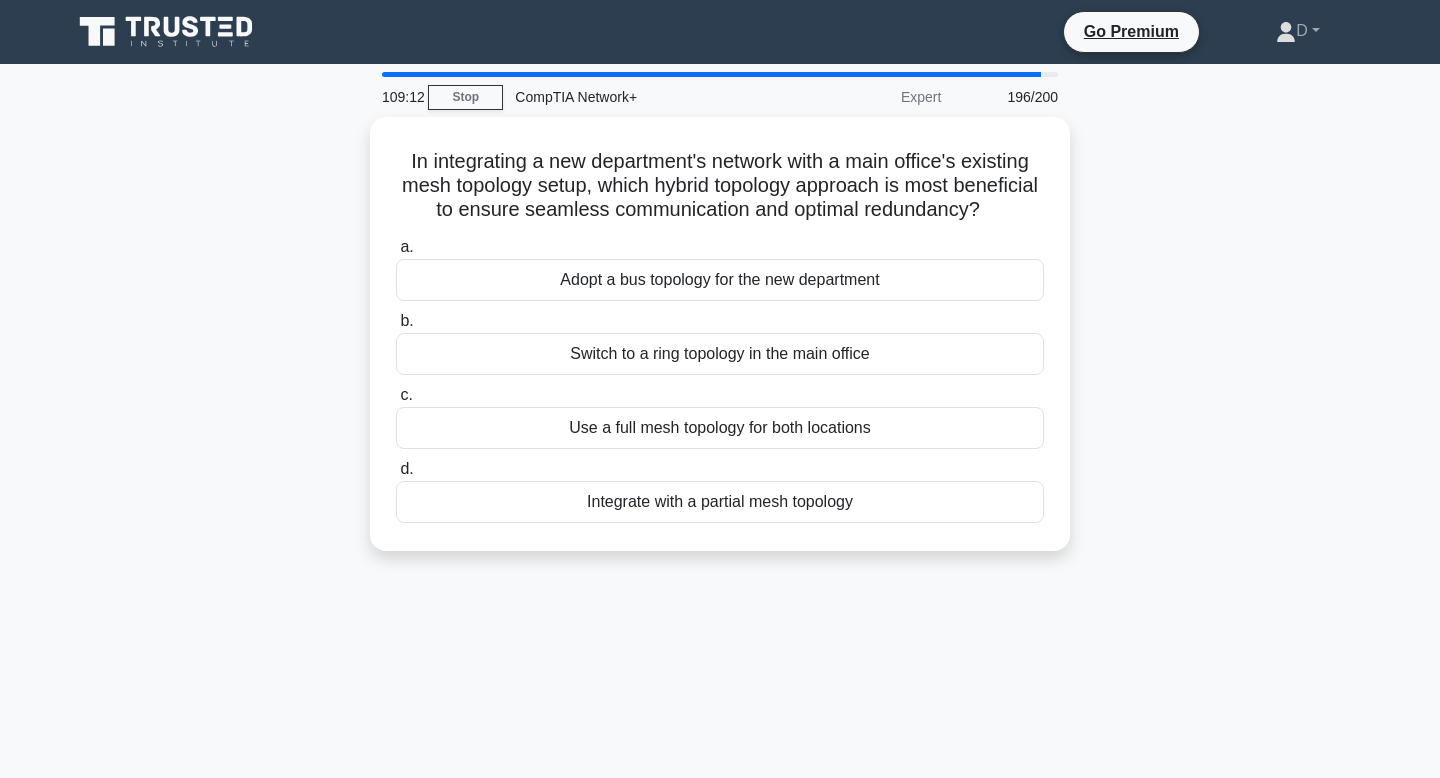 click on "b.
Switch to a ring topology in the main office" at bounding box center (720, 342) 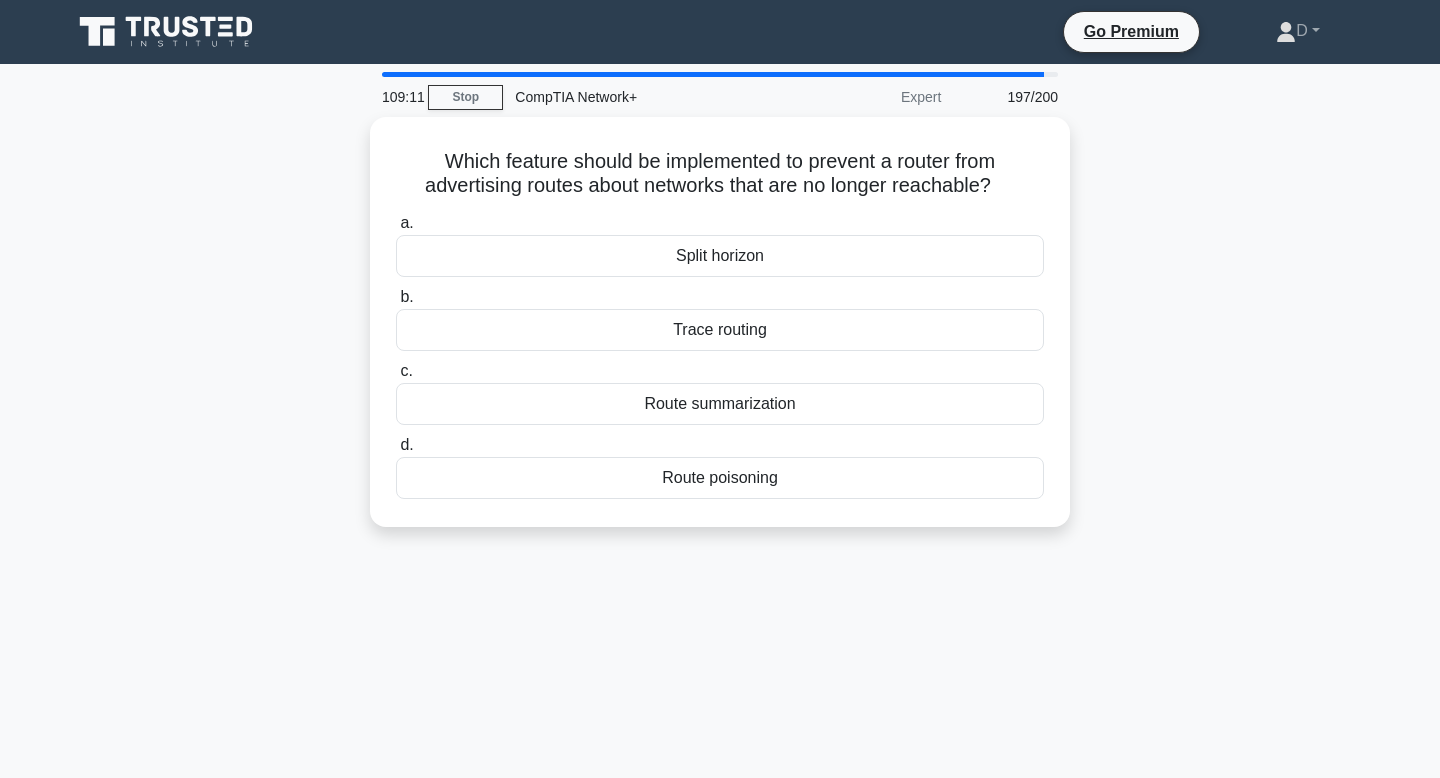 click on "Trace routing" at bounding box center [720, 330] 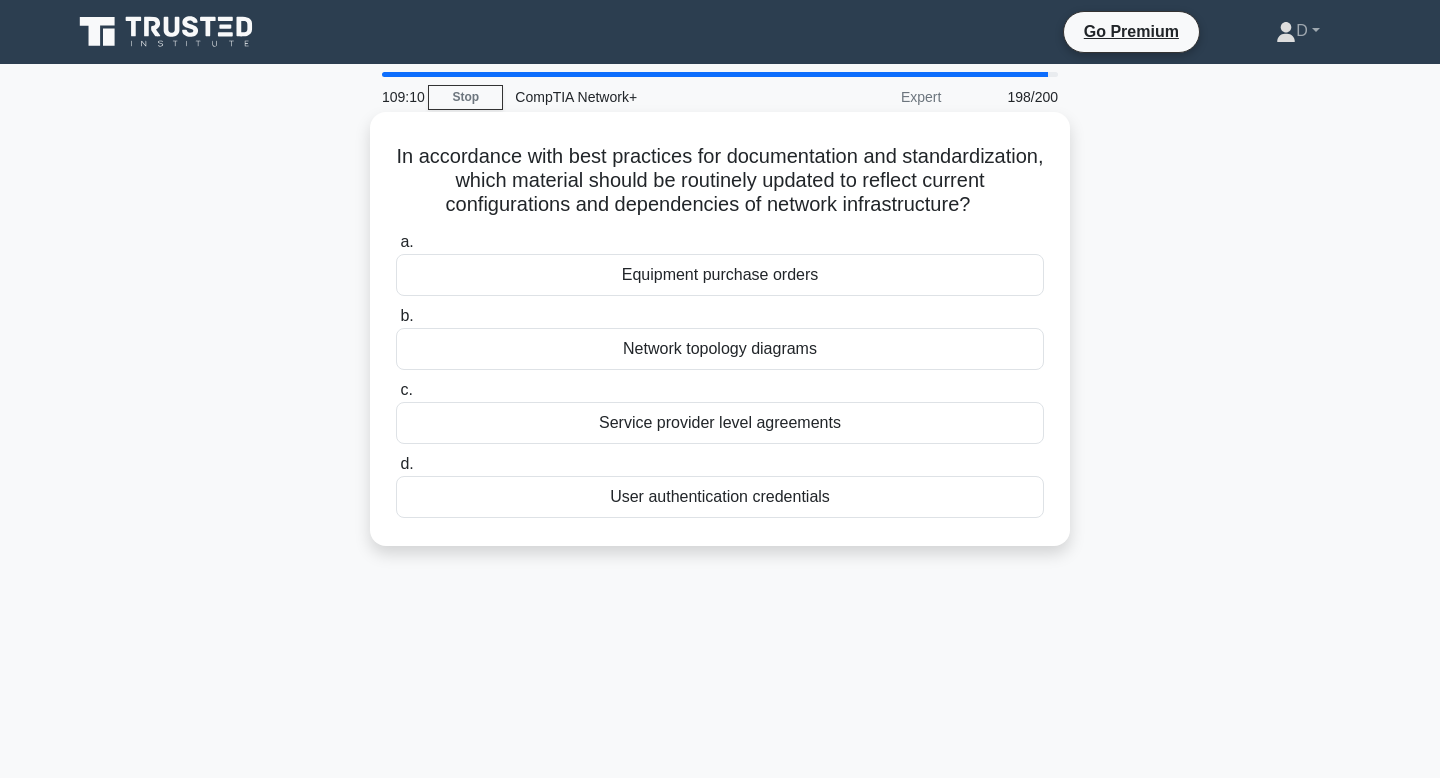 click on "Network topology diagrams" at bounding box center [720, 349] 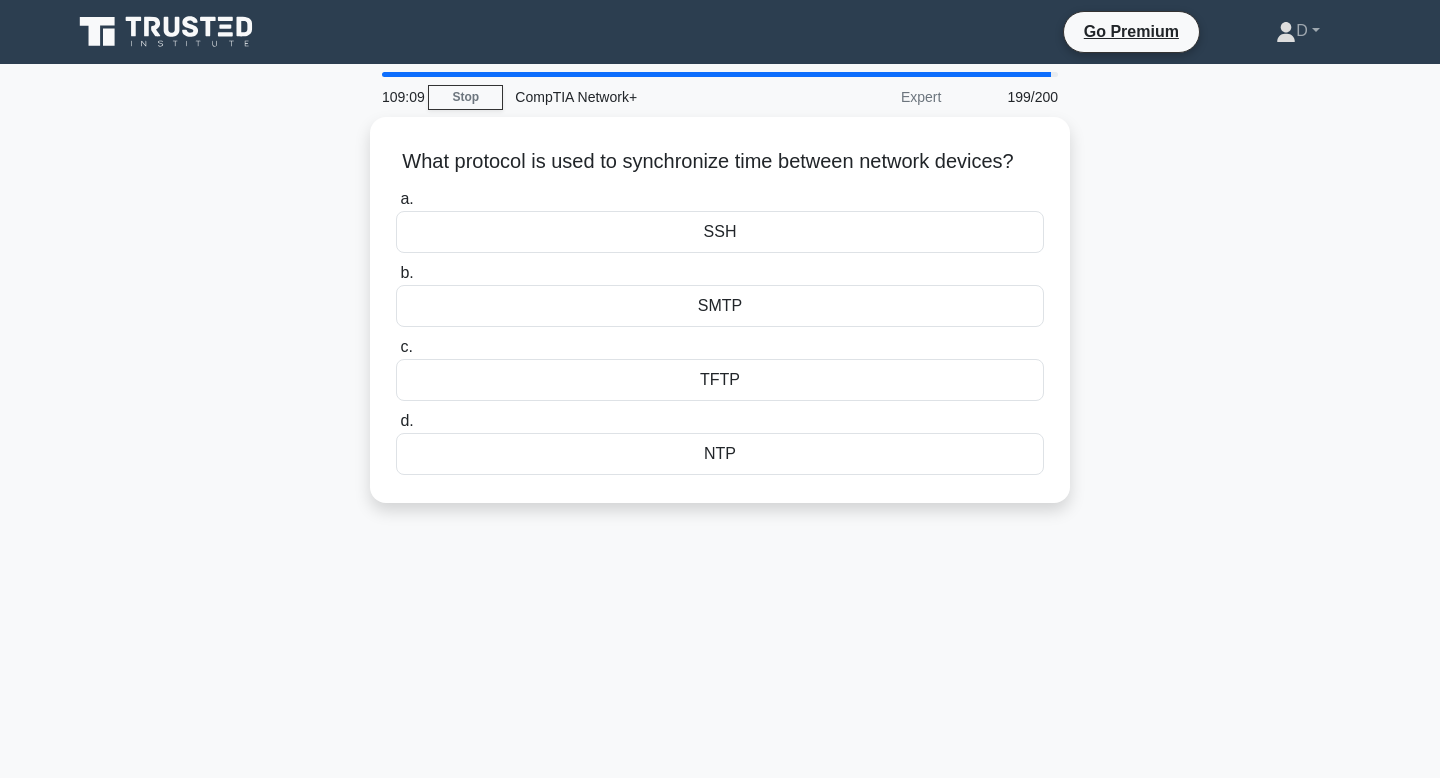 click on "a.
SSH
b.
SMTP
c." at bounding box center (720, 331) 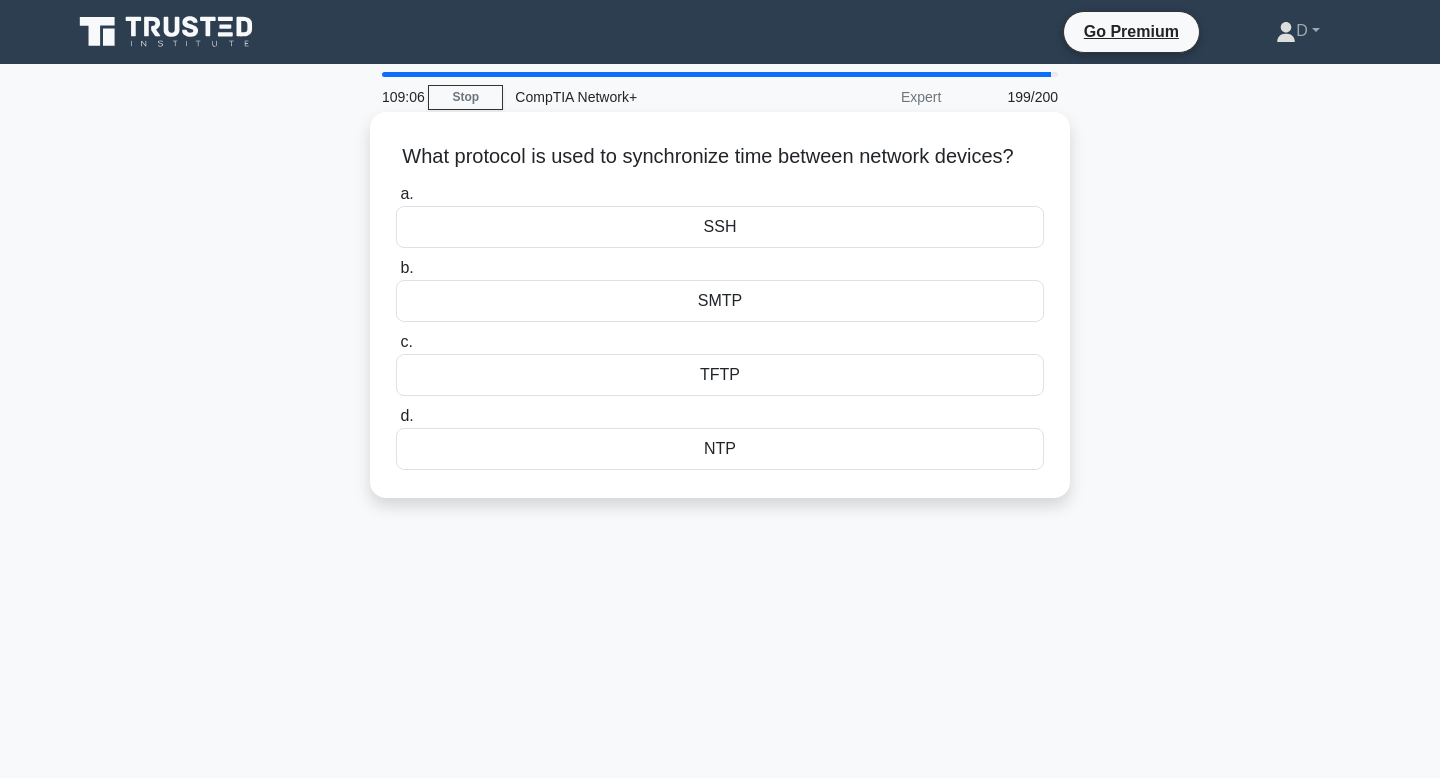 click on "NTP" at bounding box center [720, 449] 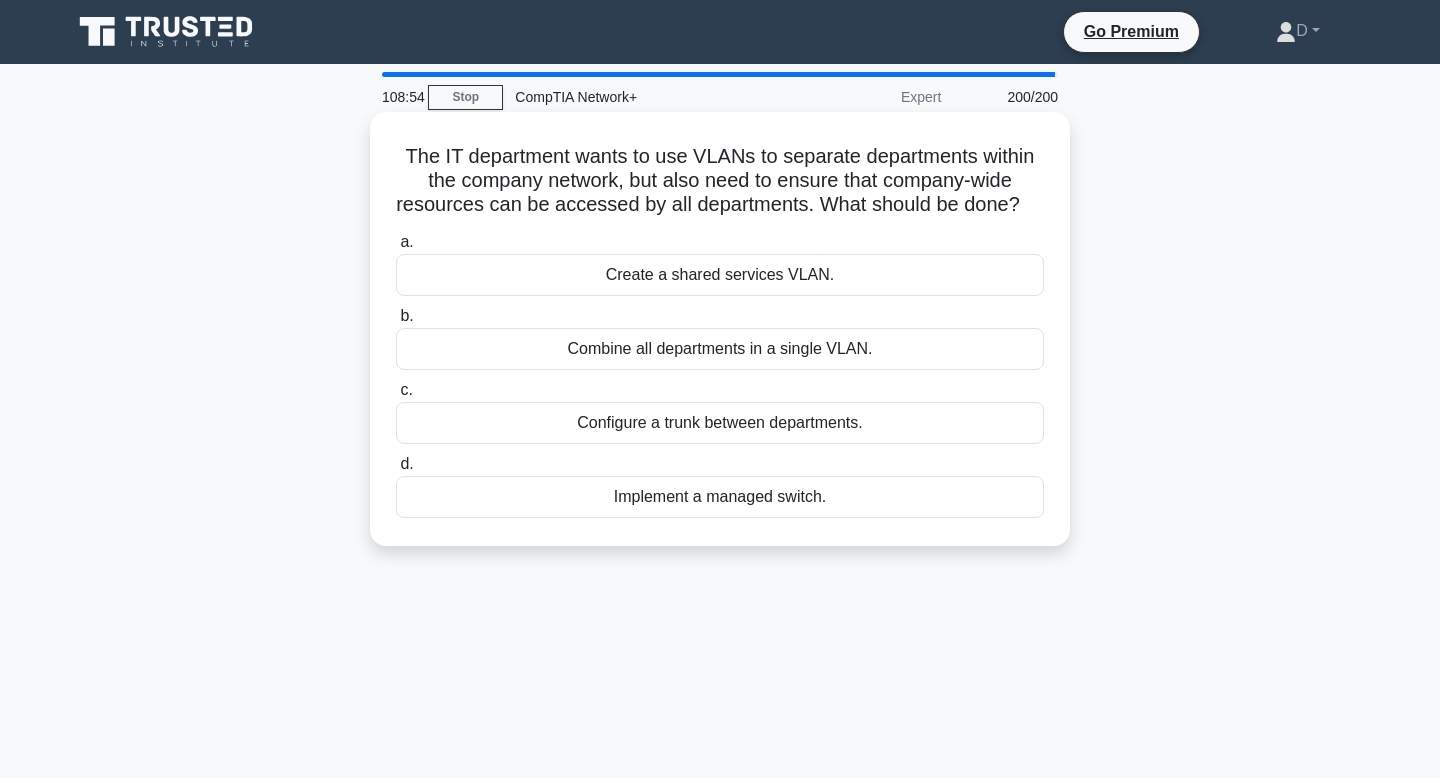click on "Configure a trunk between departments." at bounding box center (720, 423) 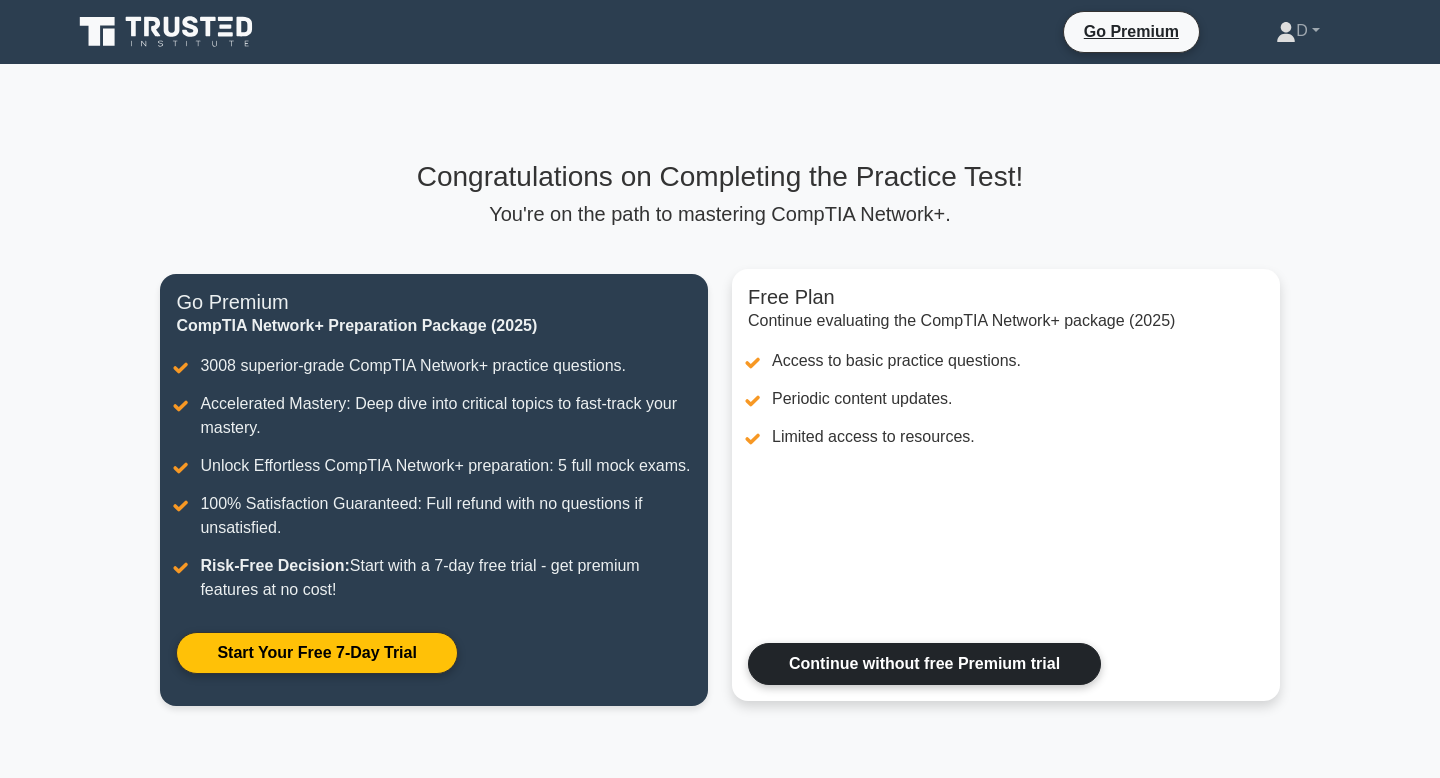 scroll, scrollTop: 0, scrollLeft: 0, axis: both 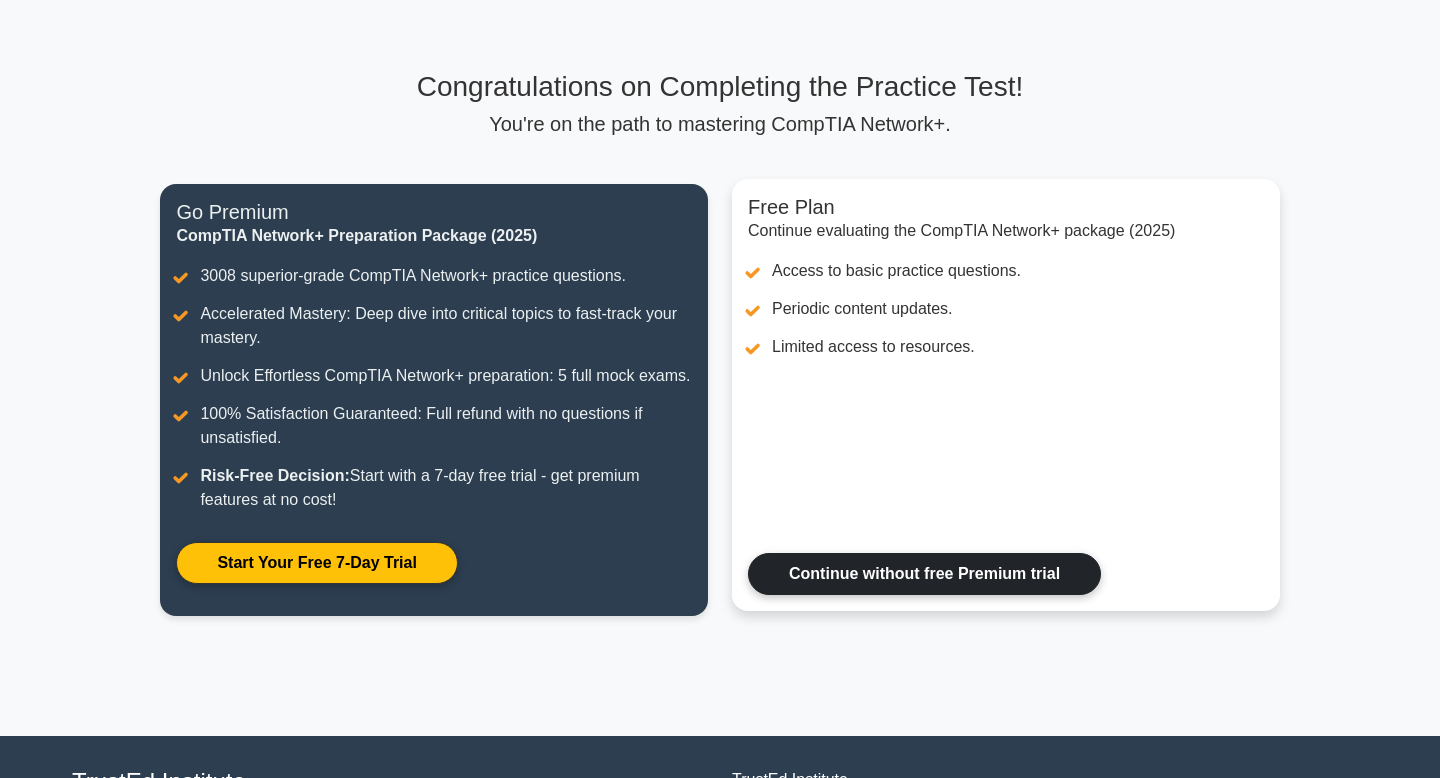 click on "Continue without free Premium trial" at bounding box center [924, 574] 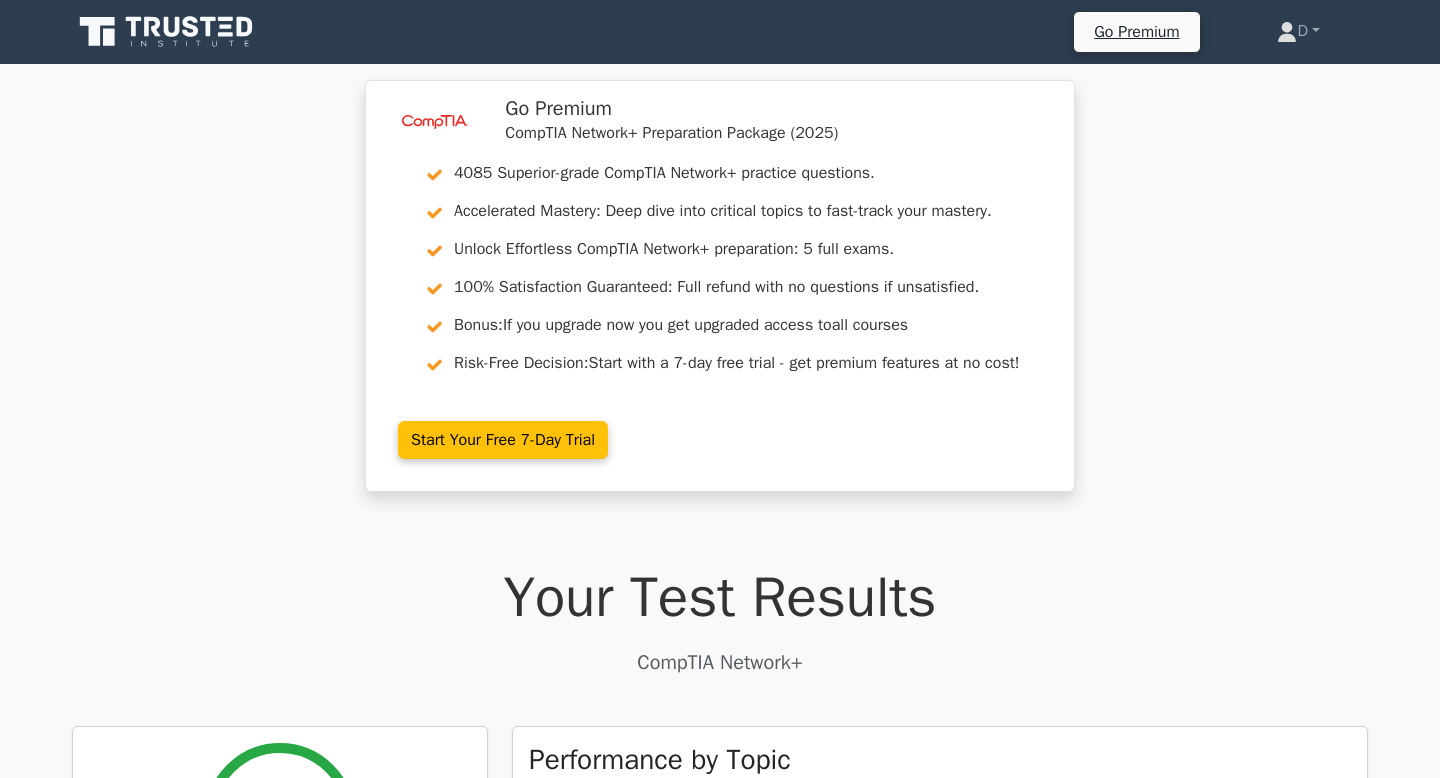 scroll, scrollTop: 0, scrollLeft: 0, axis: both 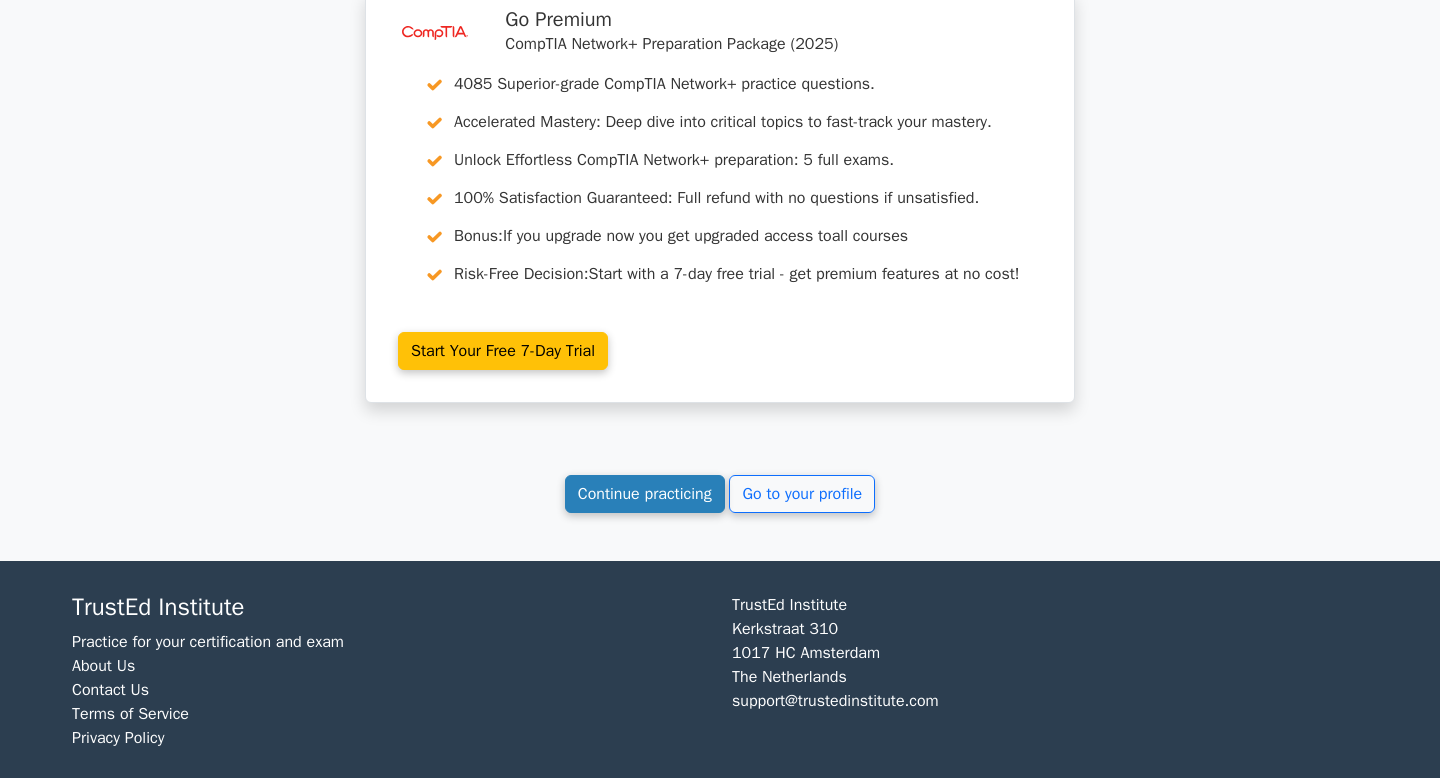 click on "Continue practicing" at bounding box center [645, 494] 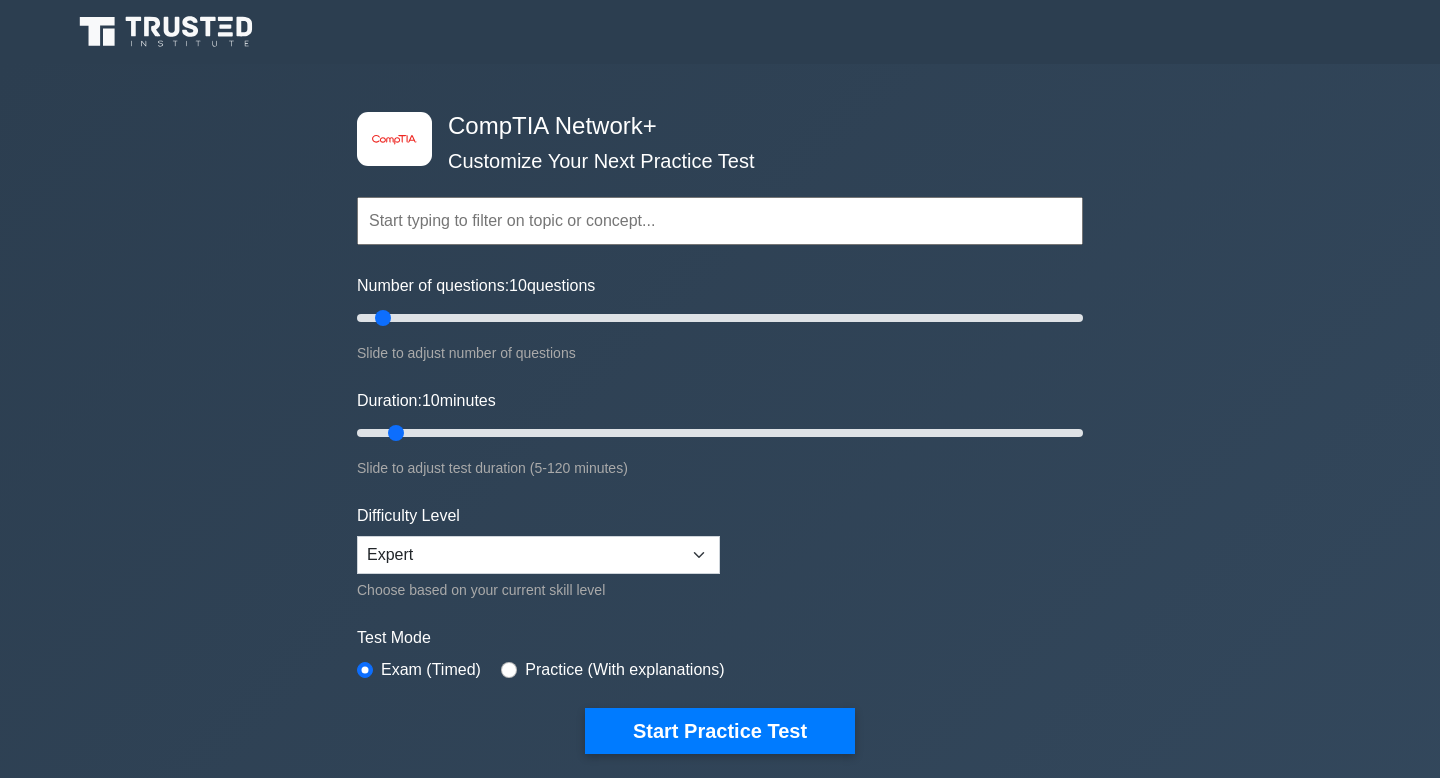 scroll, scrollTop: 0, scrollLeft: 0, axis: both 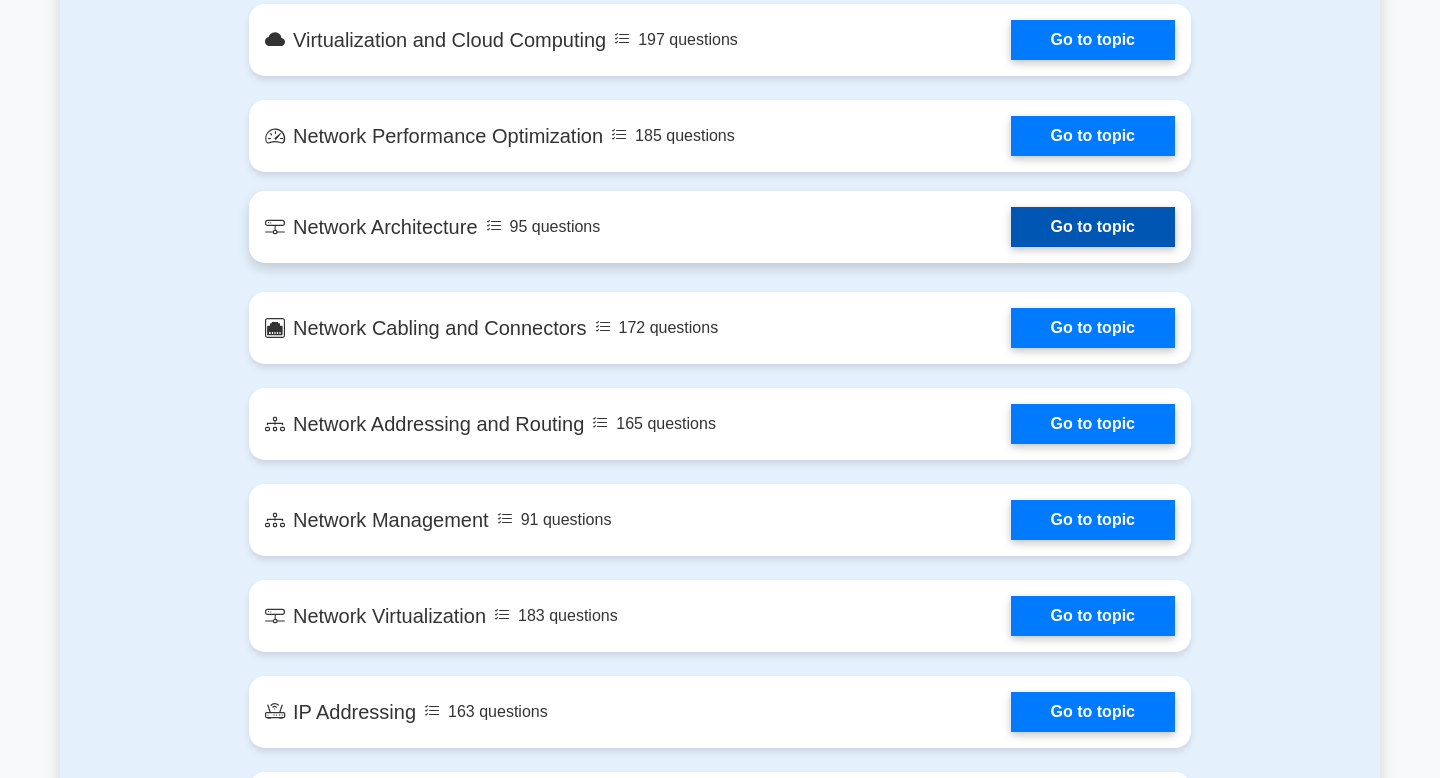 click on "Go to topic" at bounding box center [1093, 227] 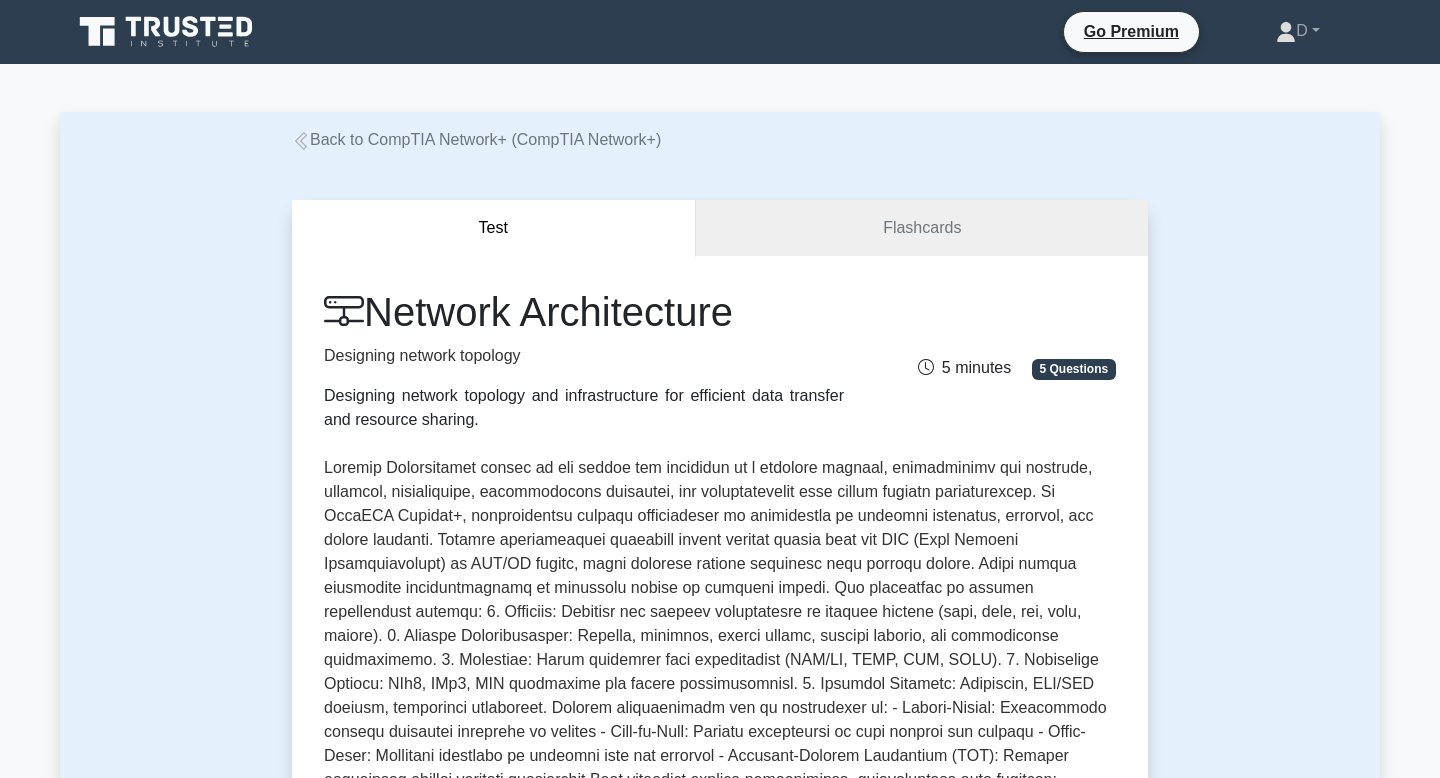 scroll, scrollTop: 0, scrollLeft: 0, axis: both 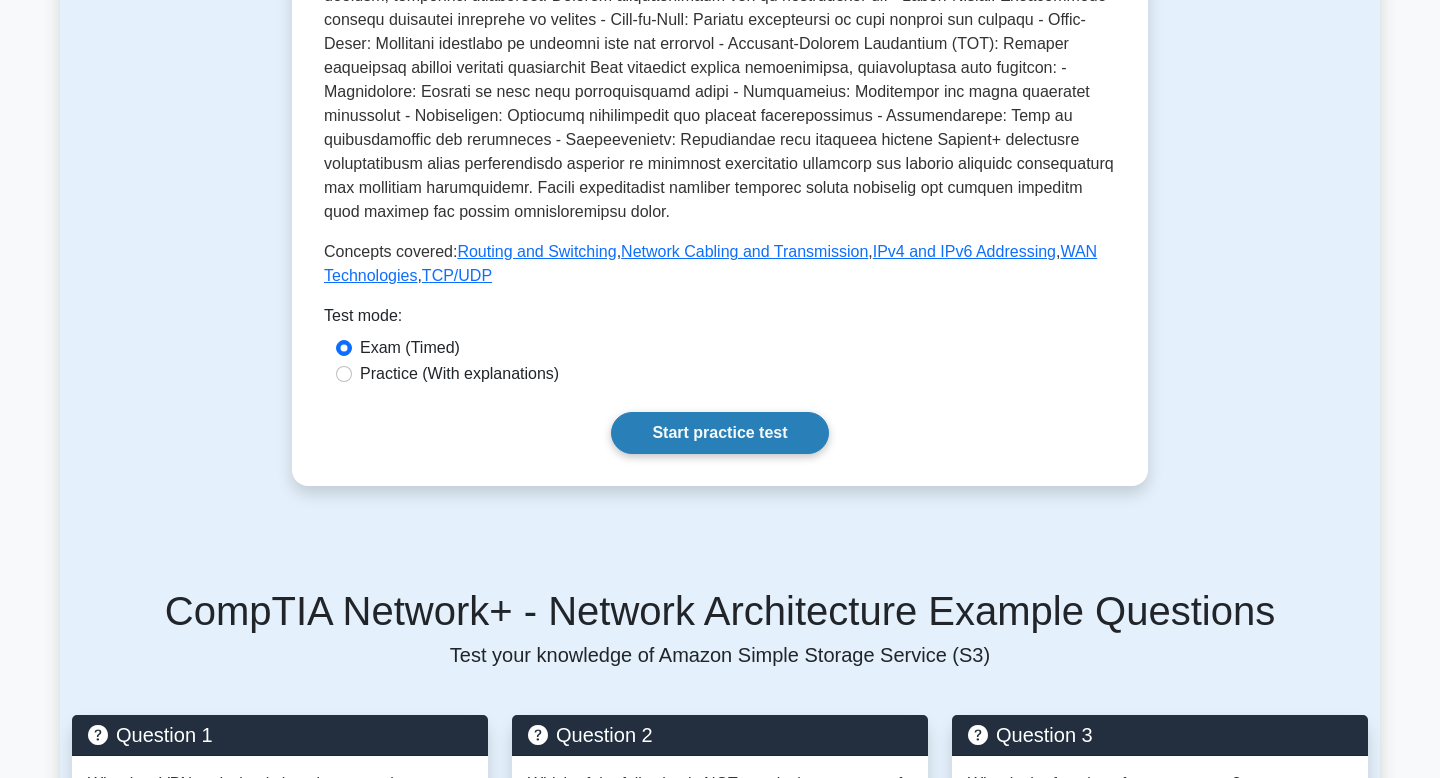 click on "Start practice test" at bounding box center [719, 433] 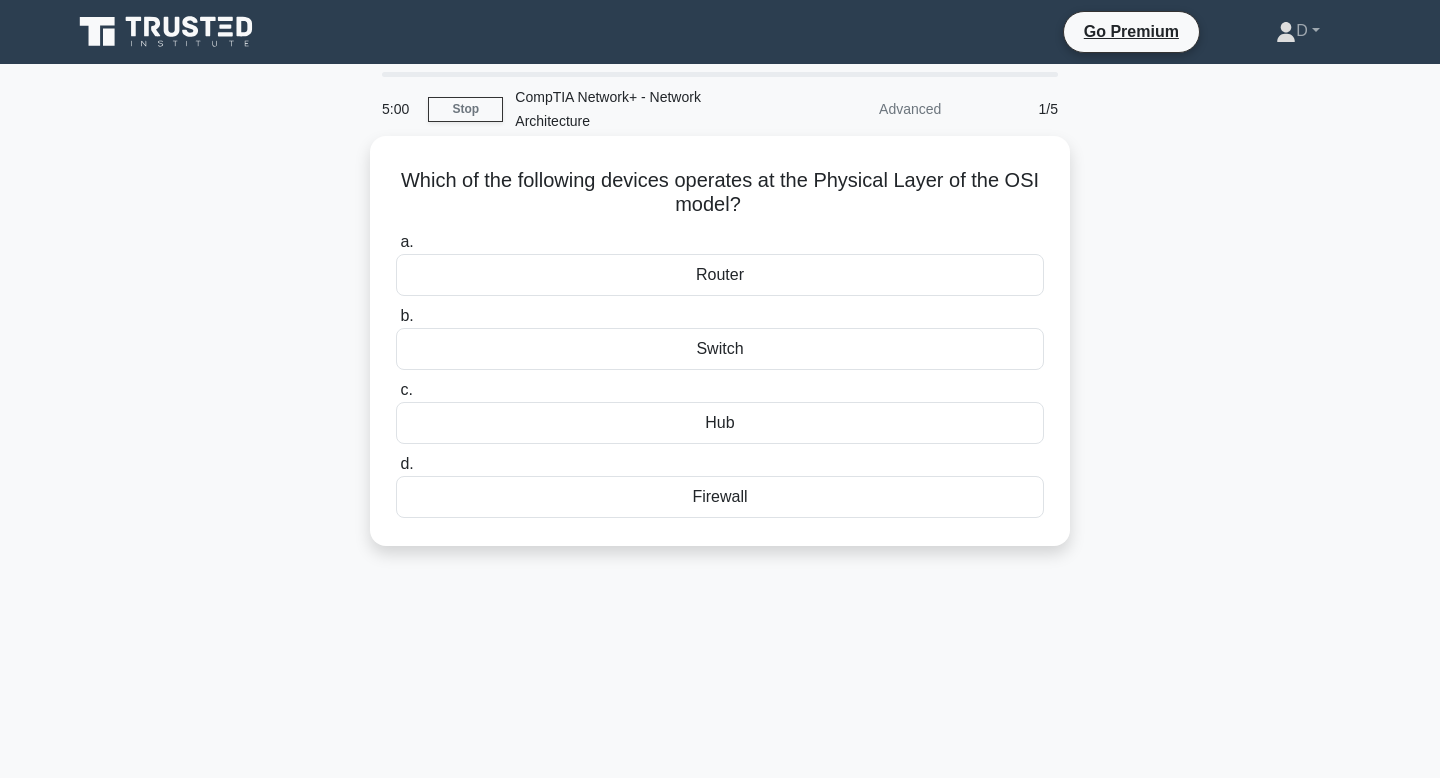 scroll, scrollTop: 0, scrollLeft: 0, axis: both 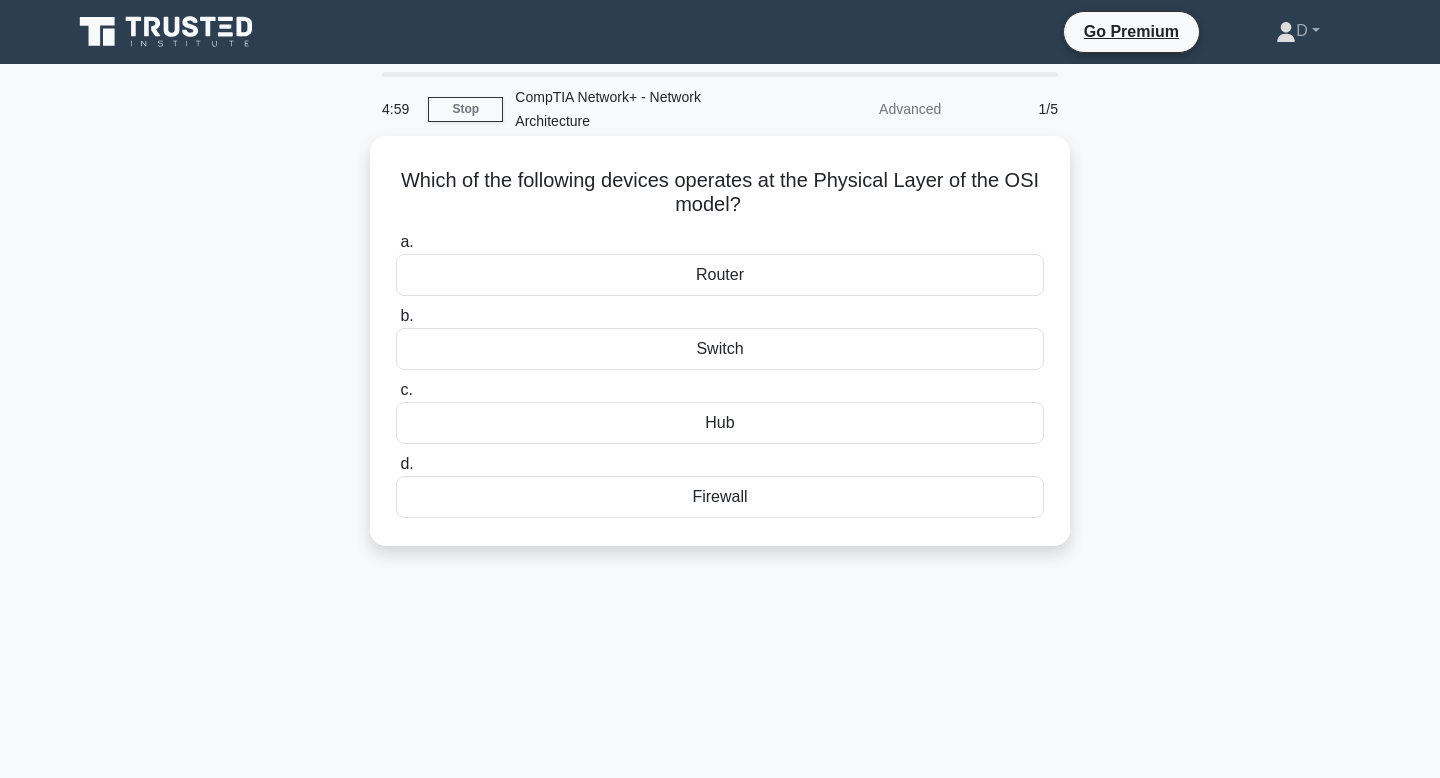 click on "Router" at bounding box center [720, 275] 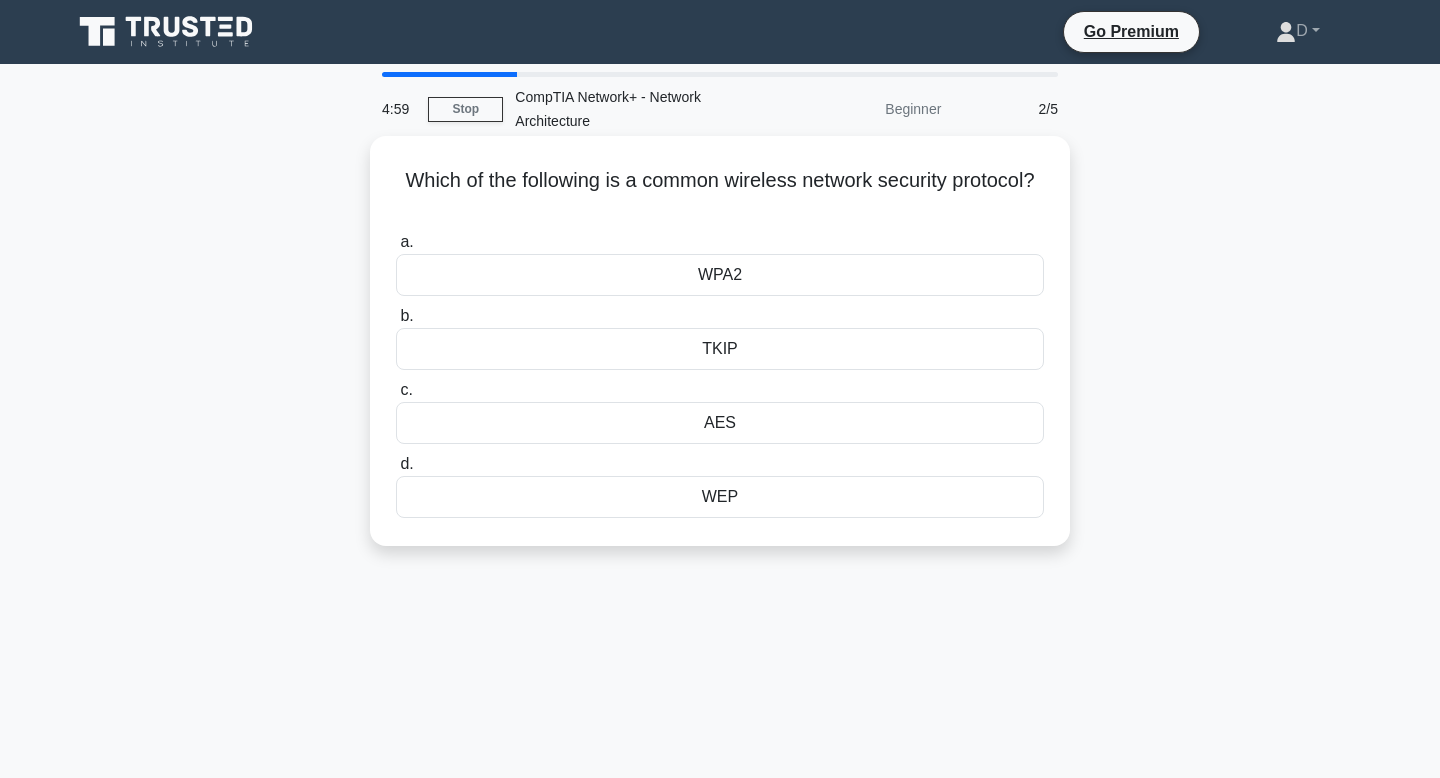 click on "WPA2" at bounding box center [720, 275] 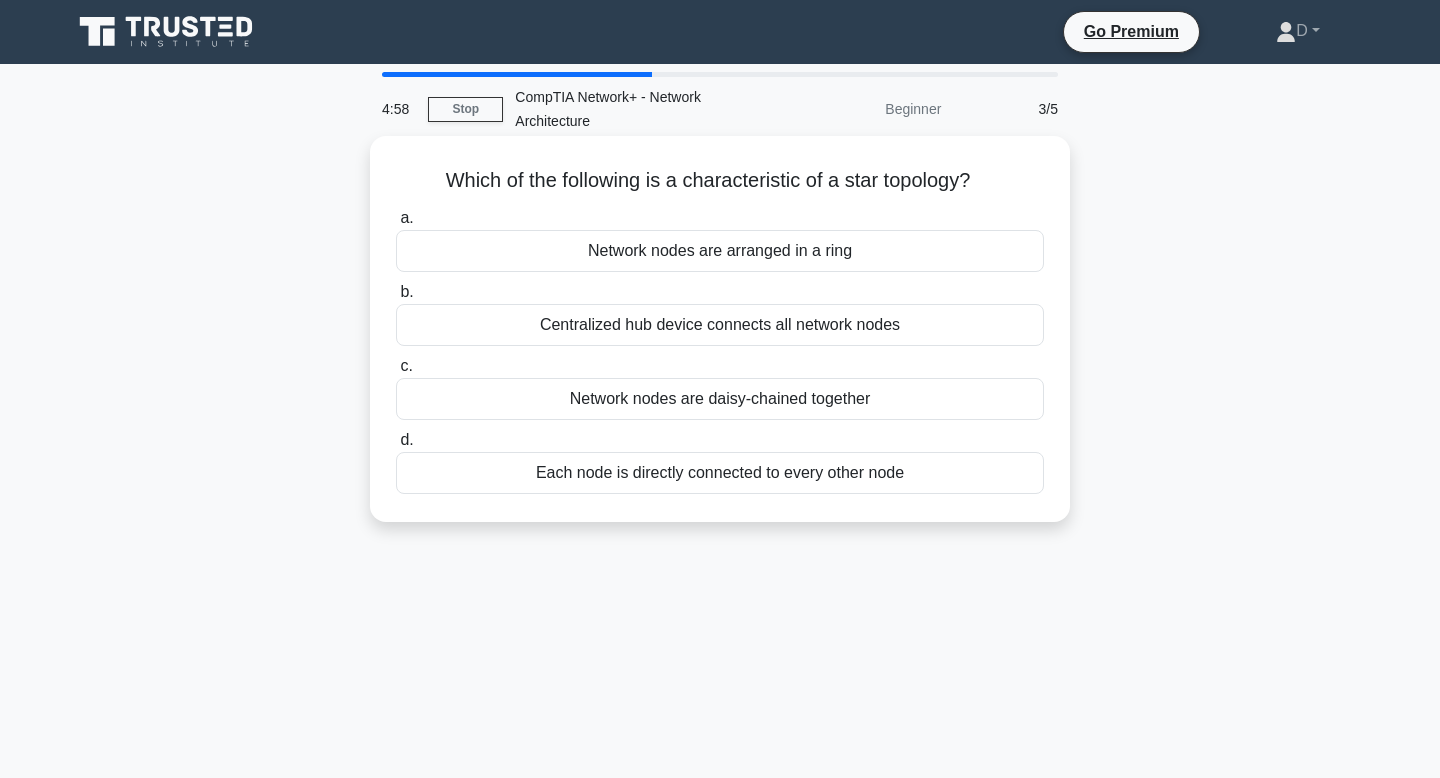 click on "Centralized hub device connects all network nodes" at bounding box center (720, 325) 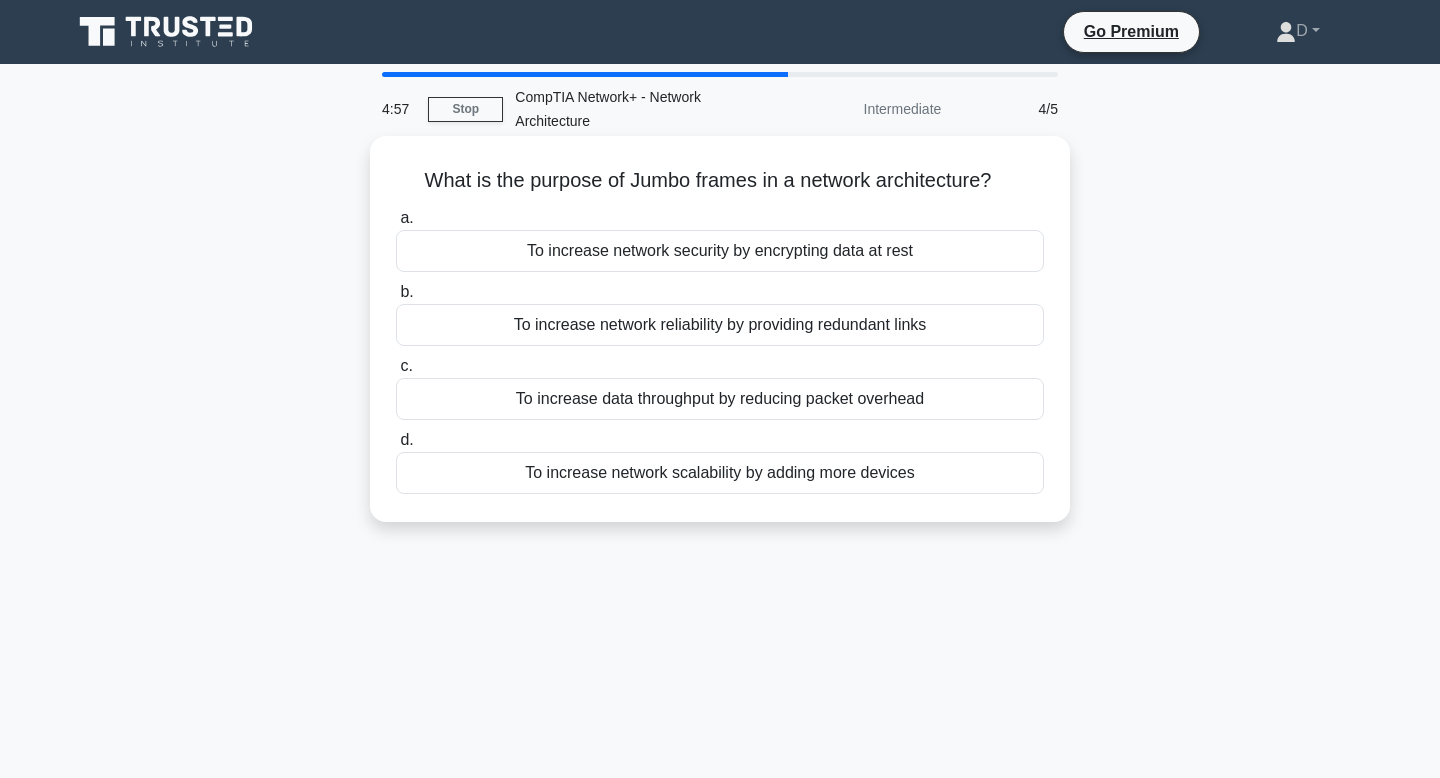 click on "To increase network security by encrypting data at rest" at bounding box center (720, 251) 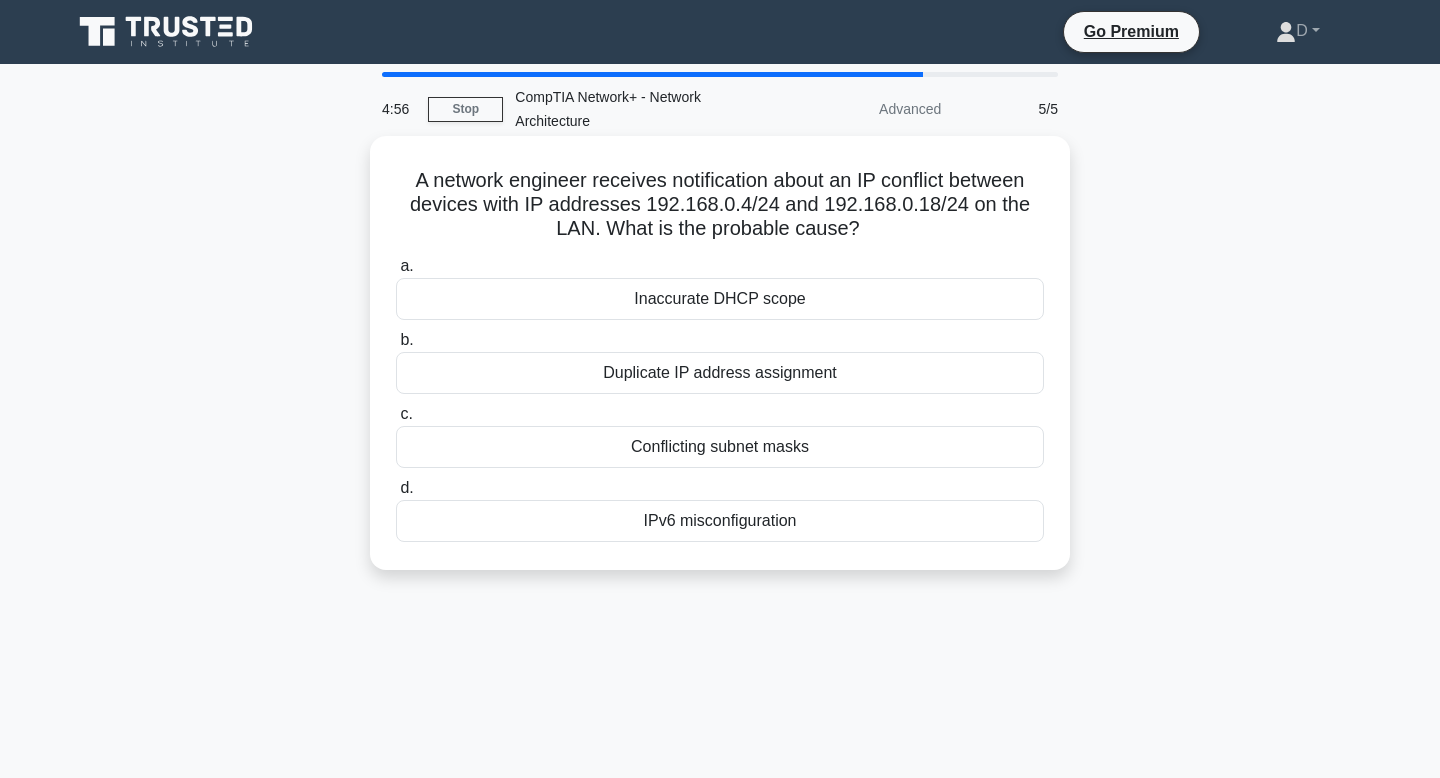 click on "Inaccurate DHCP scope" at bounding box center (720, 299) 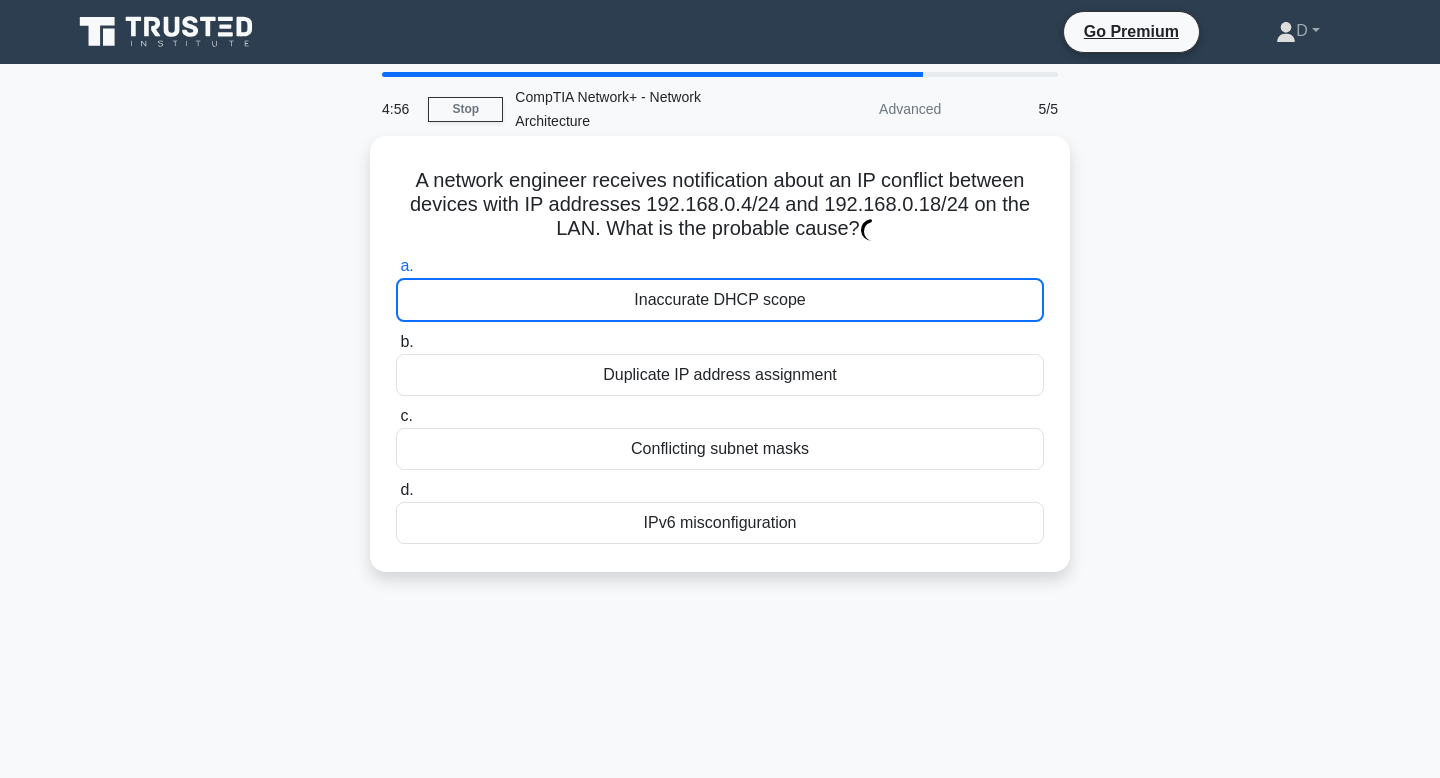 click on "Duplicate IP address assignment" at bounding box center (720, 375) 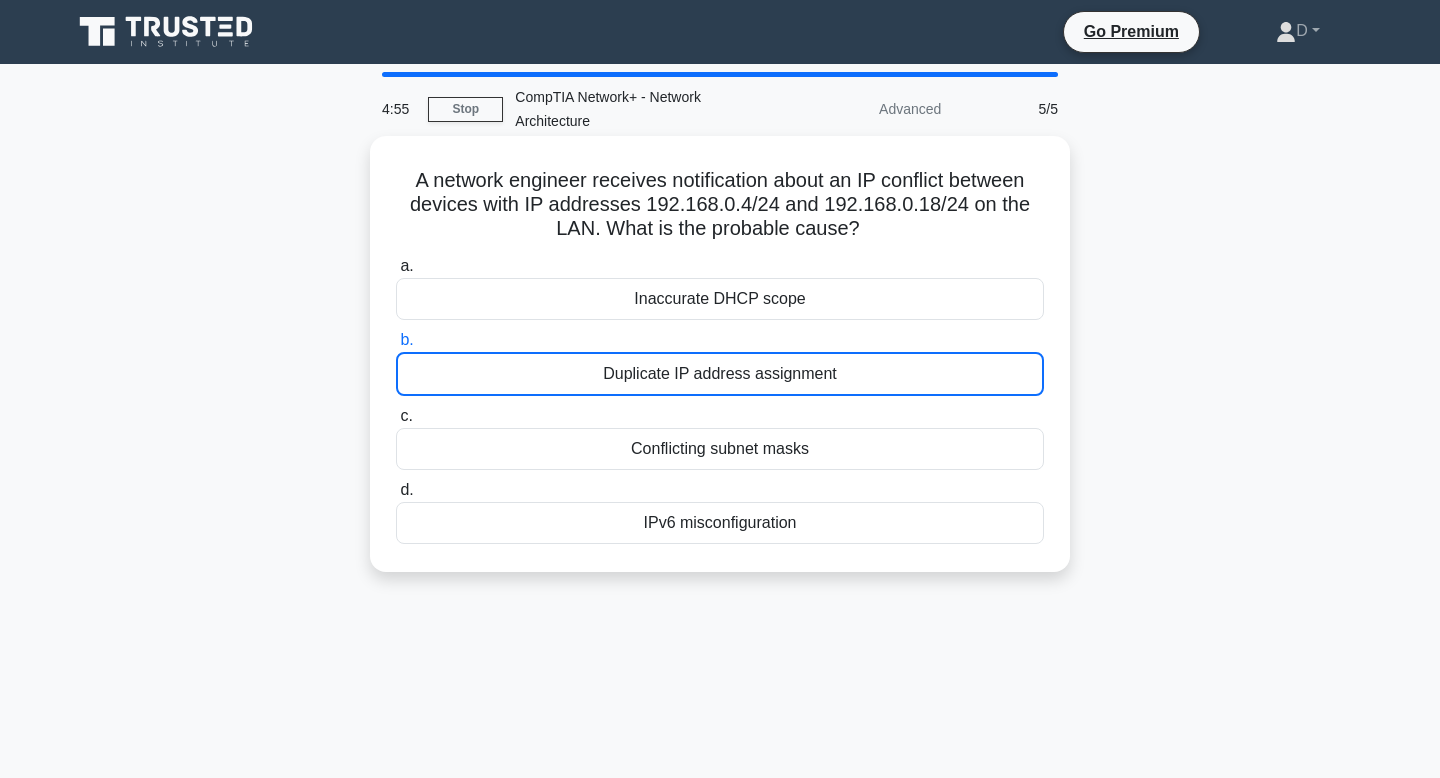click on "Conflicting subnet masks" at bounding box center (720, 449) 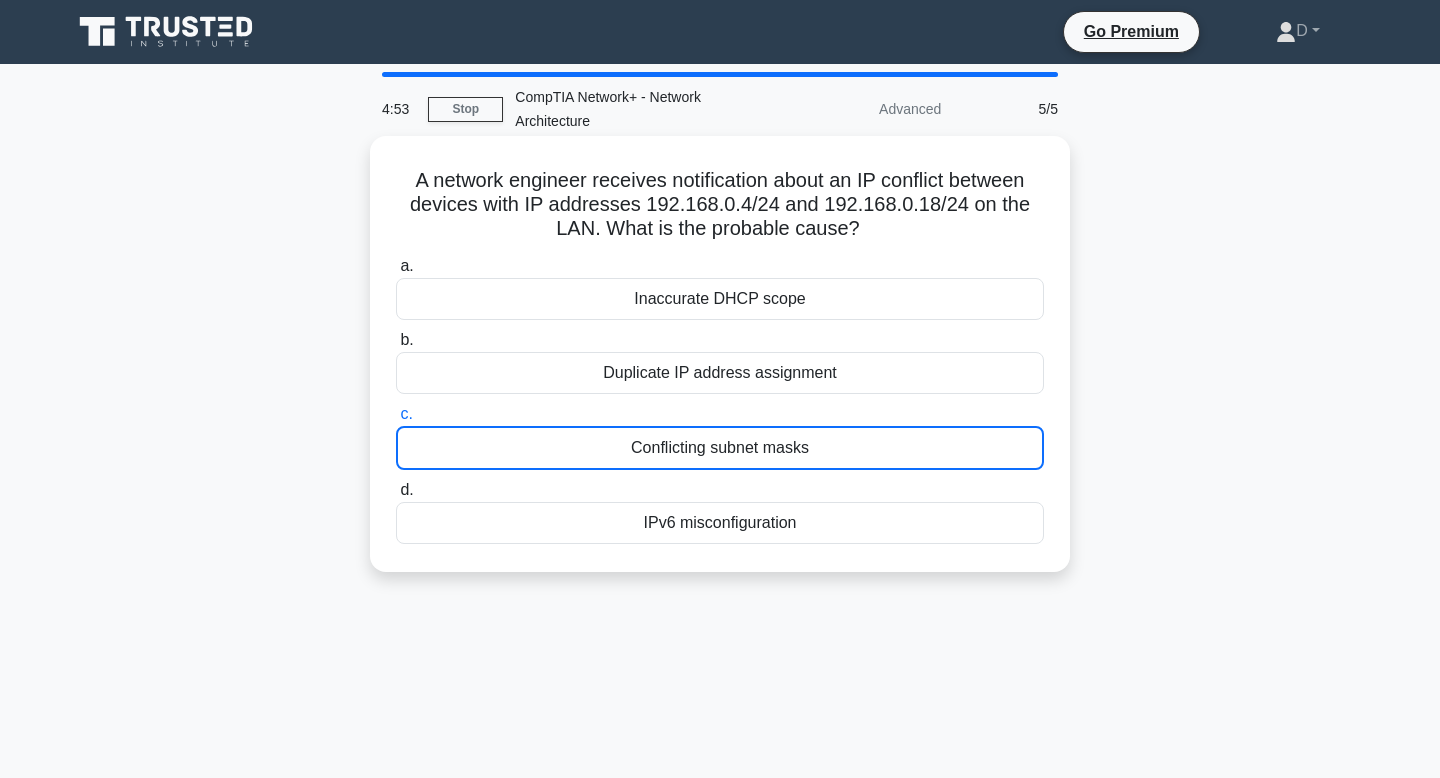 click on "Duplicate IP address assignment" at bounding box center [720, 373] 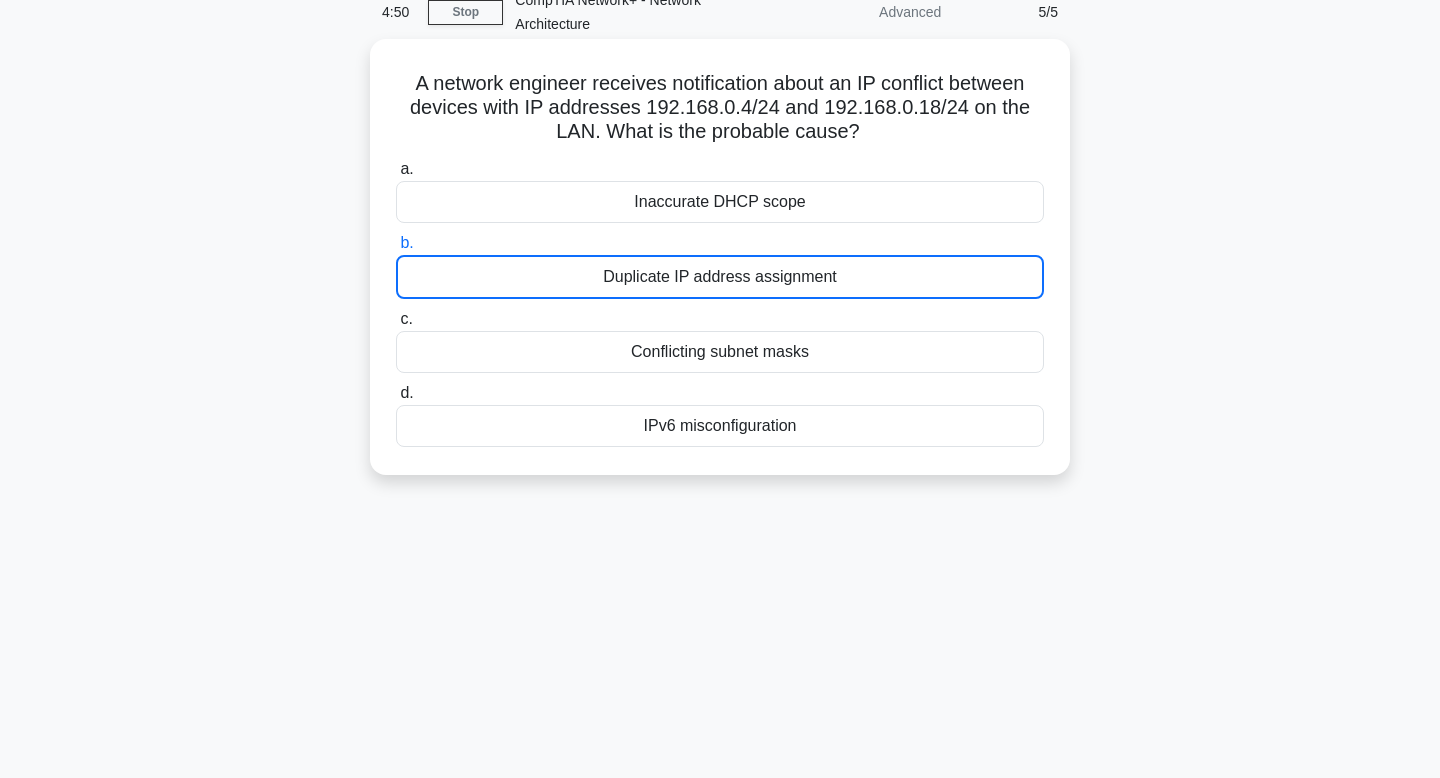 scroll, scrollTop: 302, scrollLeft: 0, axis: vertical 